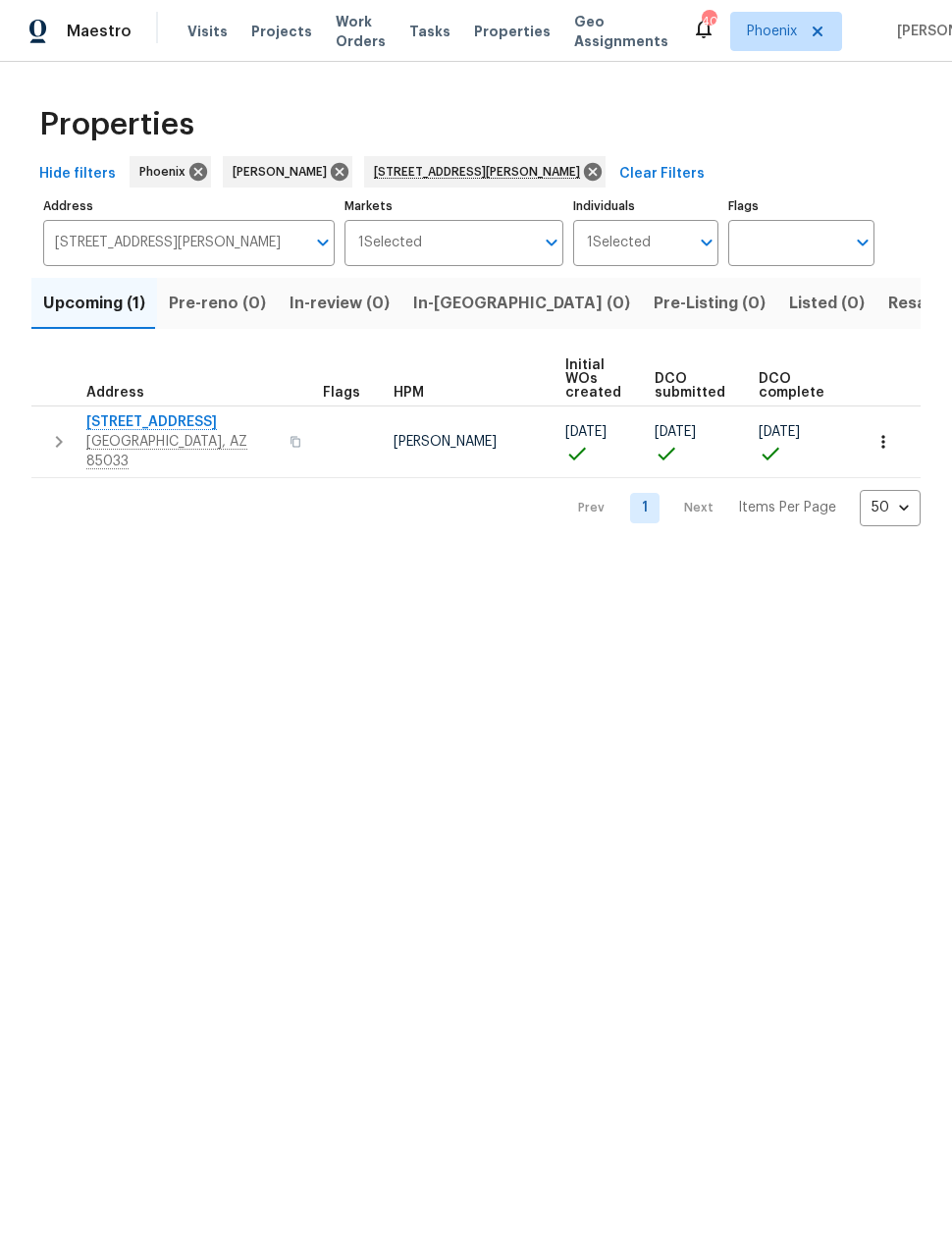 scroll, scrollTop: 0, scrollLeft: 0, axis: both 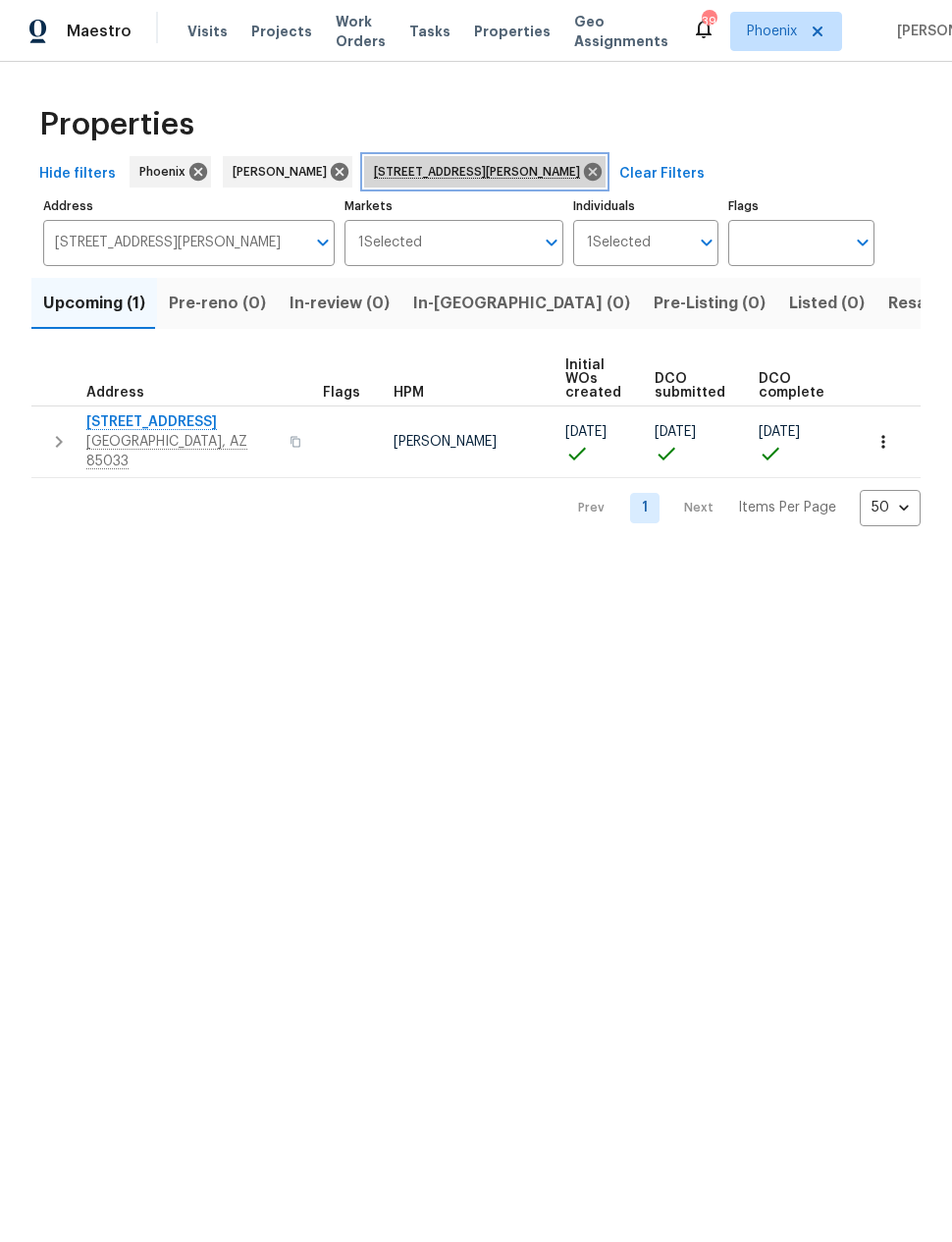click 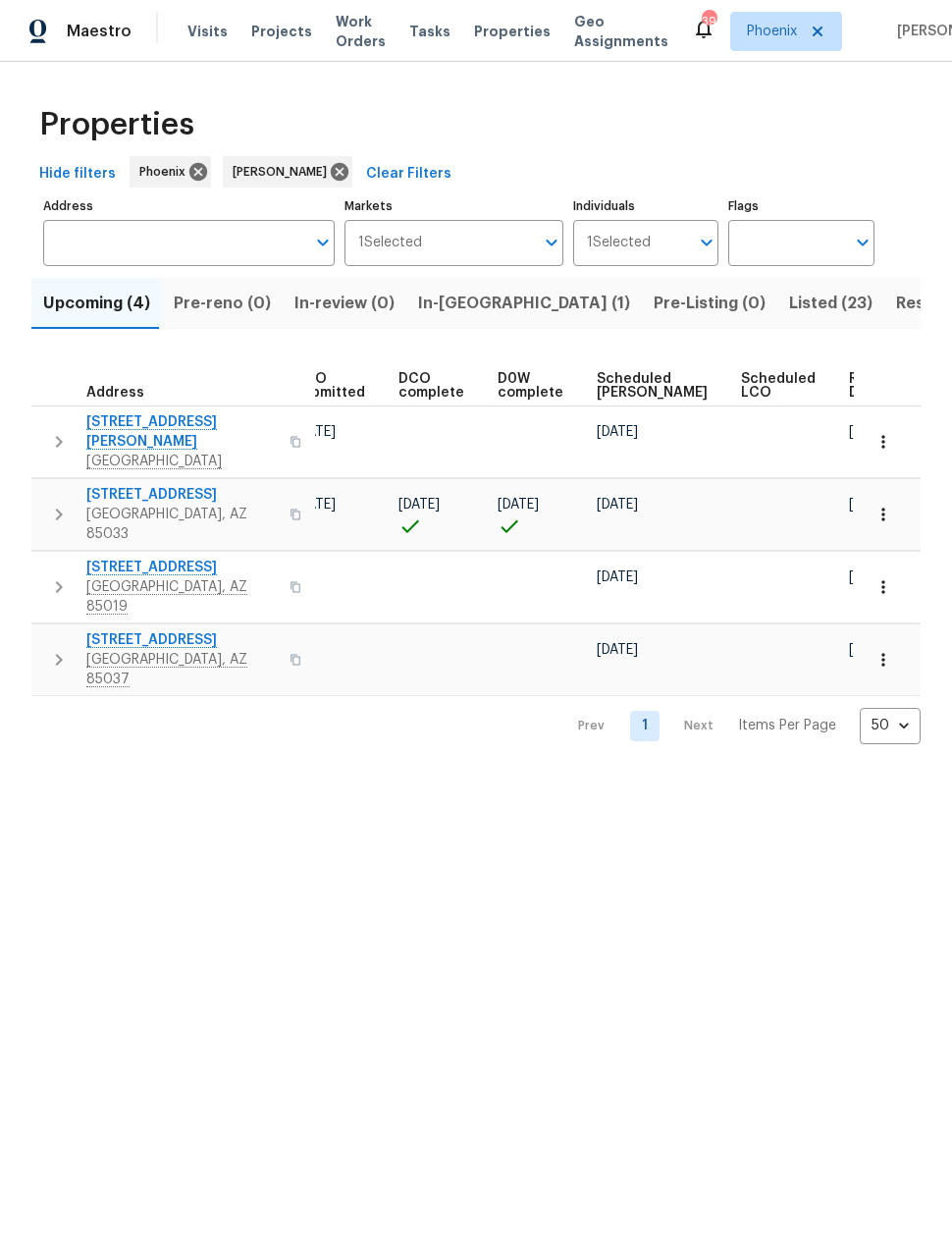 scroll, scrollTop: 0, scrollLeft: 359, axis: horizontal 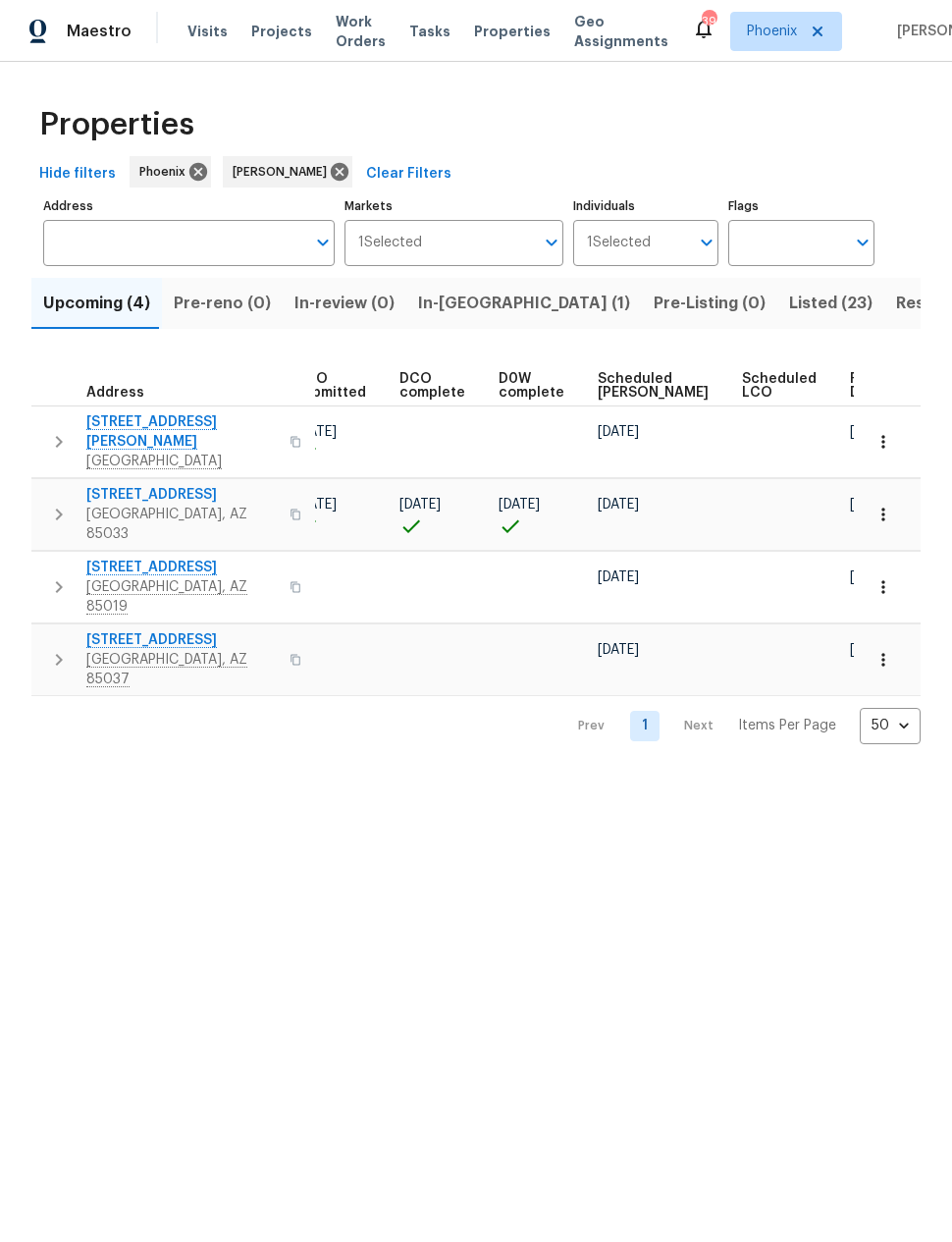 click on "Resale (15)" at bounding box center (937, 303) 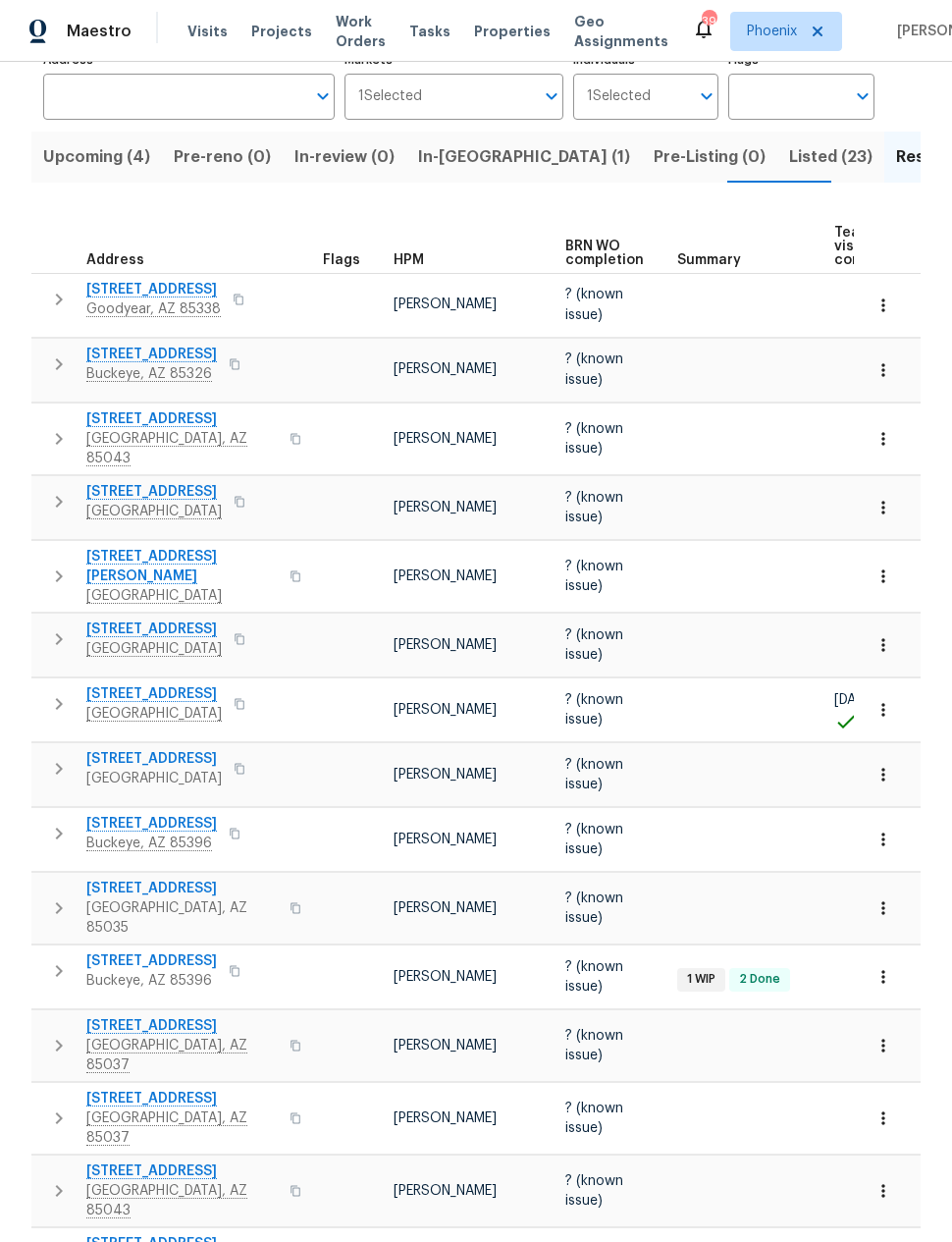 scroll, scrollTop: 145, scrollLeft: 0, axis: vertical 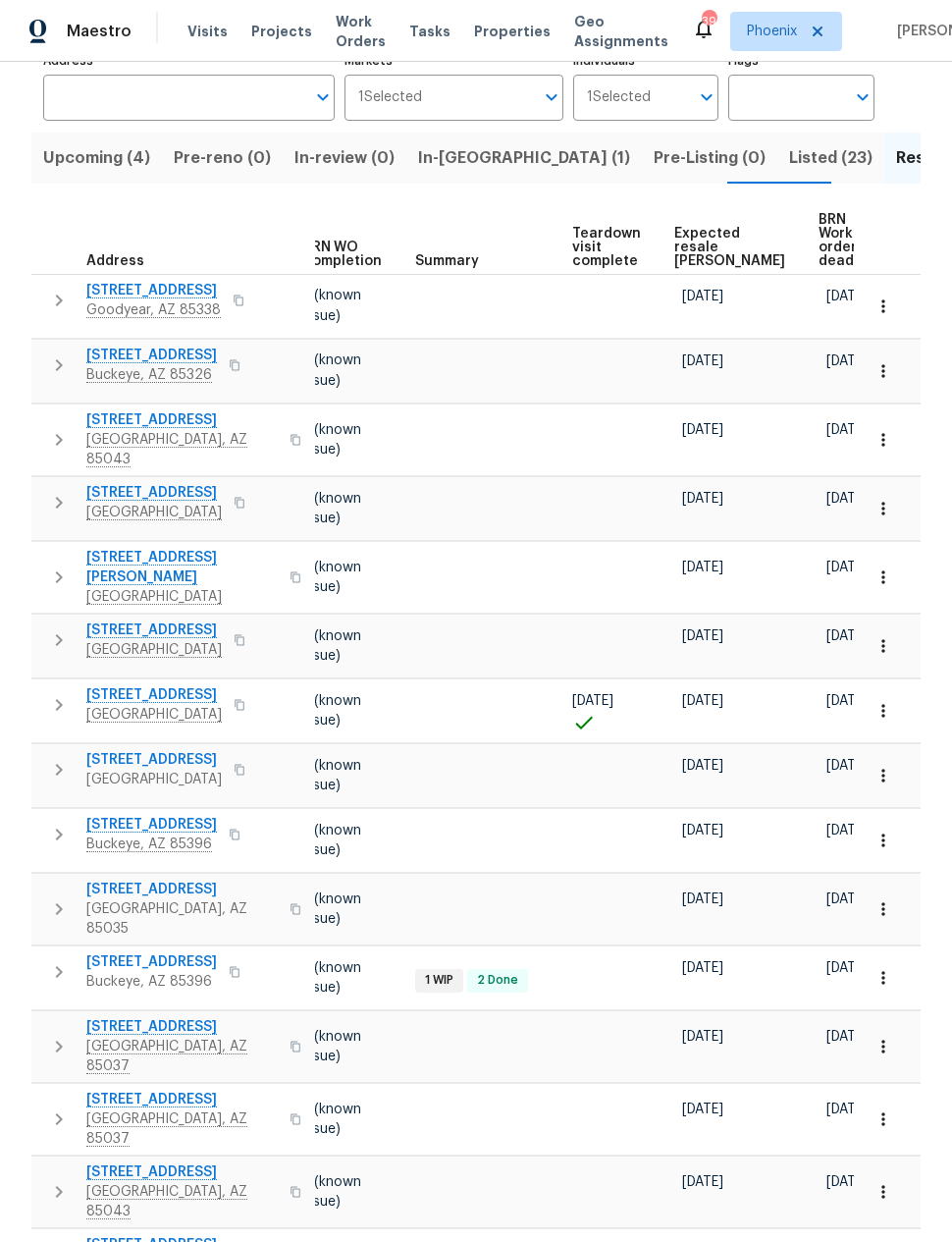 click on "In-reno (1)" at bounding box center [524, 158] 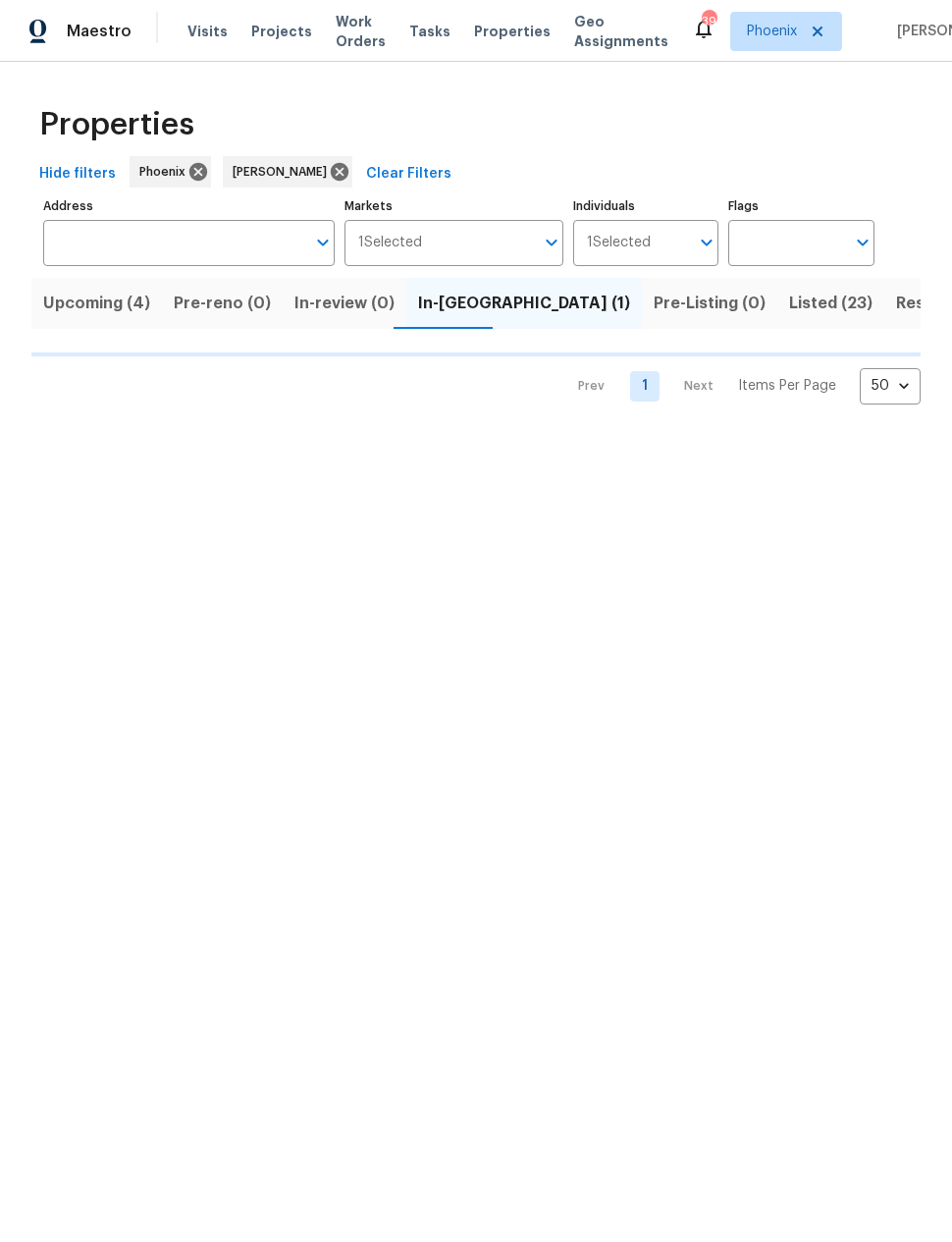 scroll, scrollTop: 0, scrollLeft: 0, axis: both 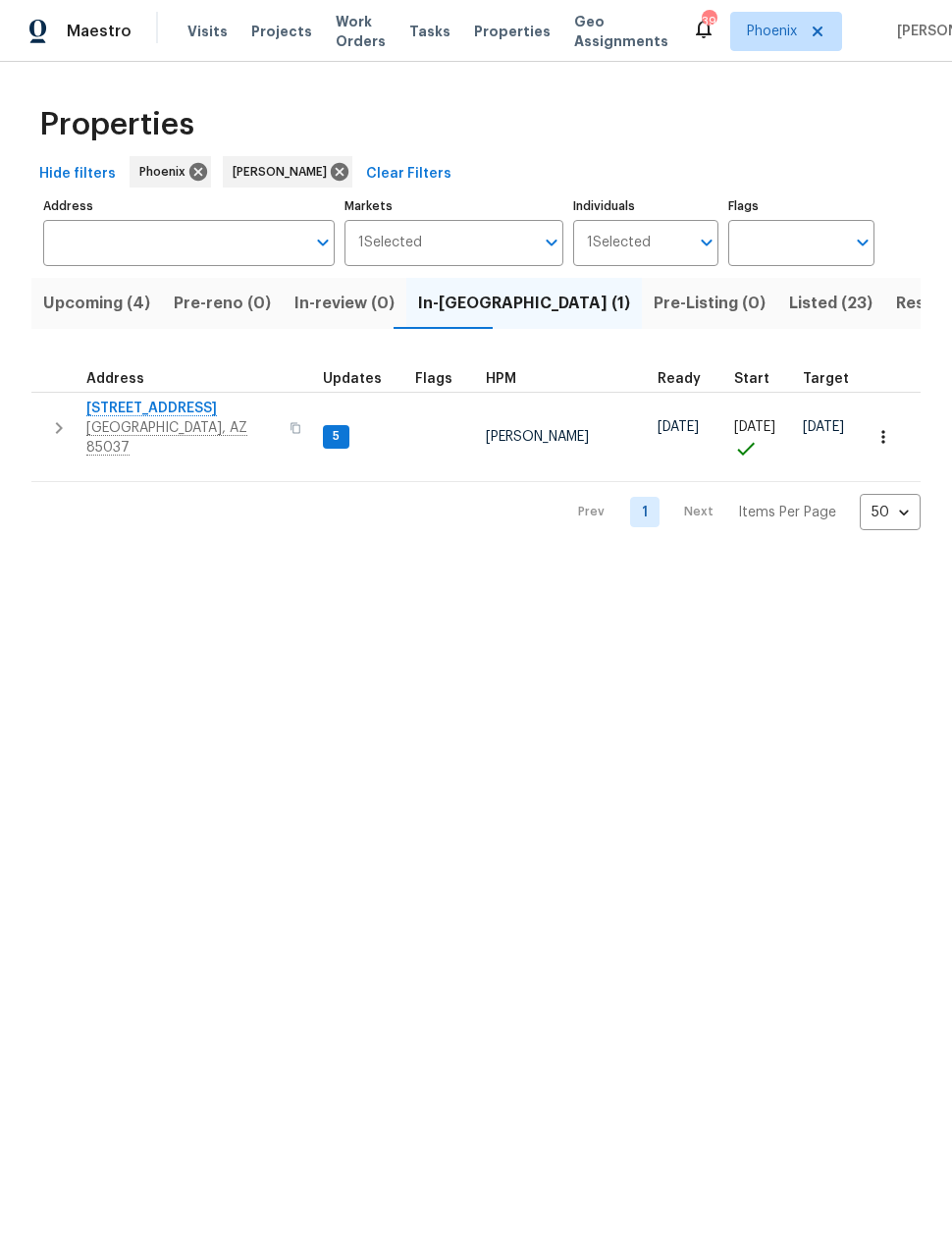 click on "[STREET_ADDRESS]" at bounding box center (182, 408) 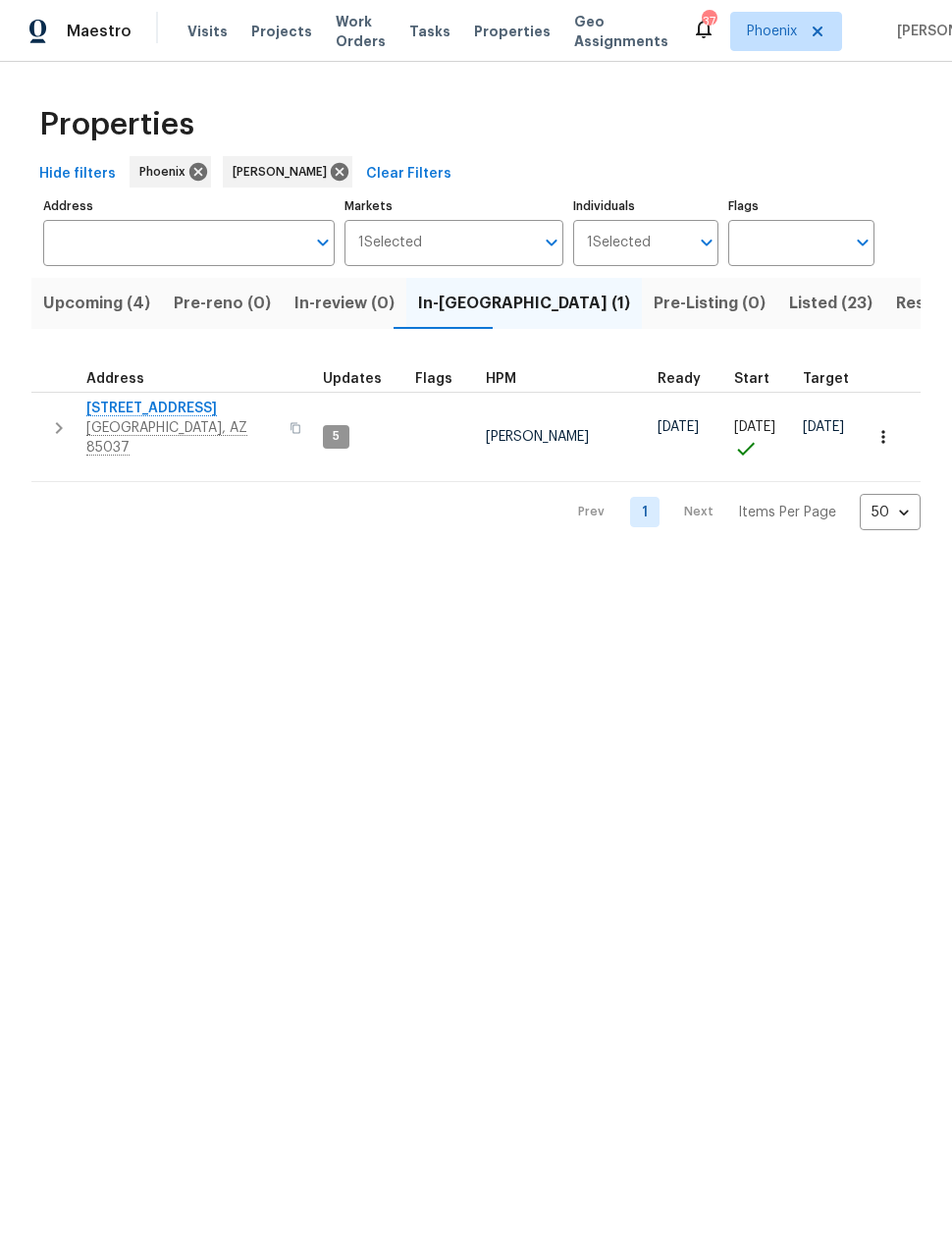 click on "Upcoming (4)" at bounding box center [96, 303] 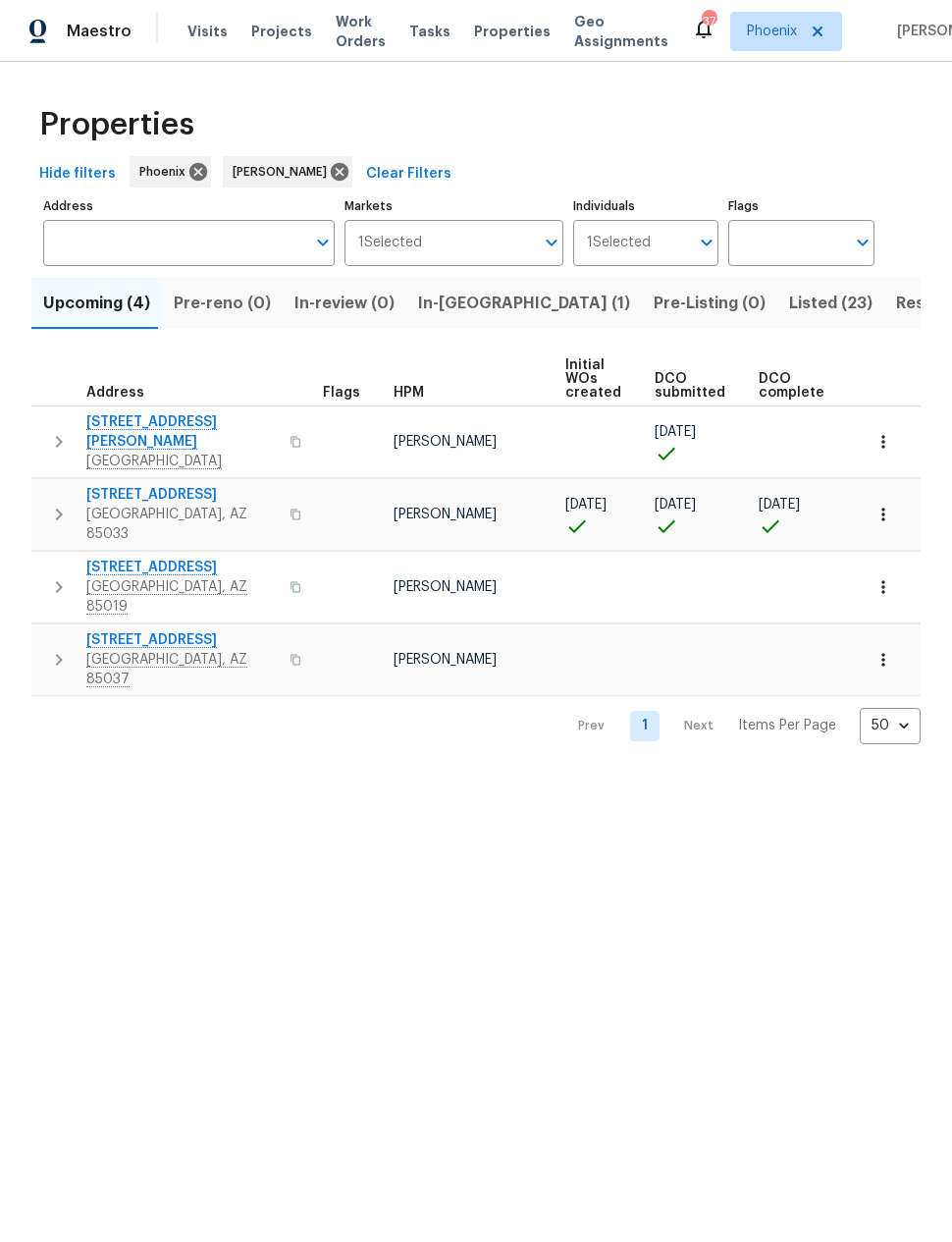 click on "Listed (23)" at bounding box center (830, 303) 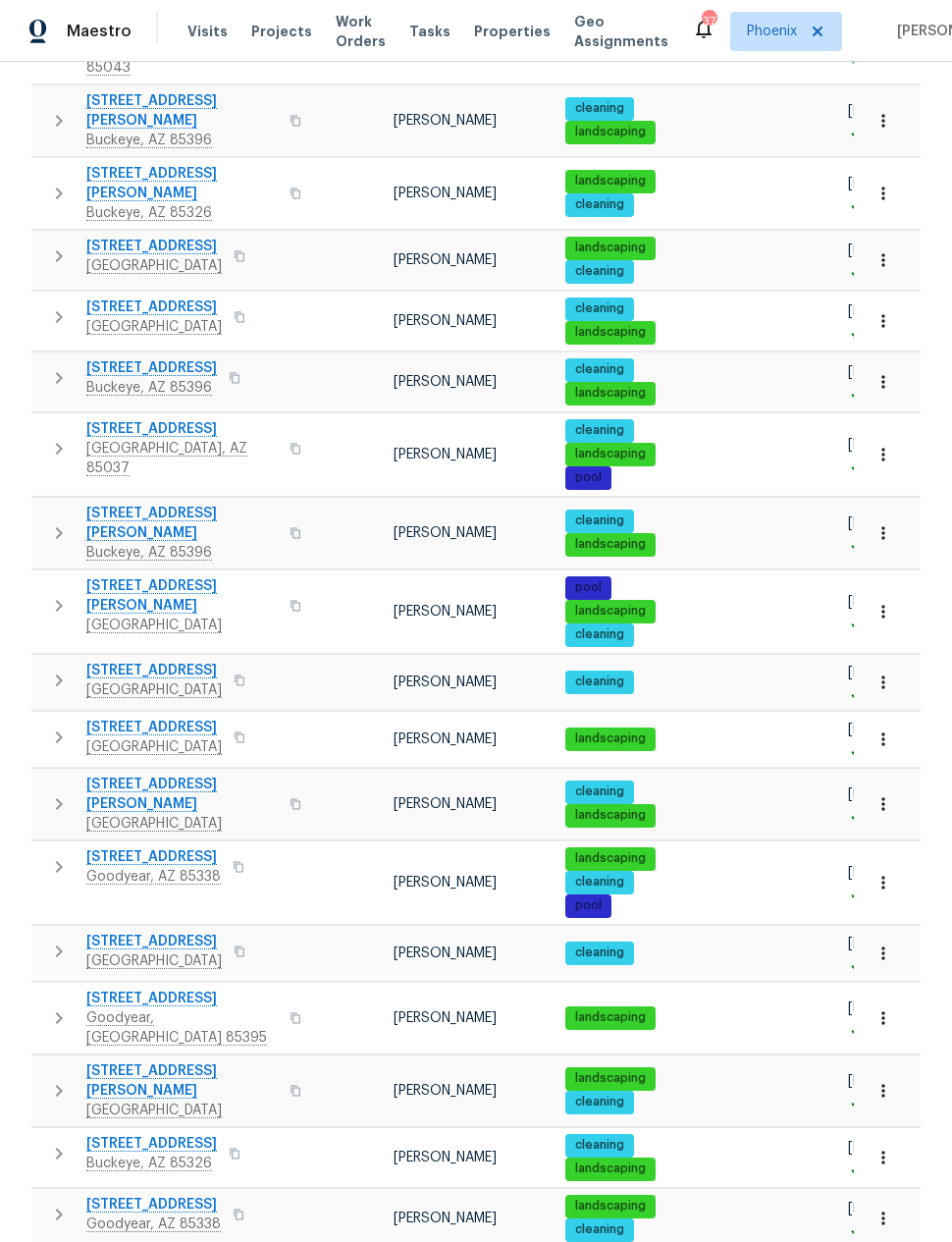 scroll, scrollTop: 648, scrollLeft: 0, axis: vertical 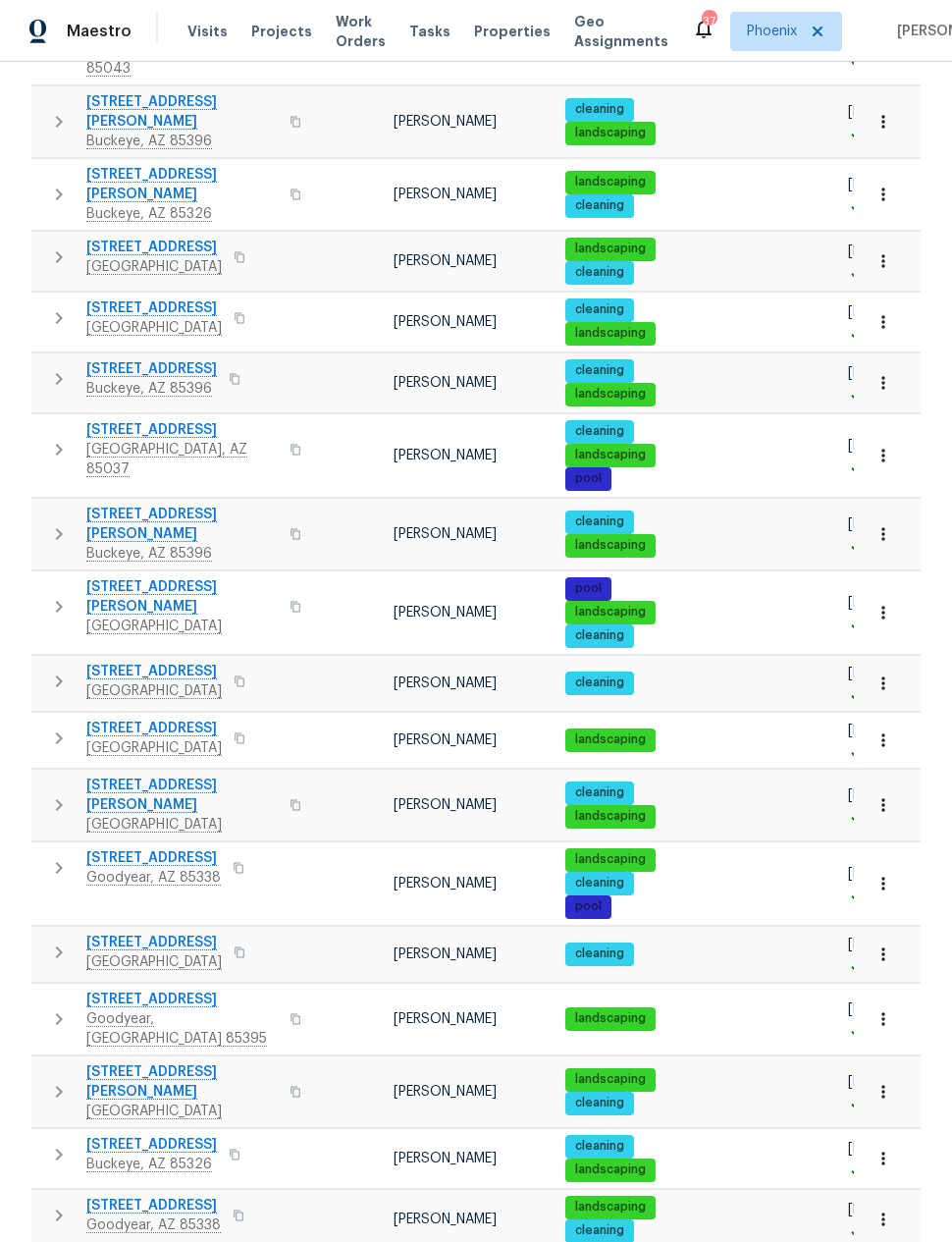 click on "2088 N 164th Ave" at bounding box center [182, 999] 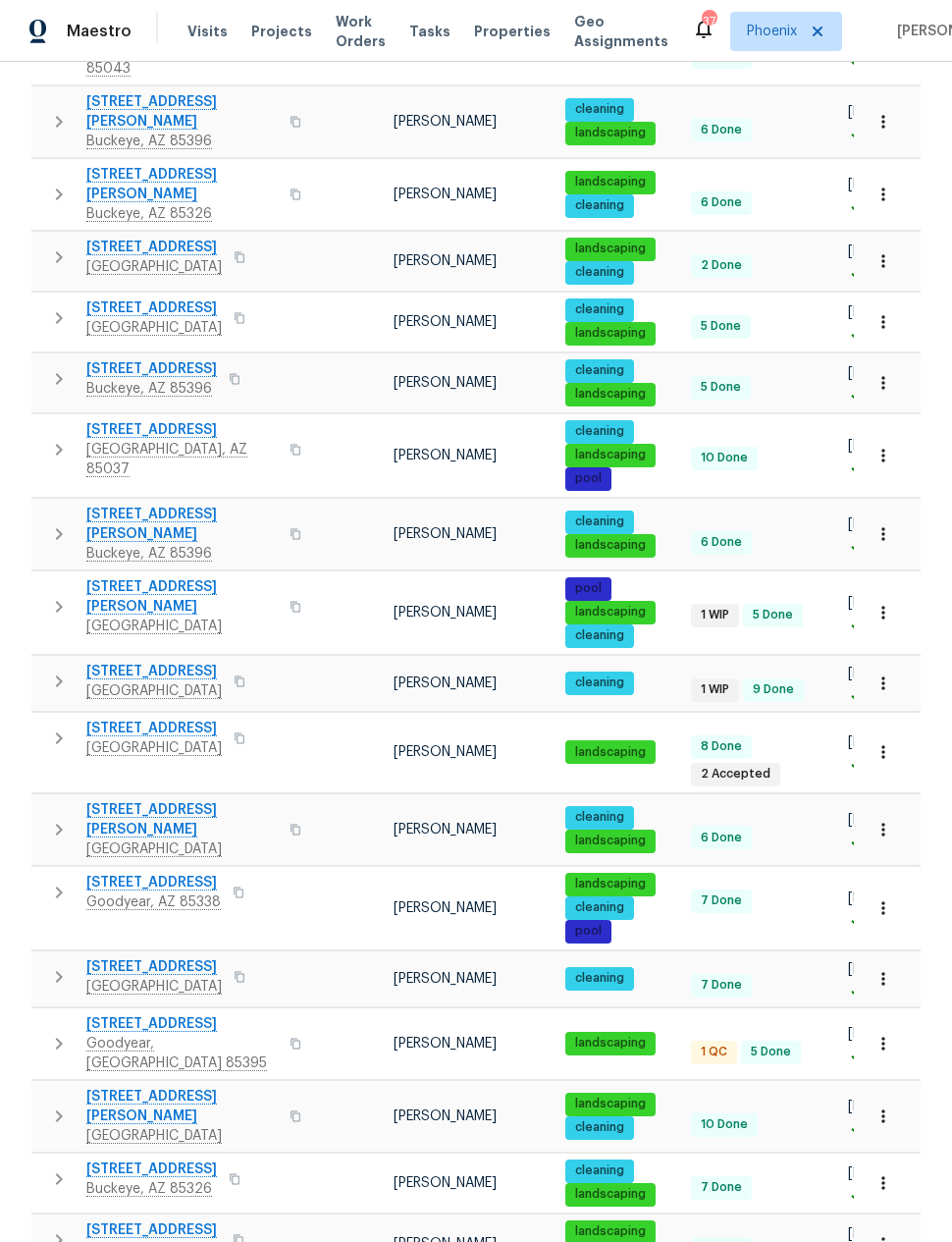 click 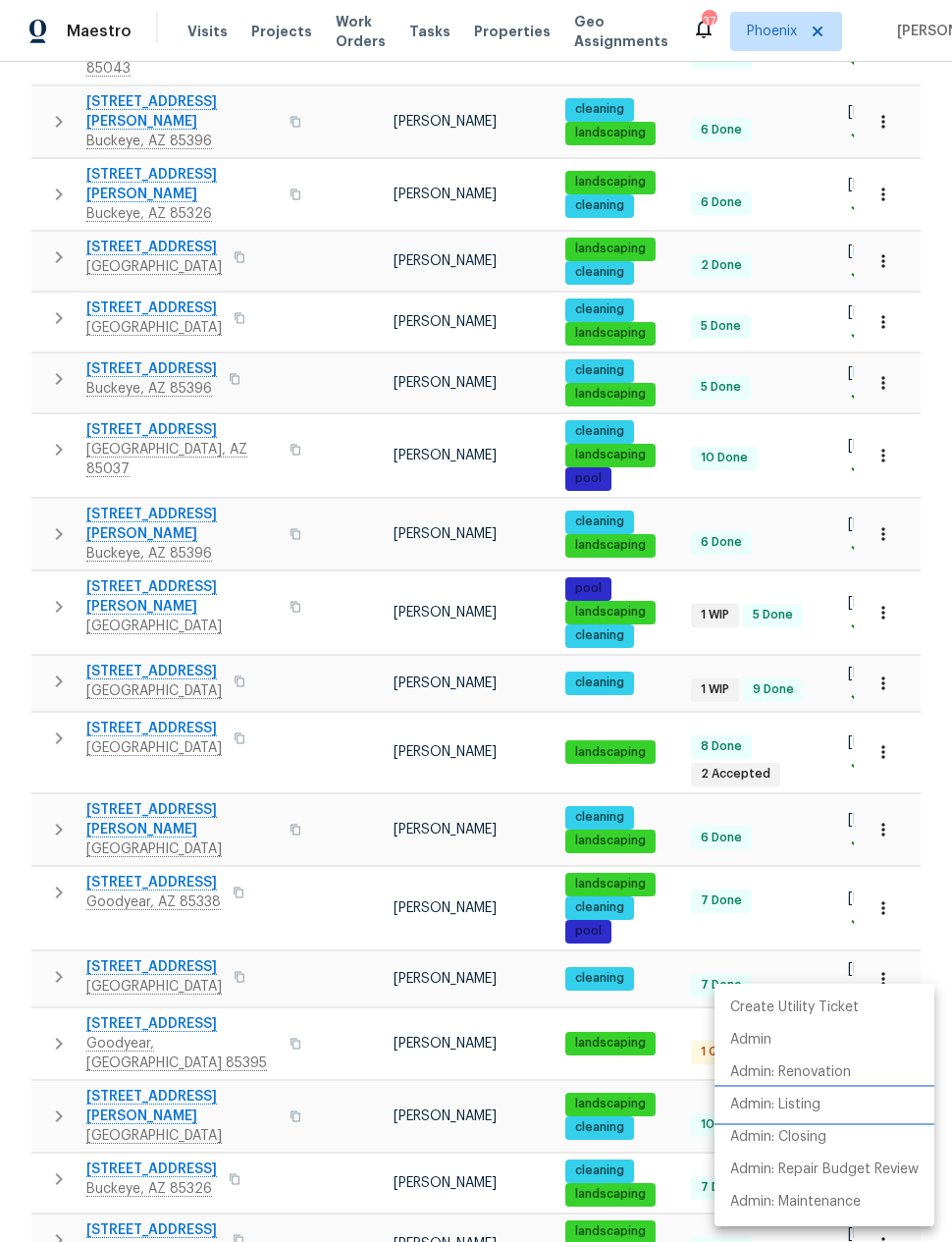 click on "Admin: Listing" at bounding box center (775, 1105) 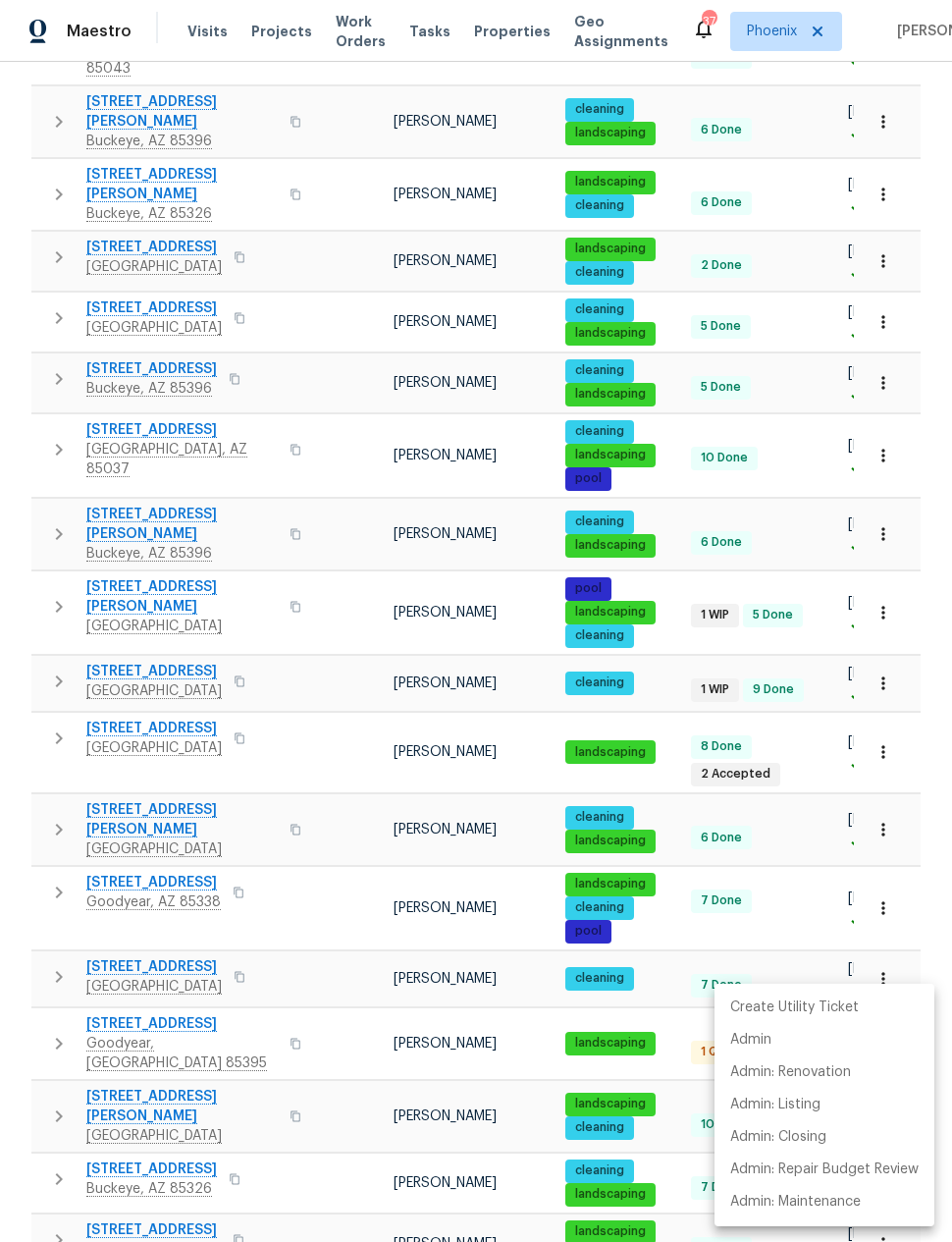 click at bounding box center [476, 621] 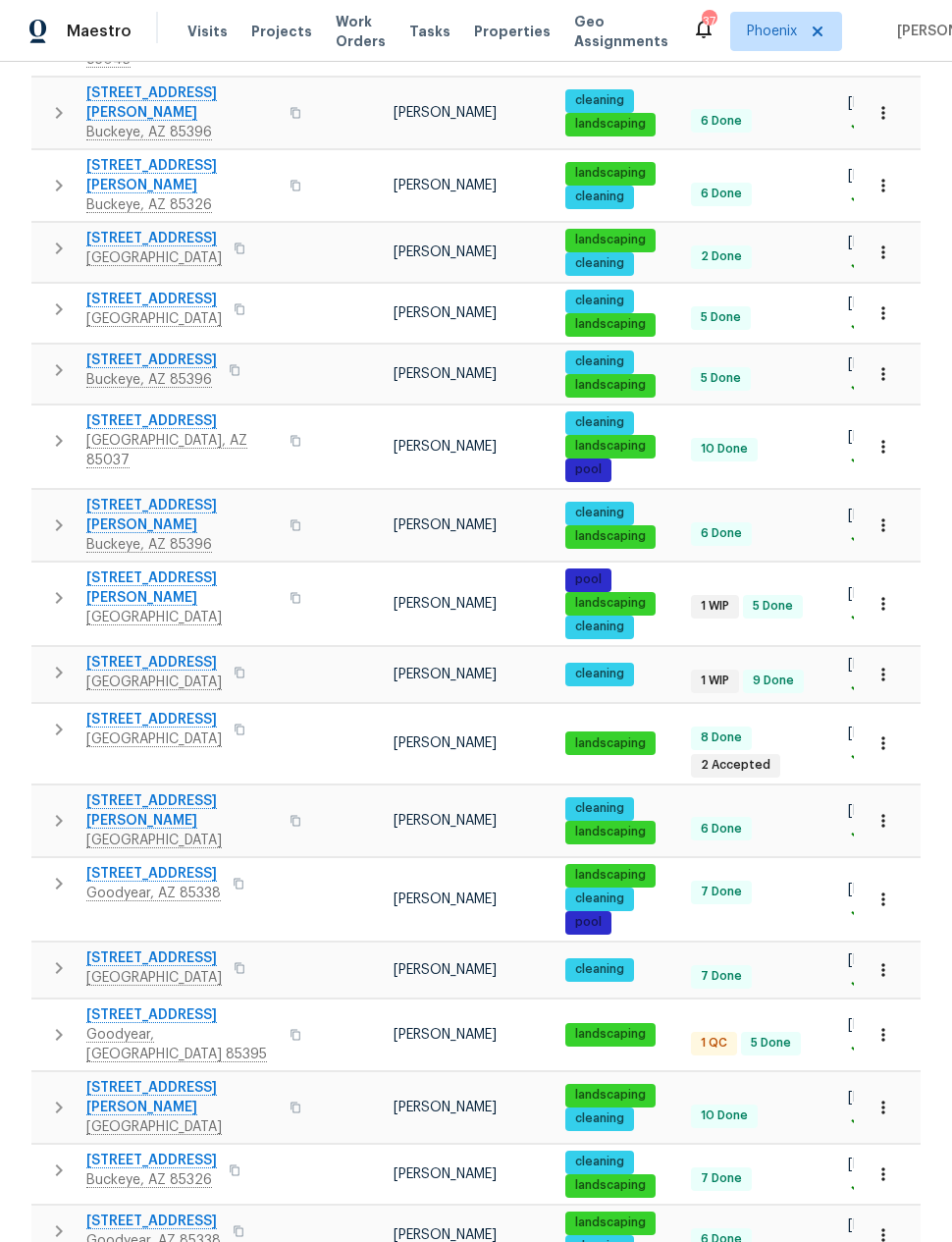 scroll, scrollTop: 656, scrollLeft: 0, axis: vertical 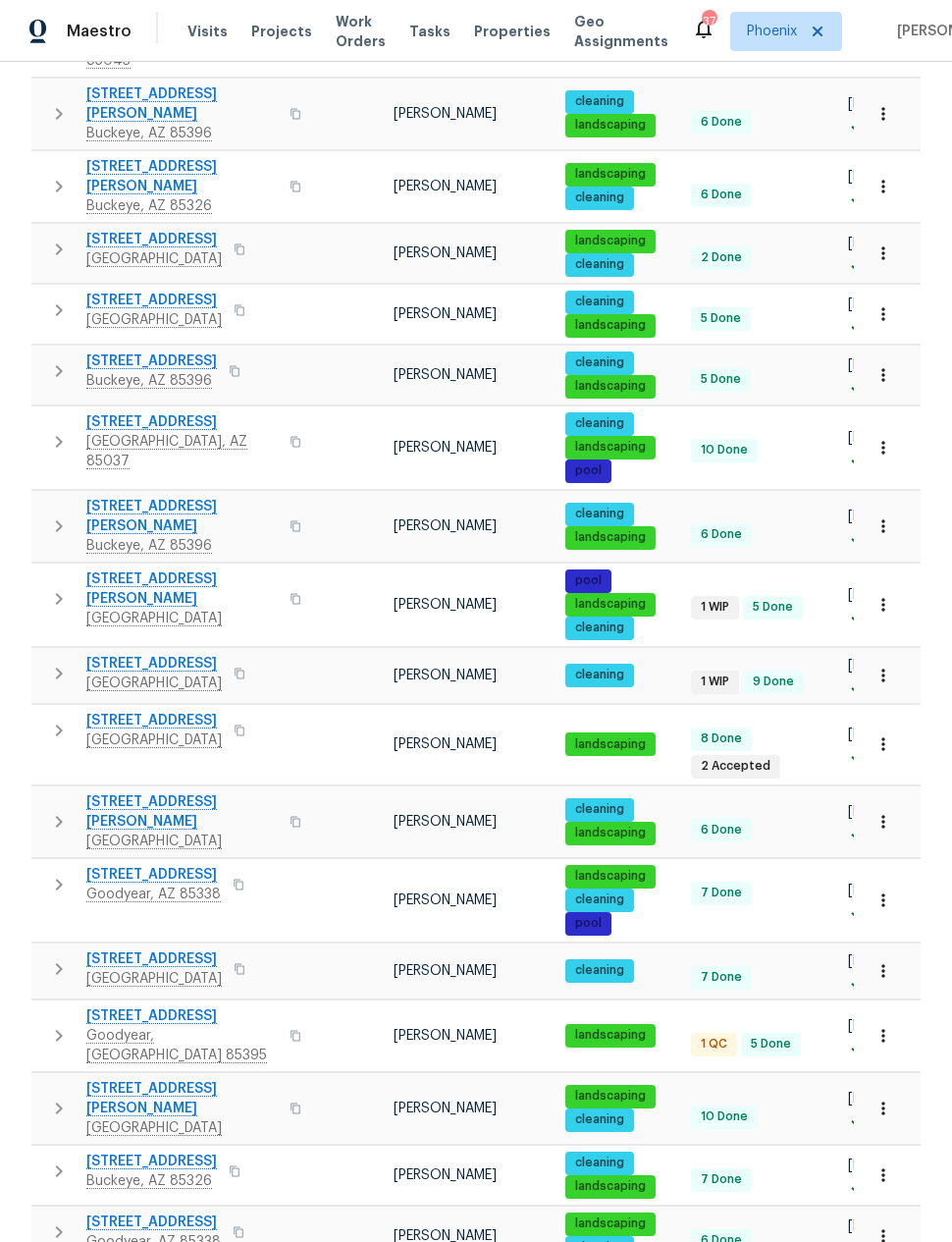 click on "5308 N 77th Dr" at bounding box center (154, 721) 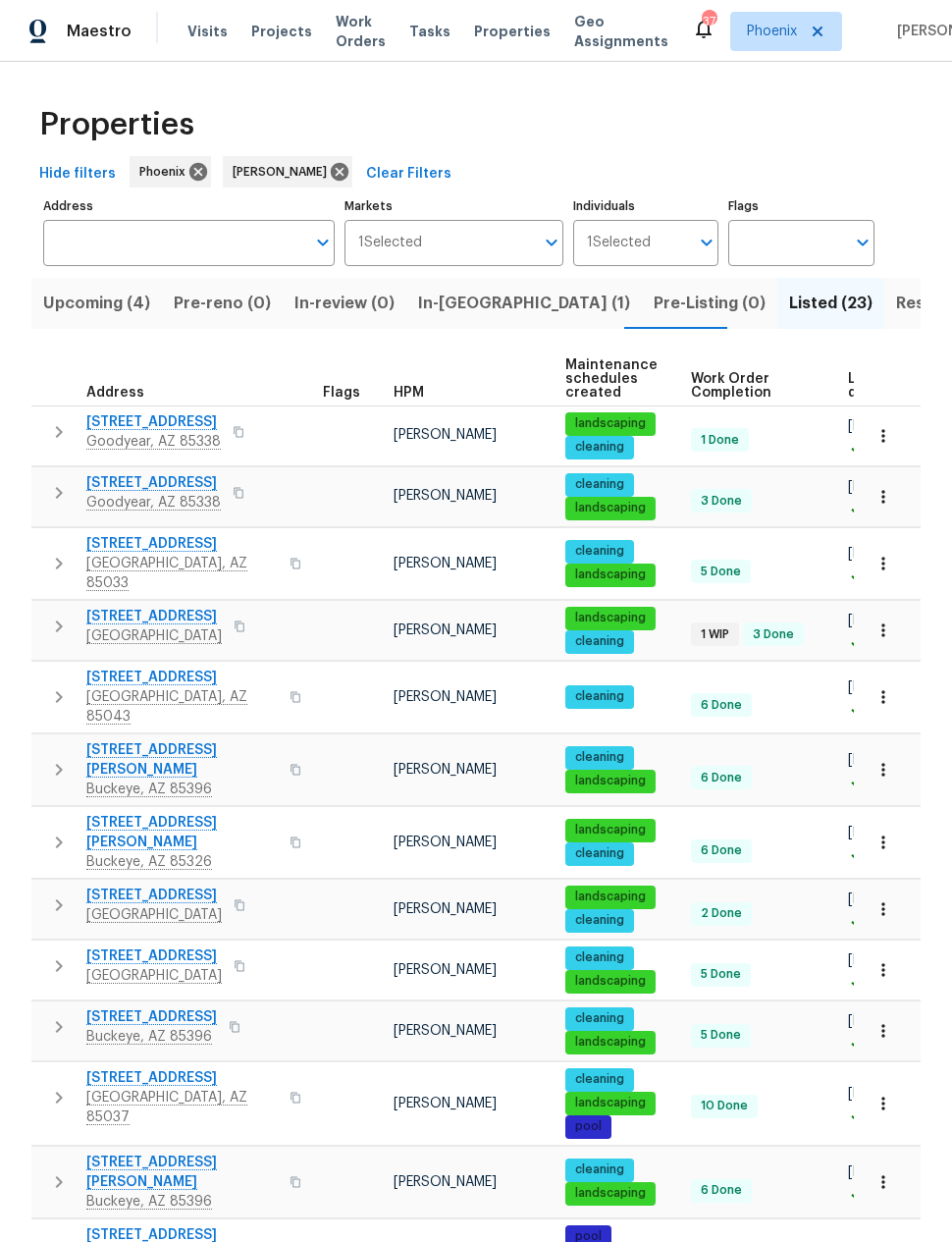 scroll, scrollTop: 0, scrollLeft: 0, axis: both 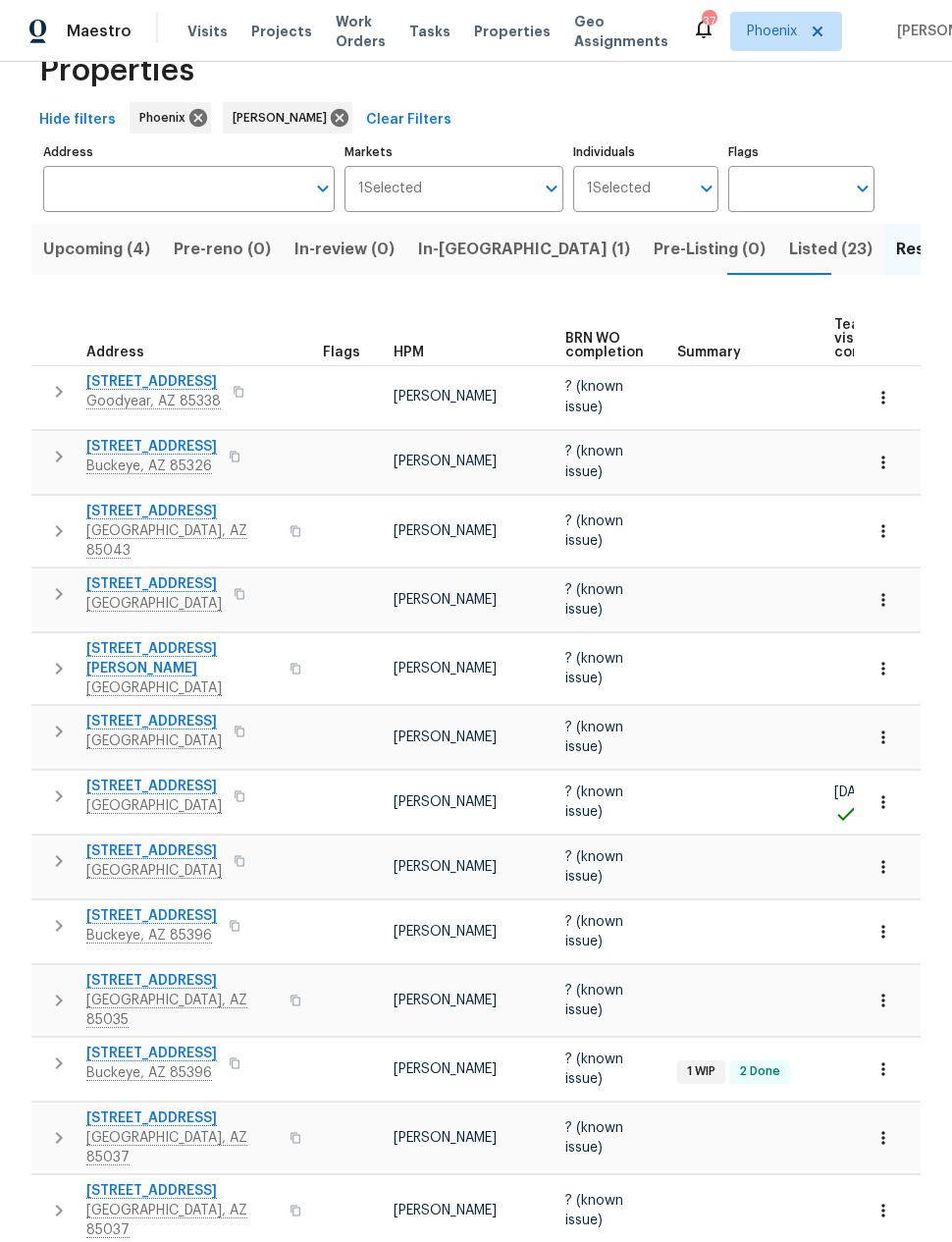 click 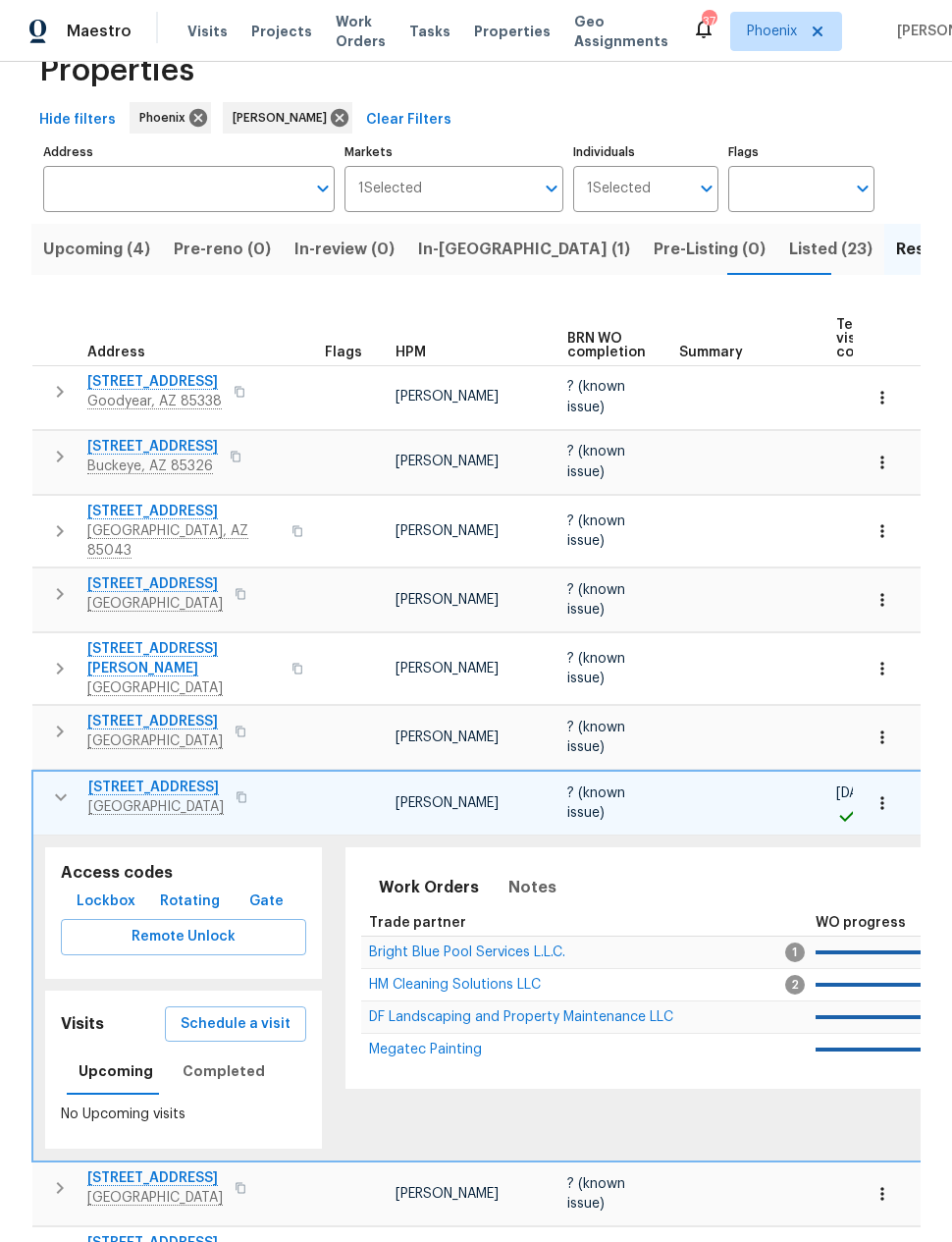 click on "Schedule a visit" at bounding box center (236, 1024) 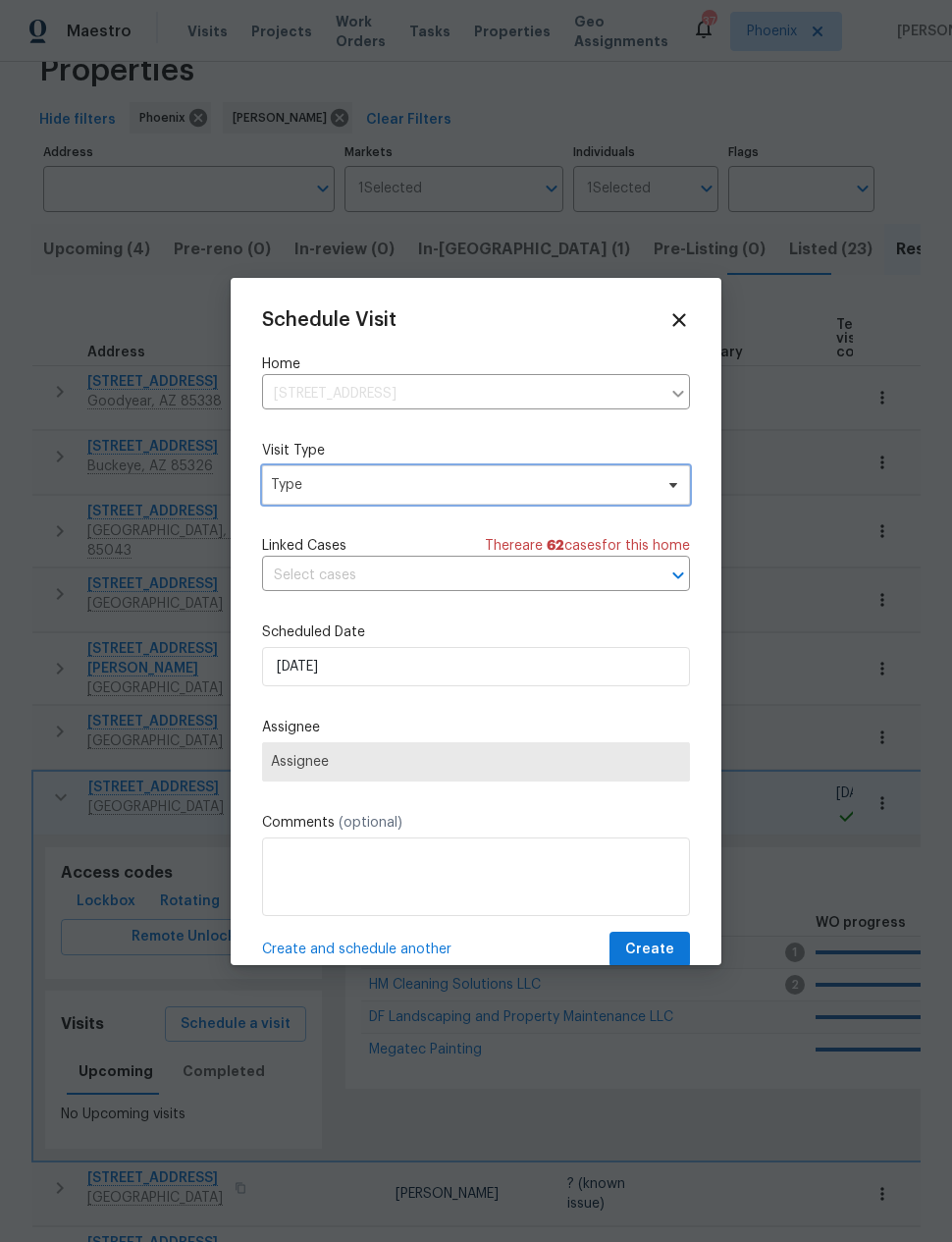 click on "Type" at bounding box center [461, 485] 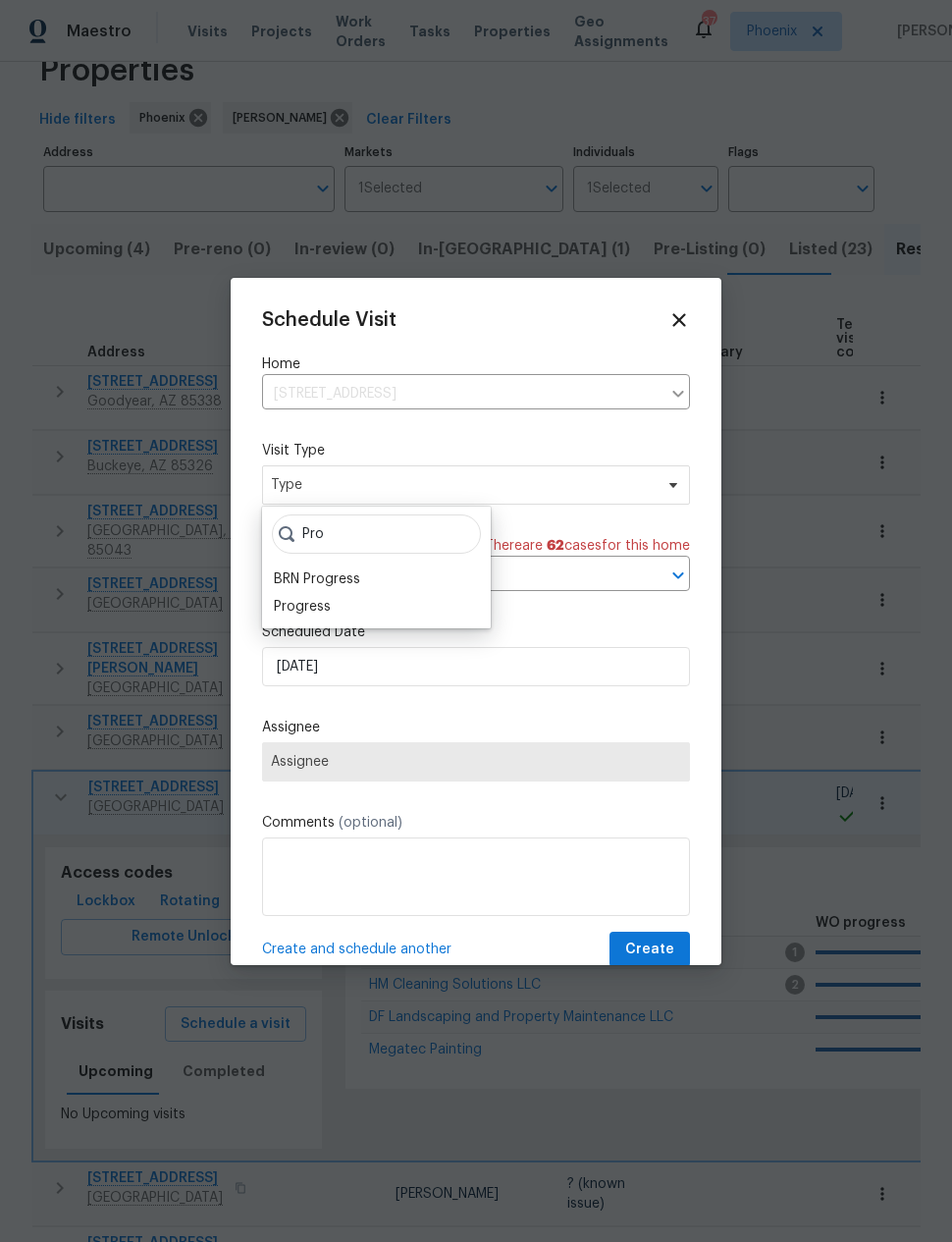 type on "Pro" 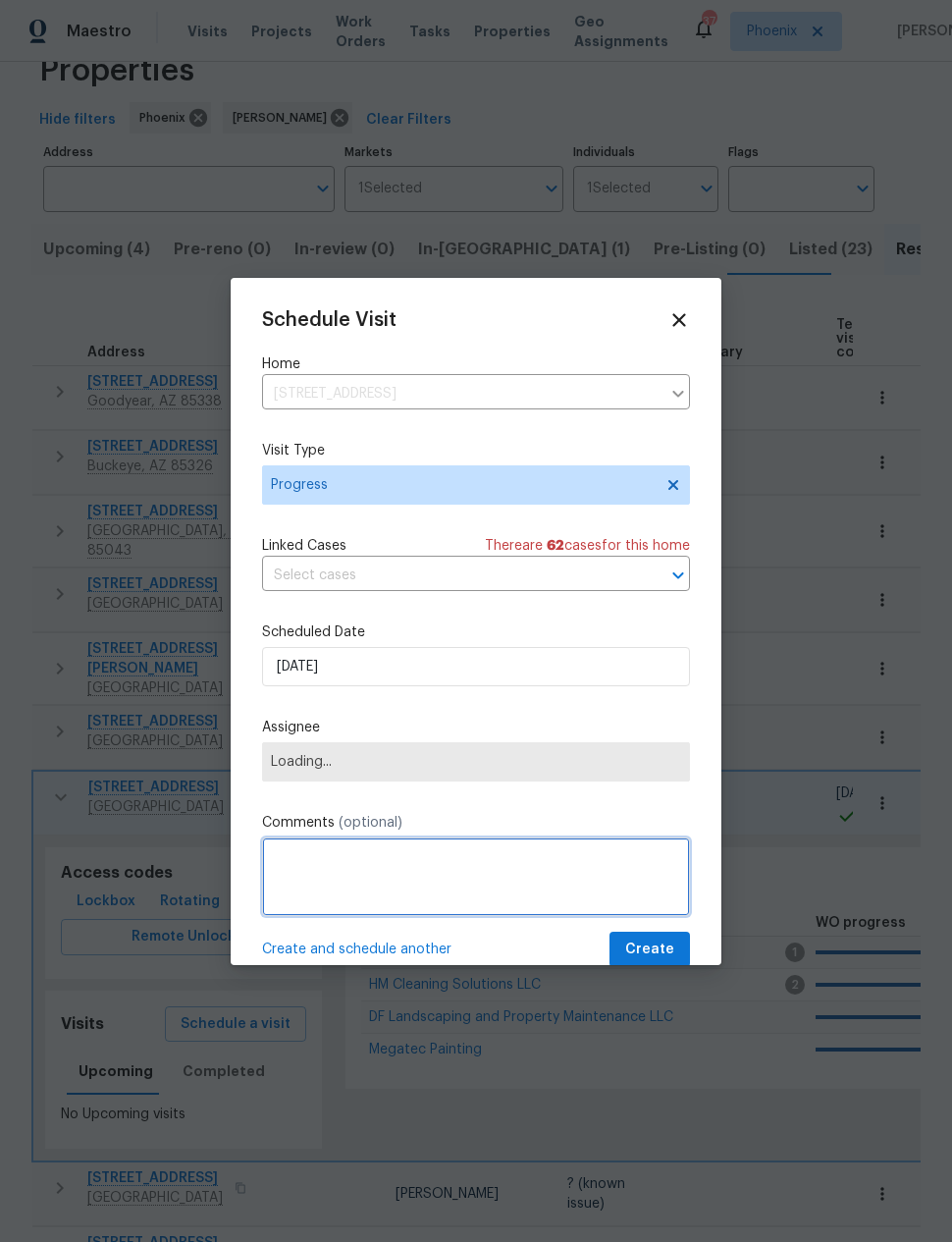 click at bounding box center [476, 877] 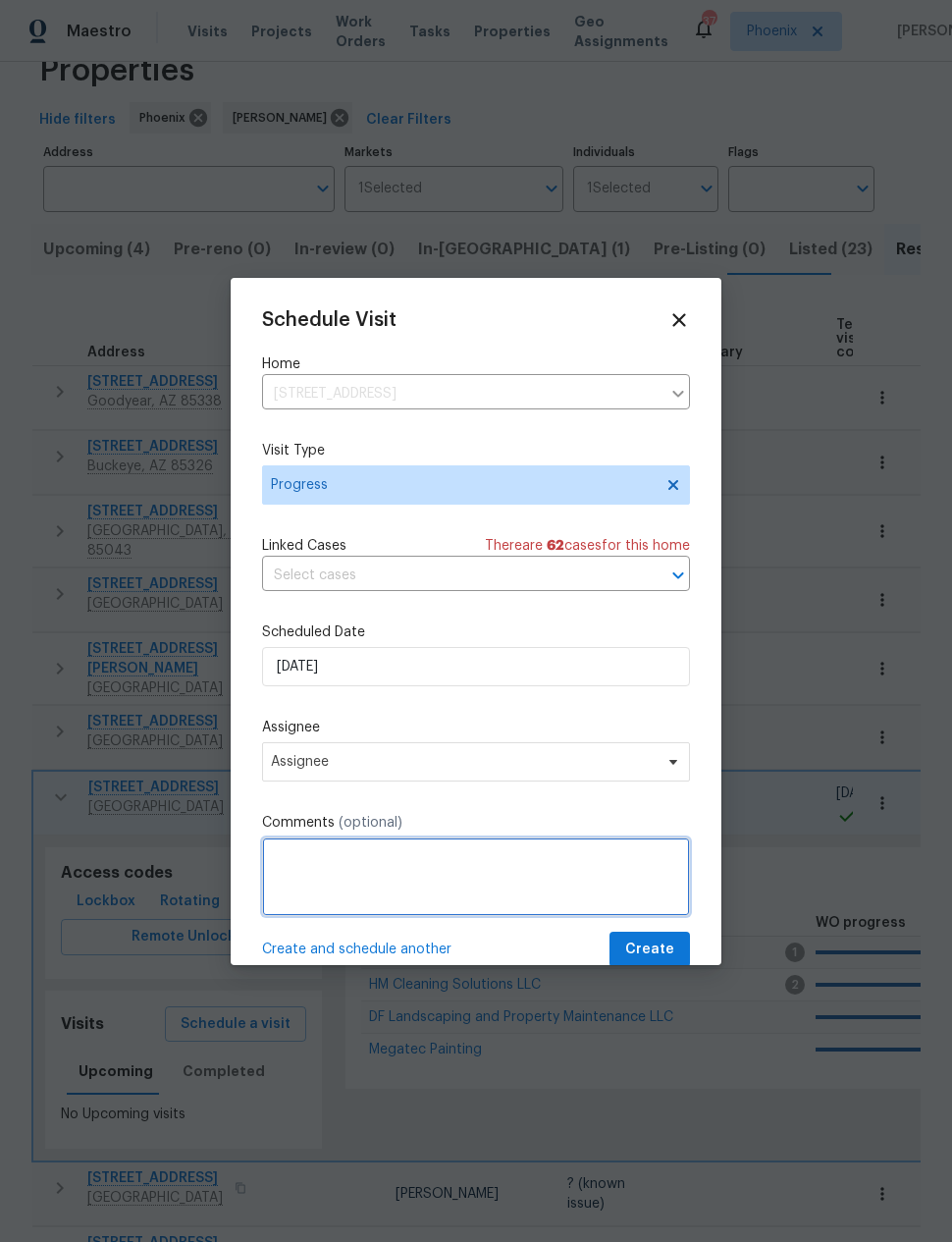 scroll, scrollTop: 53, scrollLeft: 0, axis: vertical 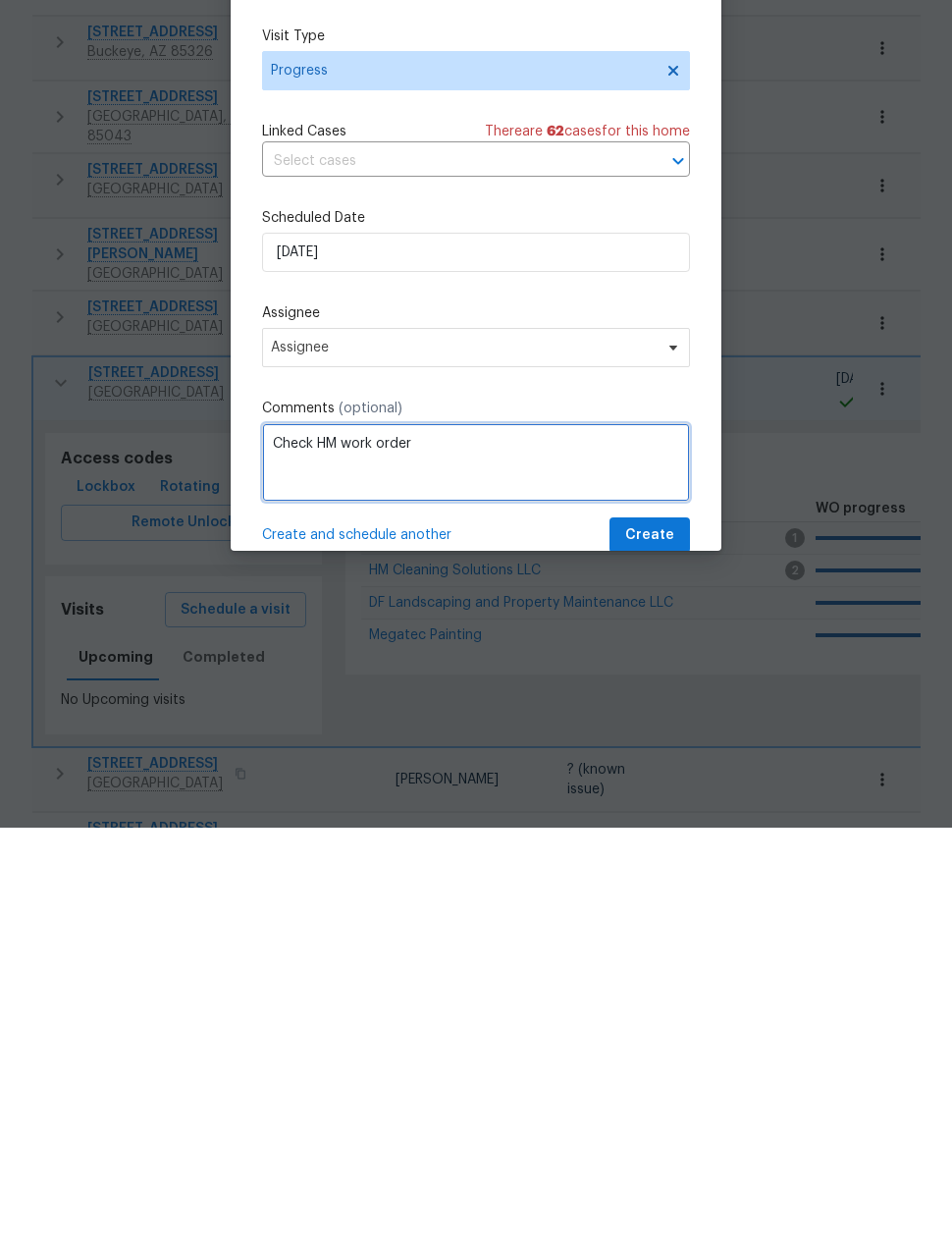 type on "Check HM work order" 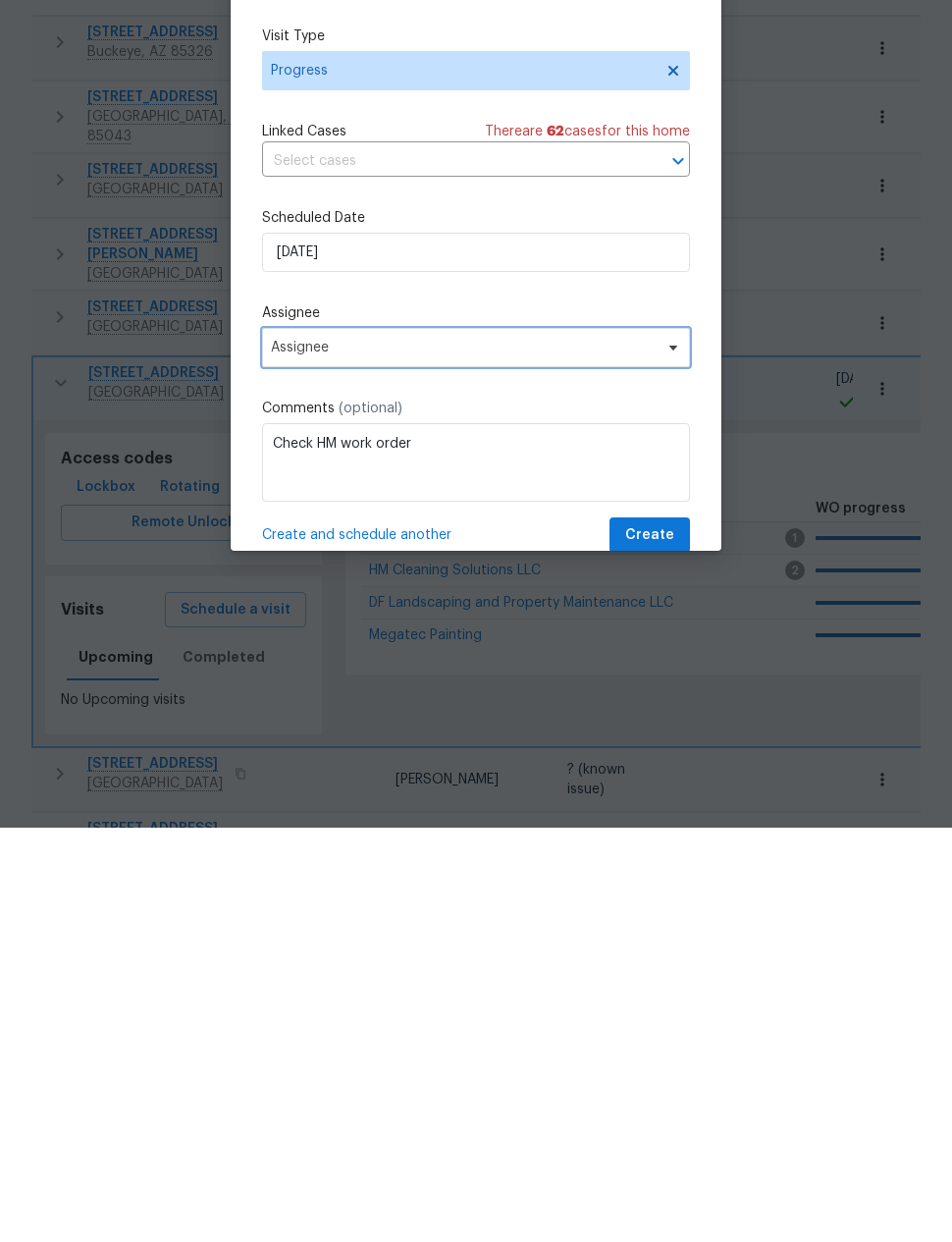 click on "Assignee" at bounding box center [463, 762] 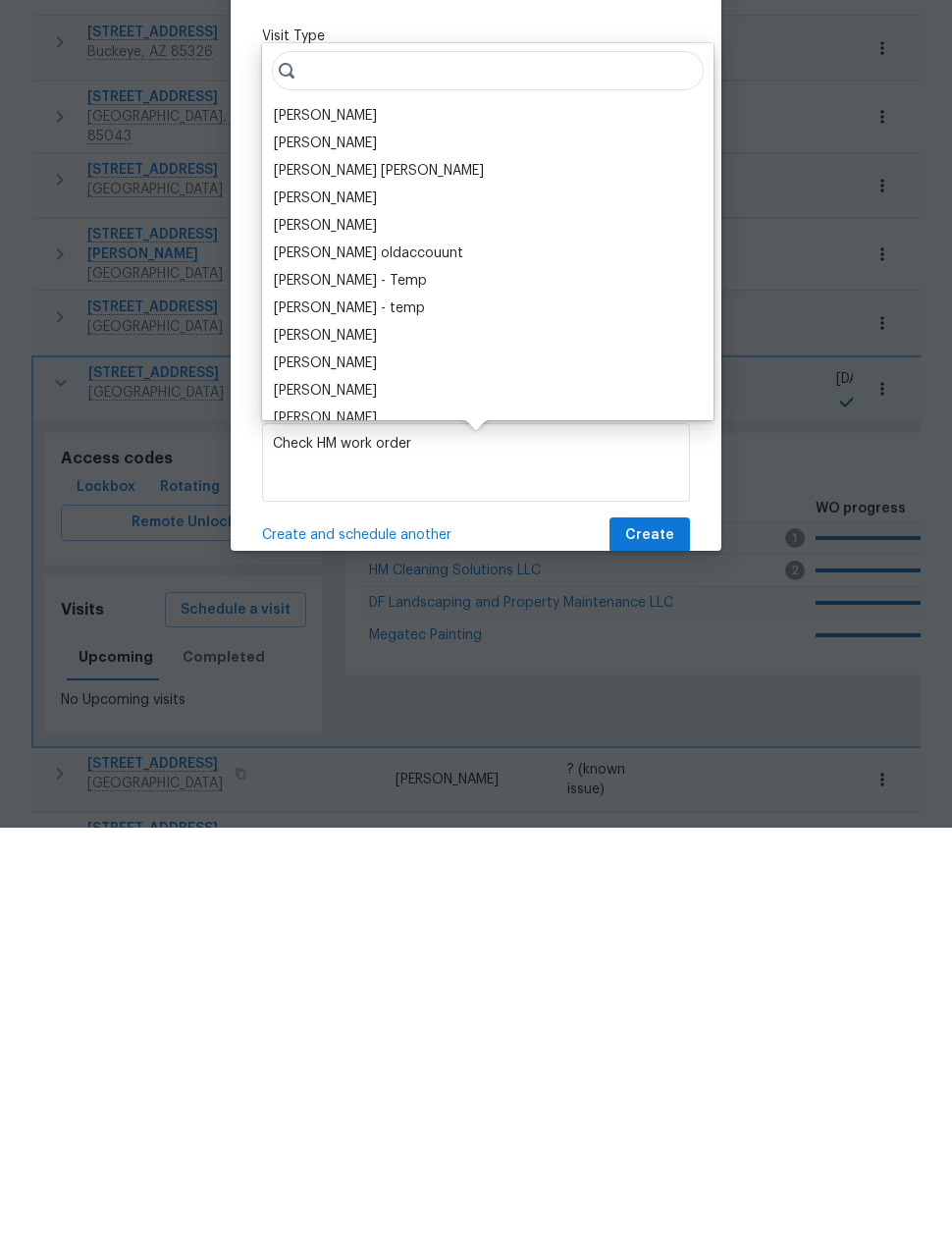 click on "[PERSON_NAME]" at bounding box center [325, 530] 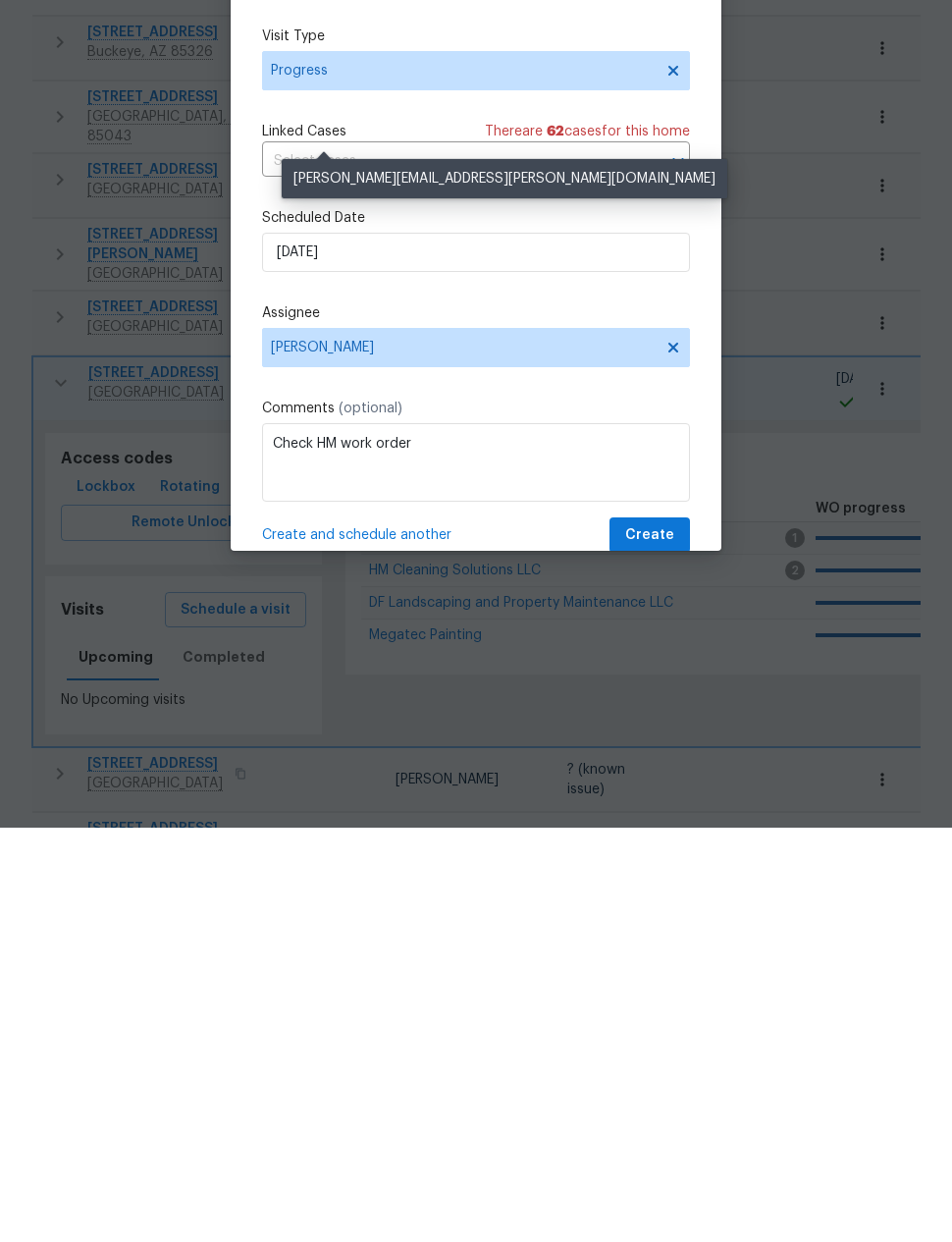 scroll, scrollTop: 79, scrollLeft: 0, axis: vertical 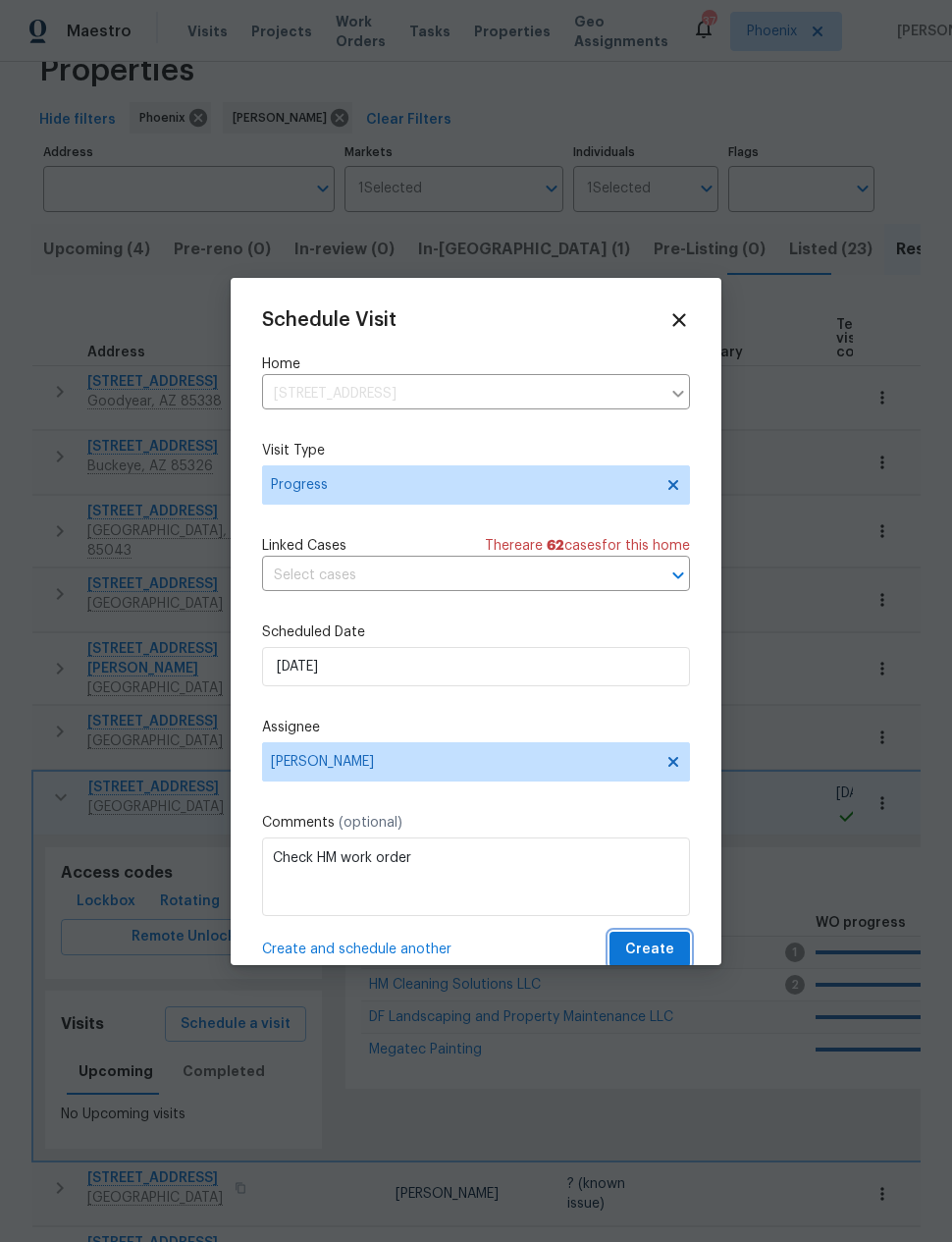 click on "Create" at bounding box center [650, 949] 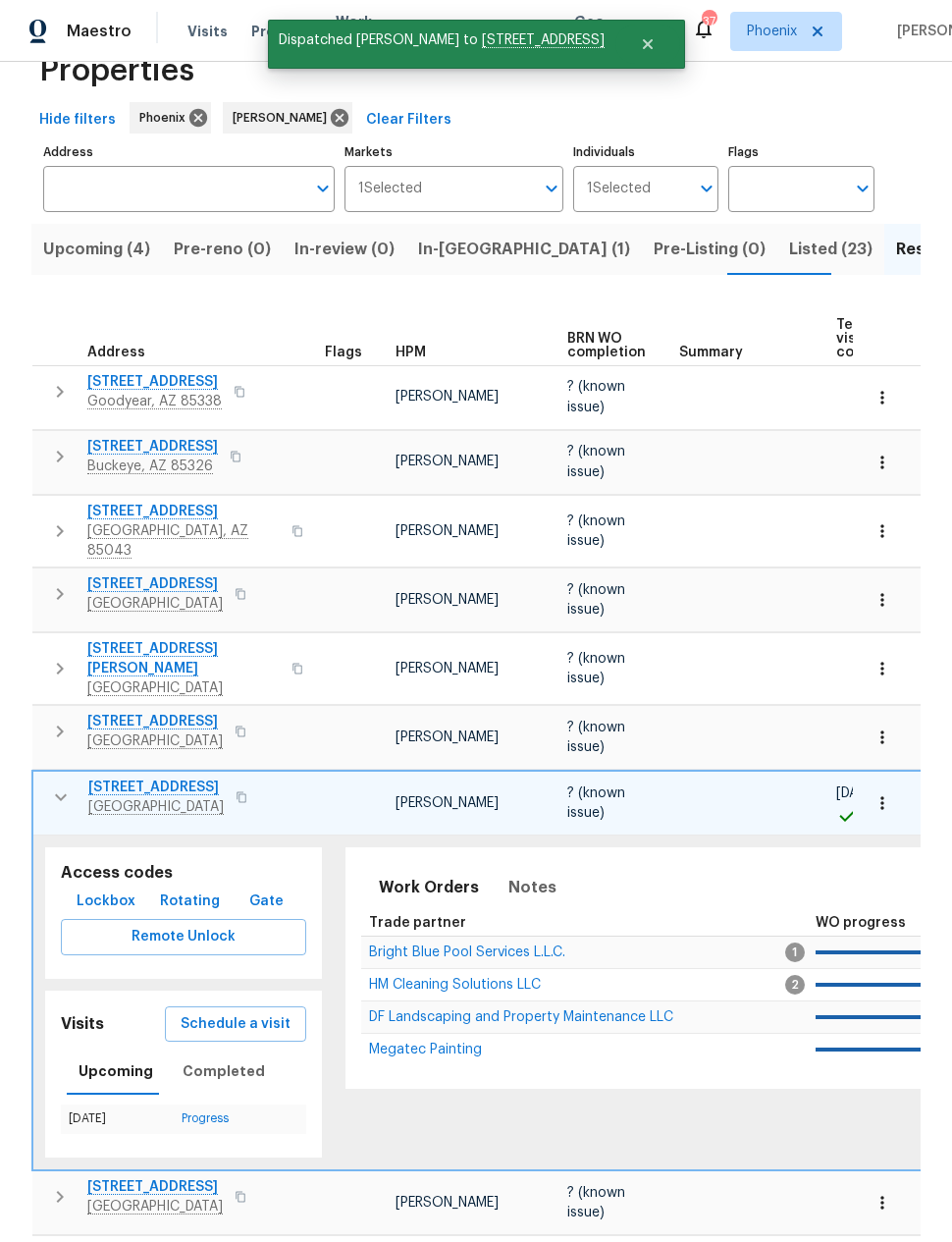 click 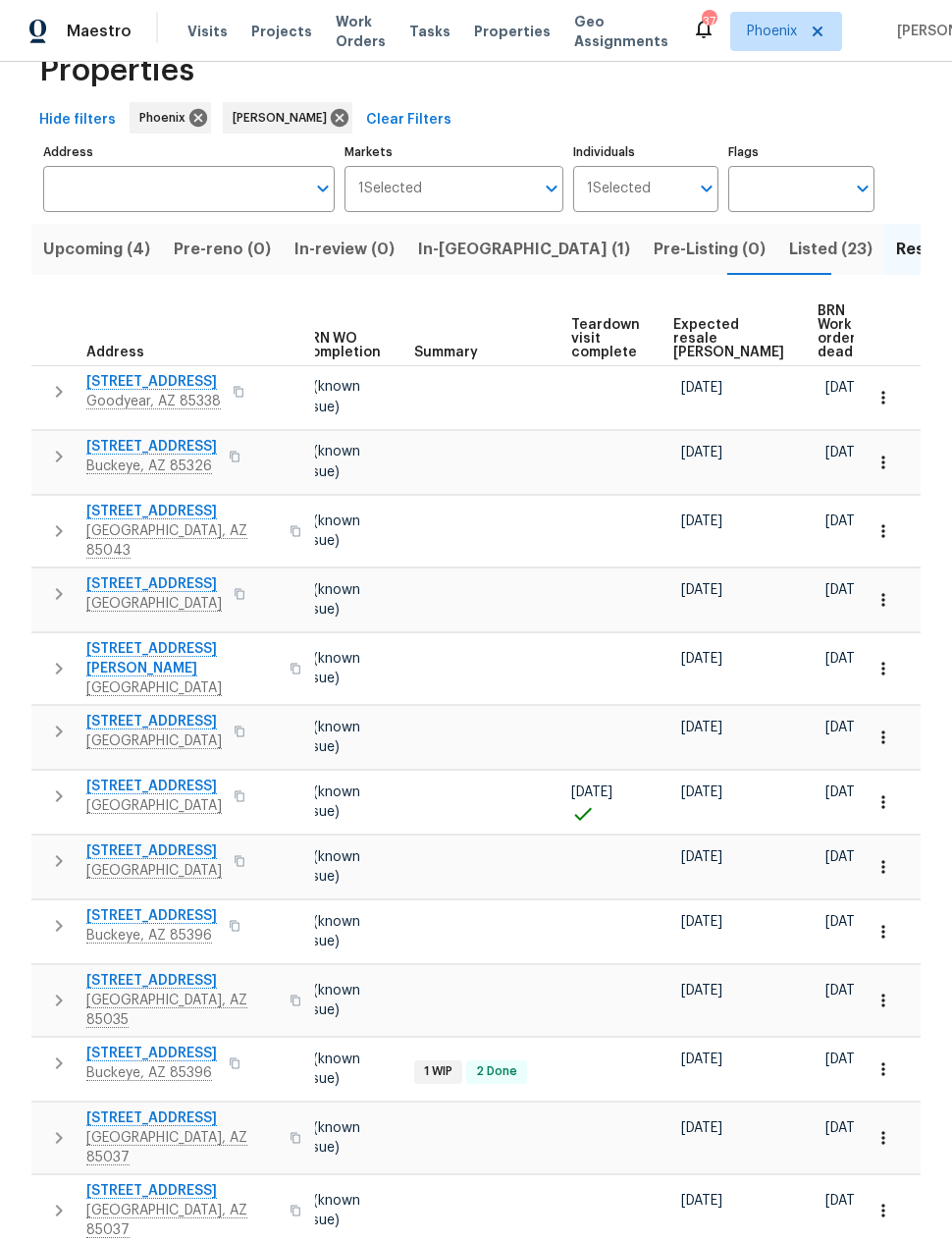 scroll, scrollTop: 0, scrollLeft: 262, axis: horizontal 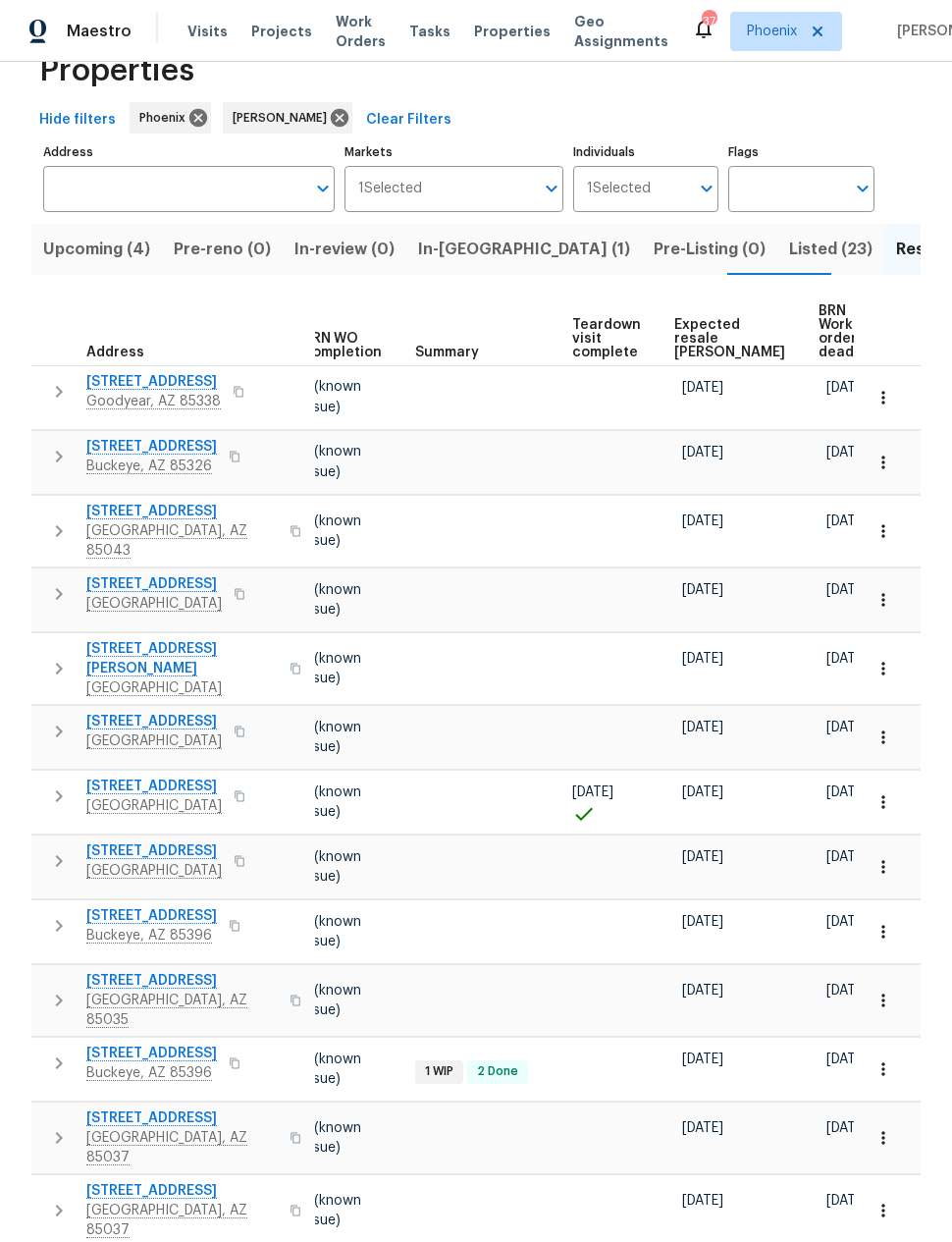 click on "Expected resale COE" at bounding box center (729, 339) 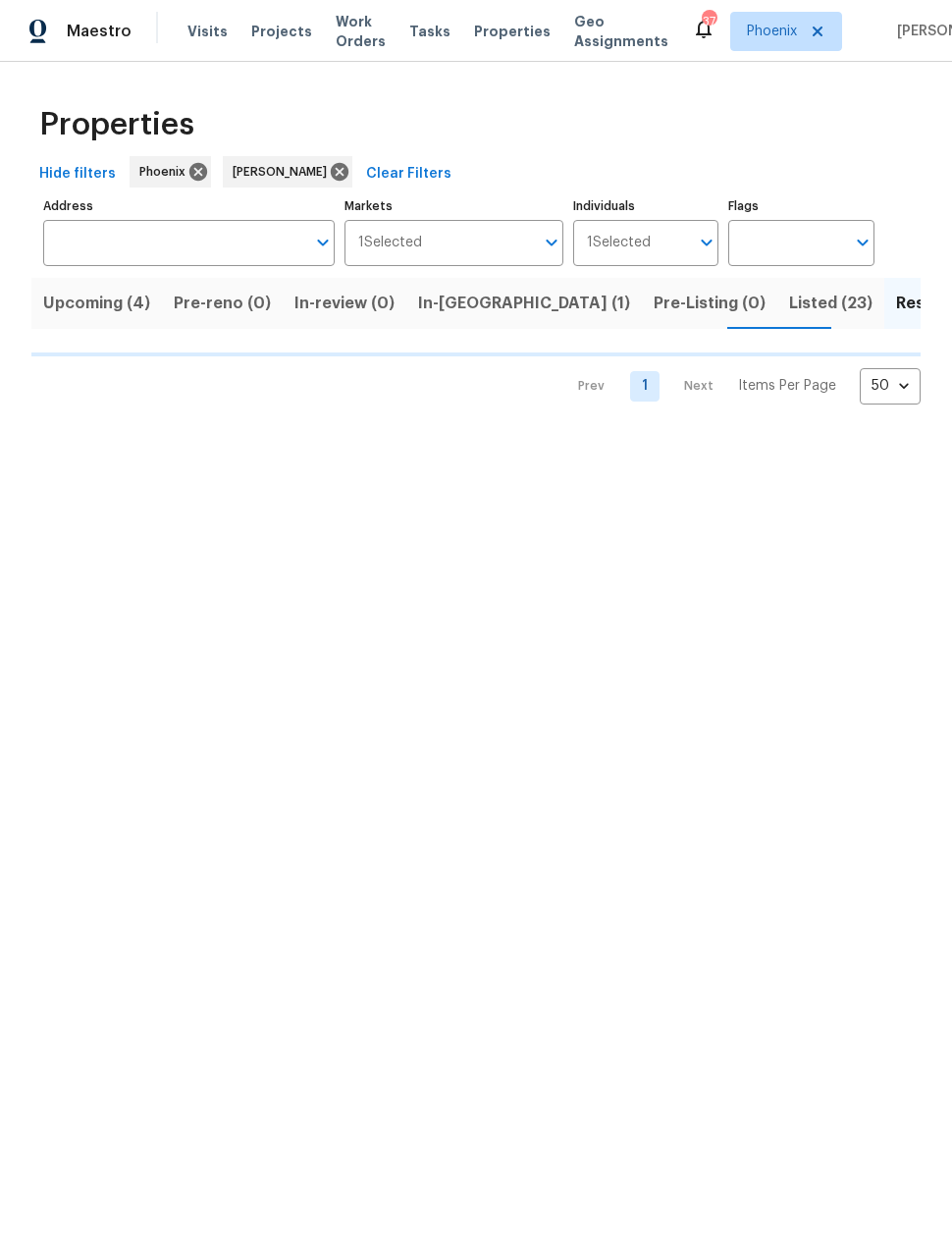 scroll, scrollTop: 0, scrollLeft: 0, axis: both 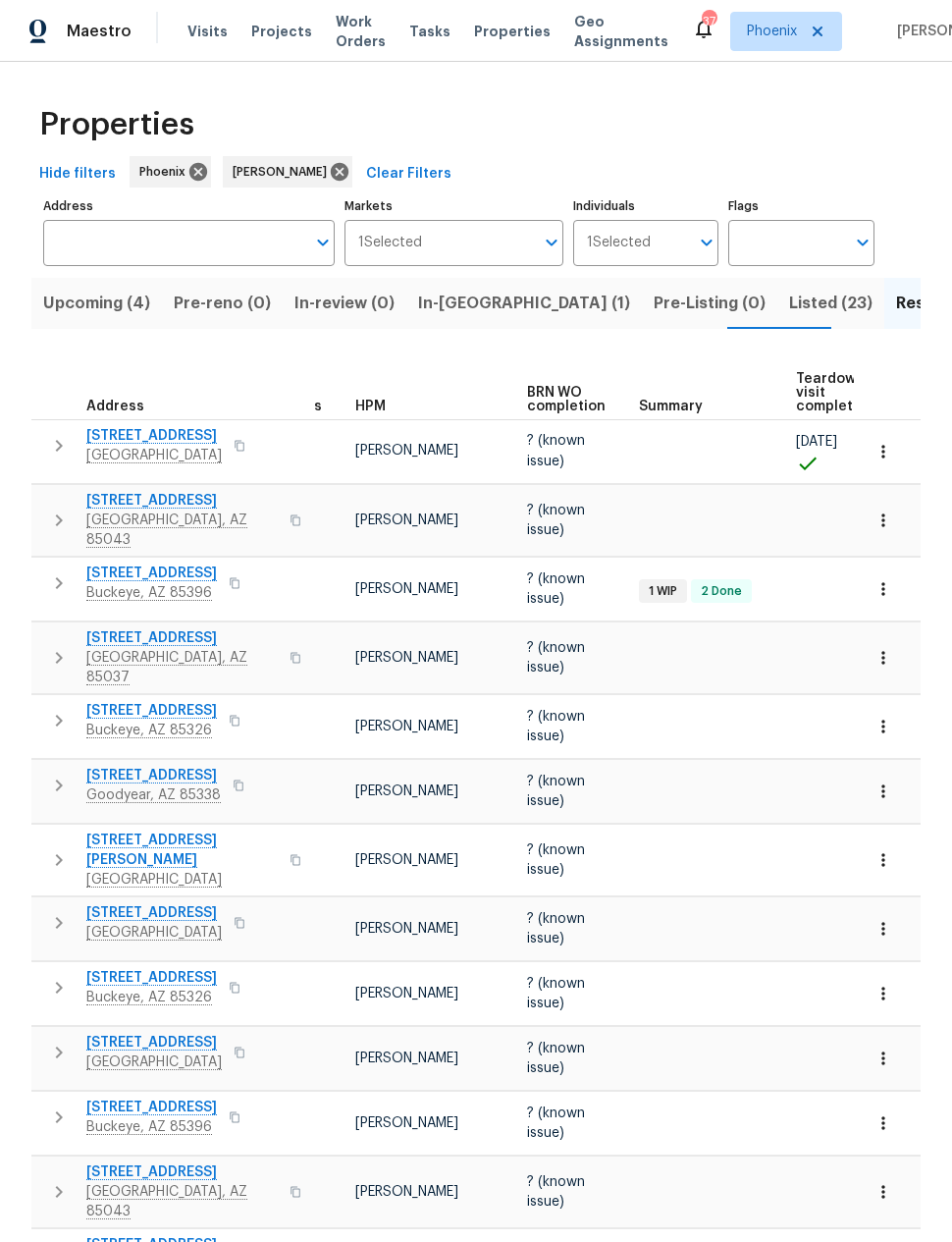 click on "2178 N 212th Ln" at bounding box center [151, 573] 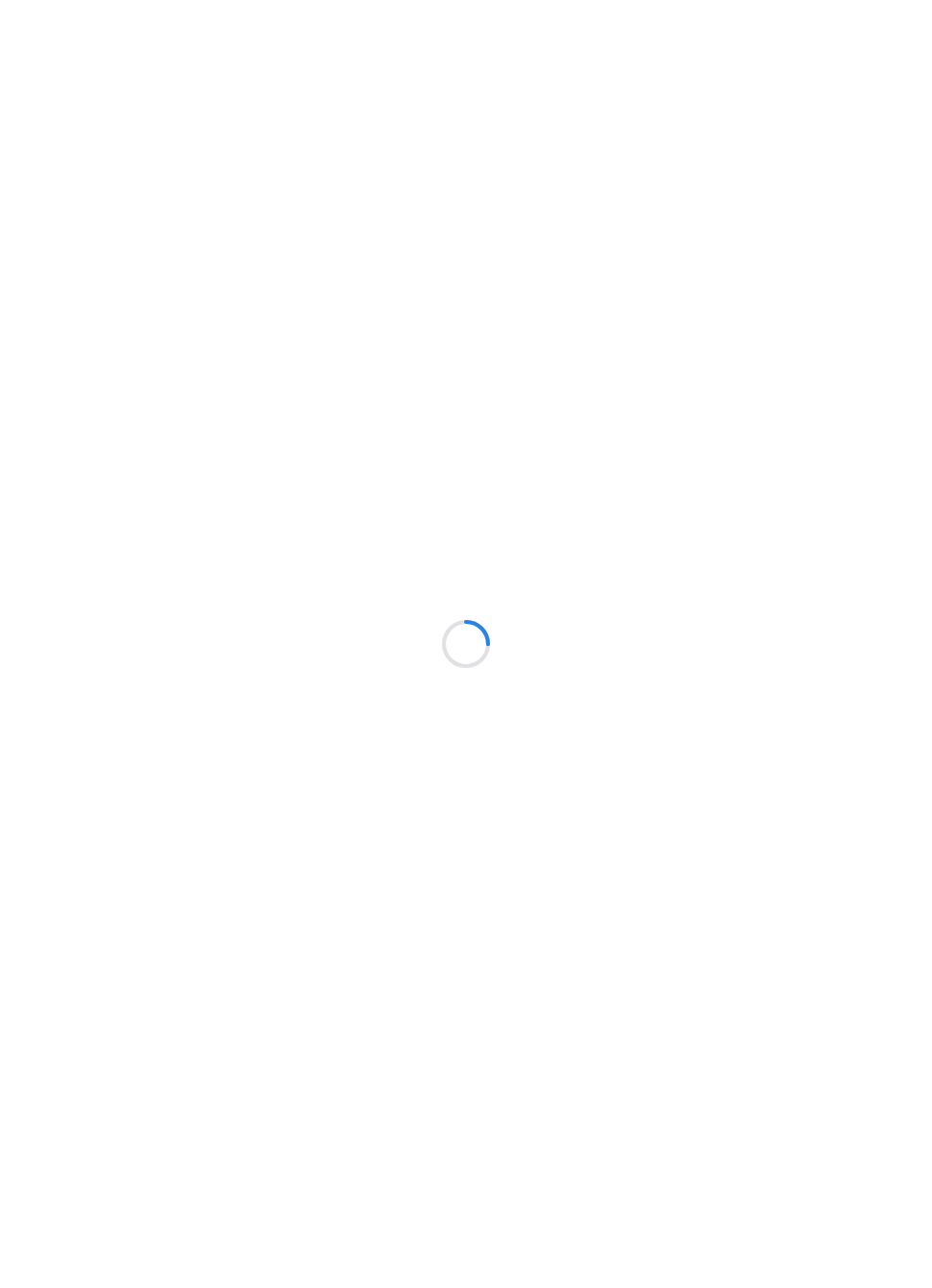 scroll, scrollTop: 0, scrollLeft: 0, axis: both 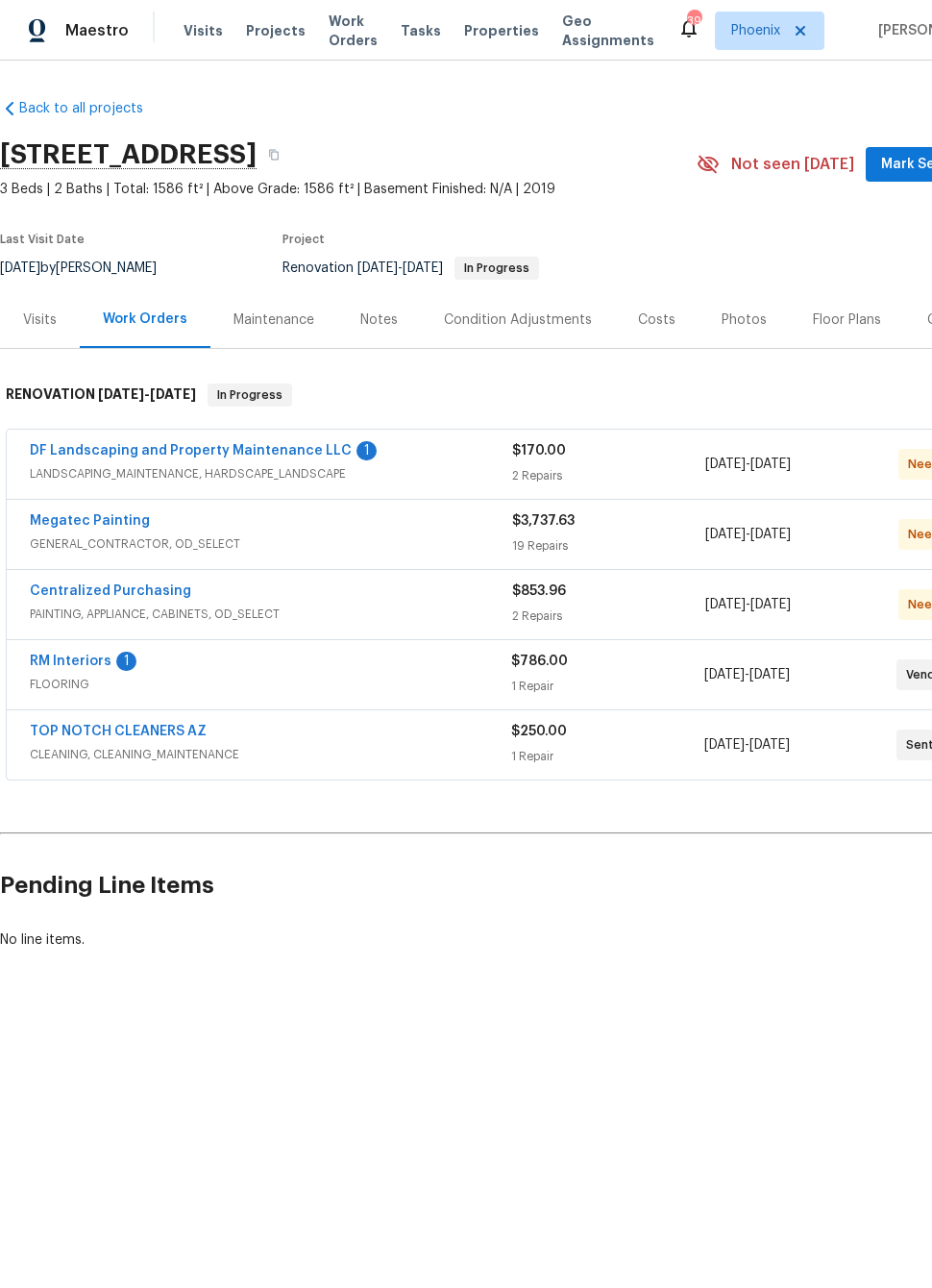 click on "TOP NOTCH CLEANERS AZ" at bounding box center [118, 731] 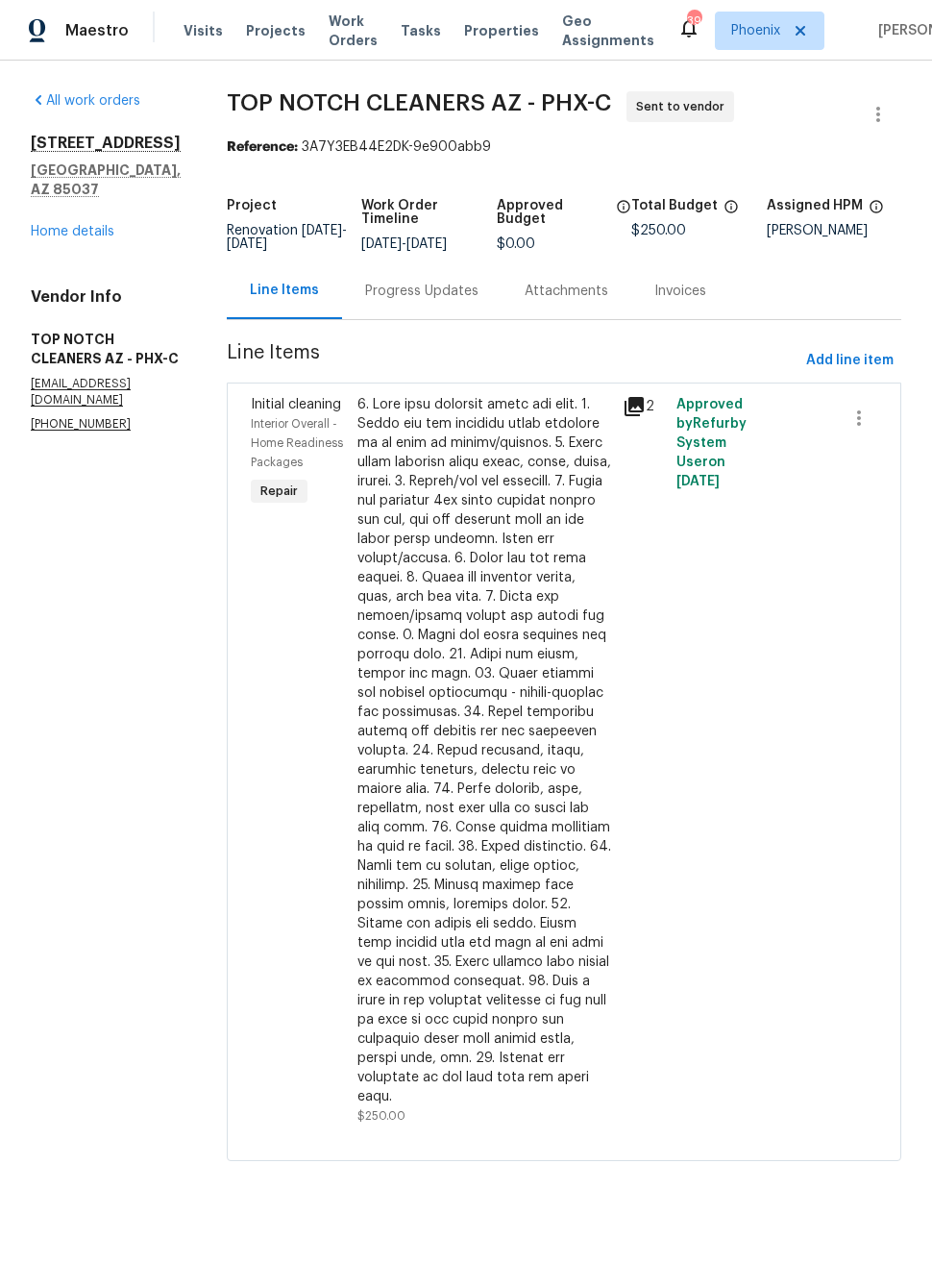 click on "Progress Updates" at bounding box center (422, 290) 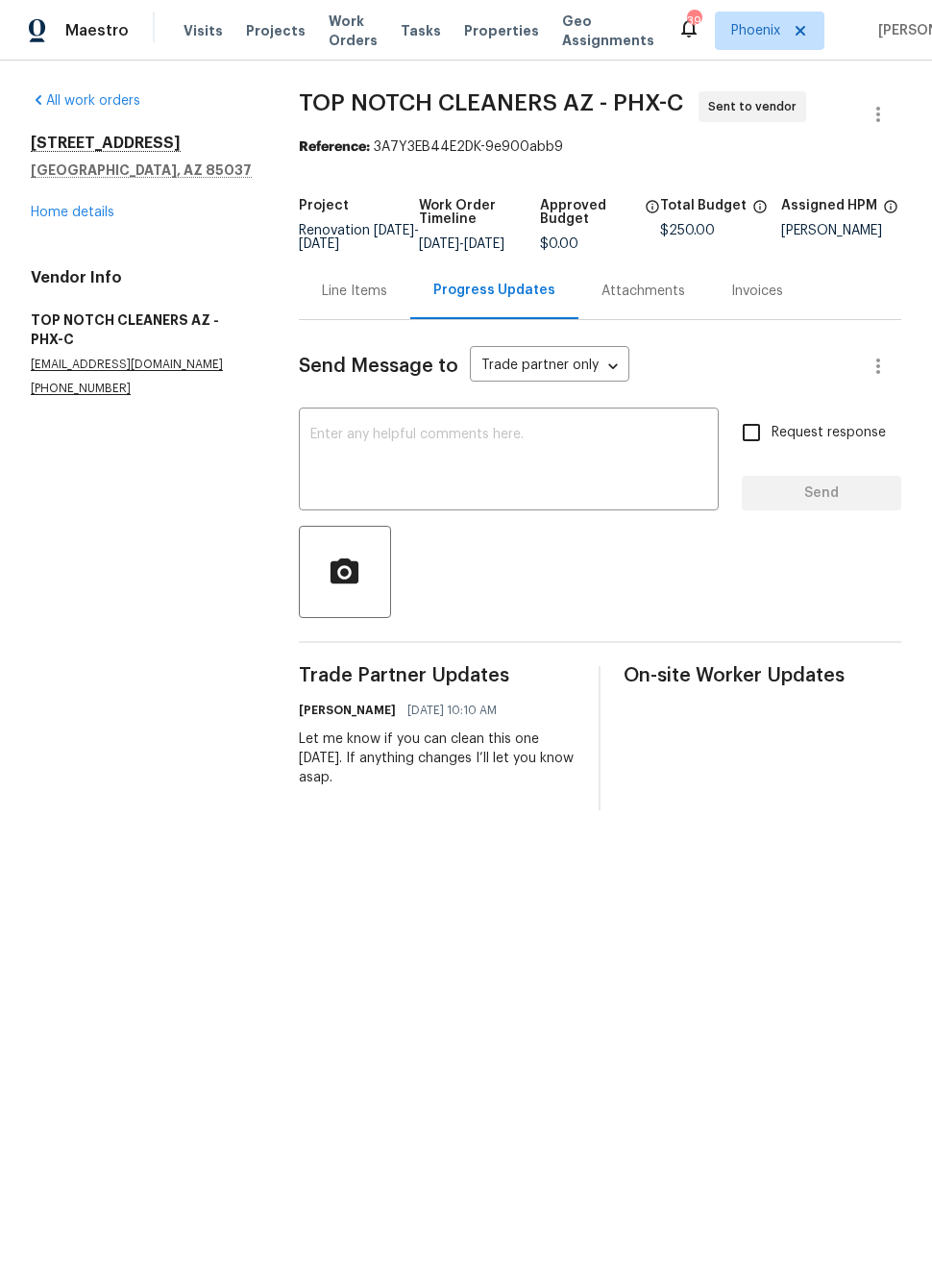 click on "Home details" at bounding box center [72, 212] 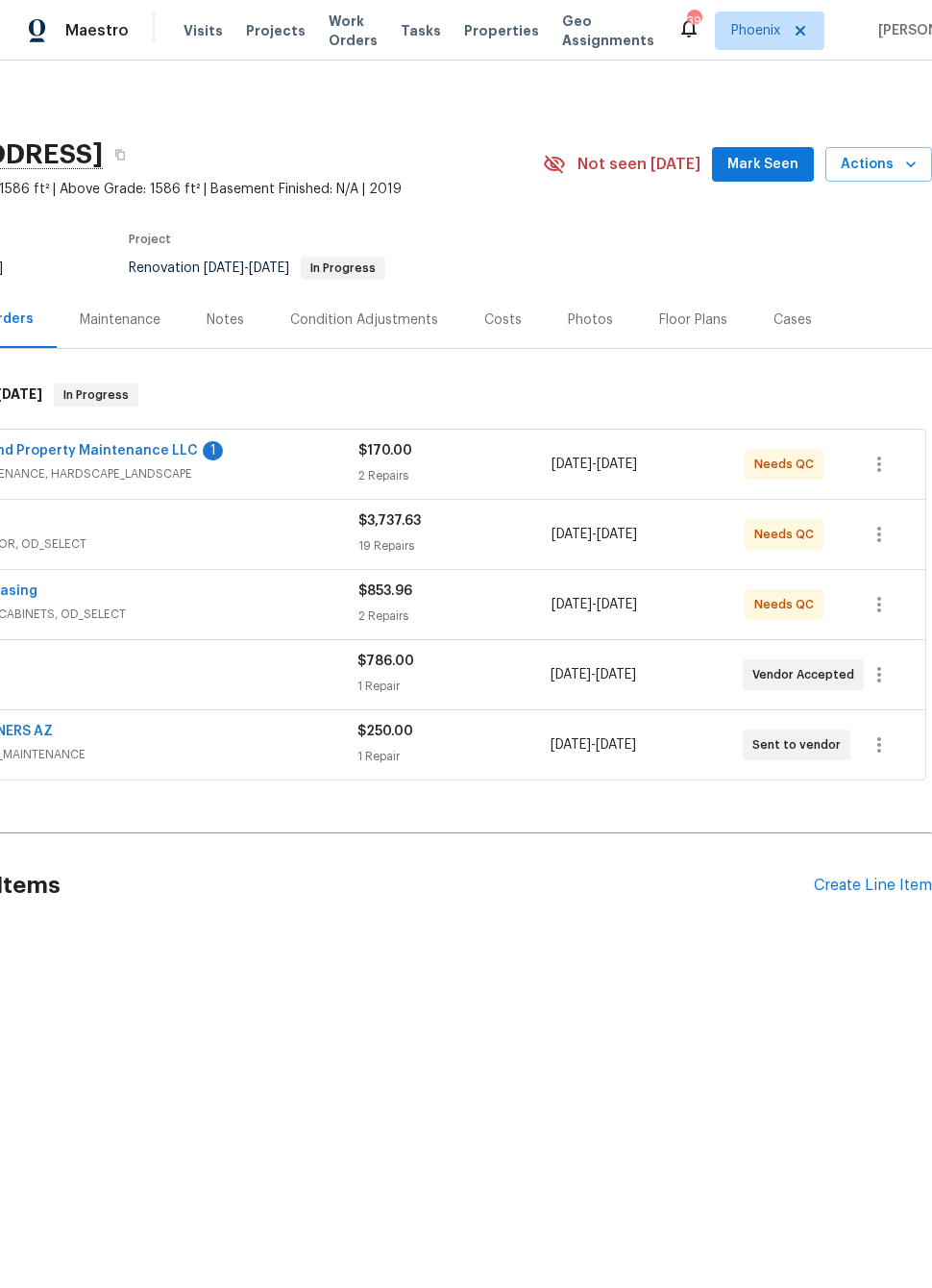 scroll, scrollTop: 0, scrollLeft: 154, axis: horizontal 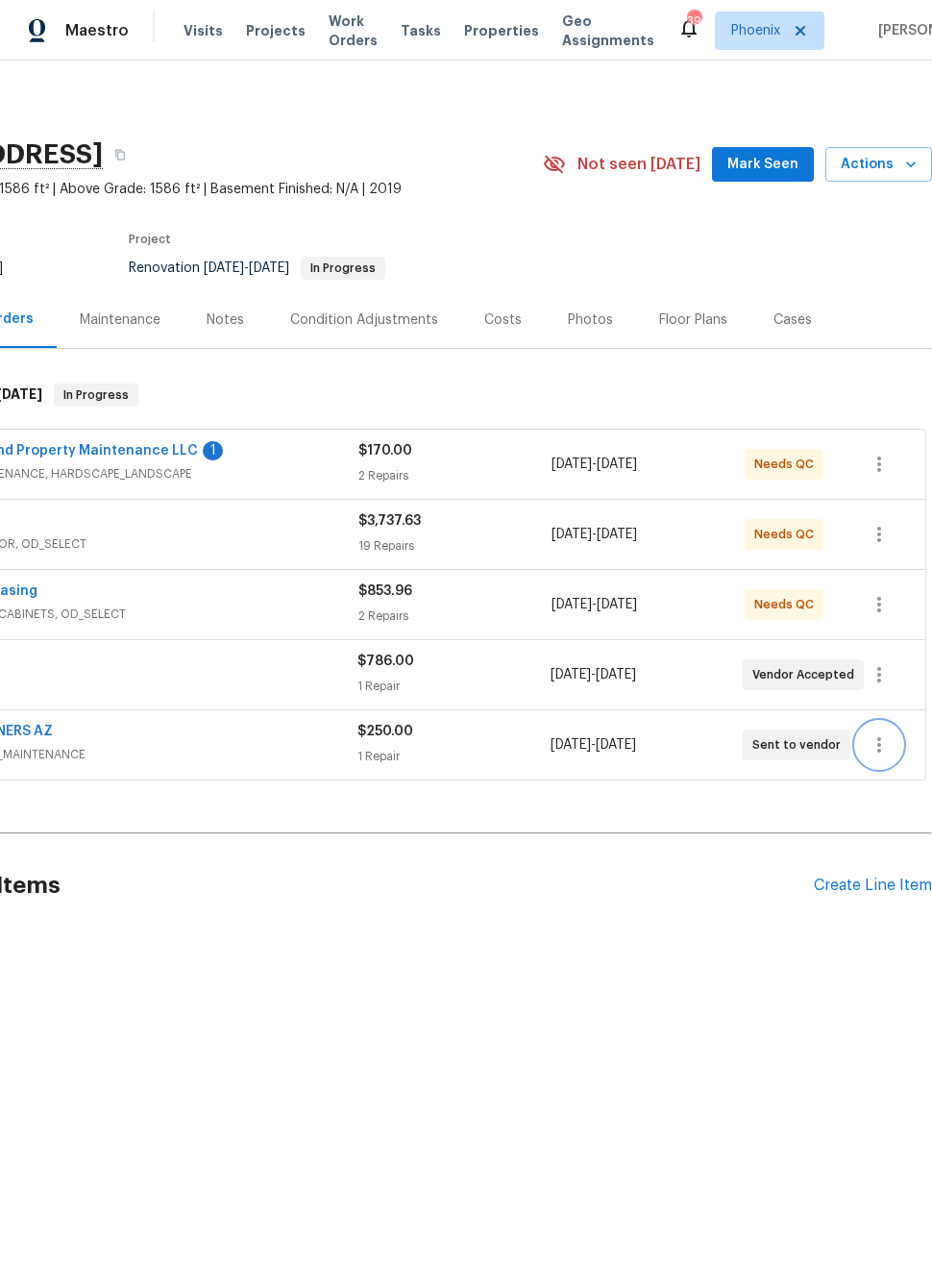 click 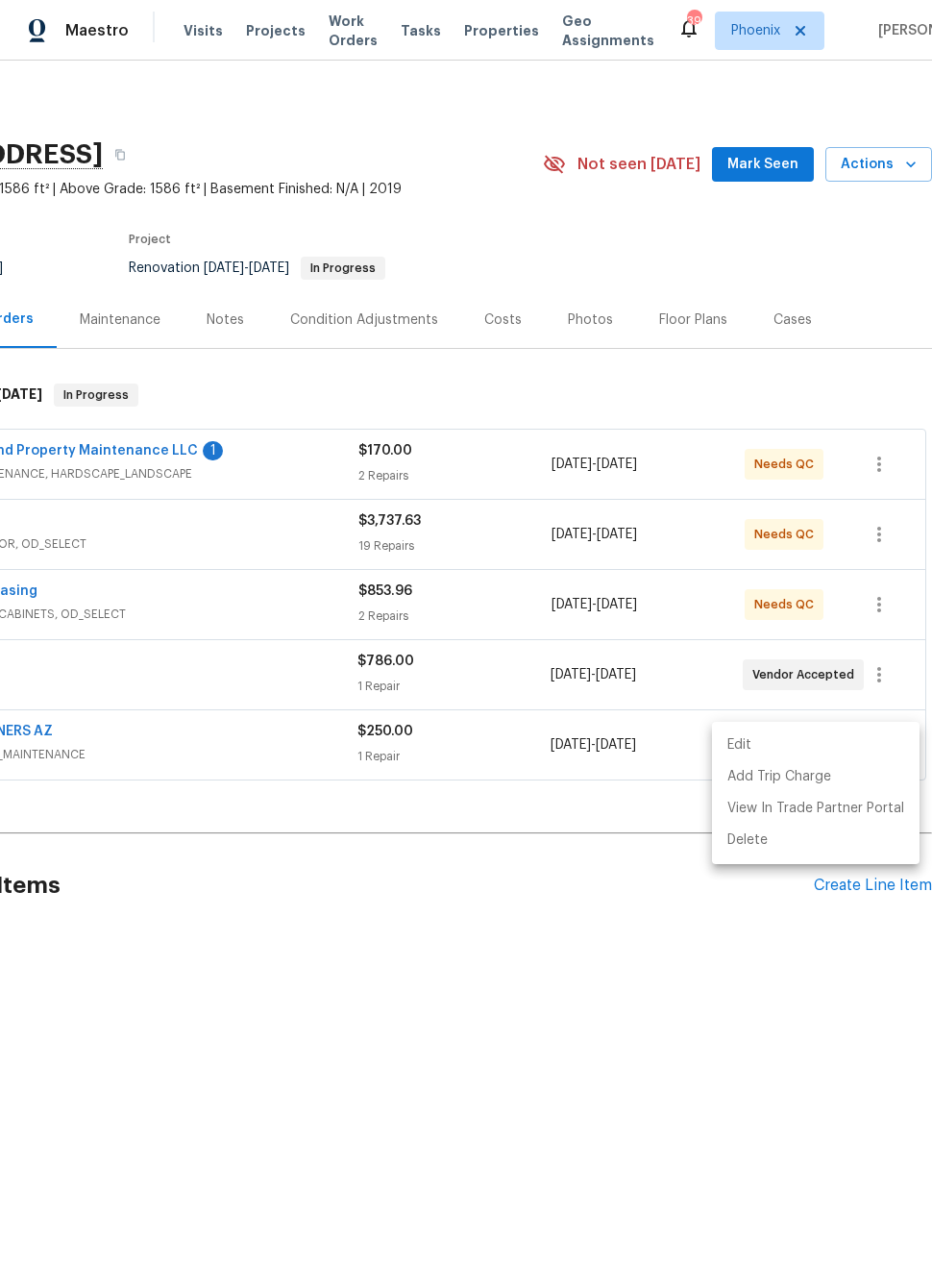 click on "Edit" at bounding box center (816, 745) 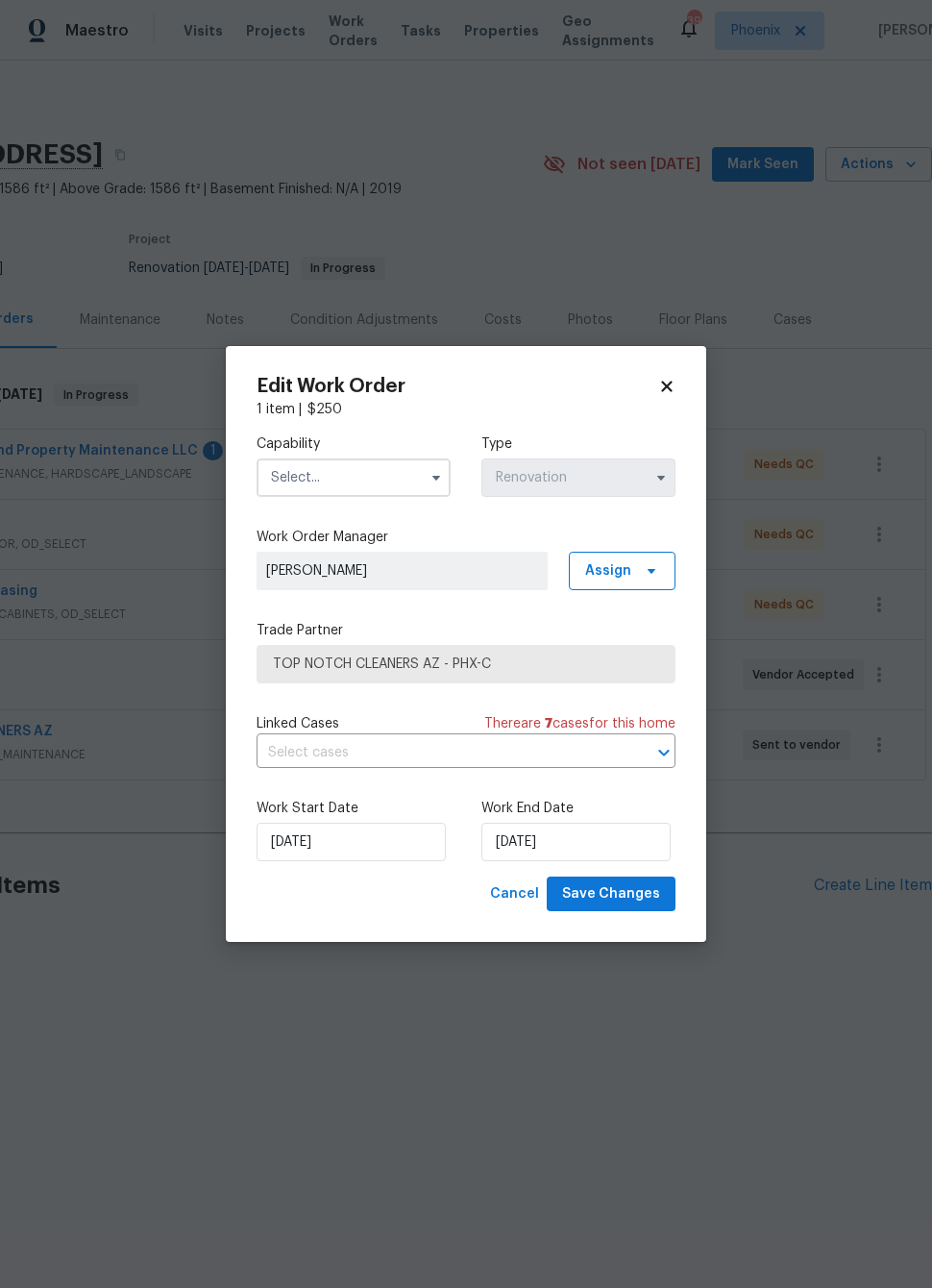 click at bounding box center [354, 478] 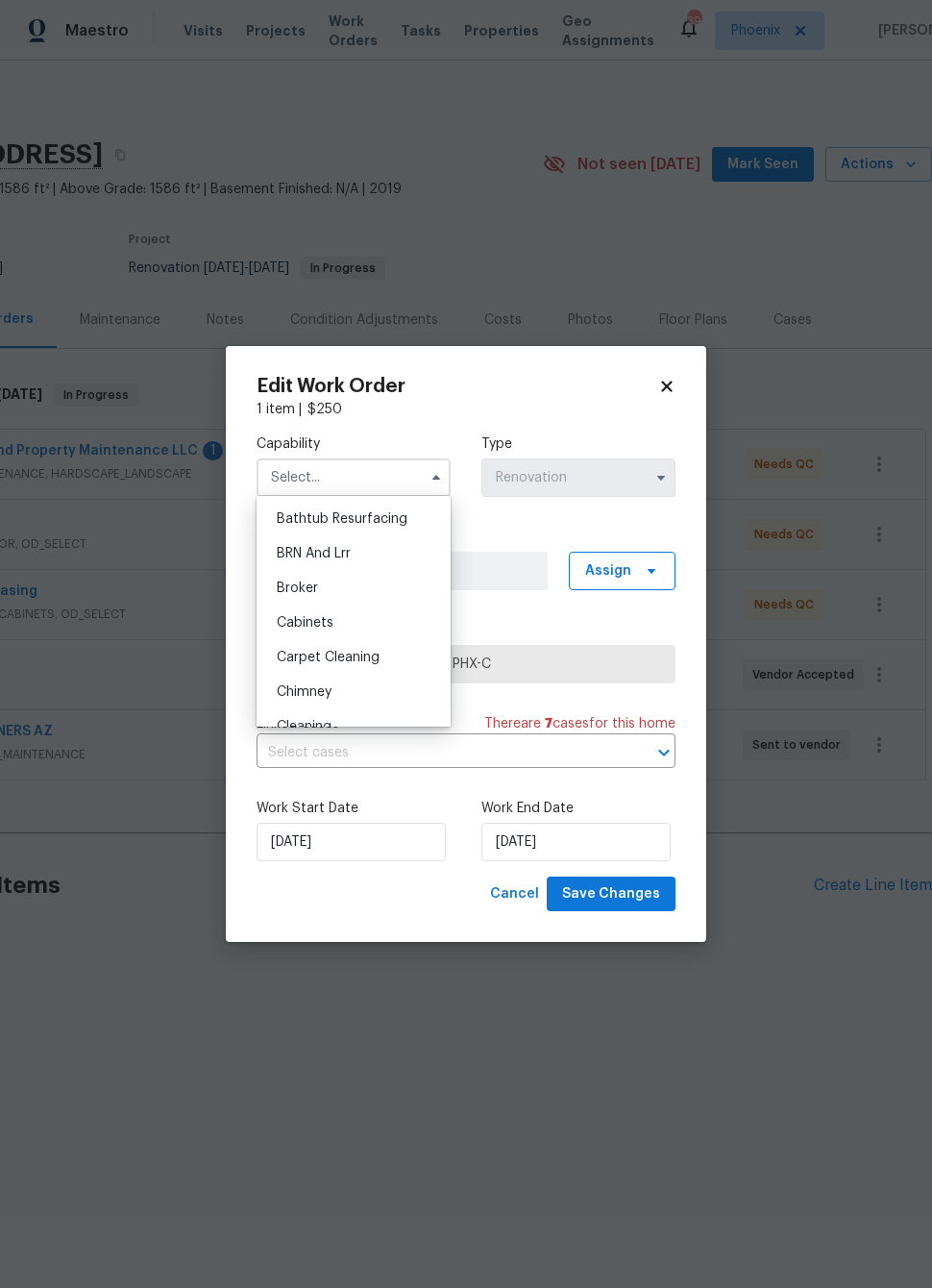 scroll, scrollTop: 95, scrollLeft: 0, axis: vertical 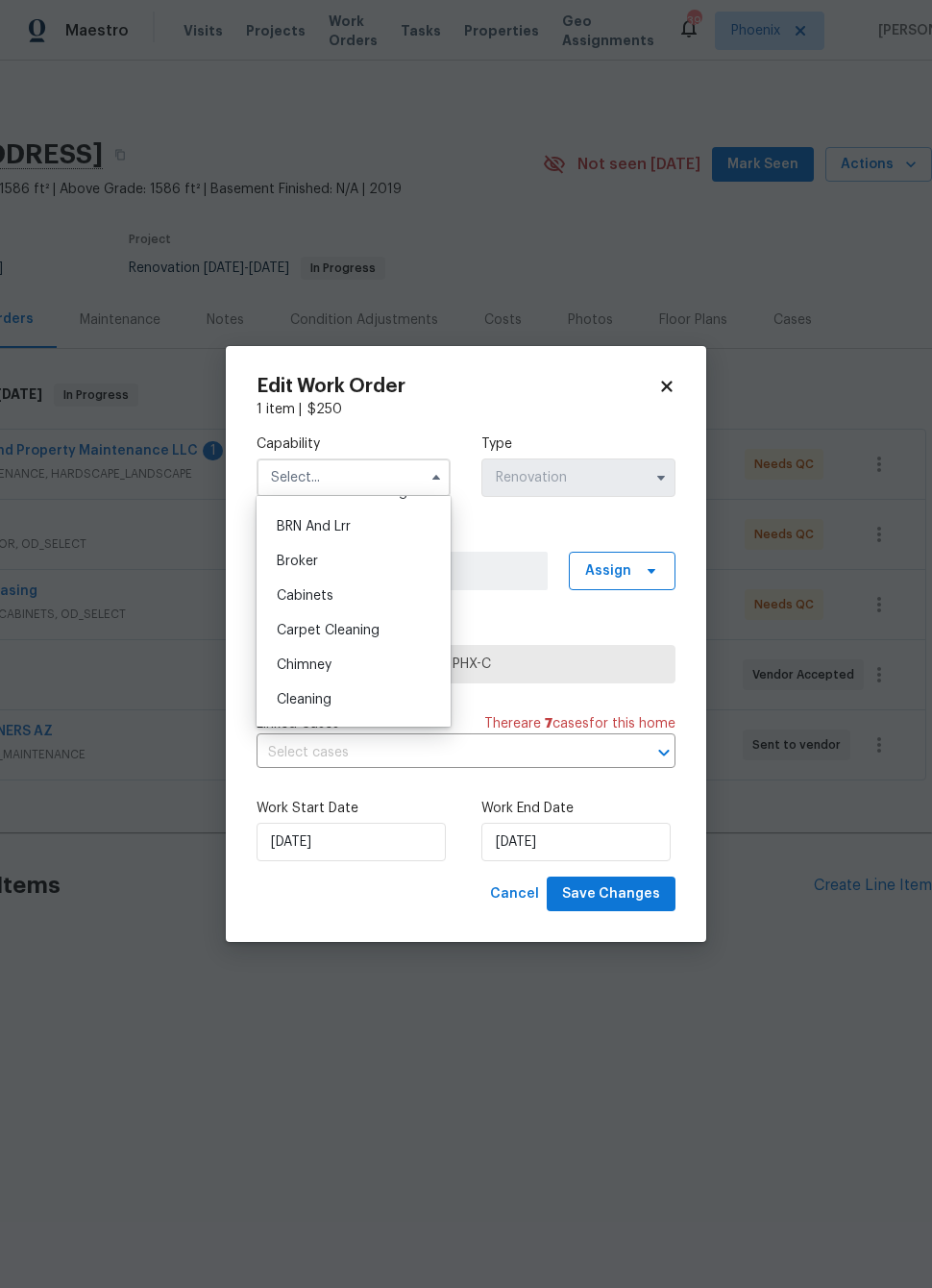 click on "Cleaning" at bounding box center (354, 700) 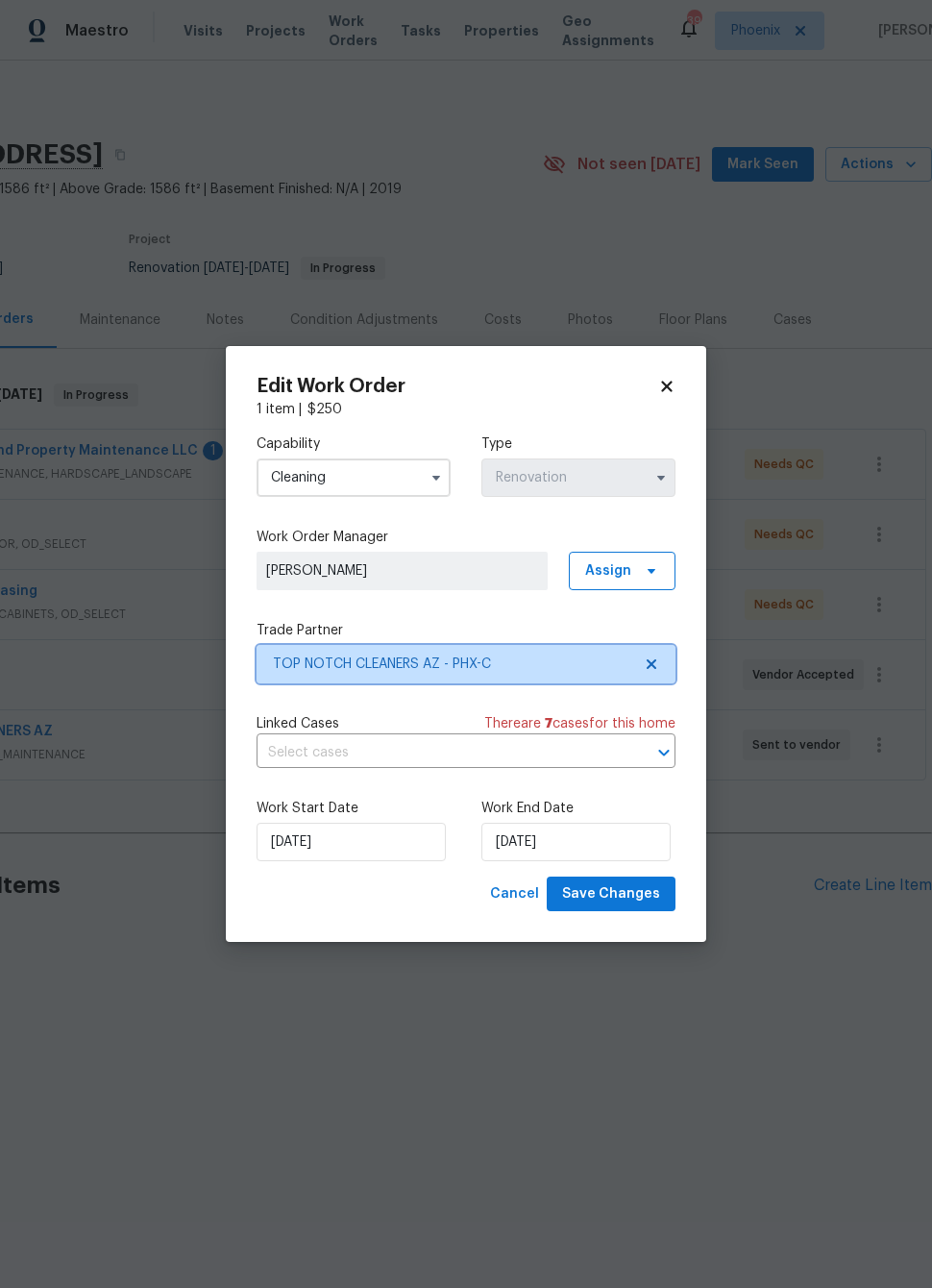 click on "TOP NOTCH CLEANERS AZ - PHX-C" at bounding box center (466, 664) 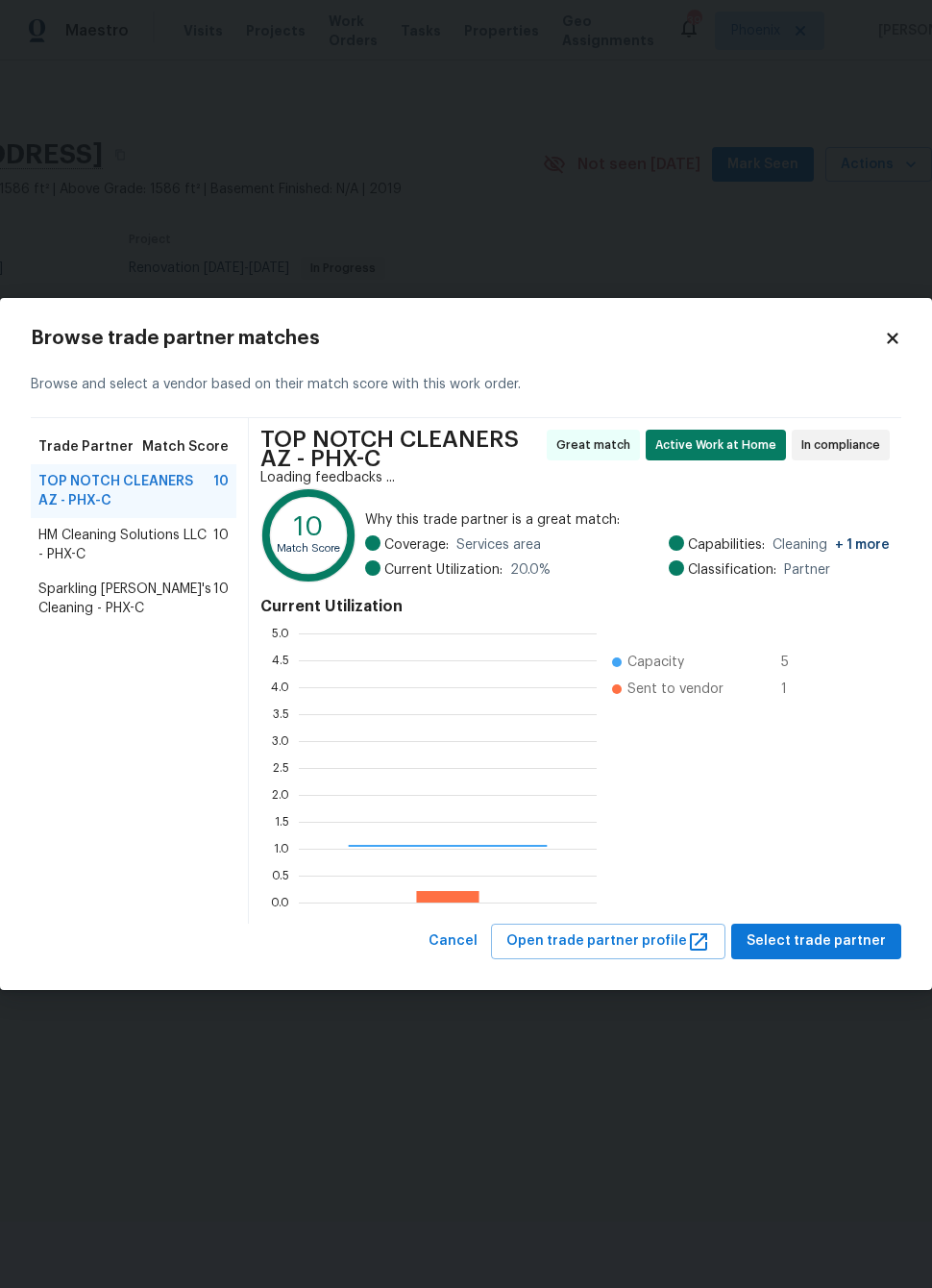 scroll, scrollTop: 2, scrollLeft: 2, axis: both 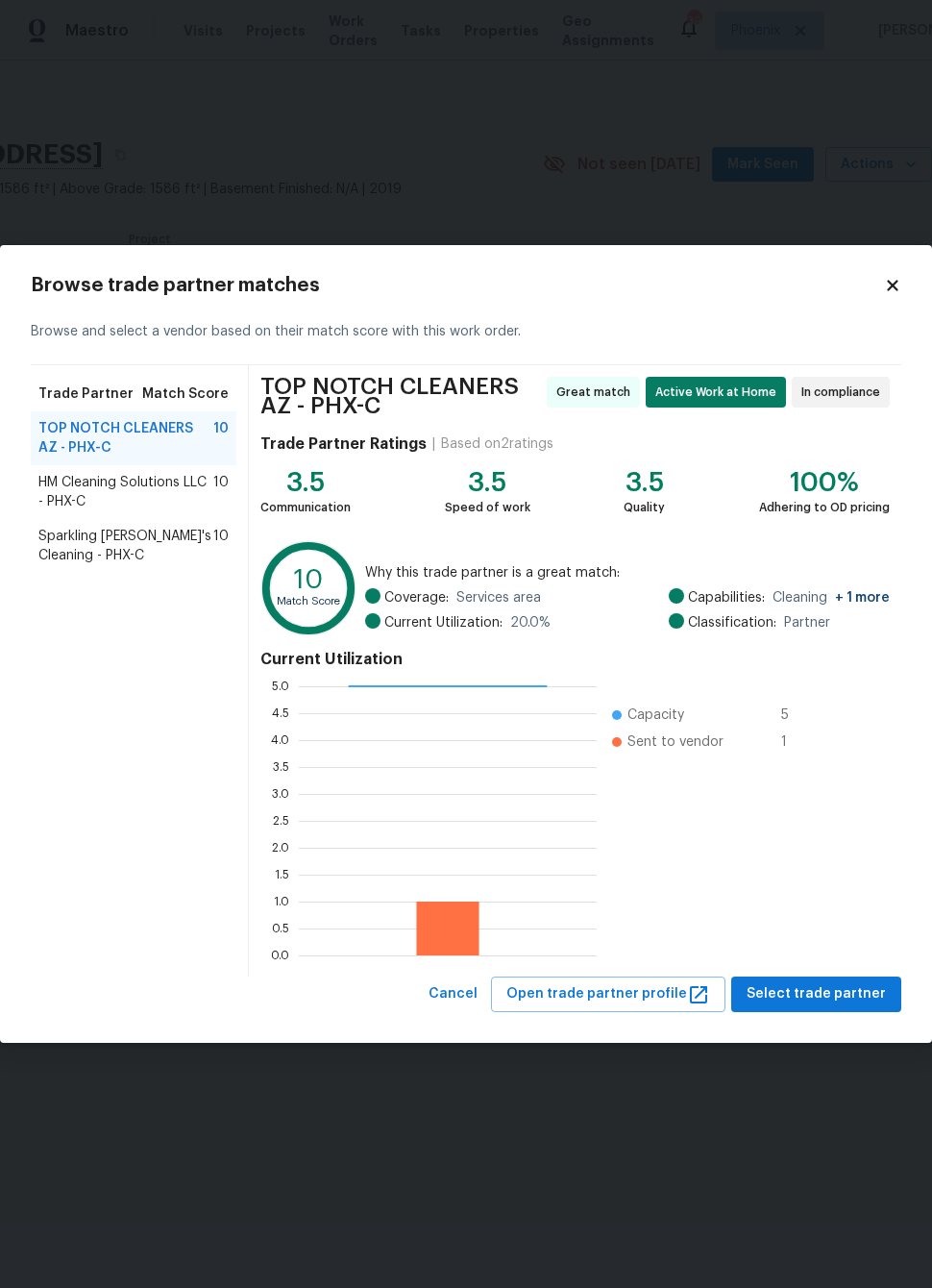 click on "HM Cleaning Solutions LLC - PHX-C" at bounding box center [126, 492] 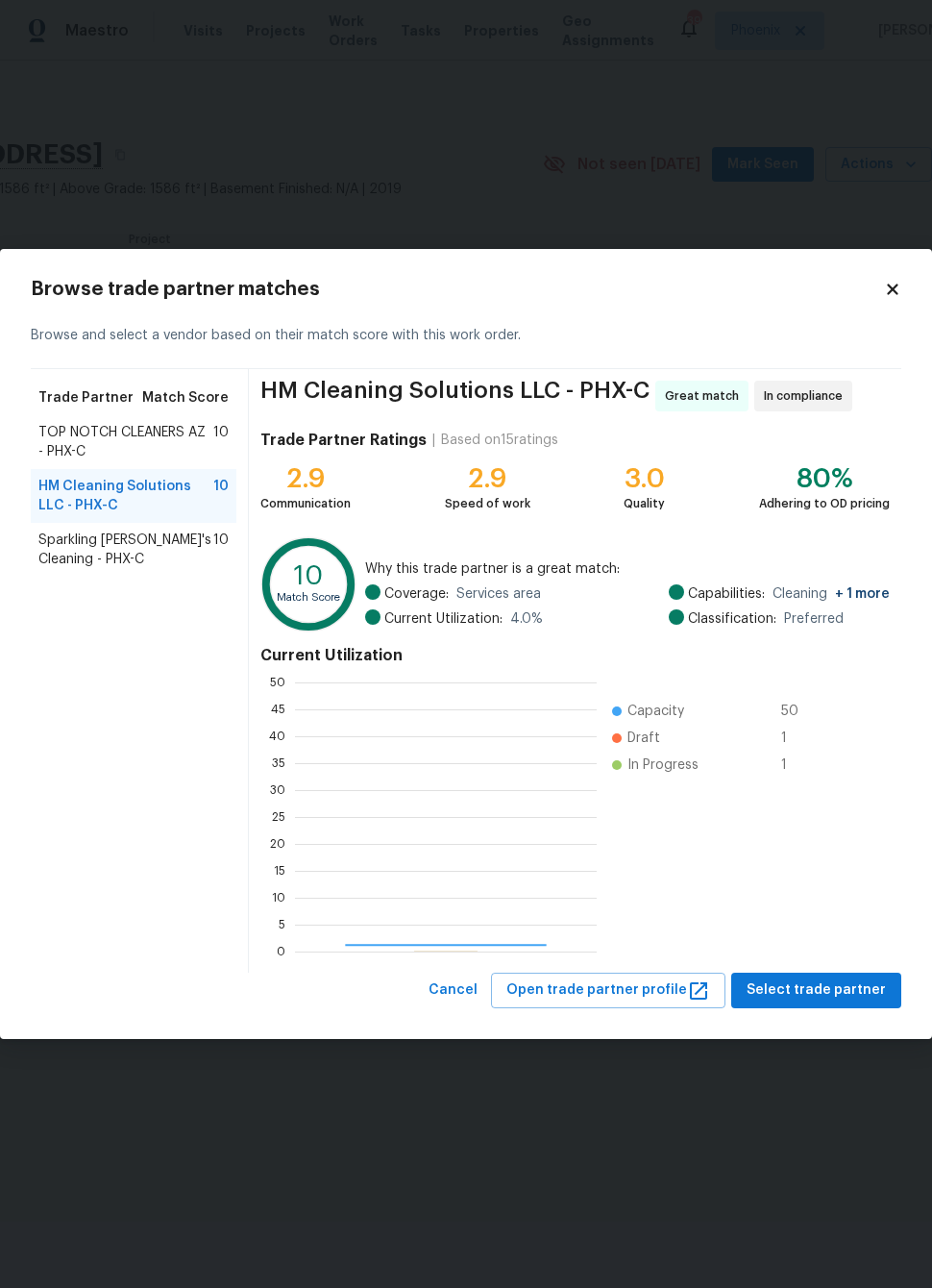 scroll, scrollTop: 2, scrollLeft: 2, axis: both 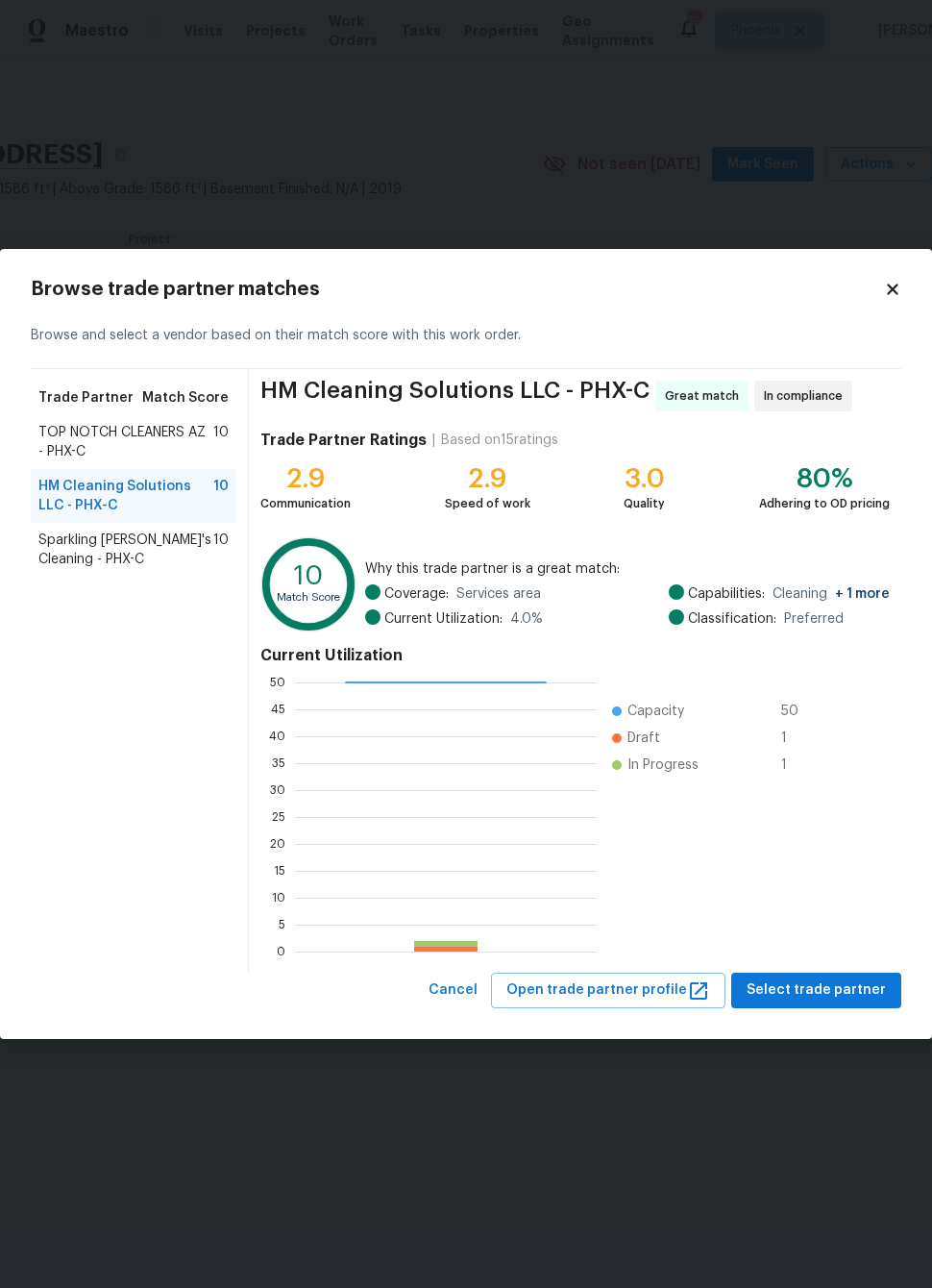 click on "TOP NOTCH CLEANERS AZ - PHX-C 10" at bounding box center [134, 442] 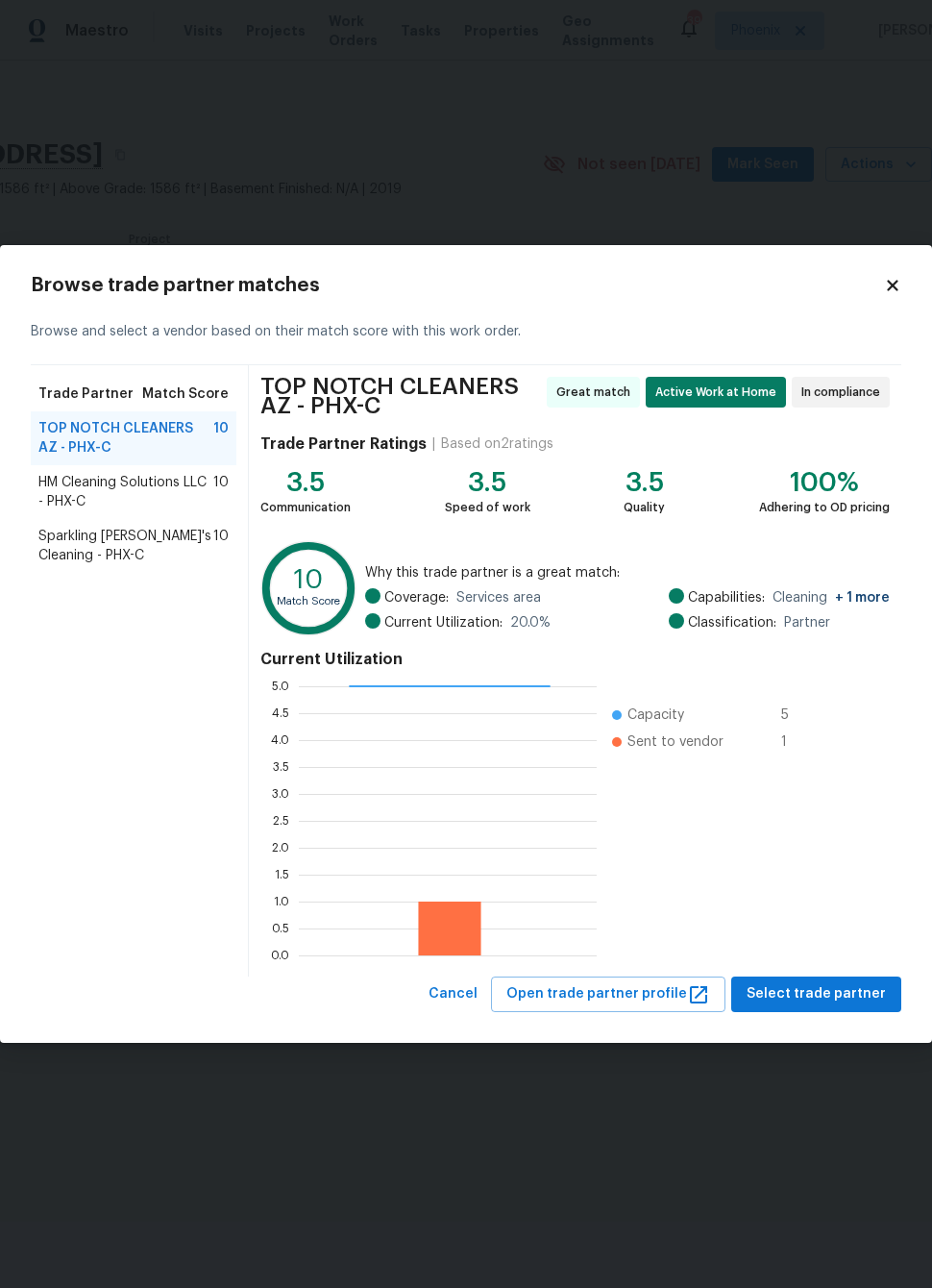 click on "HM Cleaning Solutions LLC - PHX-C" at bounding box center [126, 492] 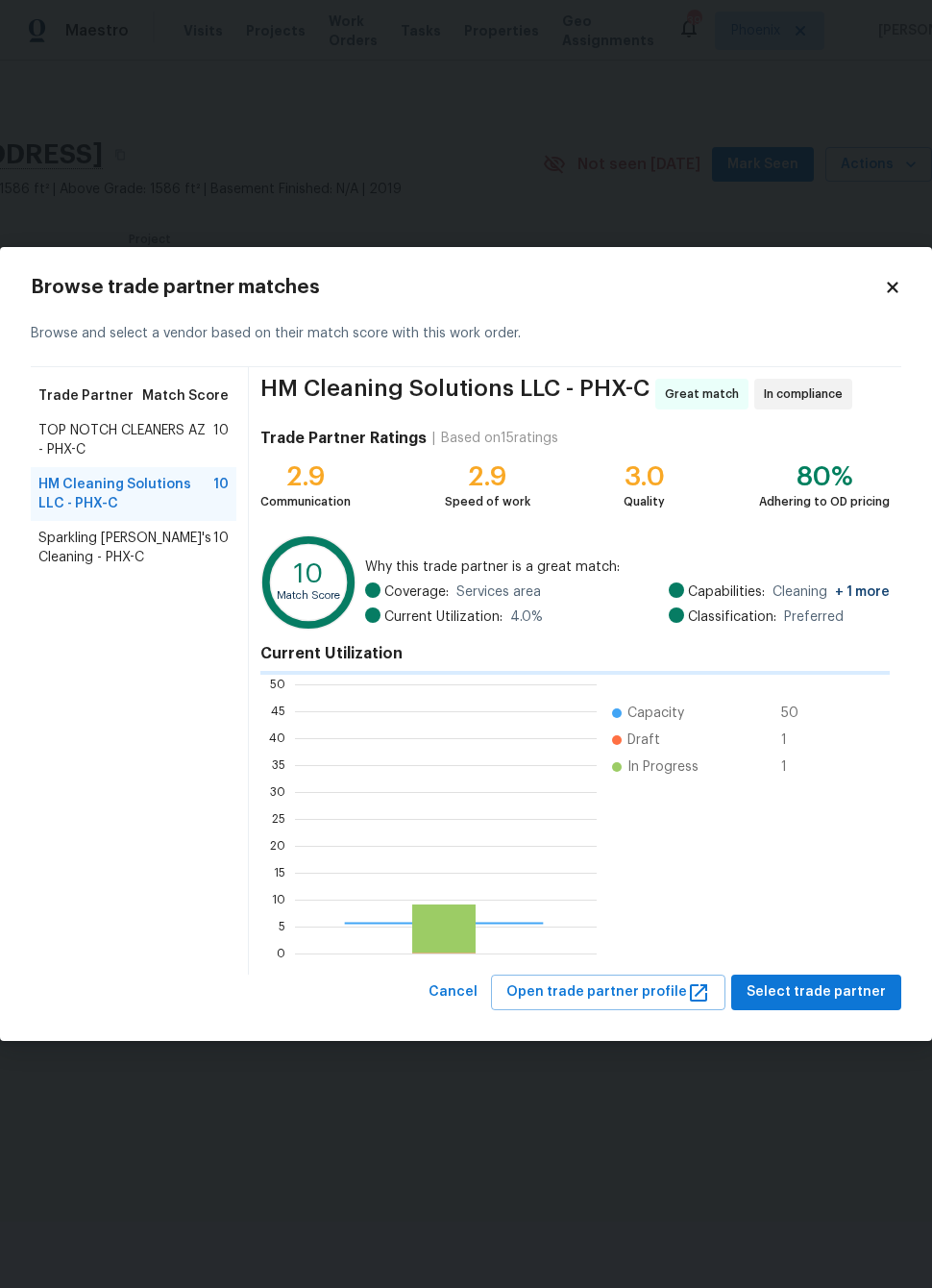 scroll, scrollTop: 2, scrollLeft: 2, axis: both 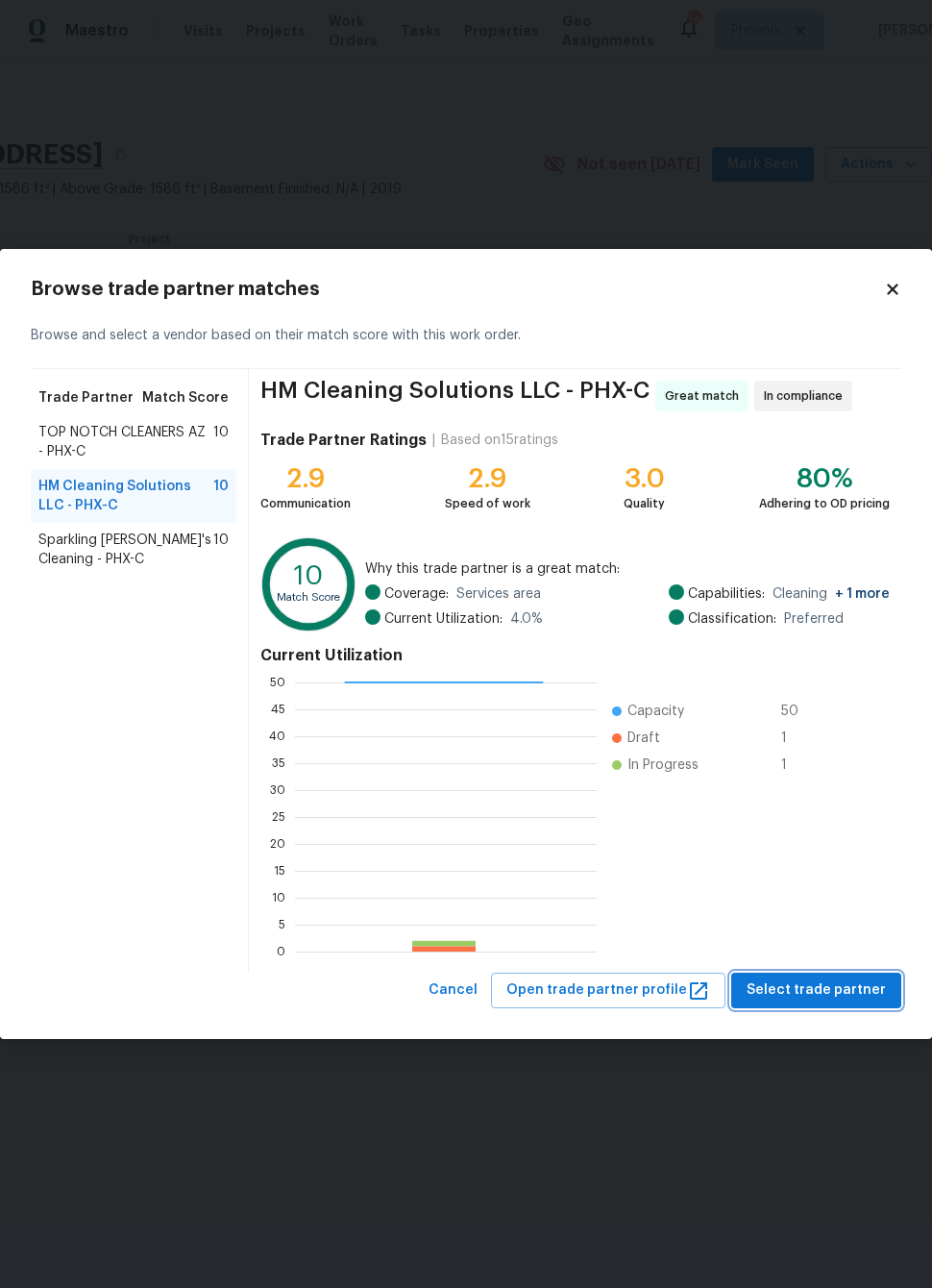 click on "Select trade partner" at bounding box center [816, 990] 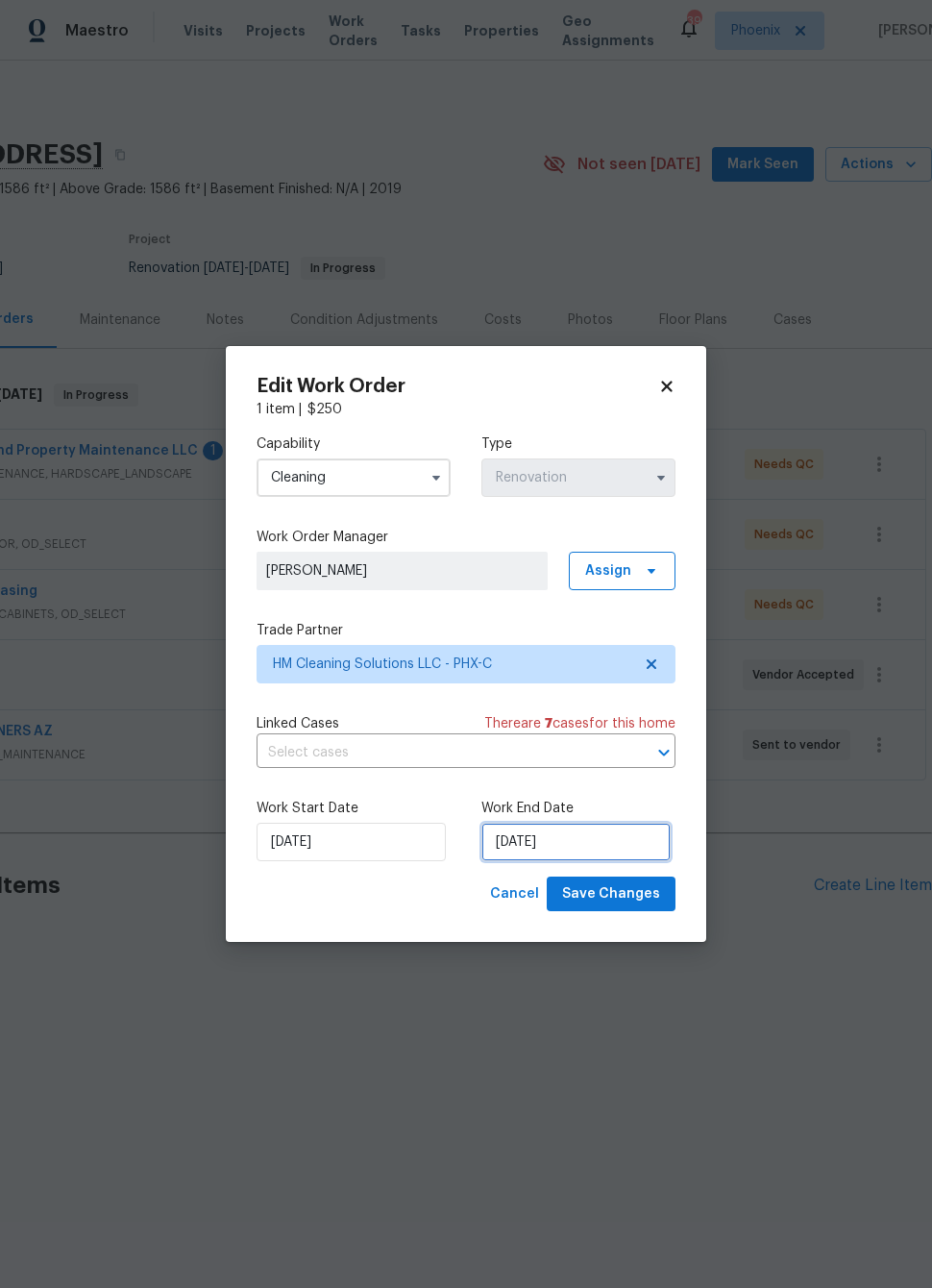 click on "7/14/2025" at bounding box center (576, 842) 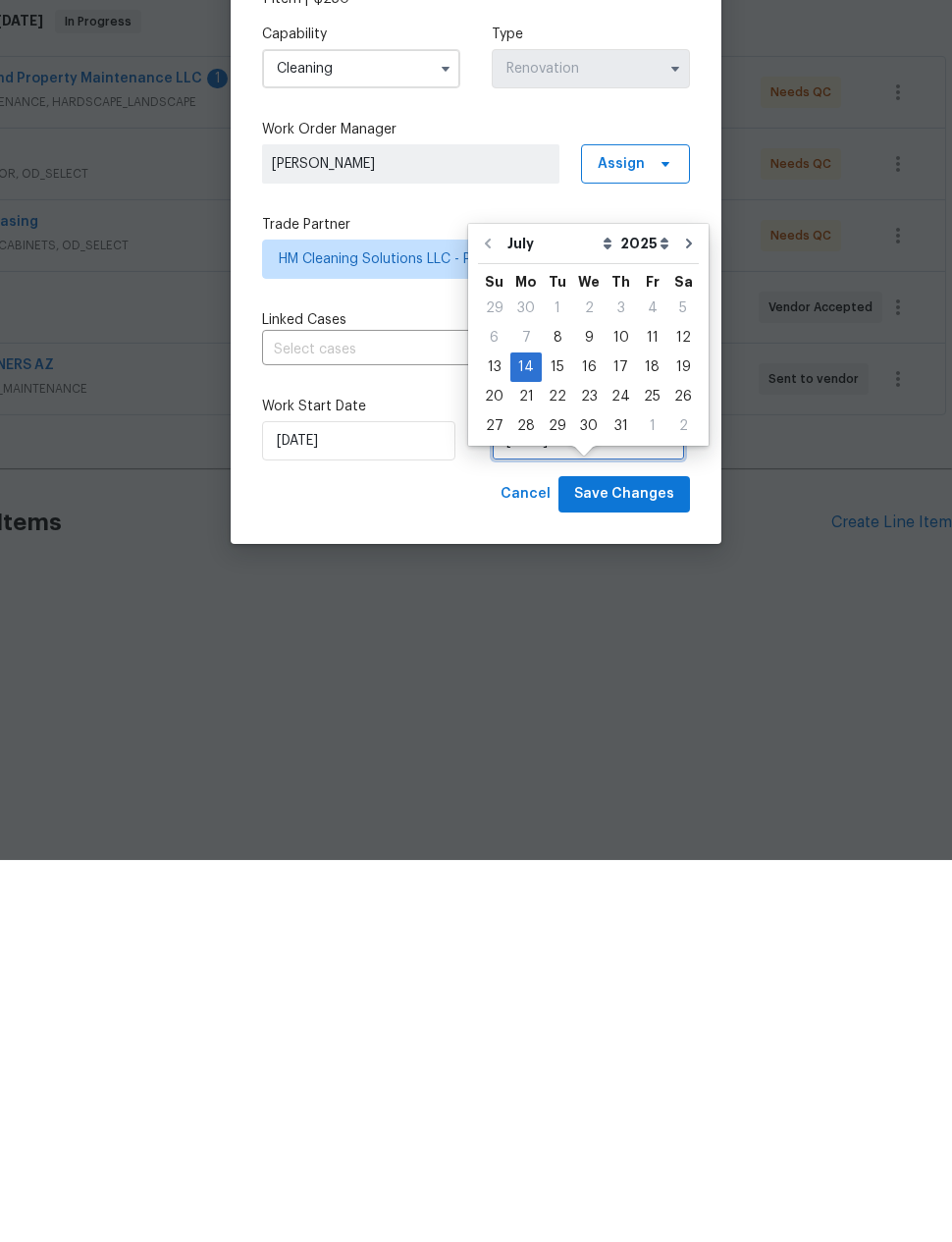 scroll, scrollTop: 34, scrollLeft: 0, axis: vertical 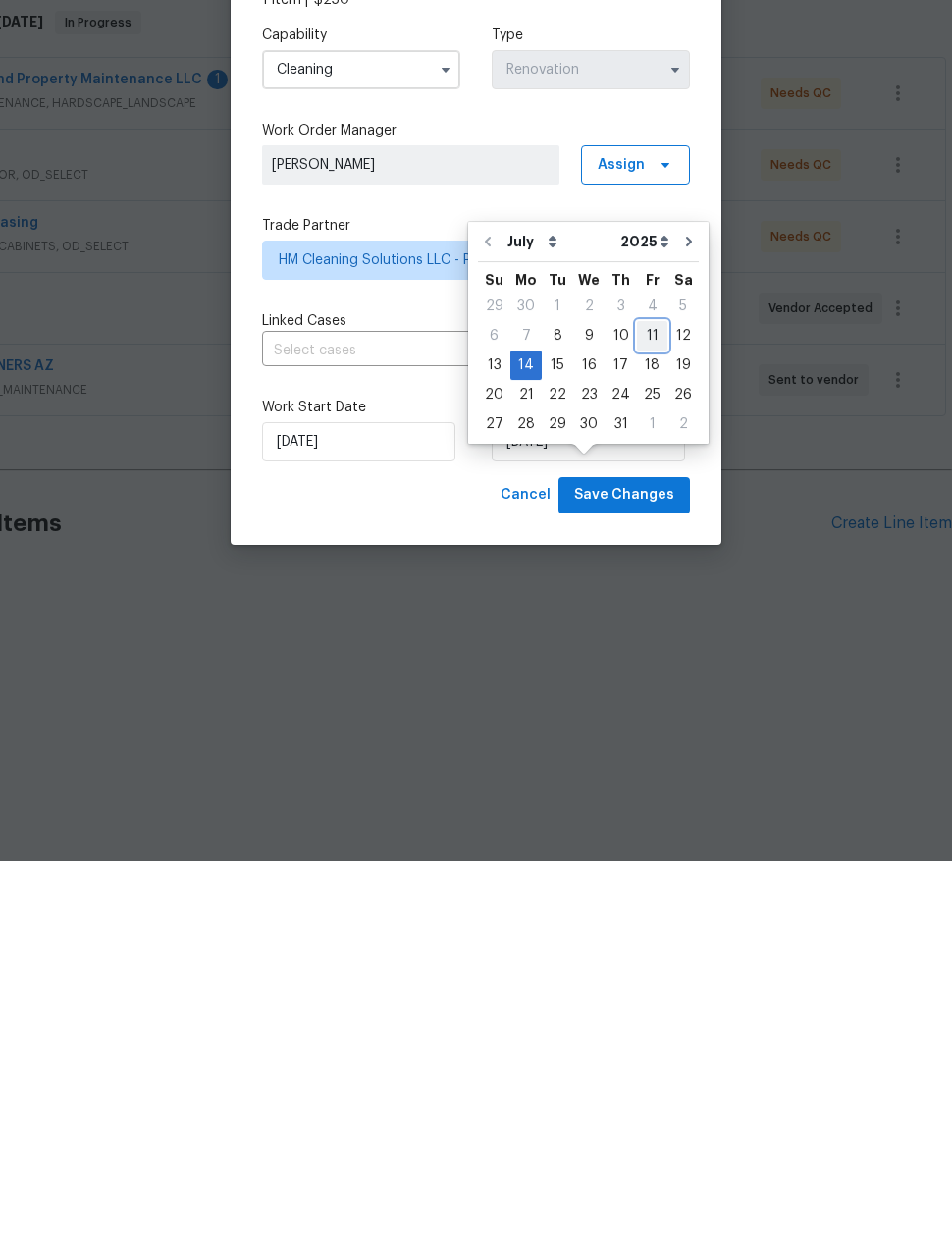 click on "11" at bounding box center (652, 717) 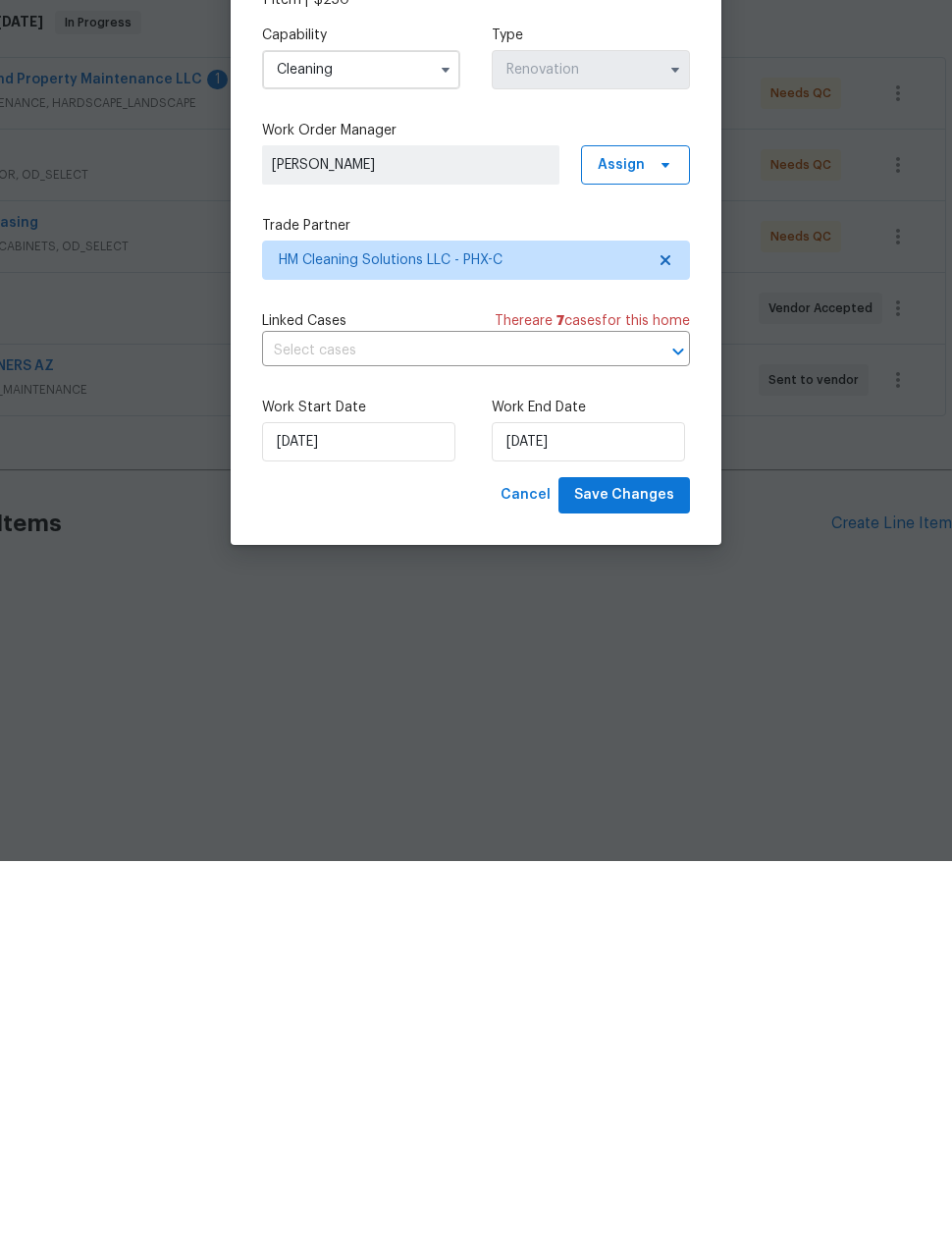 scroll, scrollTop: 0, scrollLeft: 0, axis: both 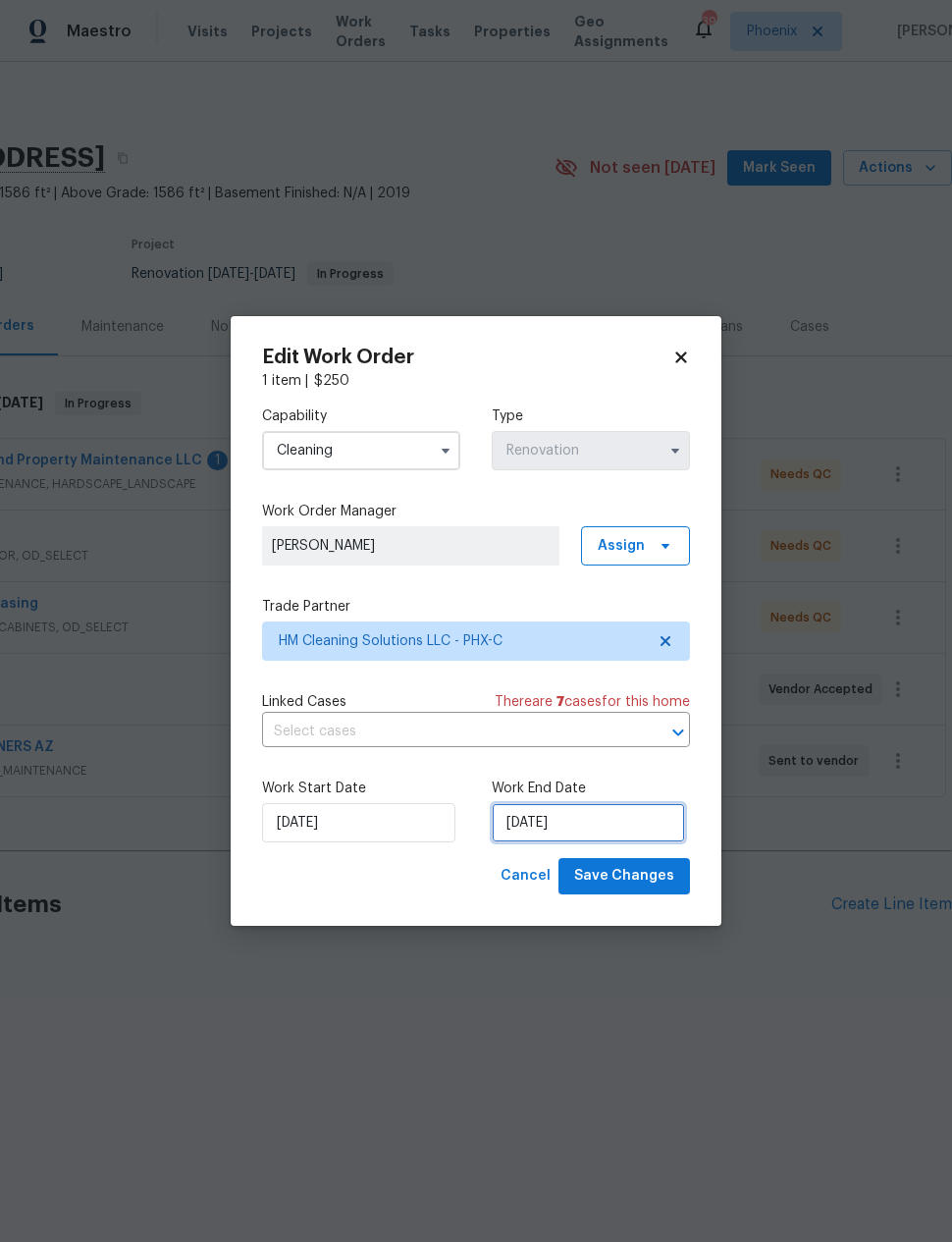click on "[DATE]" at bounding box center (588, 823) 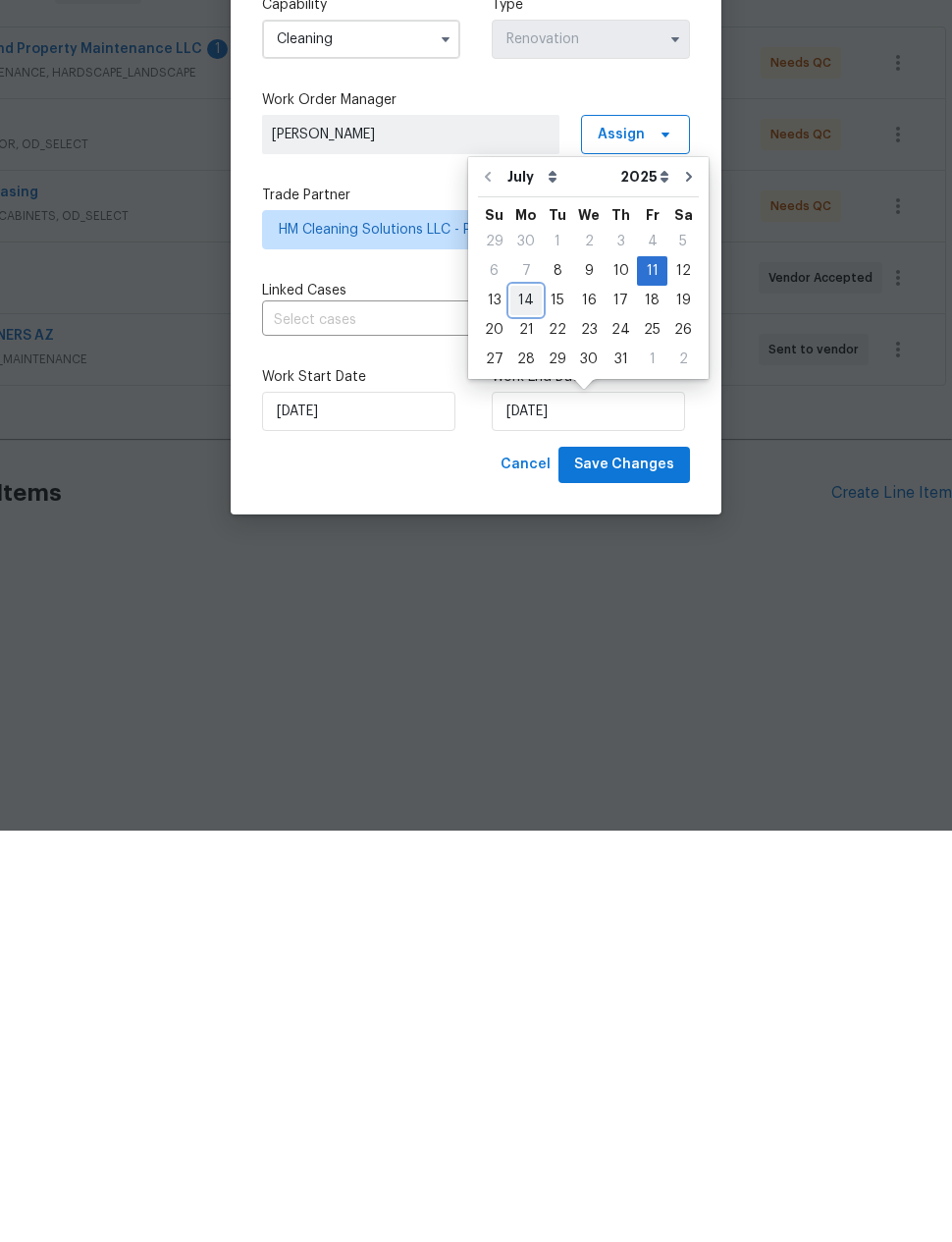 click on "14" at bounding box center (526, 712) 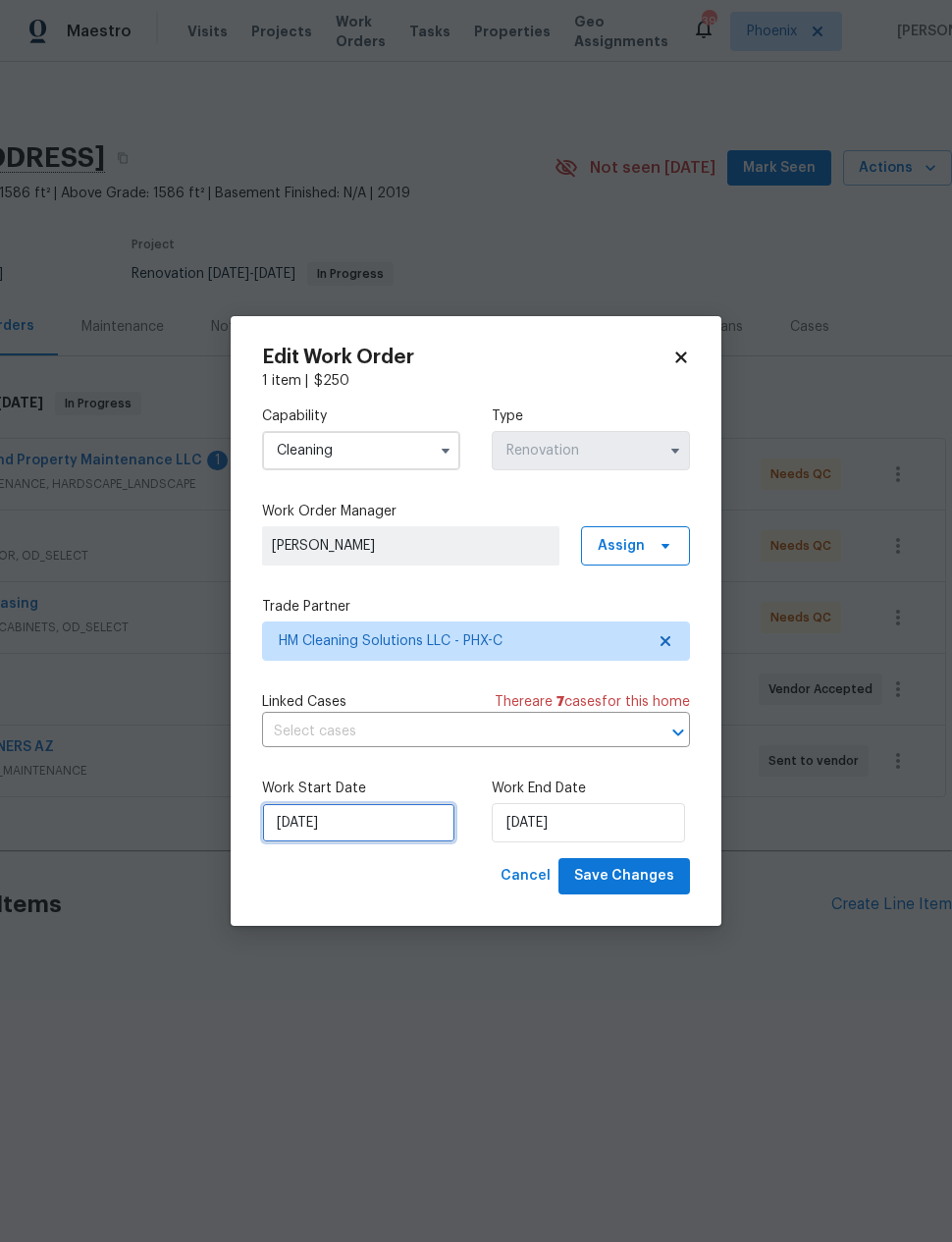 click on "7/8/2025" at bounding box center [358, 823] 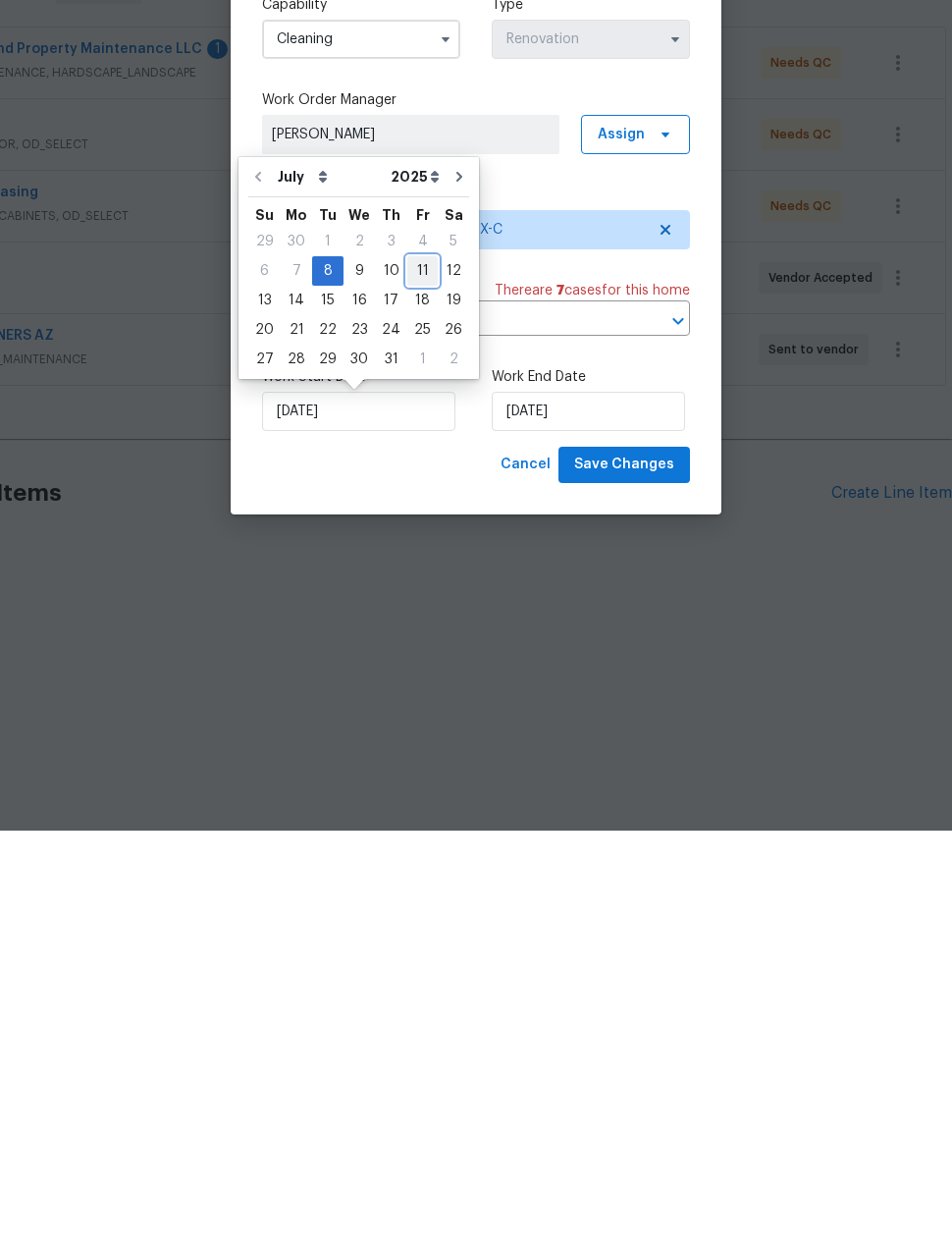 click on "11" at bounding box center (422, 682) 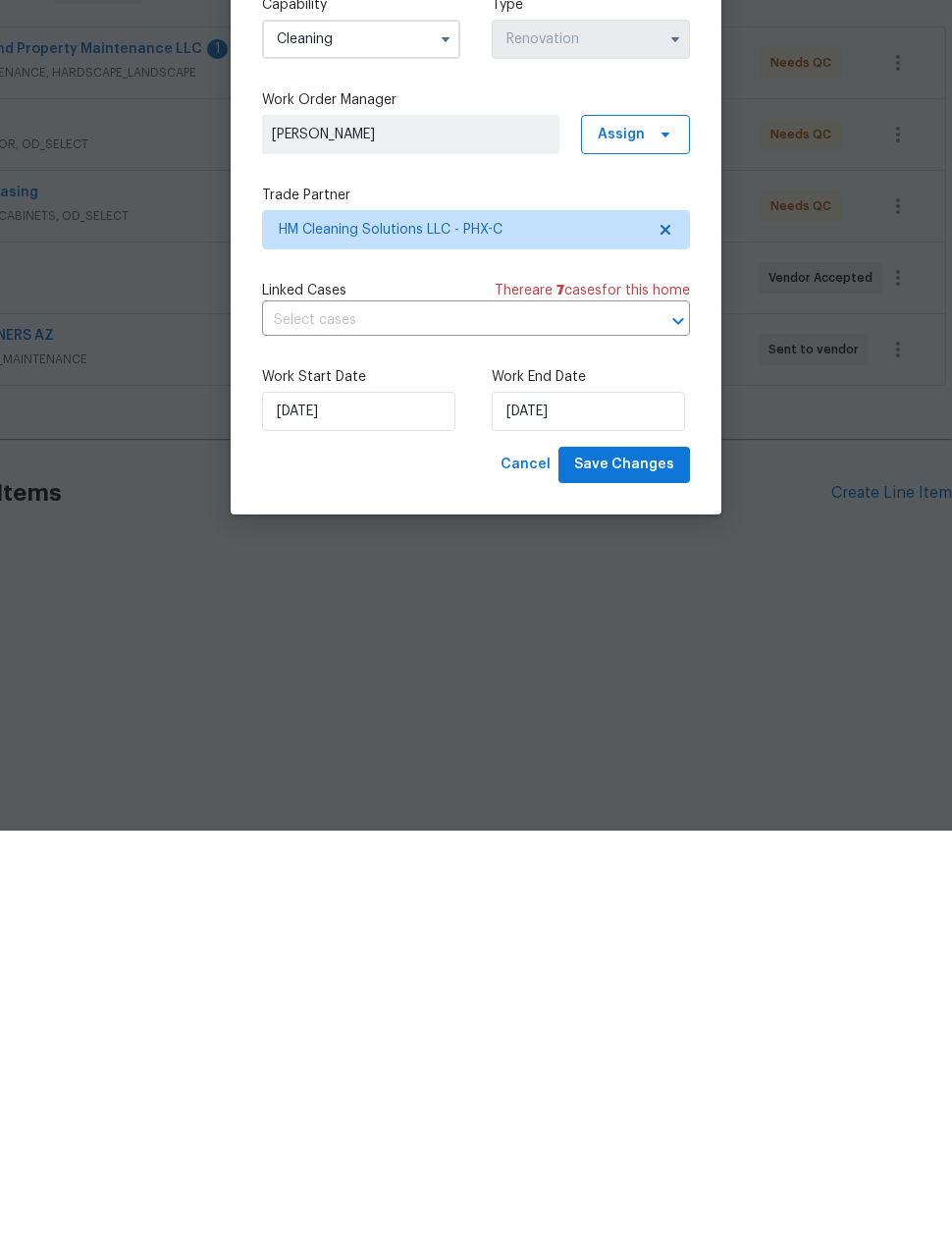 type on "[DATE]" 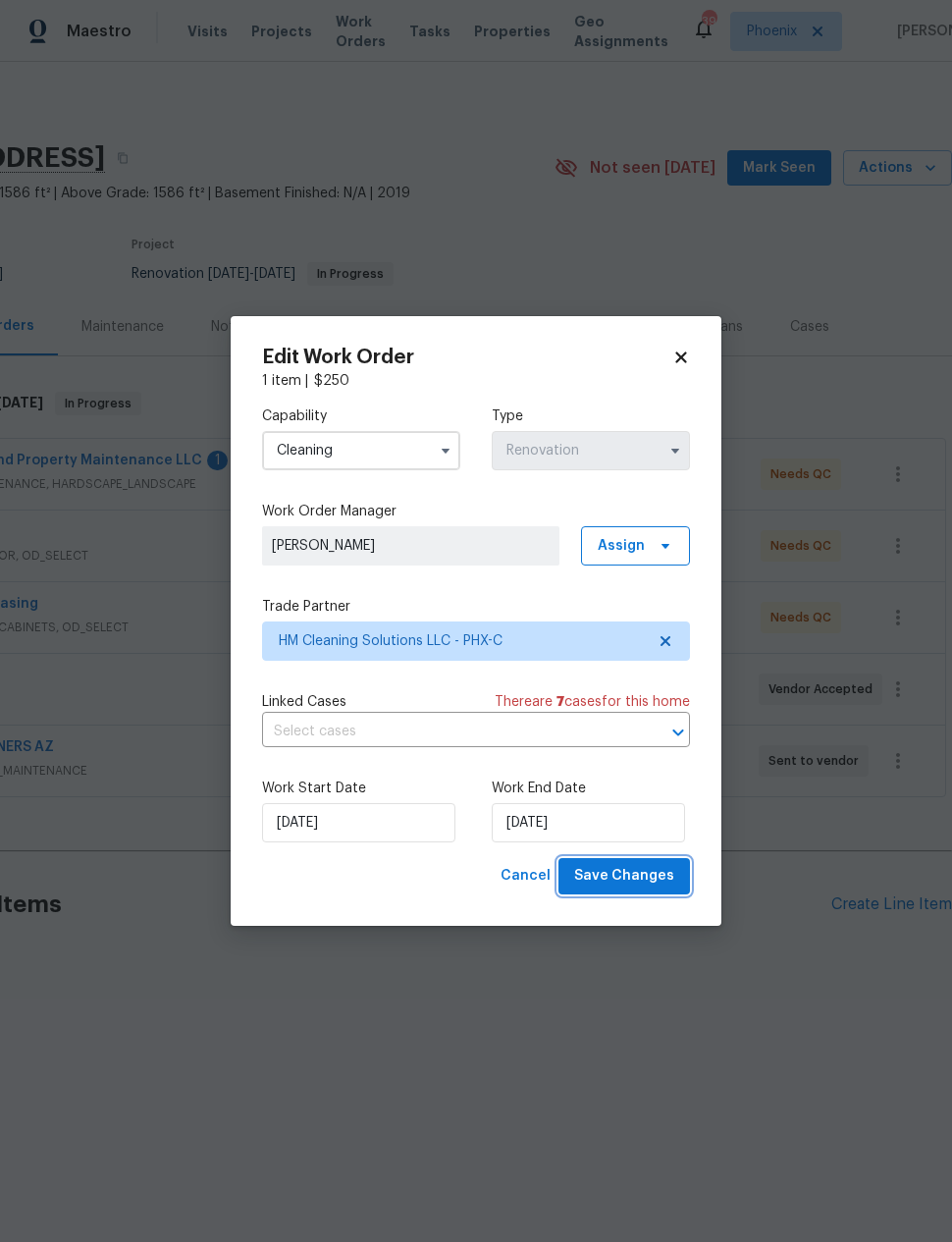 click on "Save Changes" at bounding box center (624, 876) 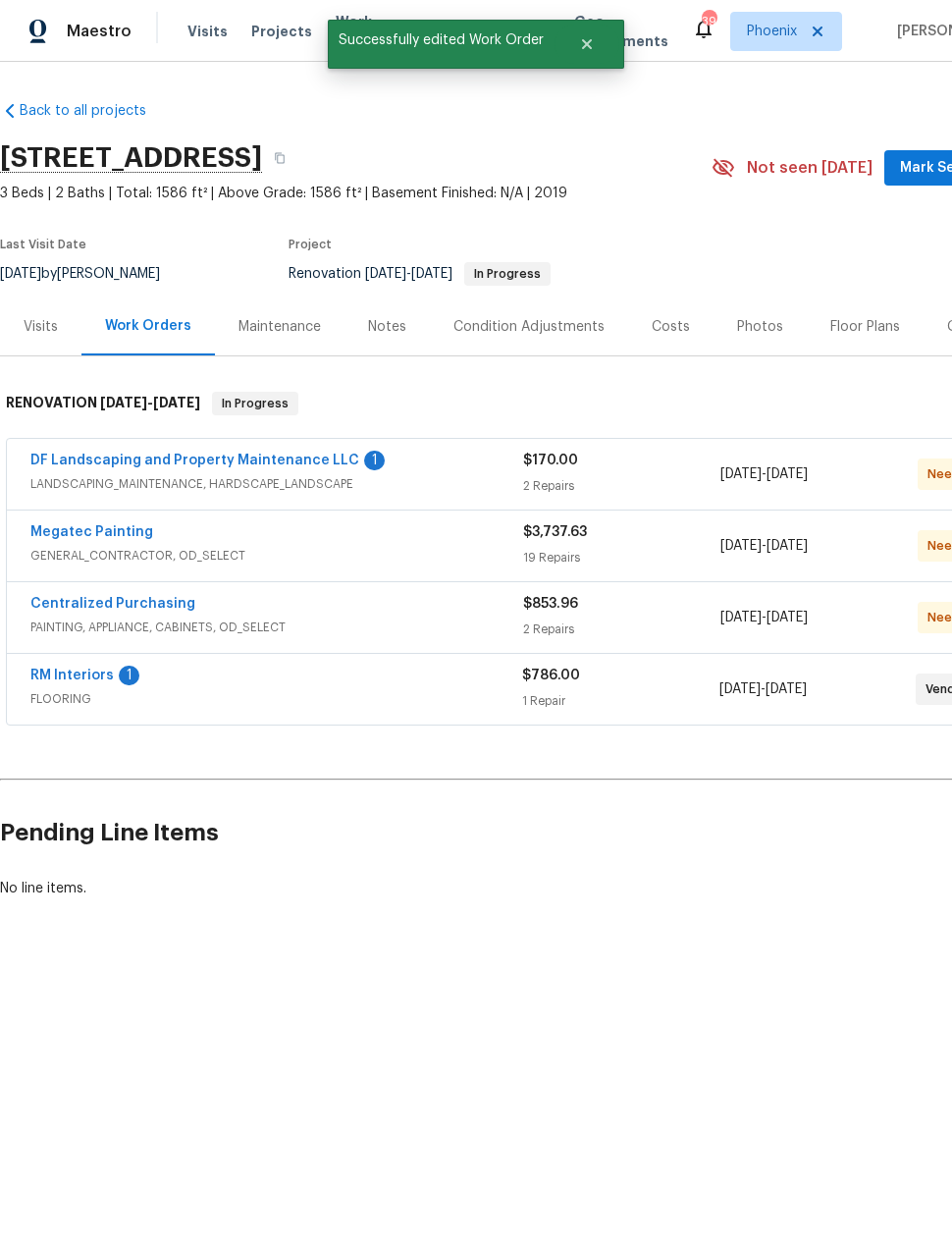 scroll, scrollTop: 0, scrollLeft: 0, axis: both 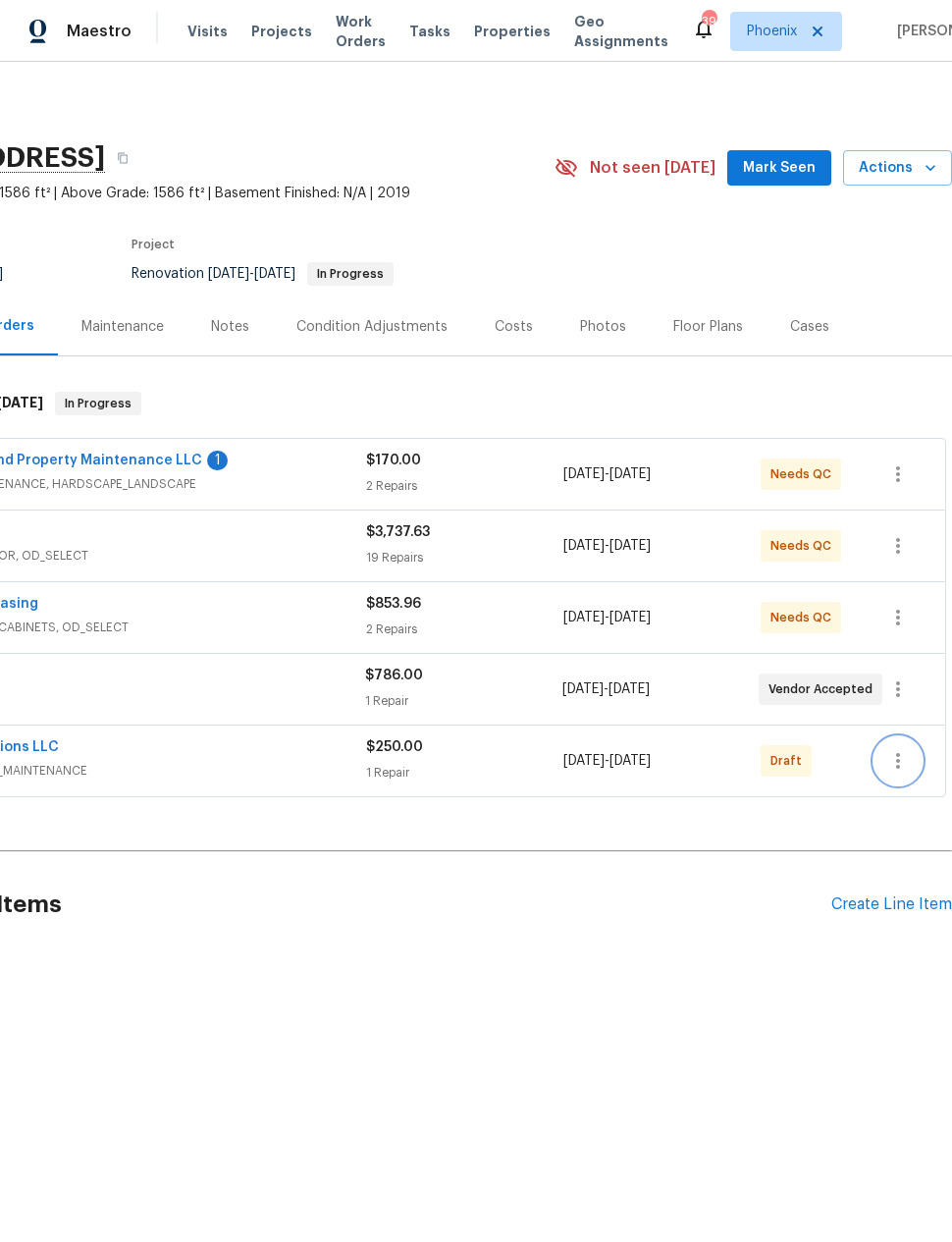 click 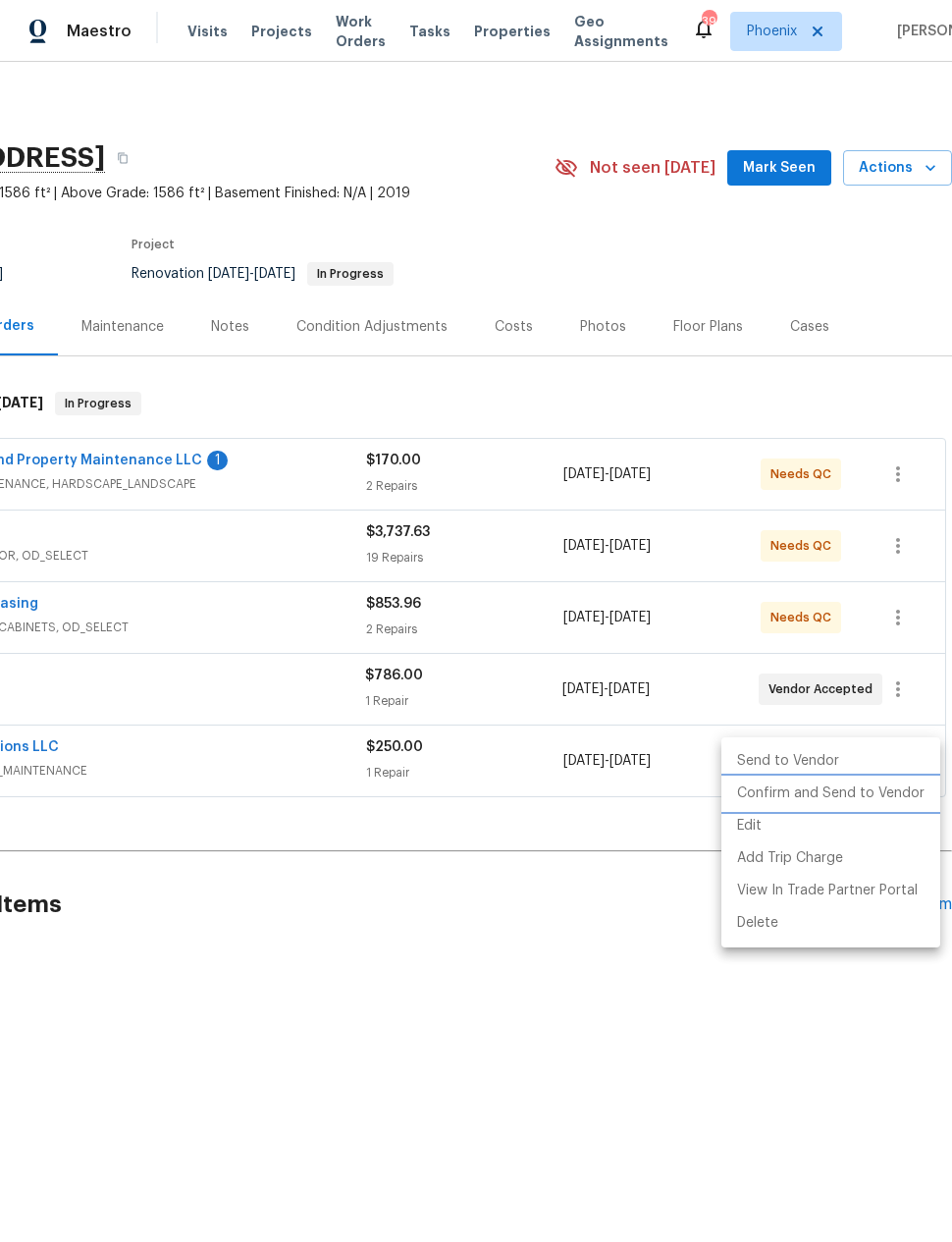 click on "Confirm and Send to Vendor" at bounding box center (830, 793) 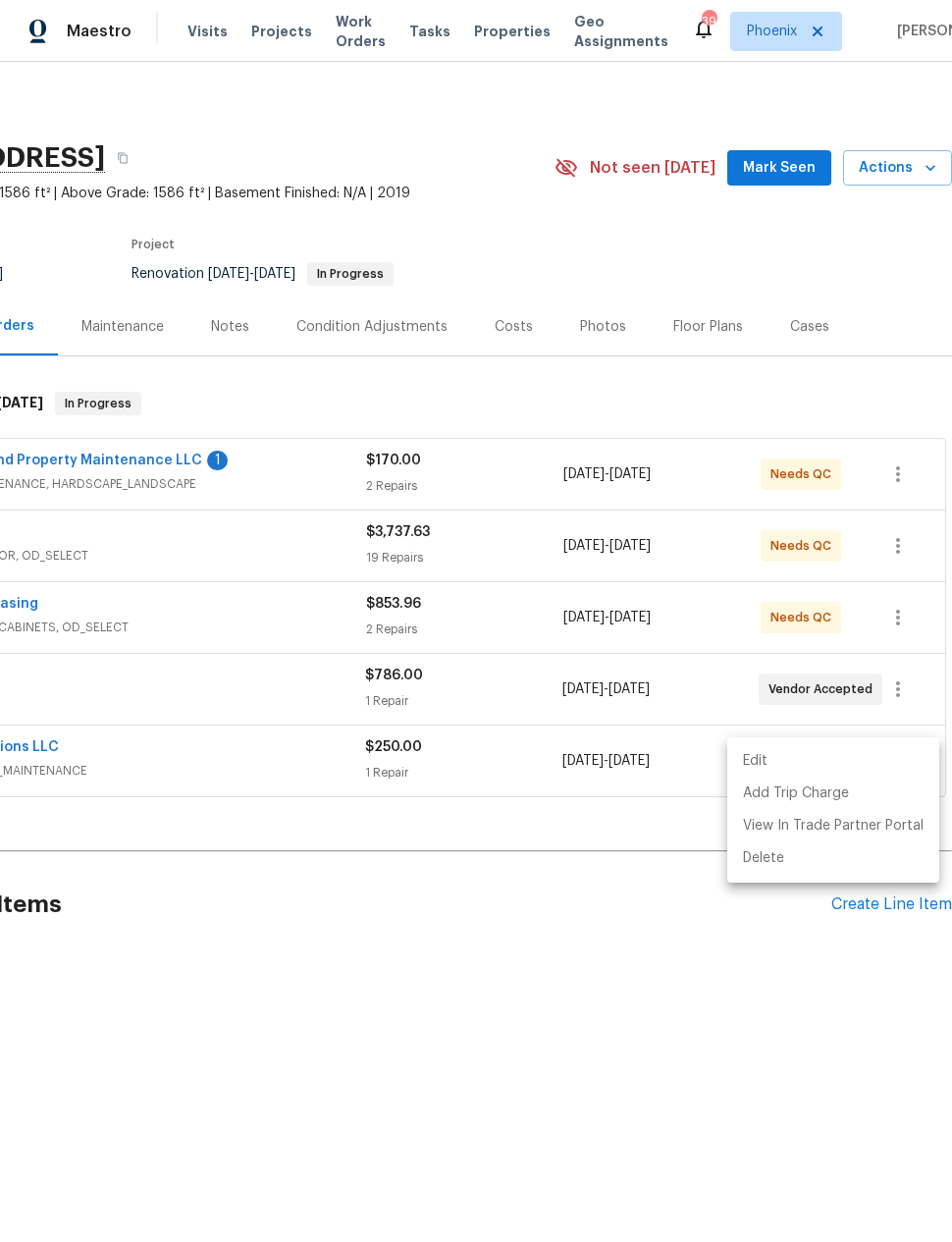click at bounding box center (476, 621) 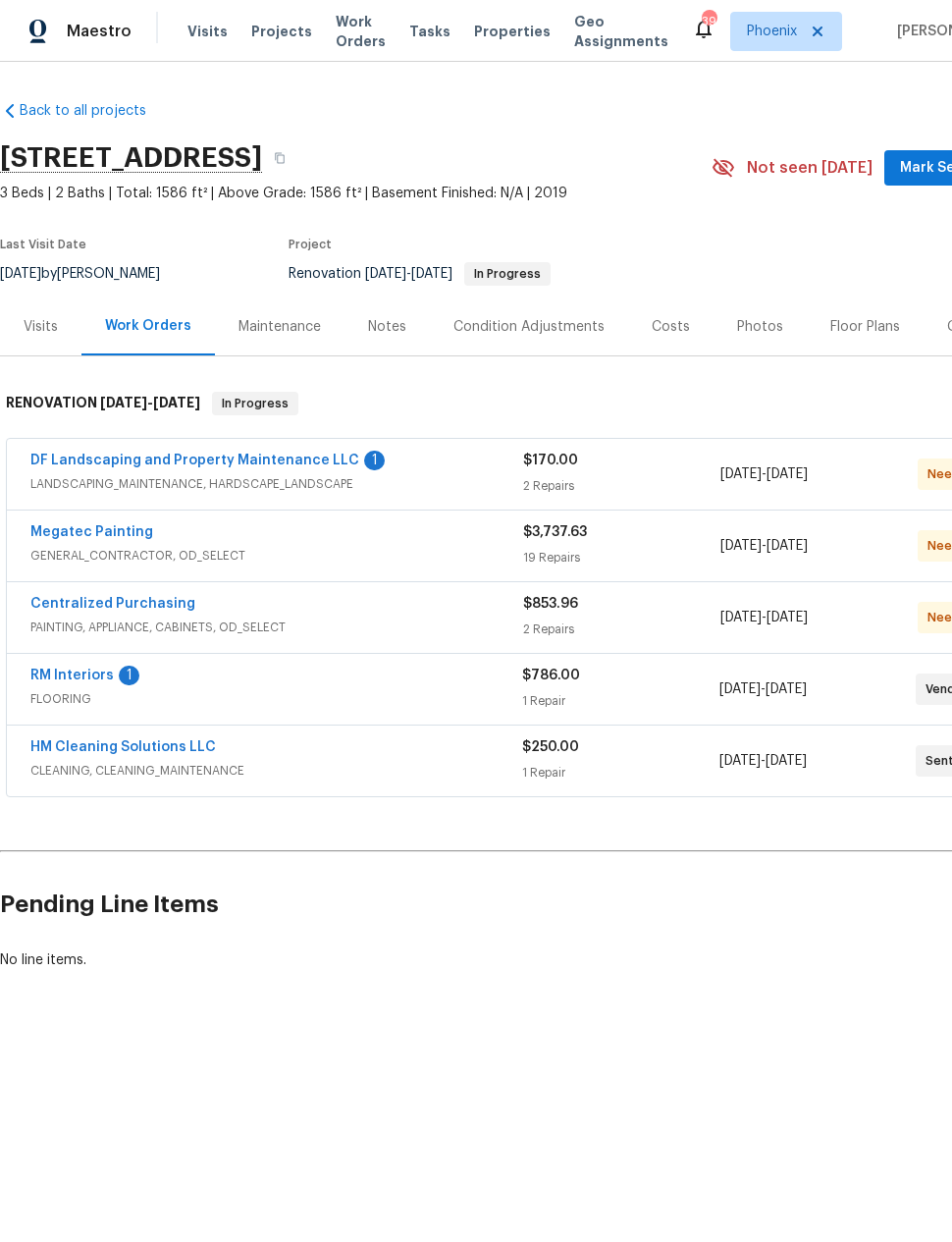 scroll, scrollTop: 0, scrollLeft: 0, axis: both 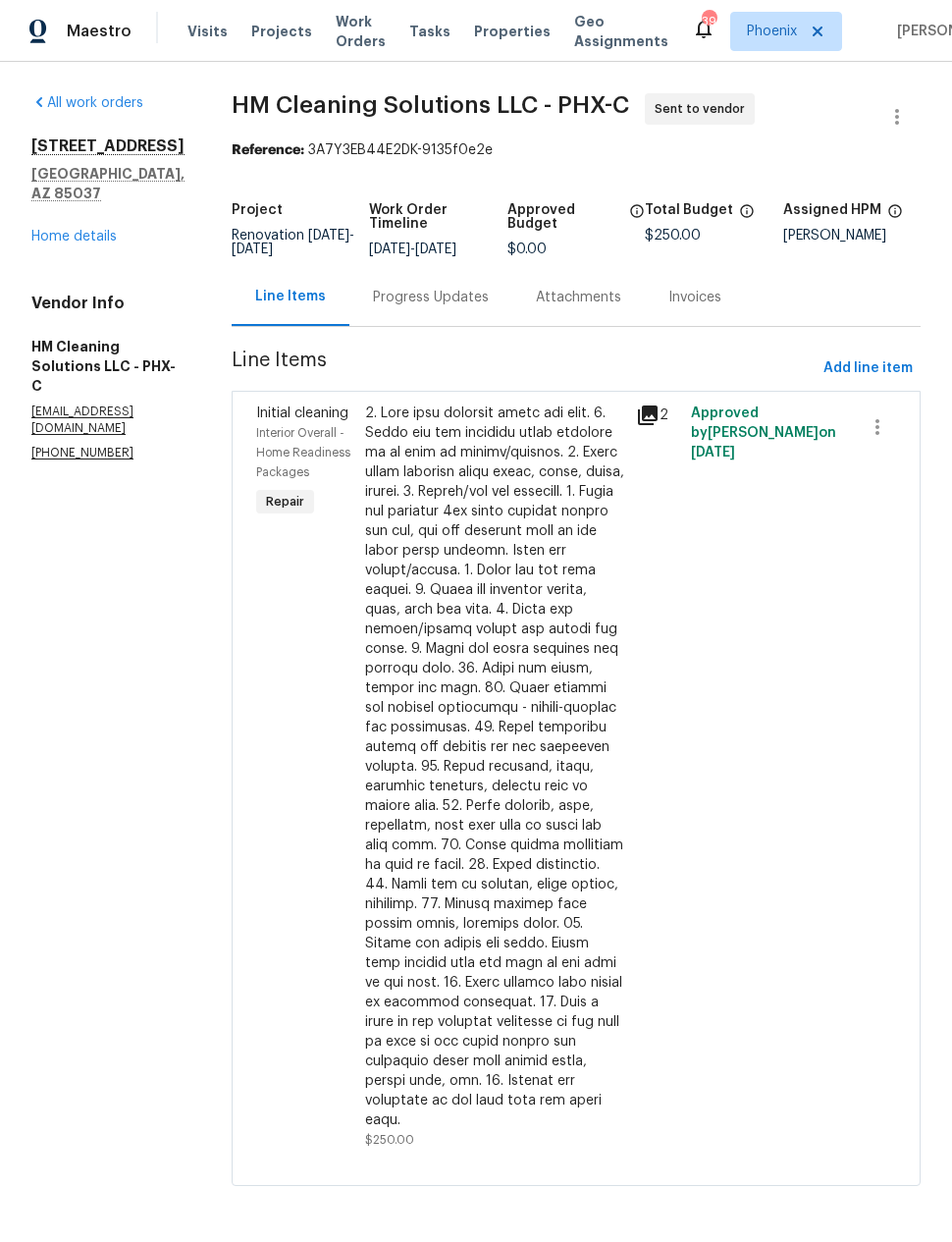 click on "Progress Updates" at bounding box center [431, 297] 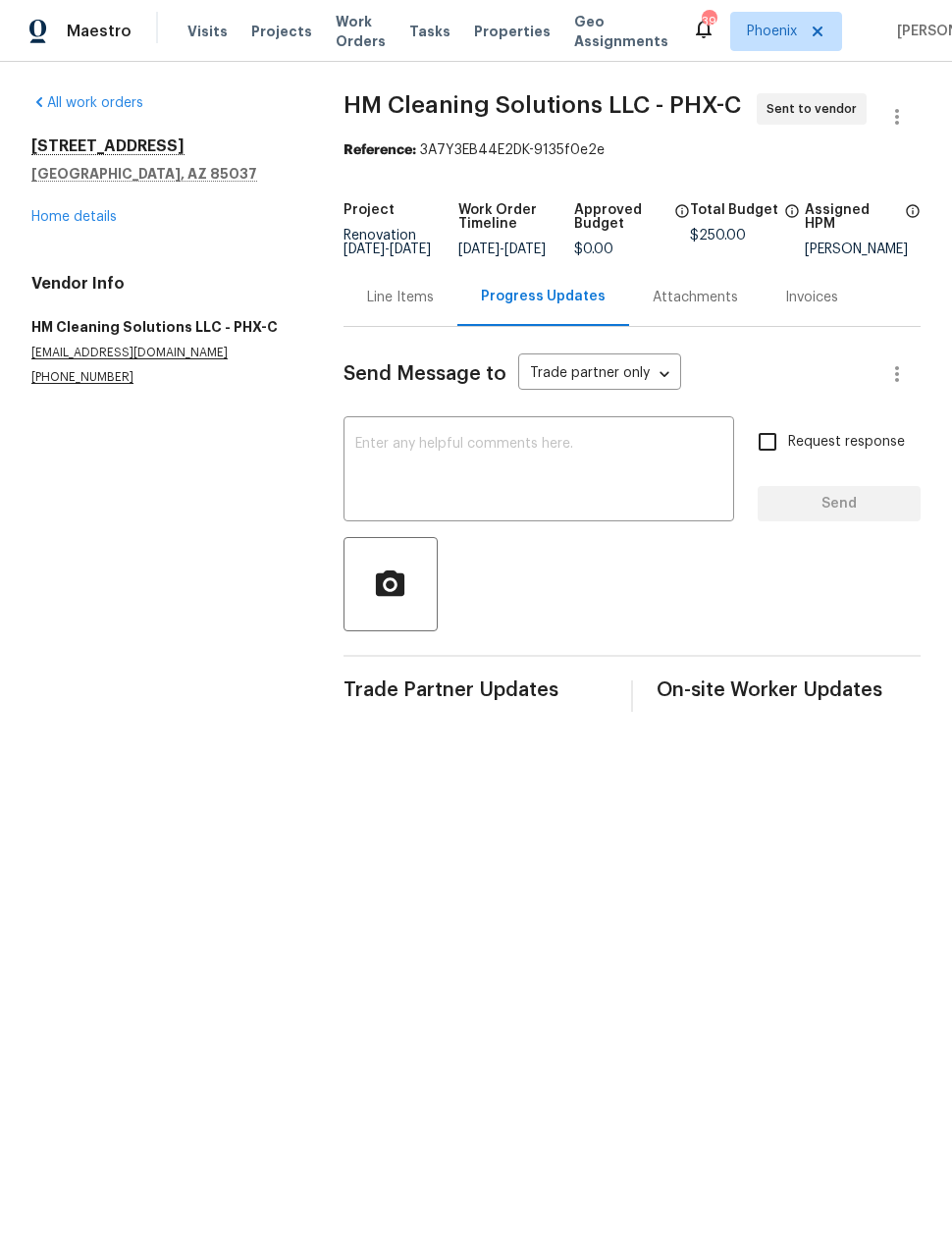 click at bounding box center (539, 471) 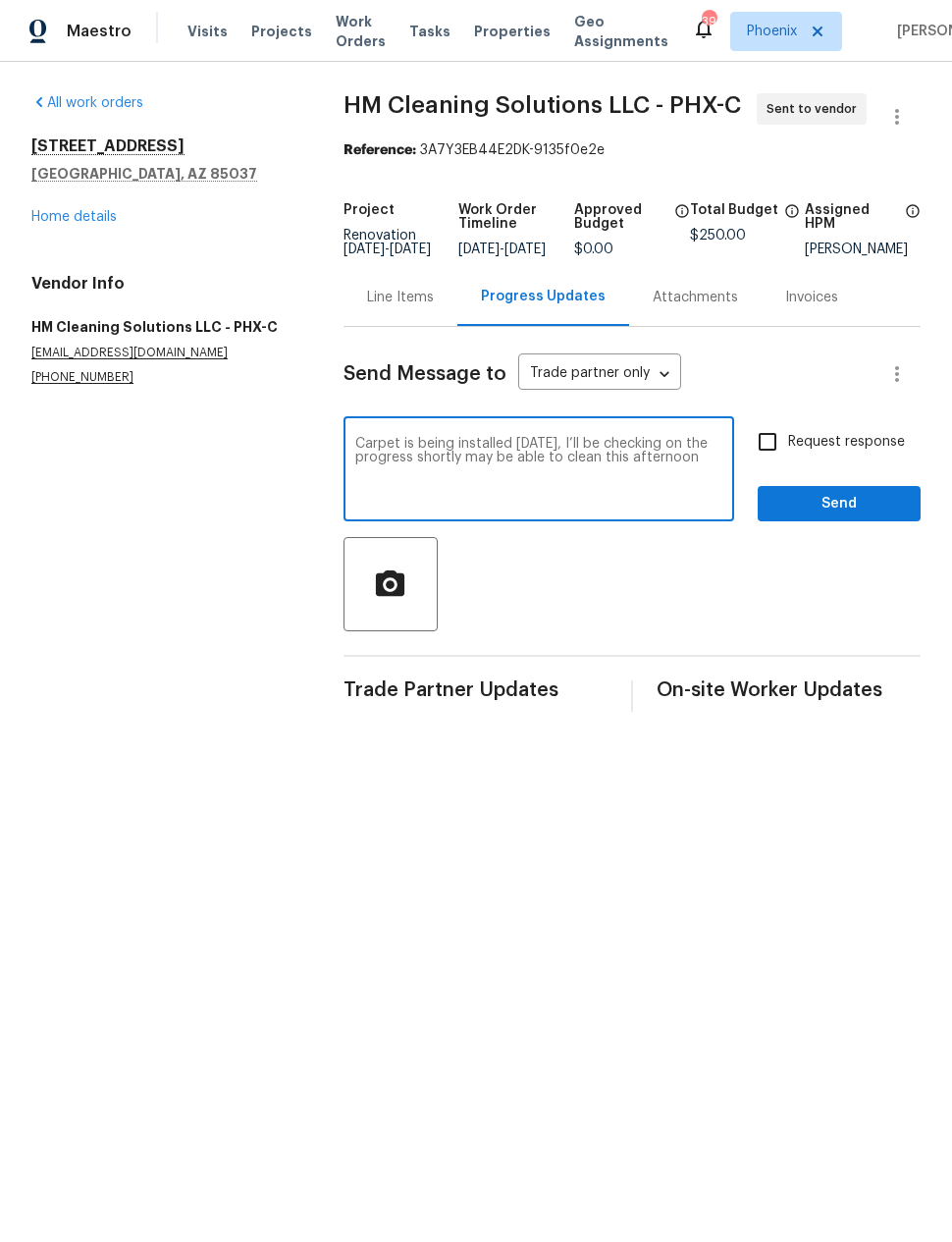 type on "Carpet is being installed today, I’ll be checking on the progress shortly may be able to clean this afternoon" 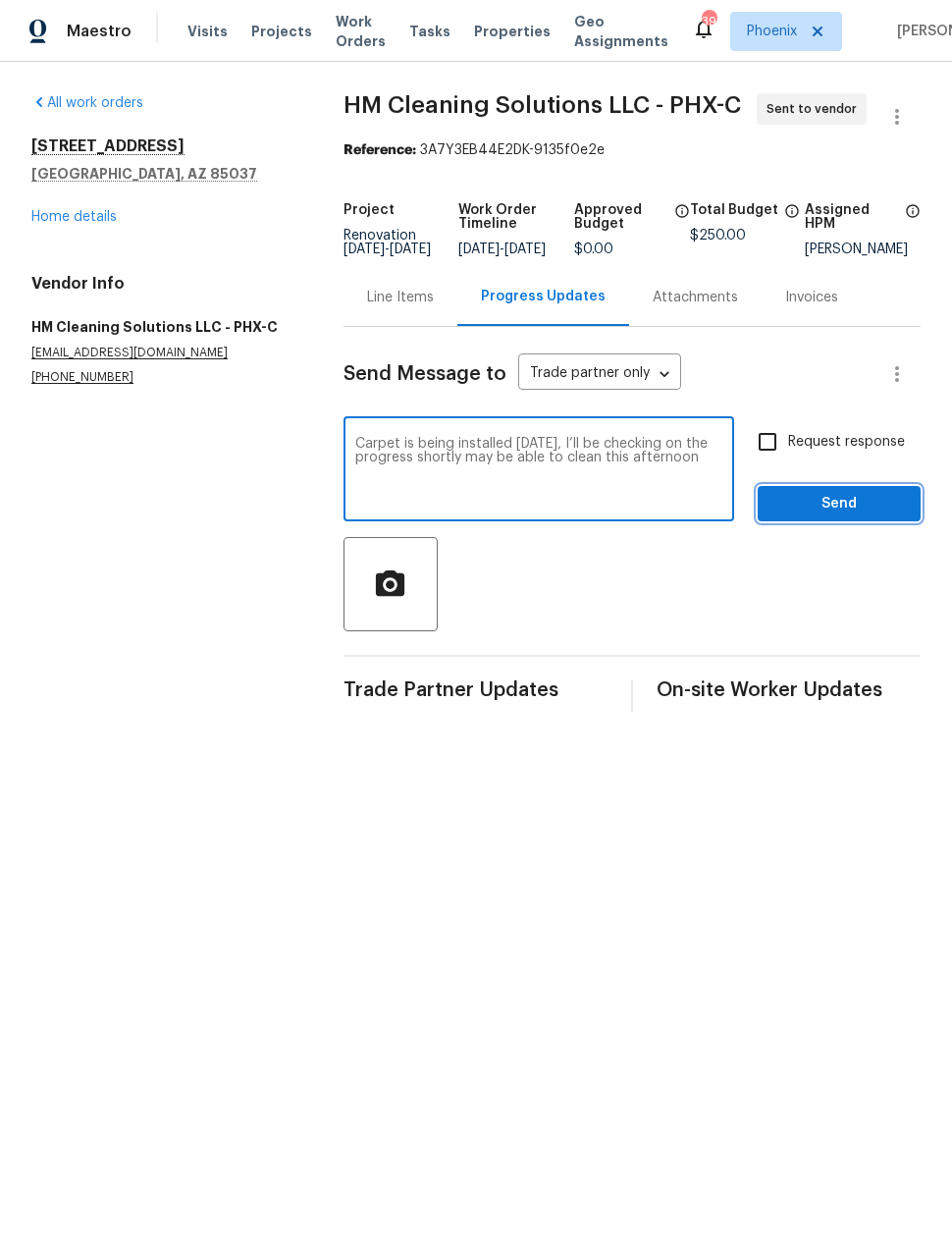 click on "Send" at bounding box center [839, 504] 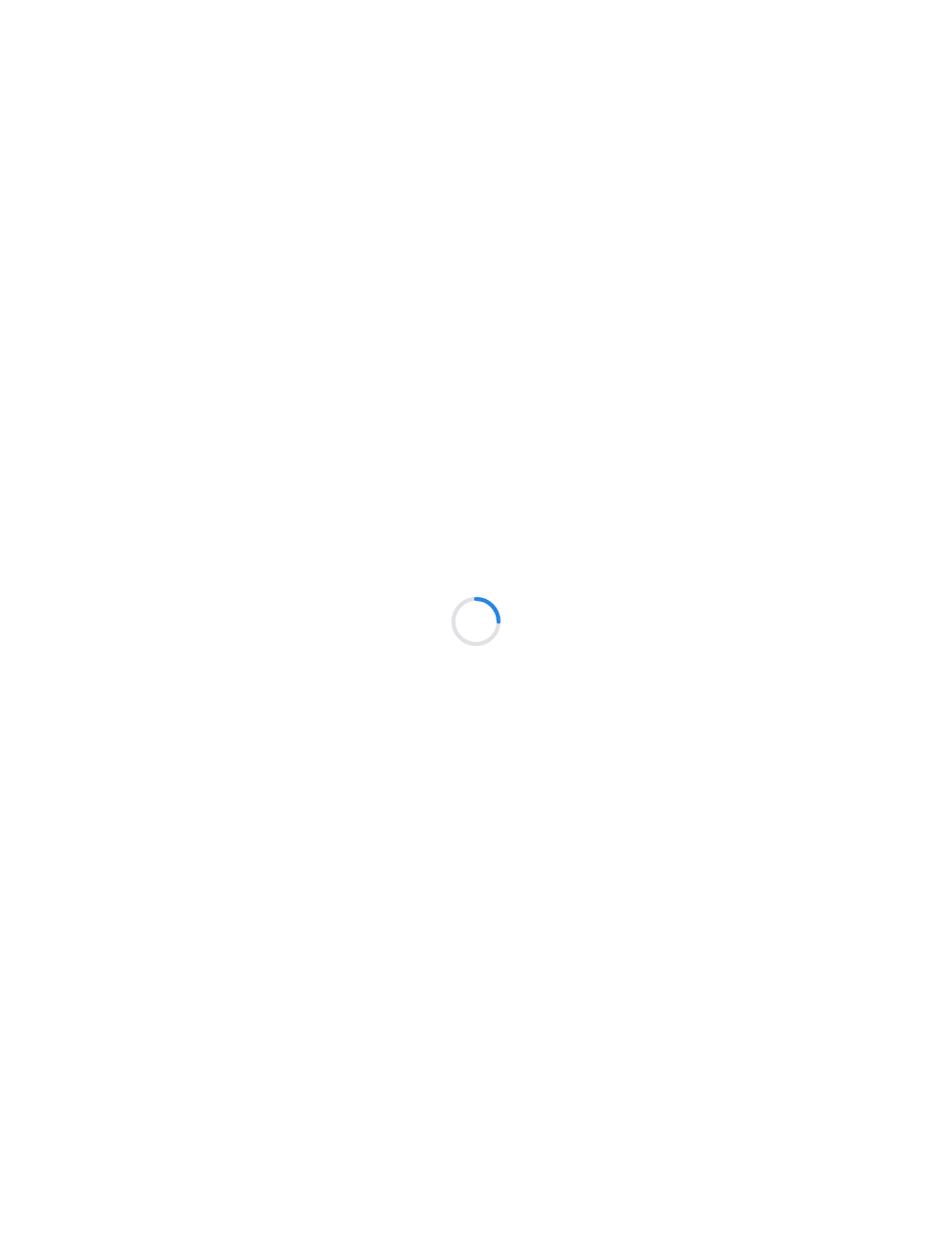 scroll, scrollTop: 0, scrollLeft: 0, axis: both 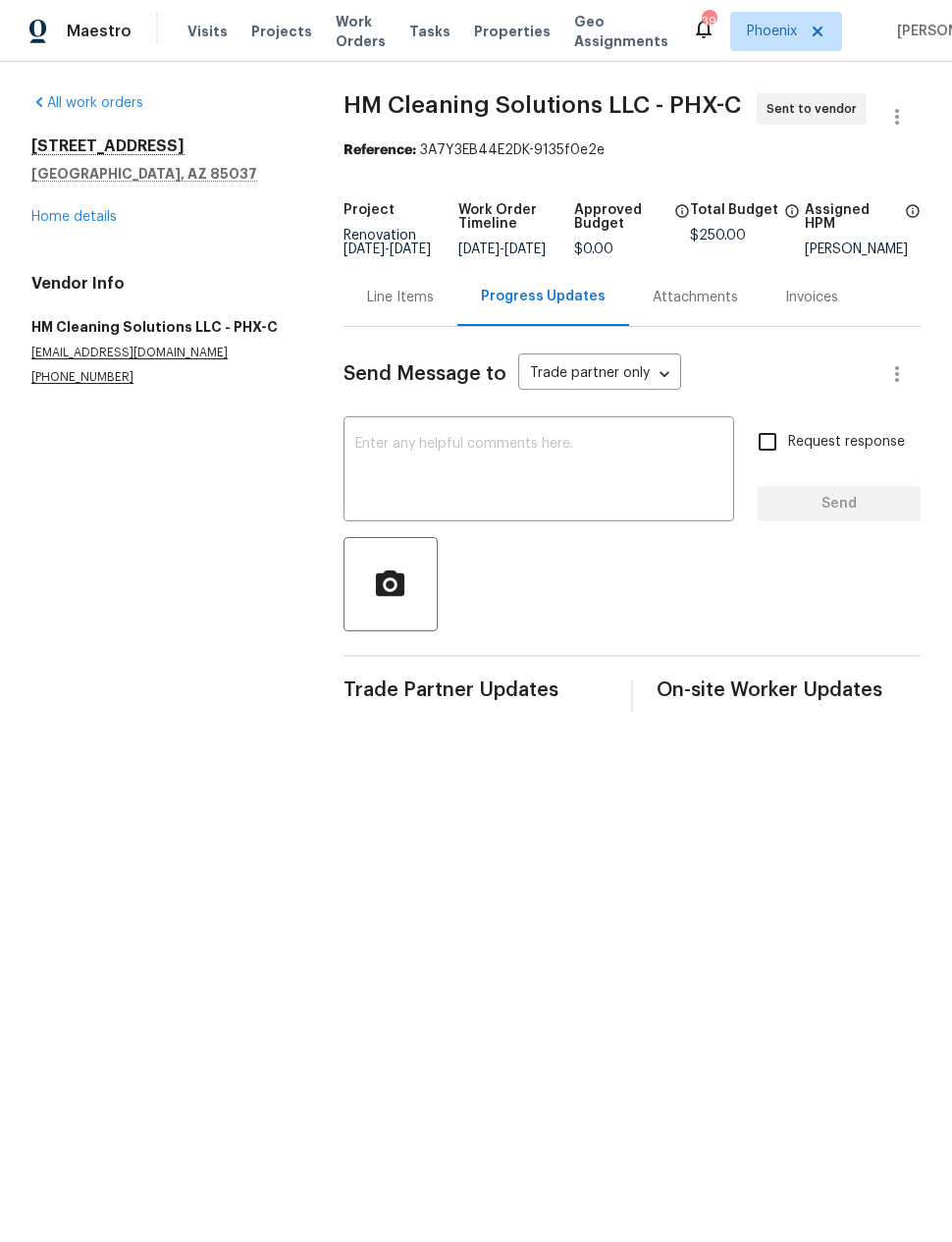 click on "Home details" at bounding box center [74, 217] 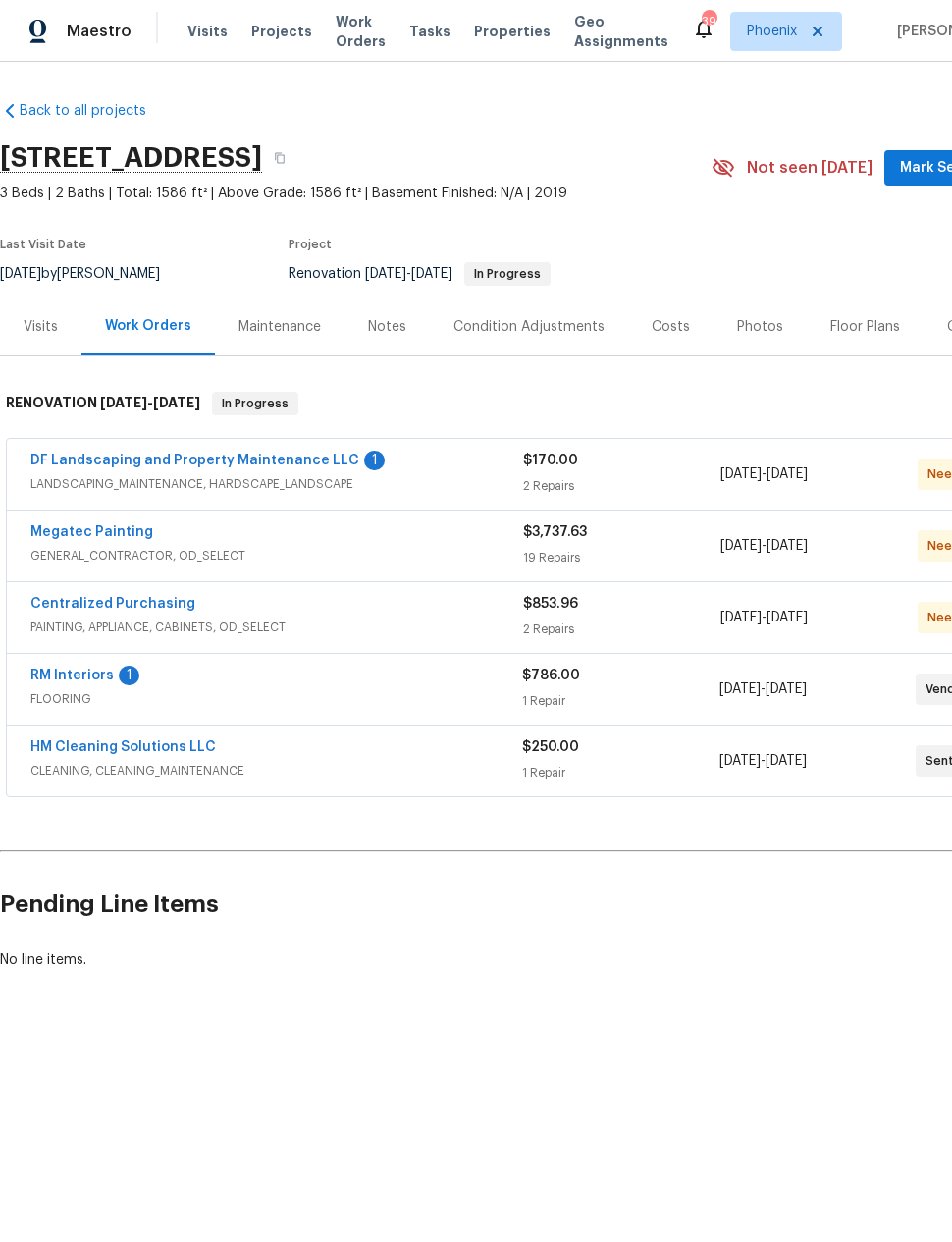 click on "HM Cleaning Solutions LLC" at bounding box center [123, 747] 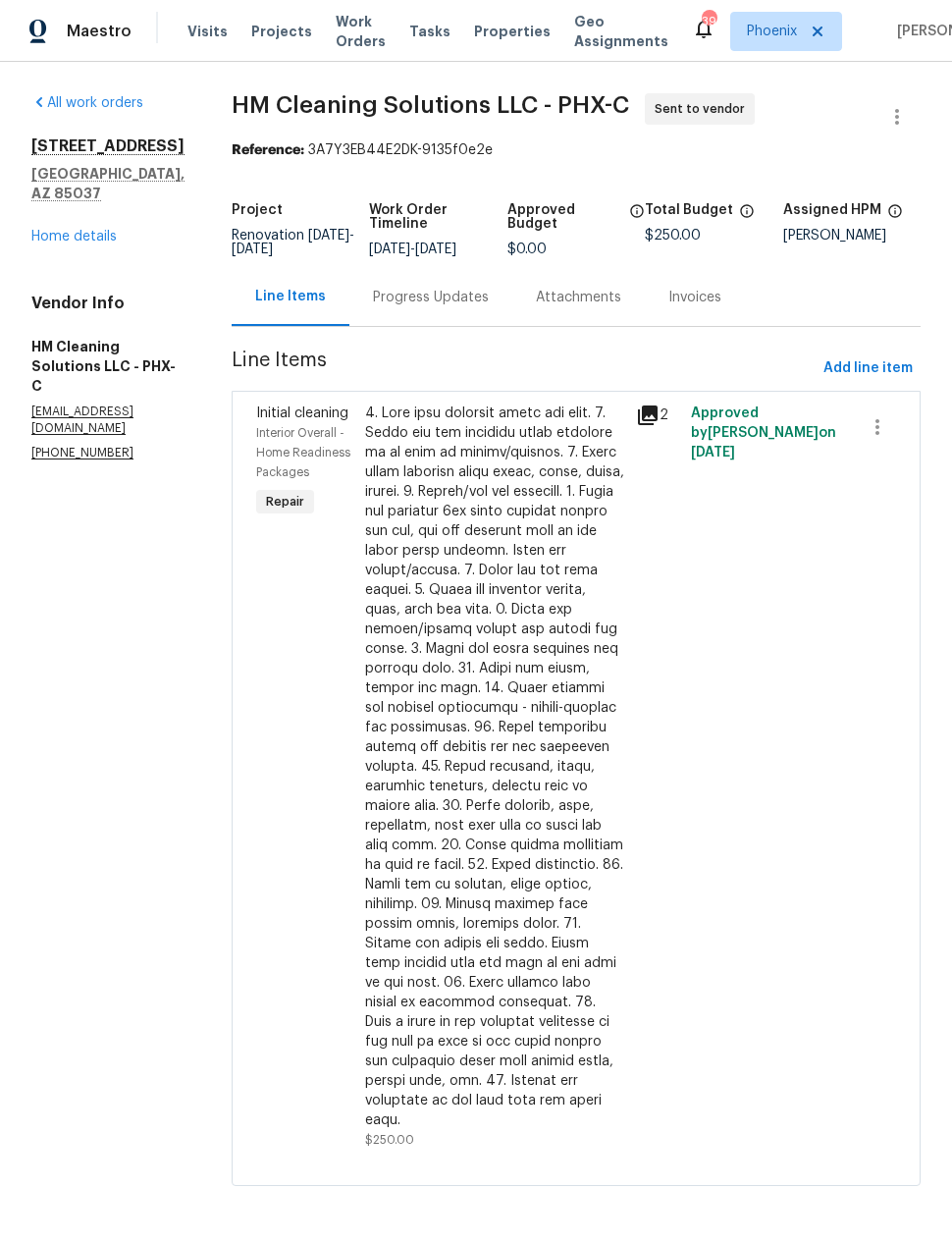 scroll, scrollTop: 33, scrollLeft: 0, axis: vertical 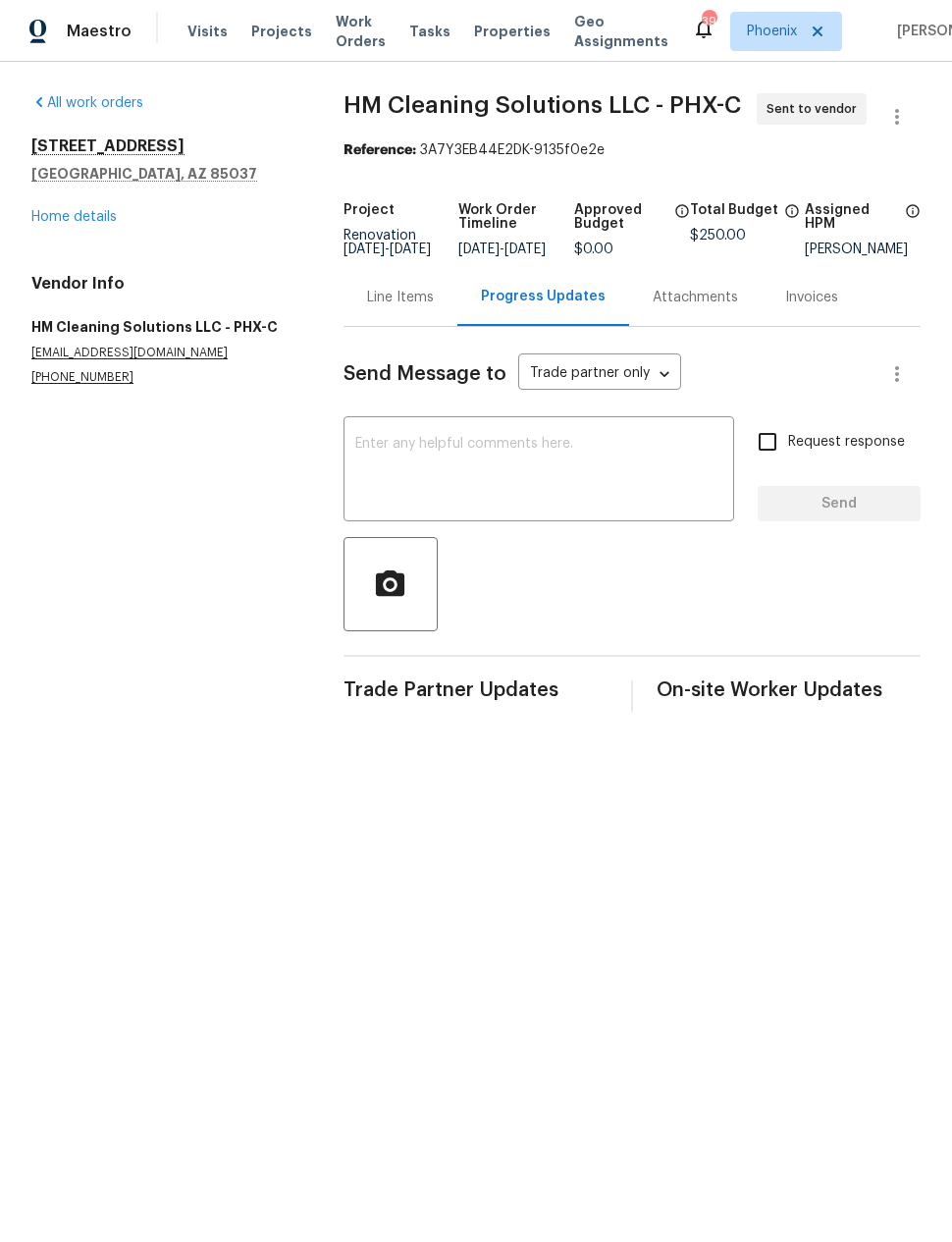 click on "Line Items" at bounding box center (400, 297) 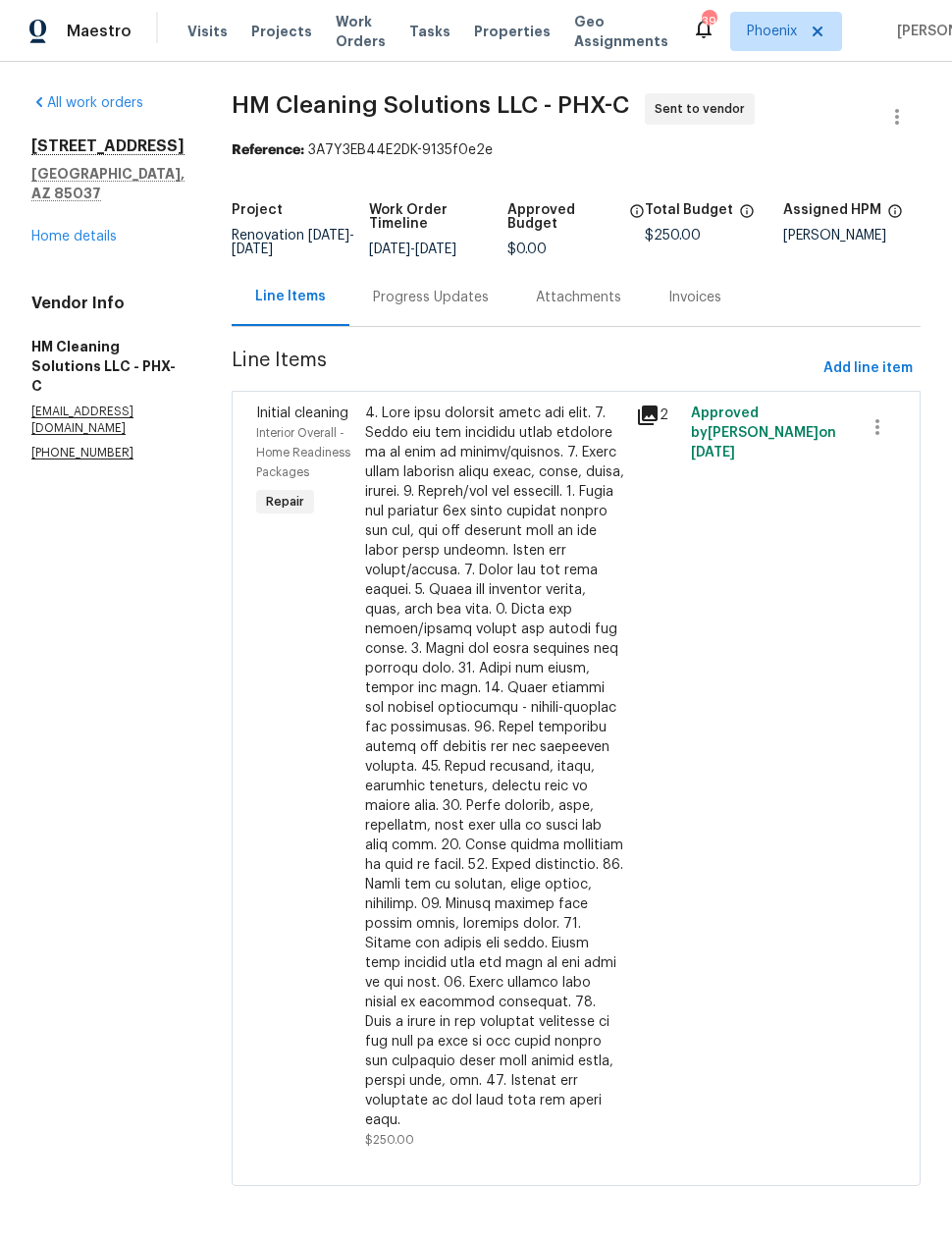 click on "Home details" at bounding box center (74, 237) 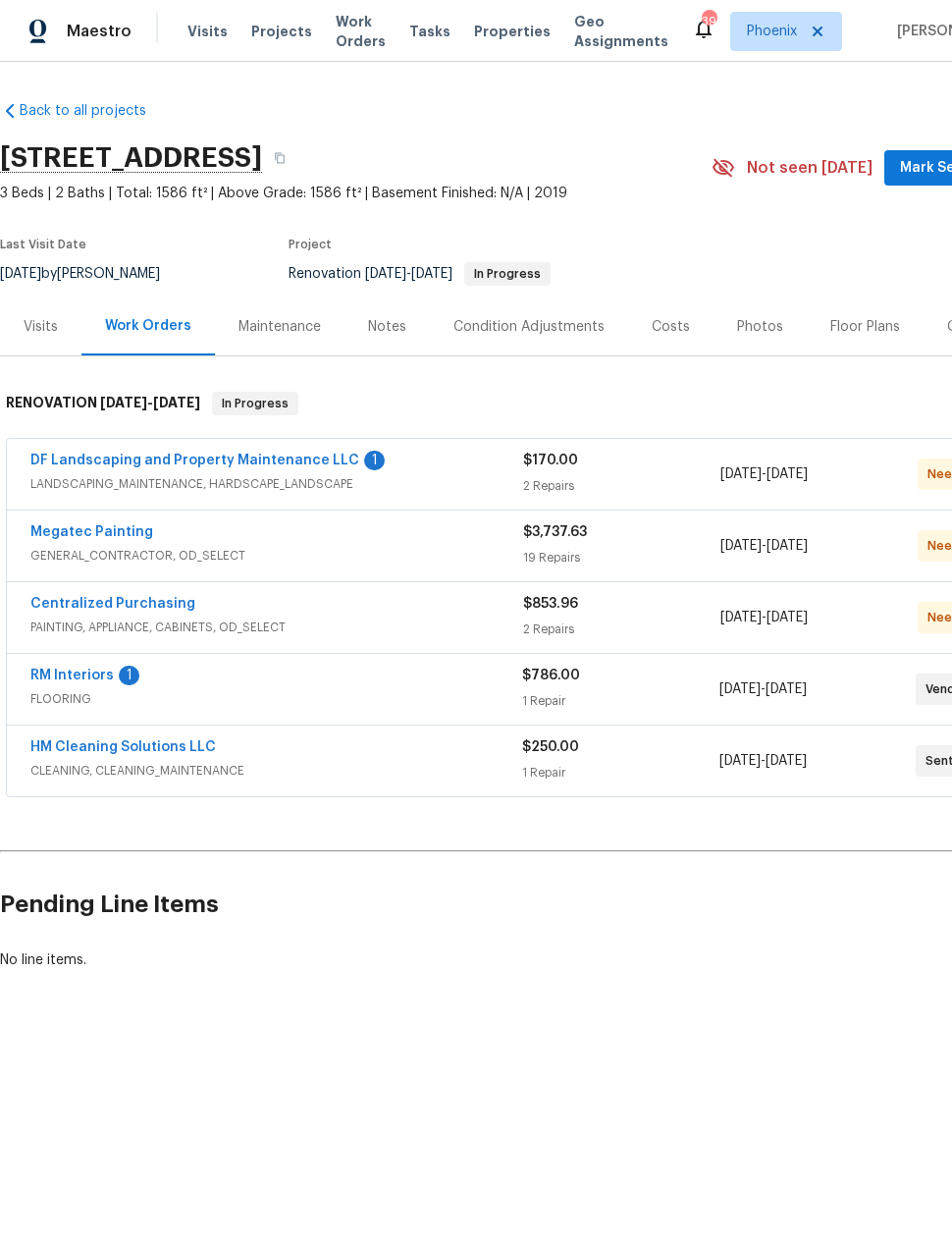 click on "RM Interiors" at bounding box center [72, 675] 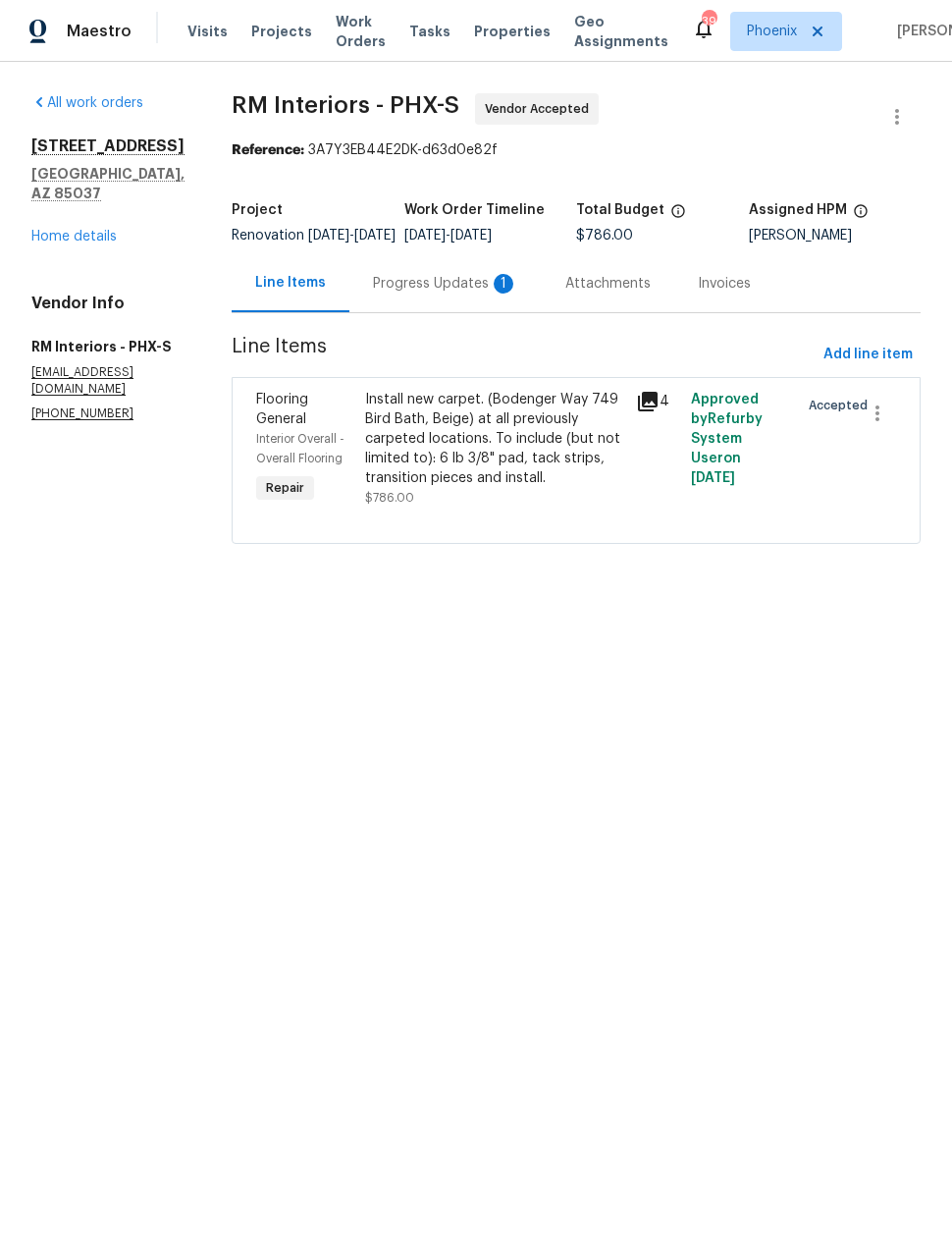 click on "Progress Updates 1" at bounding box center [446, 283] 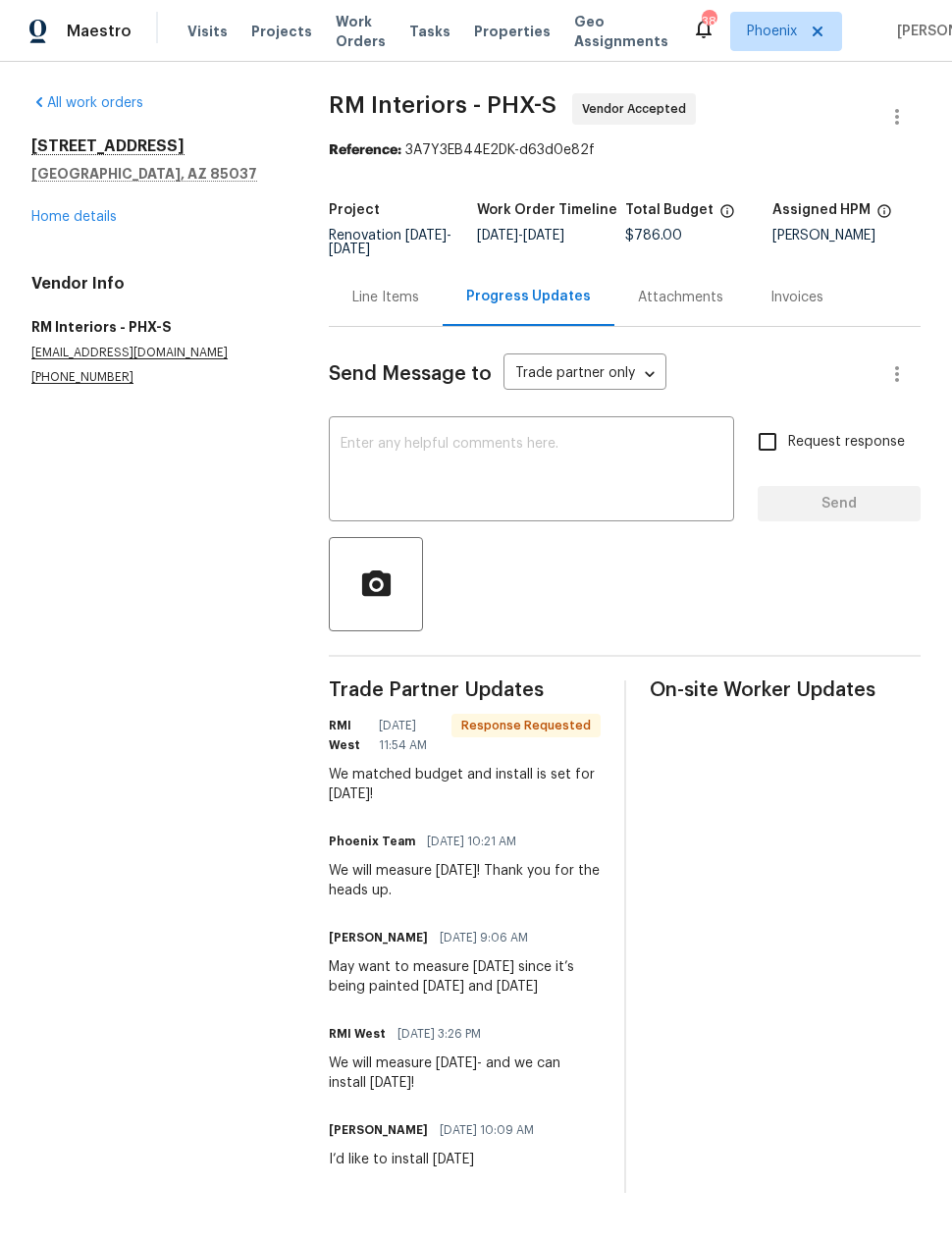click at bounding box center [531, 471] 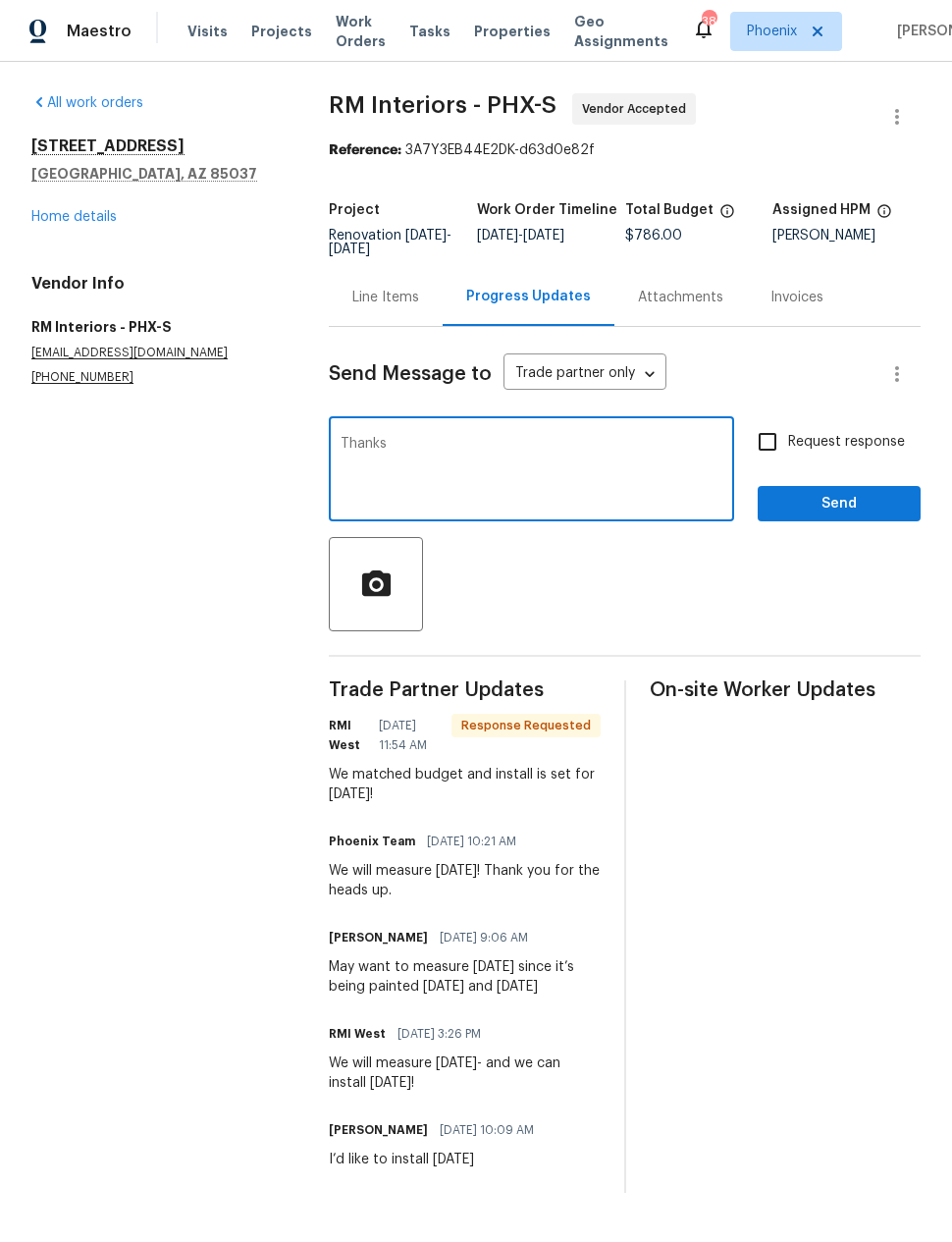 type on "Thanks" 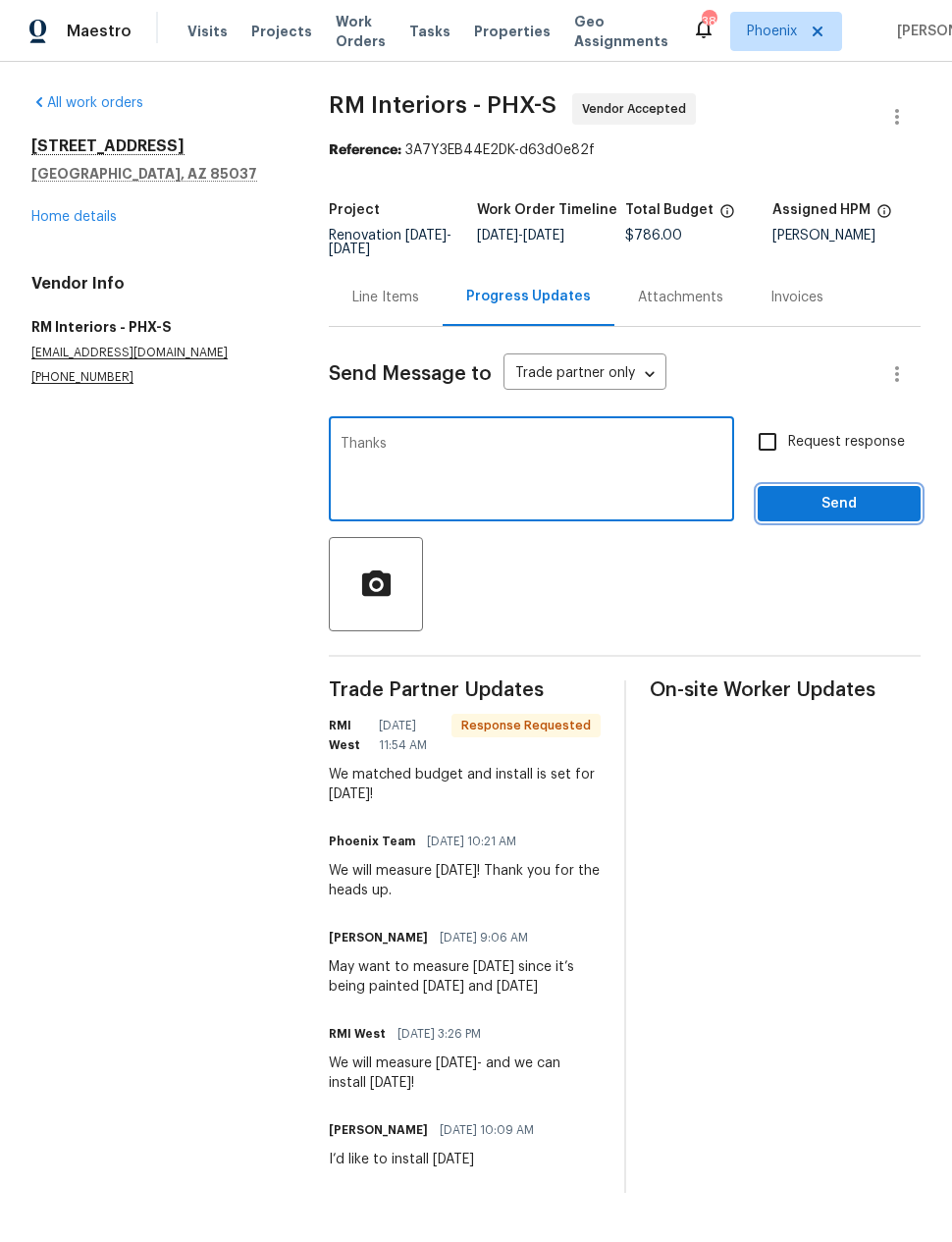 click on "Send" at bounding box center [839, 504] 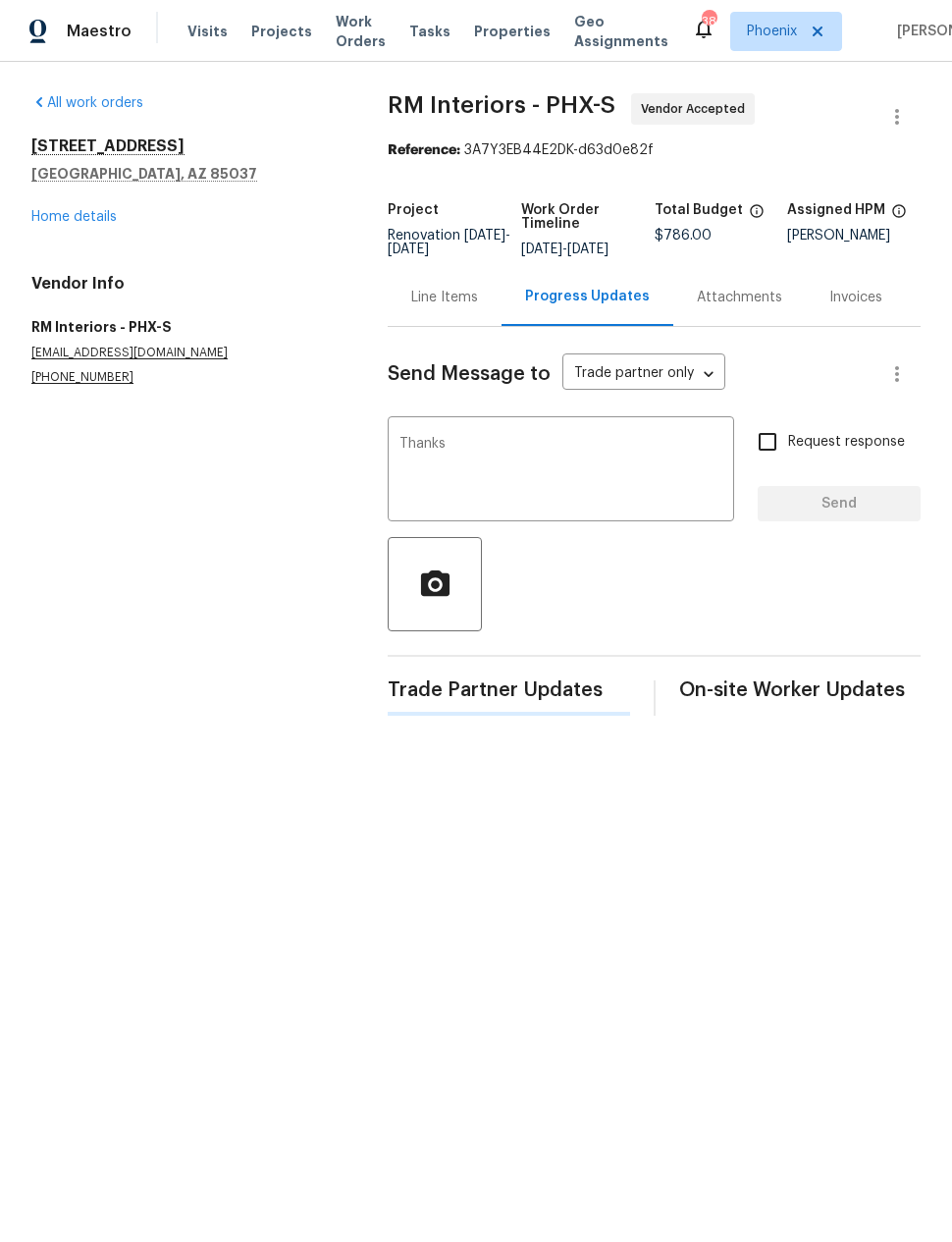 type 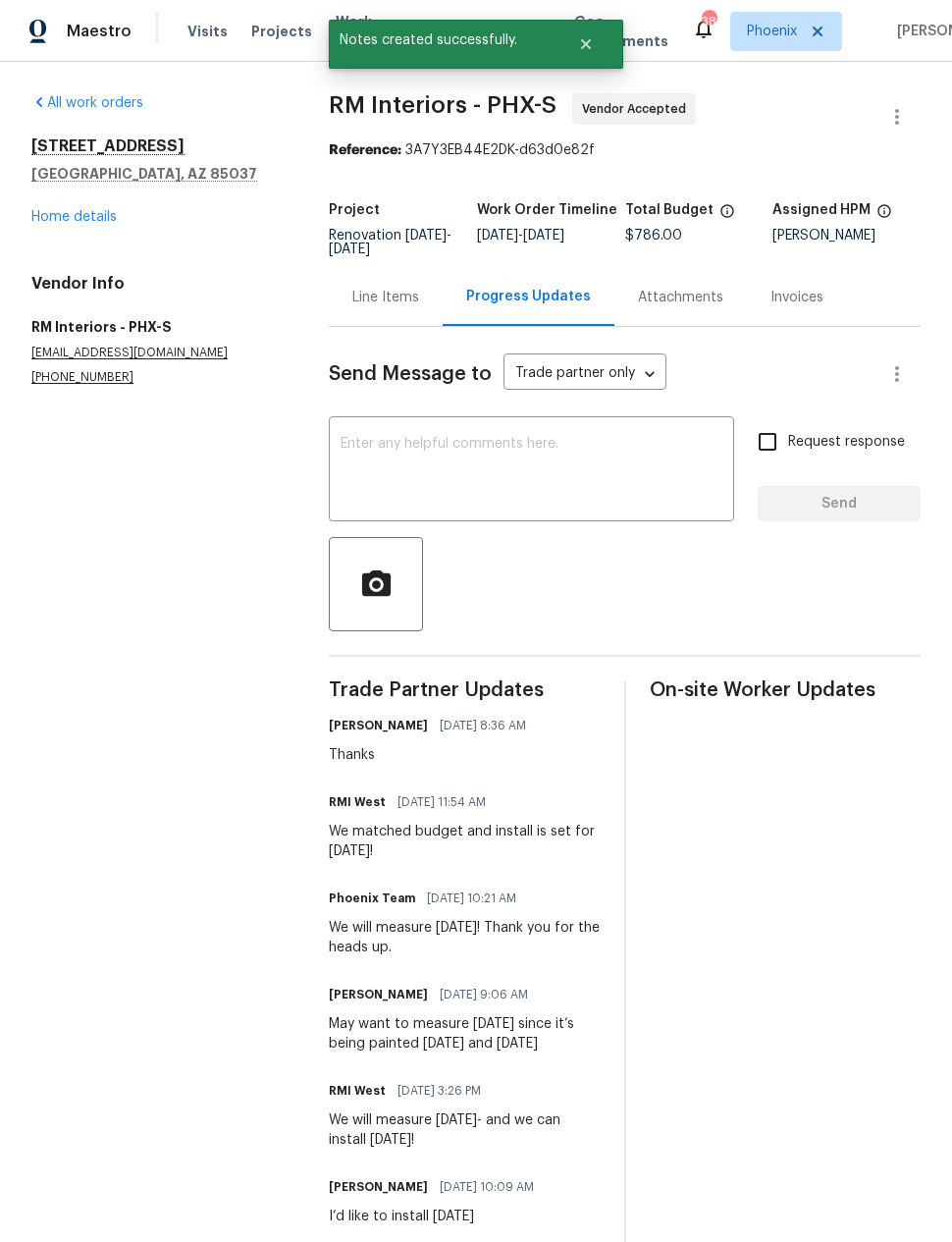 click on "Line Items" at bounding box center (386, 297) 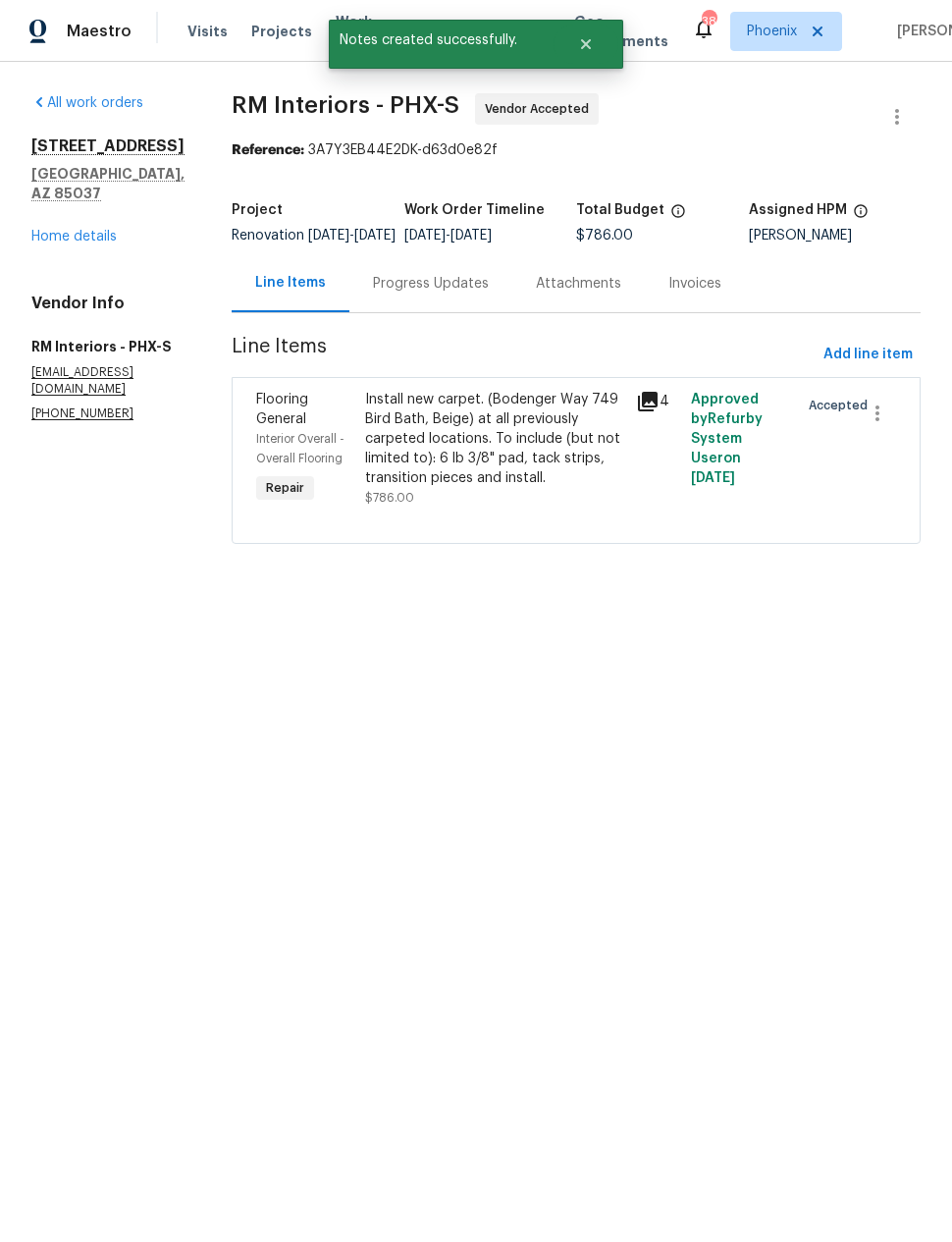 click on "Home details" at bounding box center (74, 237) 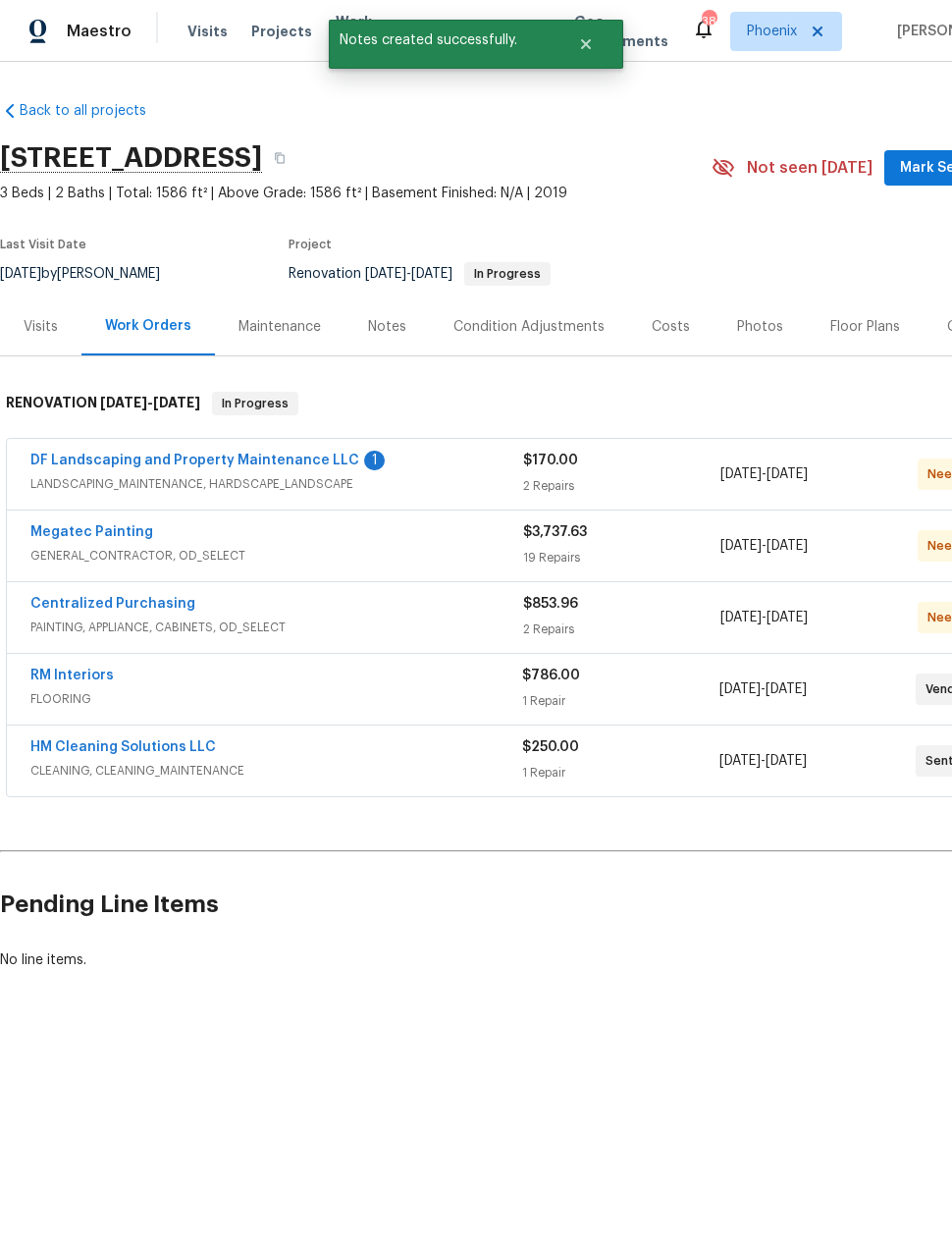 click on "DF Landscaping and Property Maintenance LLC" at bounding box center (194, 460) 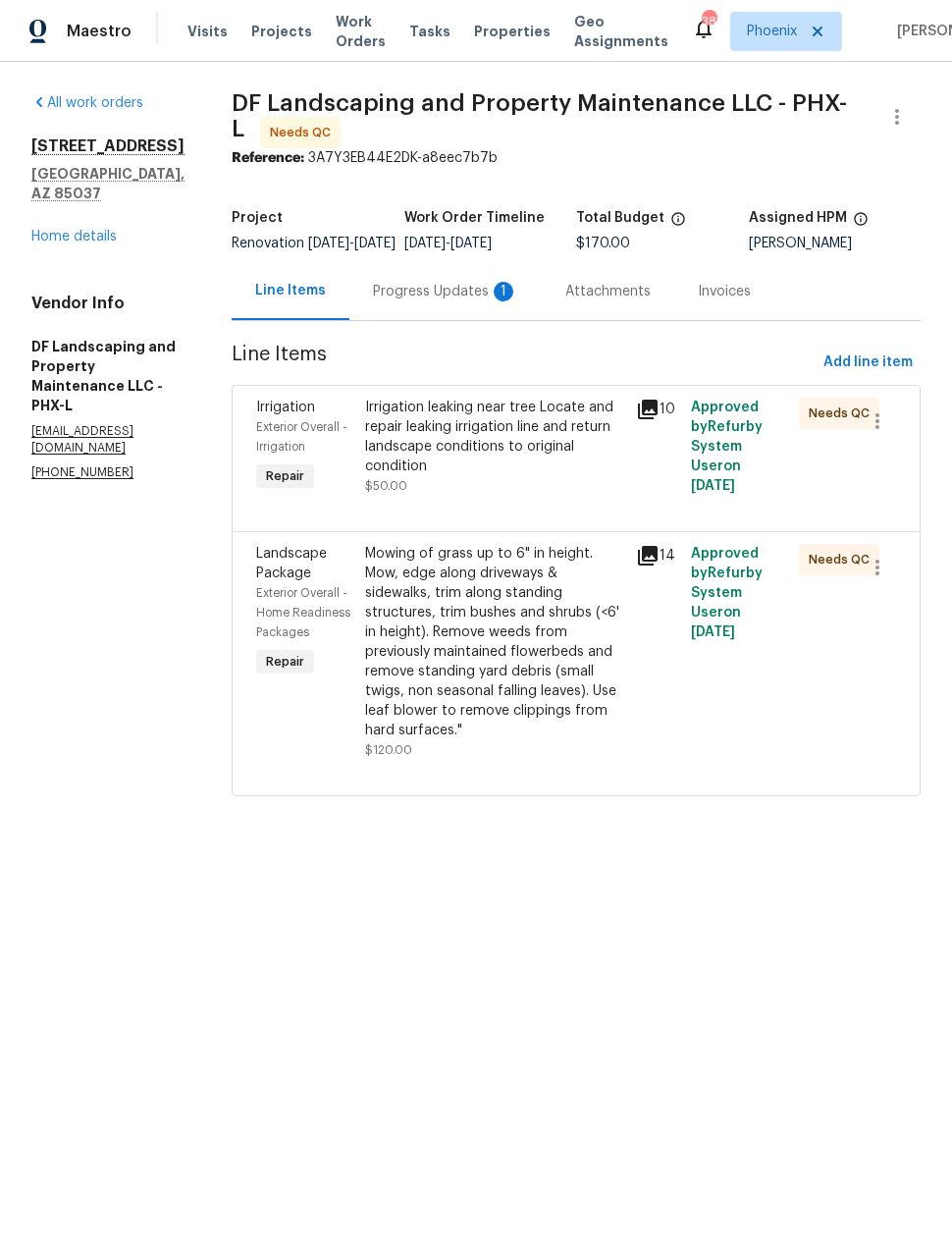 click on "Progress Updates 1" at bounding box center [446, 292] 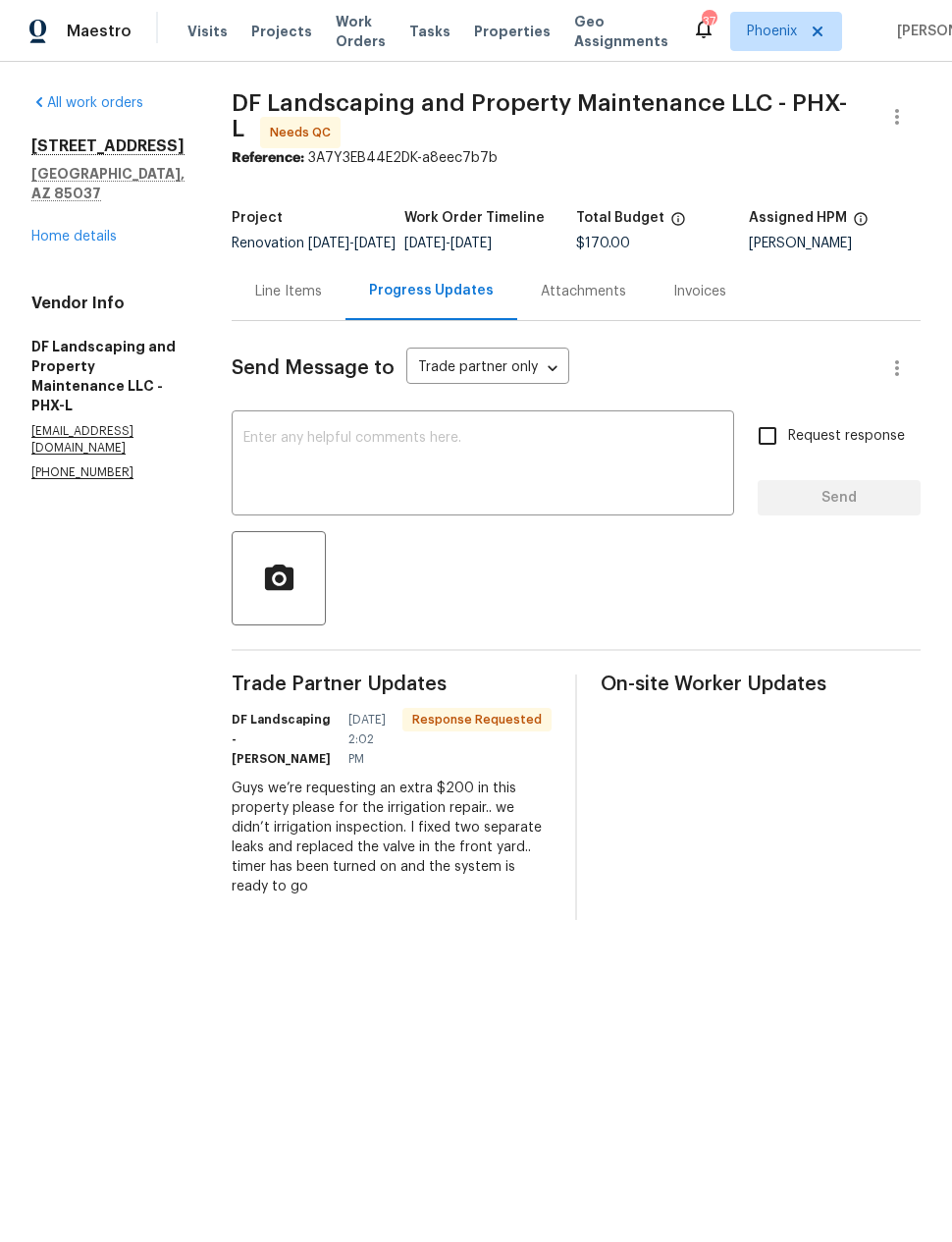 click on "Line Items" at bounding box center (289, 291) 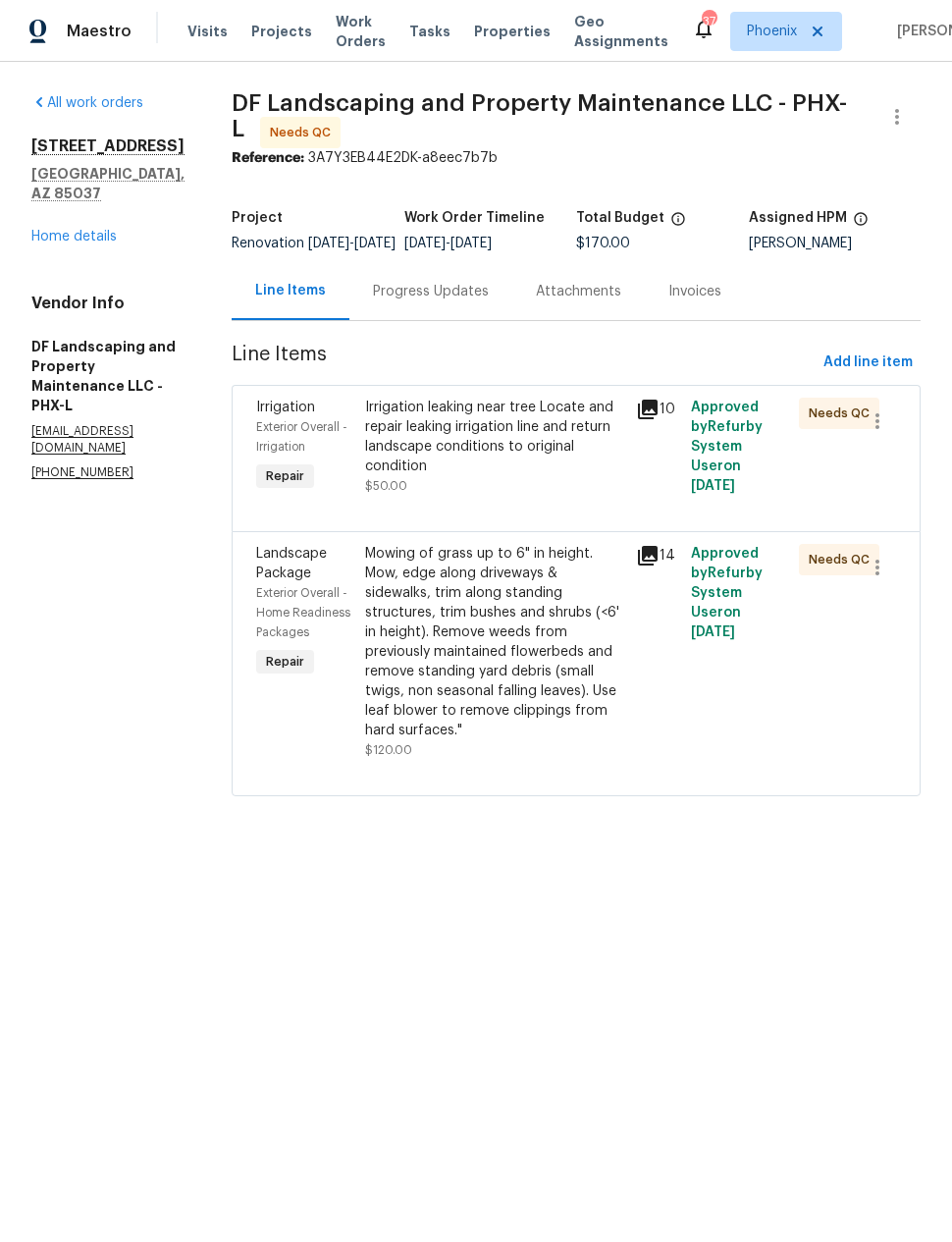 click on "Irrigation leaking near tree
Locate and repair leaking irrigation line and return landscape conditions to original condition" at bounding box center (495, 437) 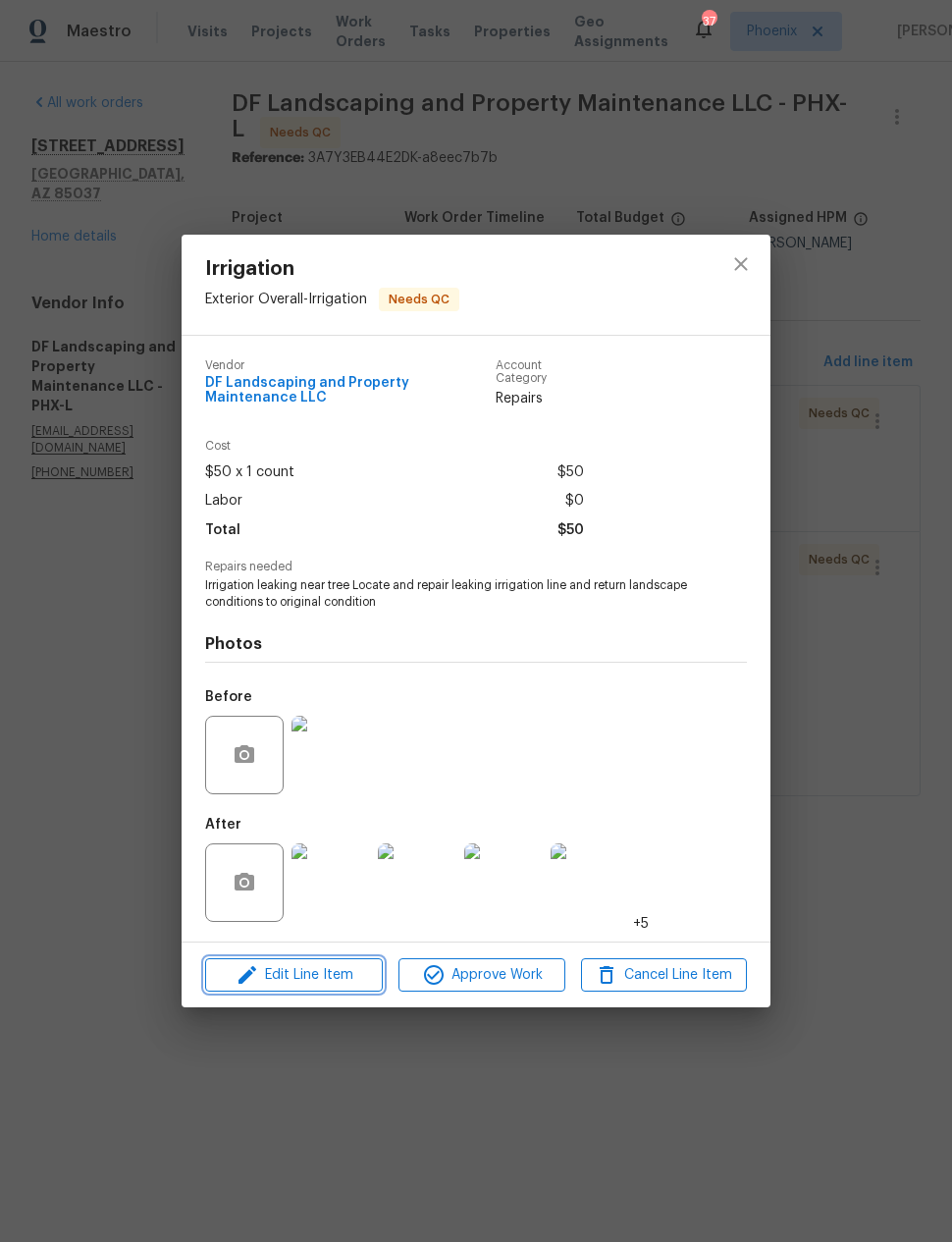 click on "Edit Line Item" at bounding box center (293, 975) 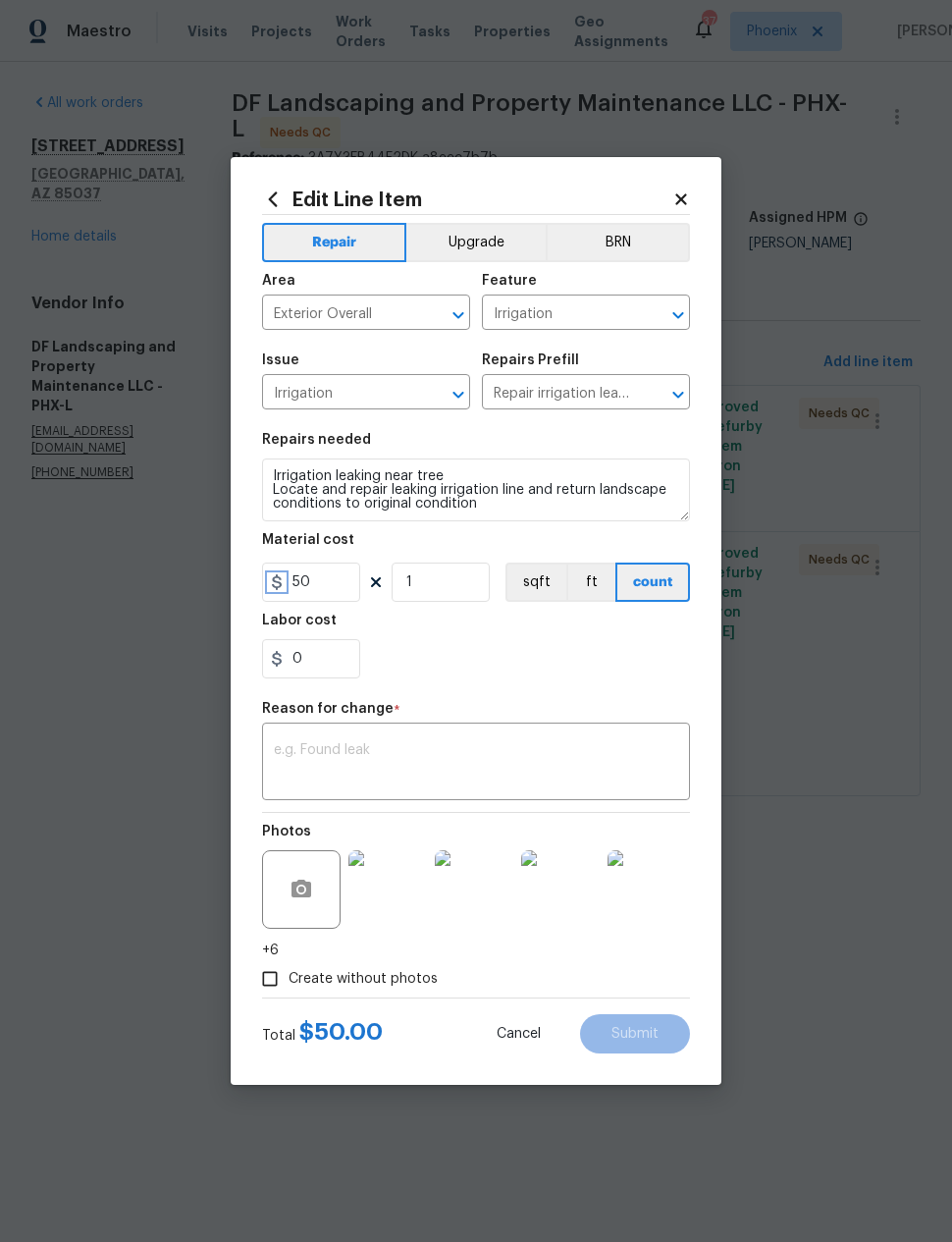 click 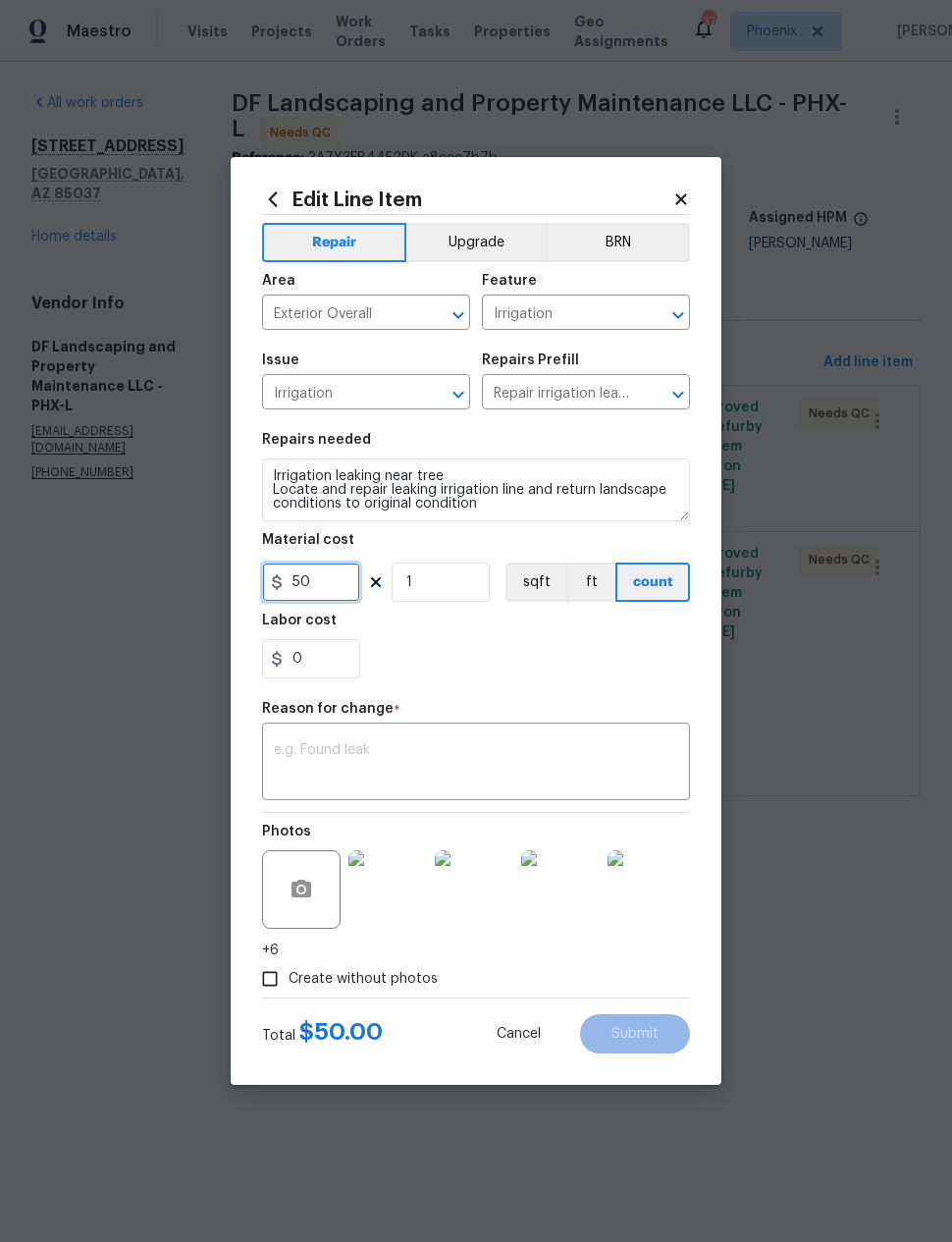click on "50" at bounding box center [311, 582] 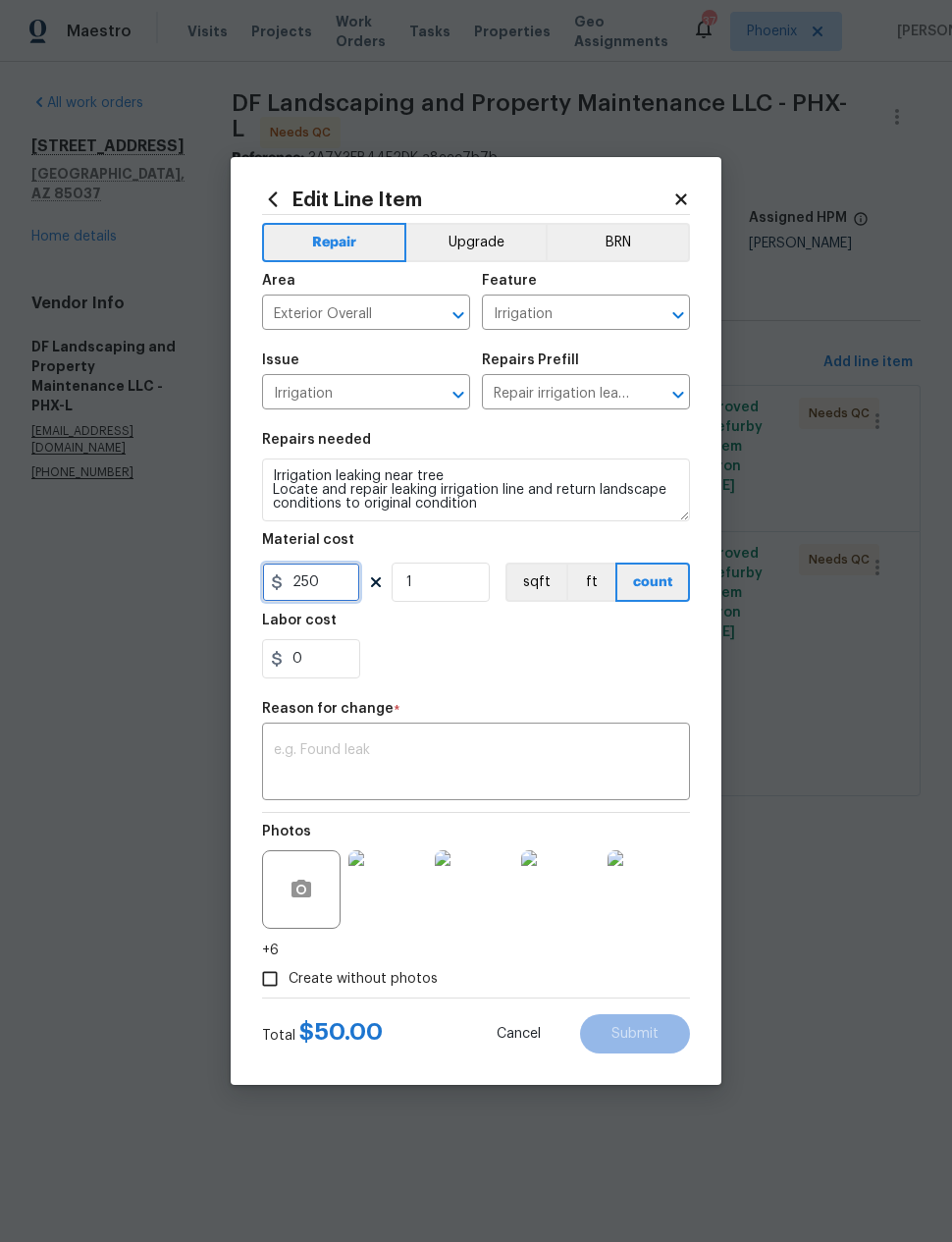 type on "250" 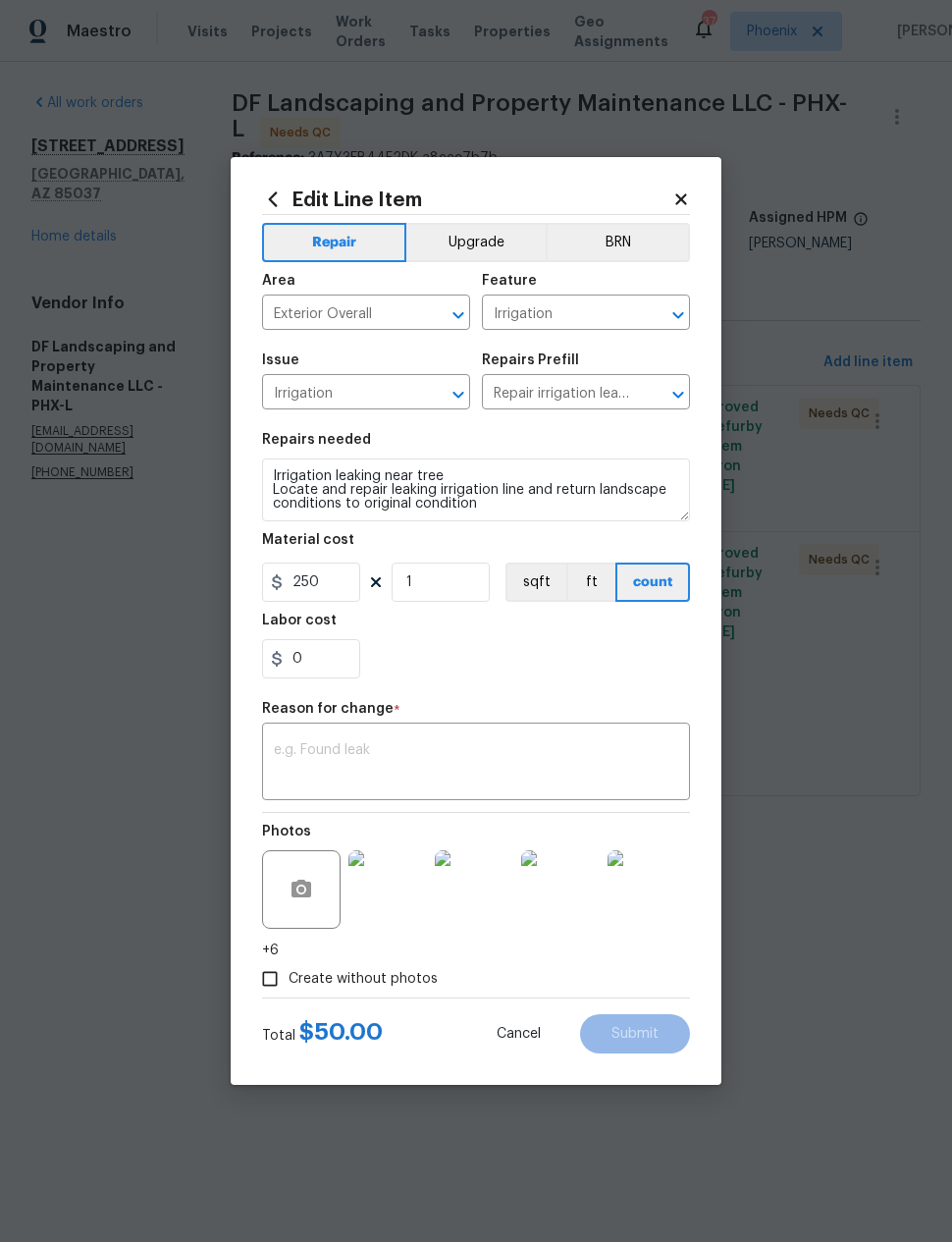 click at bounding box center (476, 764) 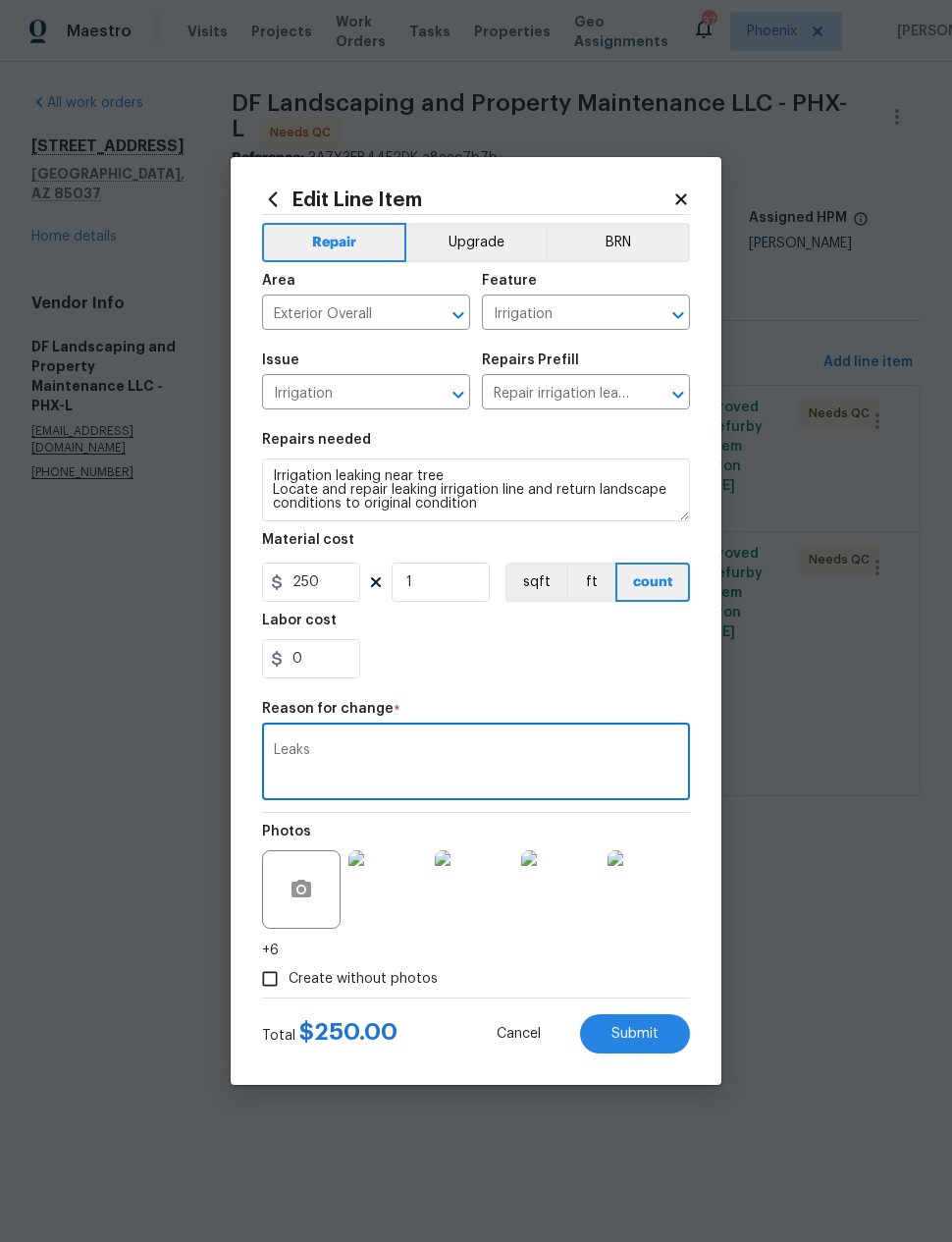 type on "Leaks" 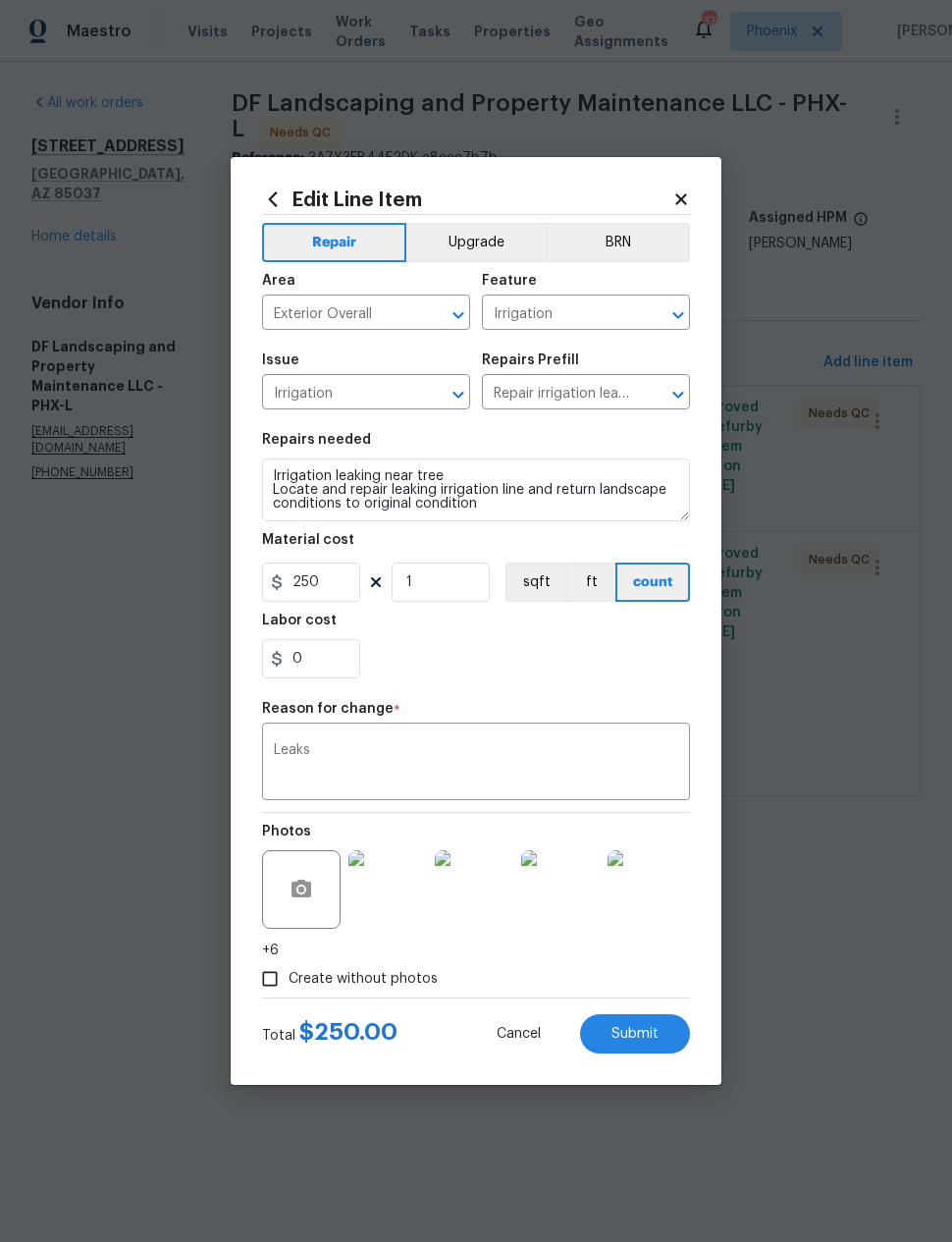 click on "Submit" at bounding box center (635, 1034) 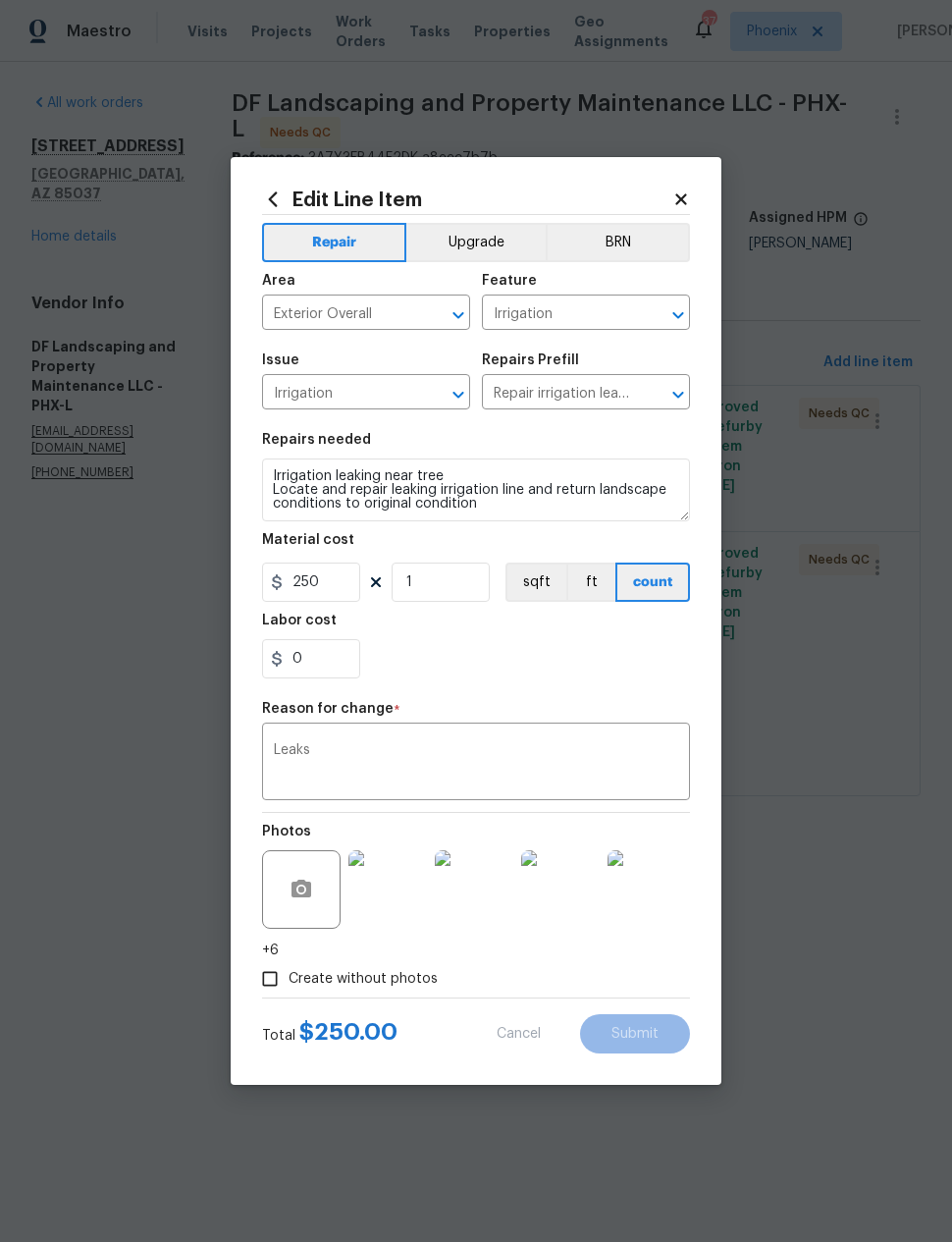 type on "50" 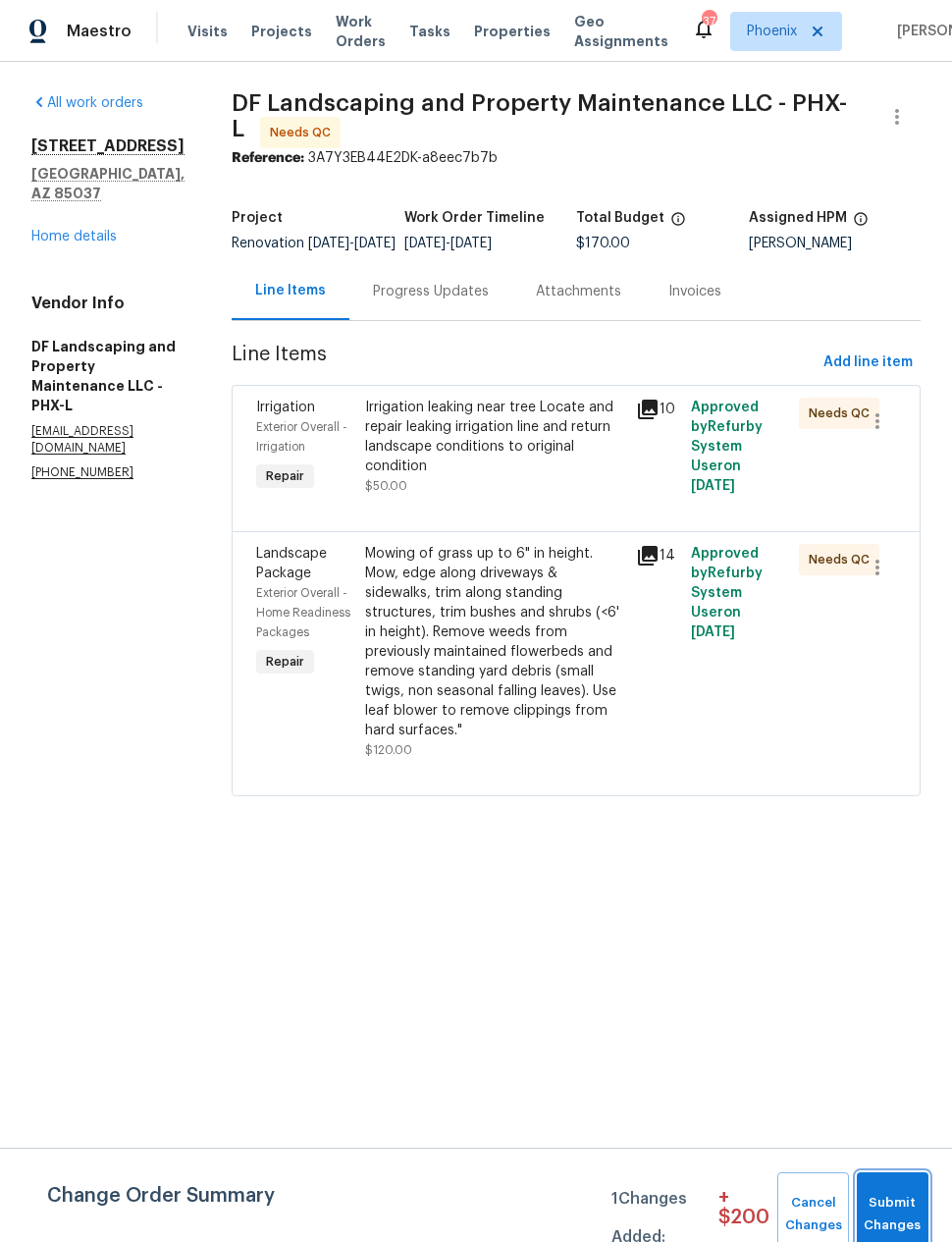 click on "Submit Changes" at bounding box center (892, 1215) 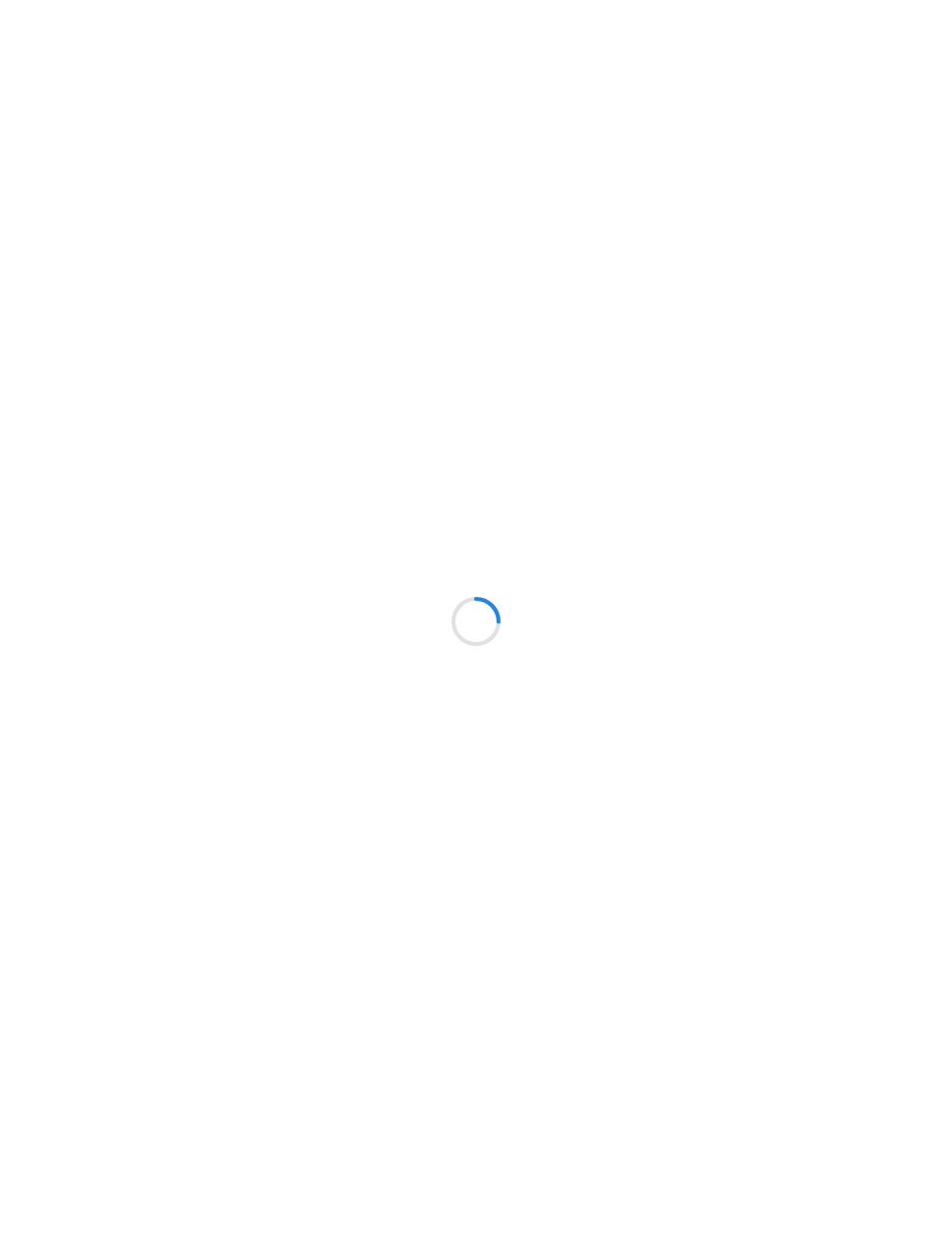 scroll, scrollTop: 0, scrollLeft: 0, axis: both 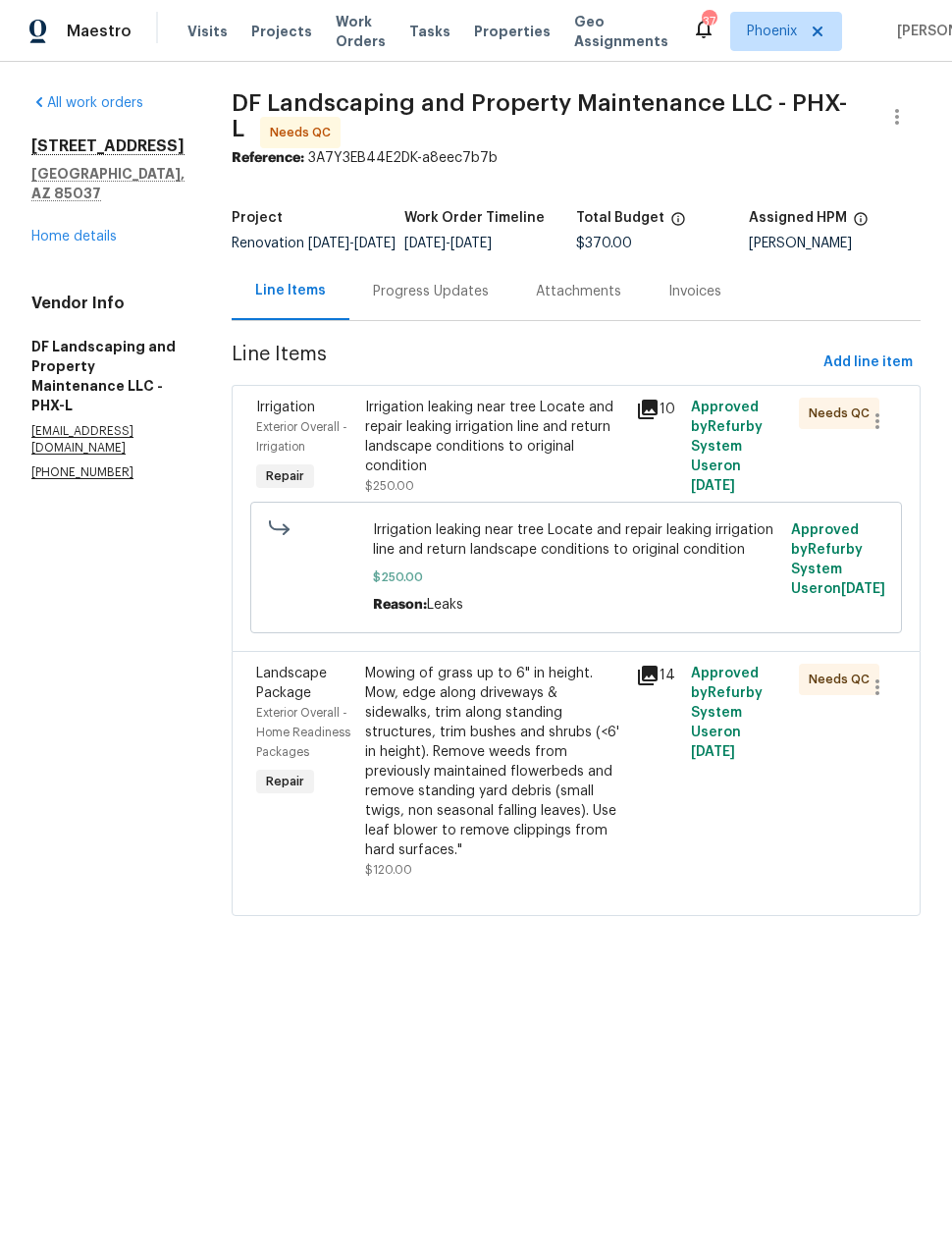 click on "All work orders [STREET_ADDRESS][PERSON_NAME] Home details Vendor Info DF Landscaping and Property Maintenance LLC - PHX-L [EMAIL_ADDRESS][DOMAIN_NAME] [PHONE_NUMBER] DF Landscaping and Property Maintenance LLC - PHX-L Needs QC Reference:   3A7Y3EB44E2DK-a8eec7b7b Project Renovation   [DATE]  -  [DATE] Work Order Timeline [DATE]  -  [DATE] Total Budget $370.00 Assigned HPM [PERSON_NAME] Line Items Progress Updates Attachments Invoices Line Items Add line item Irrigation Exterior Overall - Irrigation Repair Irrigation leaking near tree
Locate and repair leaking irrigation line and return landscape conditions to original condition $250.00   10 Approved by  Refurby System User  on   [DATE] Needs QC Irrigation leaking near tree
Locate and repair leaking irrigation line and return landscape conditions to original condition $250.00 Reason:  Leaks Approved by  Refurby System User  on  [DATE] Landscape Package Exterior Overall - Home Readiness Packages Repair $120.00   14 Approved by   on" at bounding box center [476, 516] 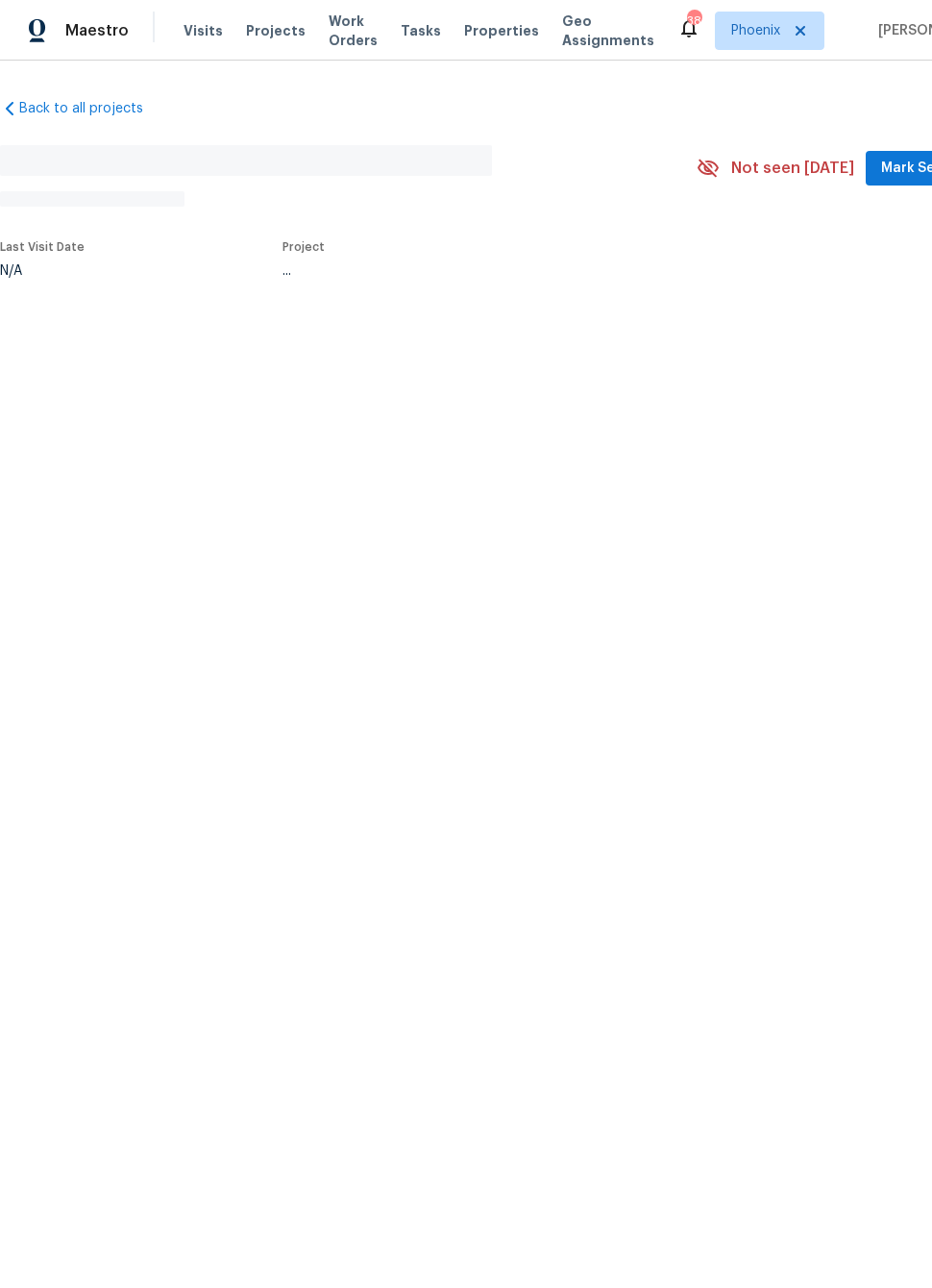 scroll, scrollTop: 0, scrollLeft: 0, axis: both 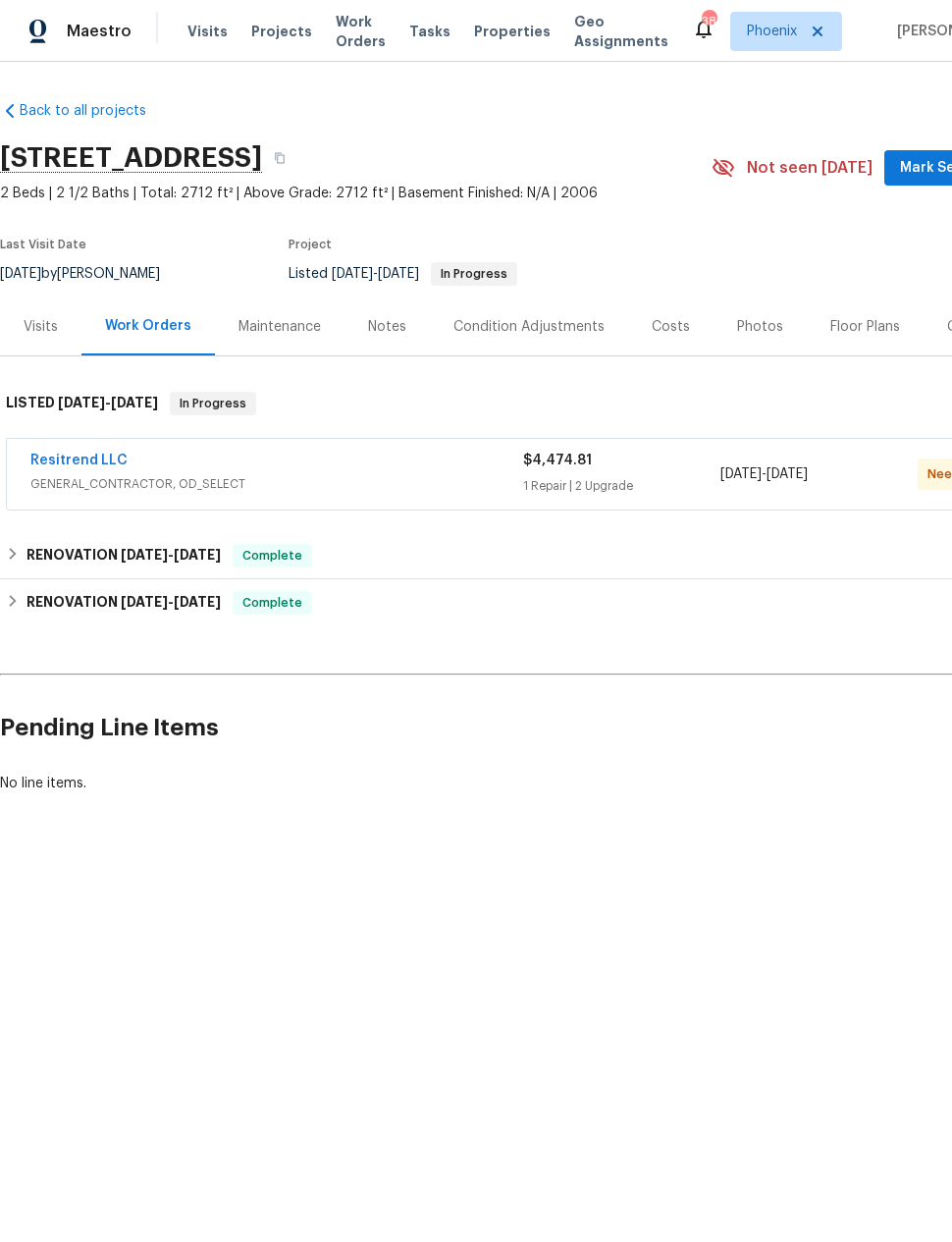 click on "Photos" at bounding box center [760, 327] 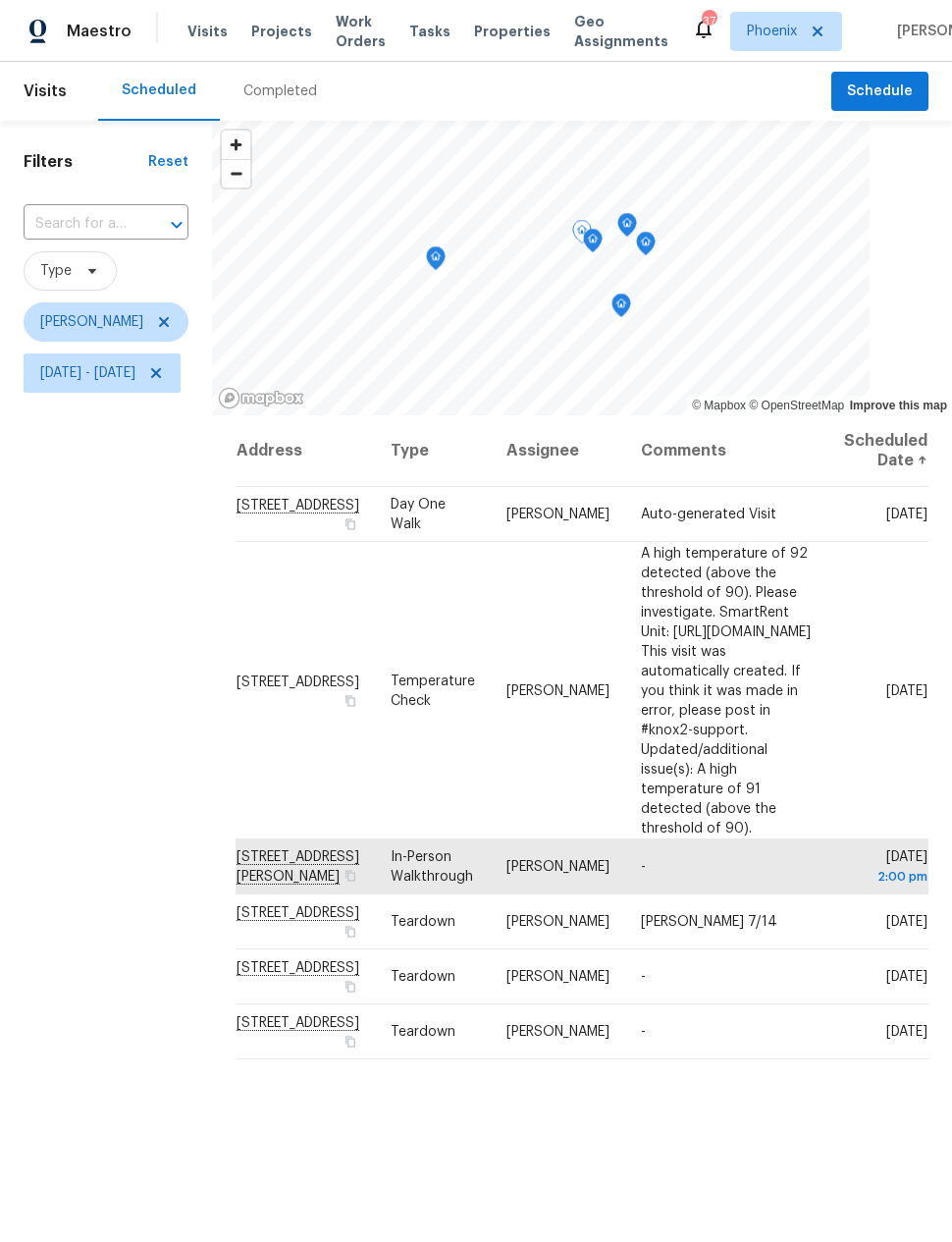 scroll, scrollTop: 0, scrollLeft: 0, axis: both 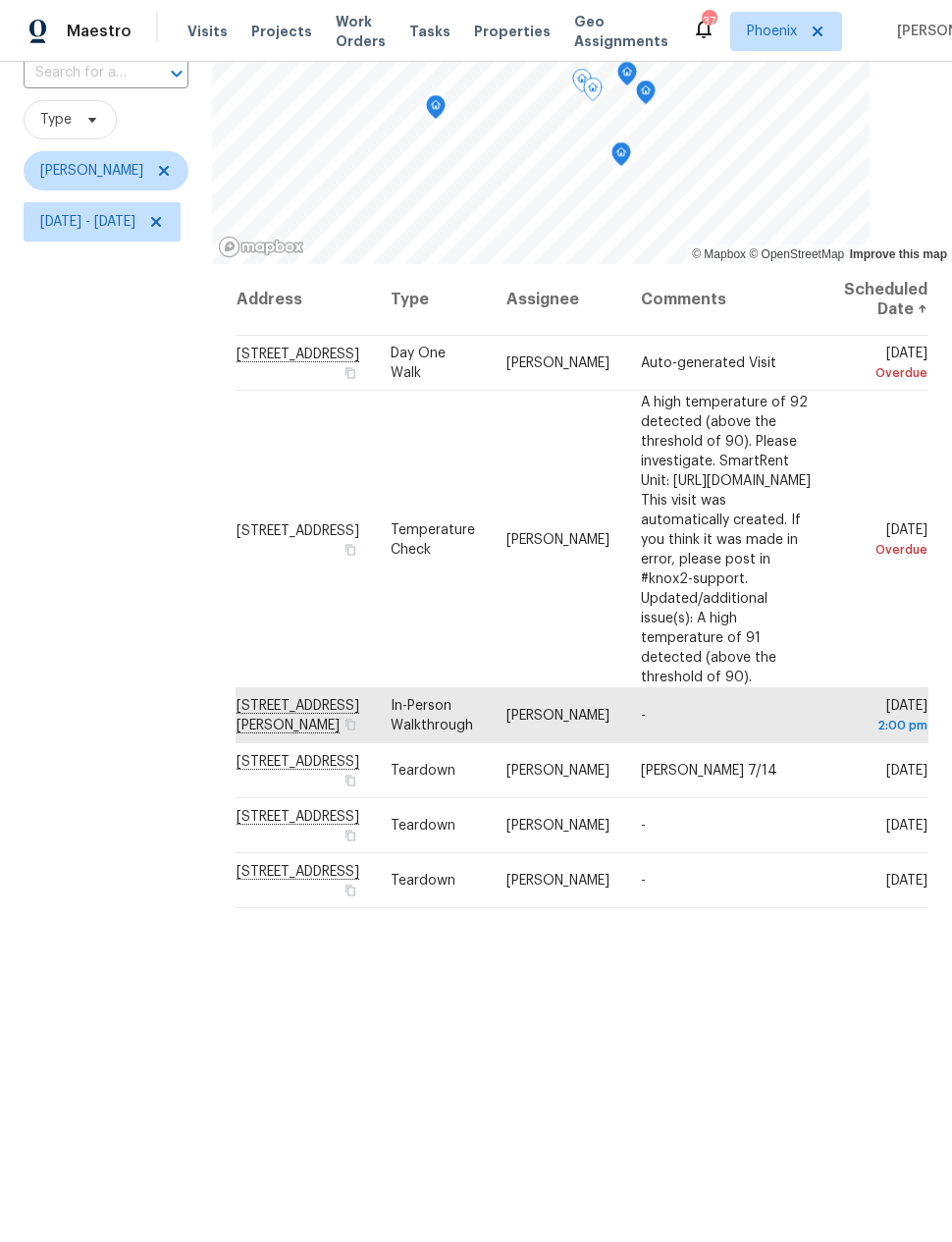 click 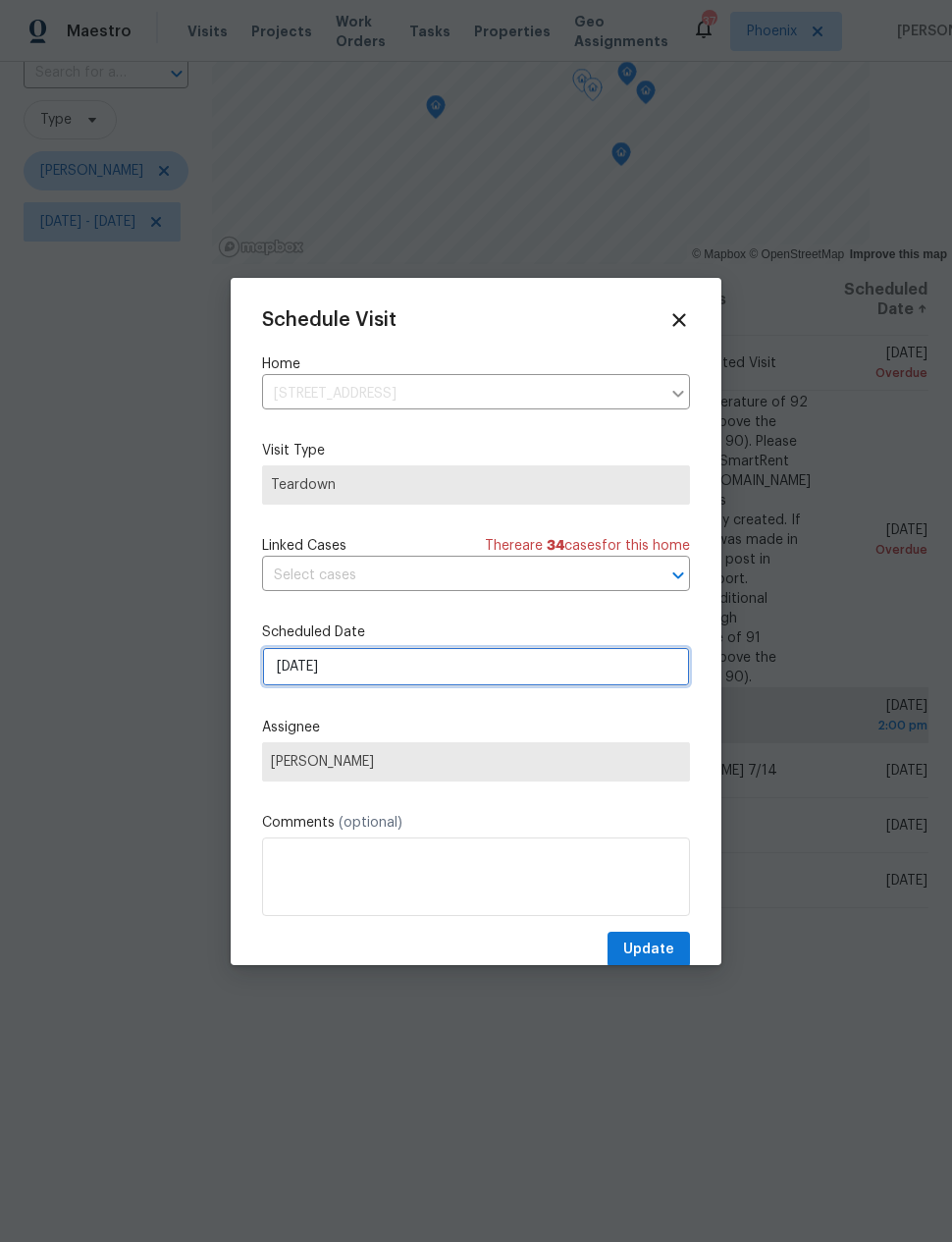 click on "[DATE]" at bounding box center (476, 667) 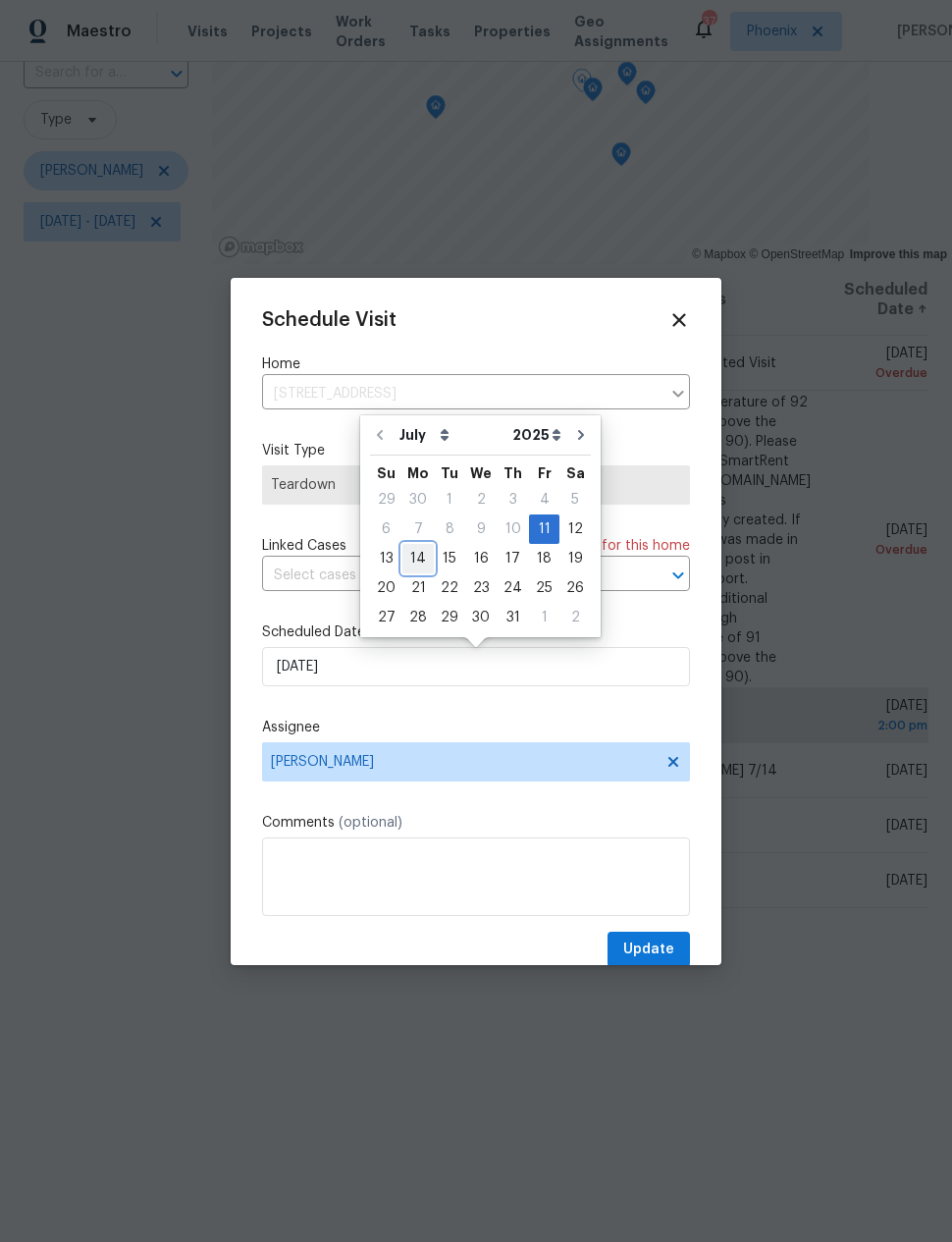 click on "14" at bounding box center (418, 559) 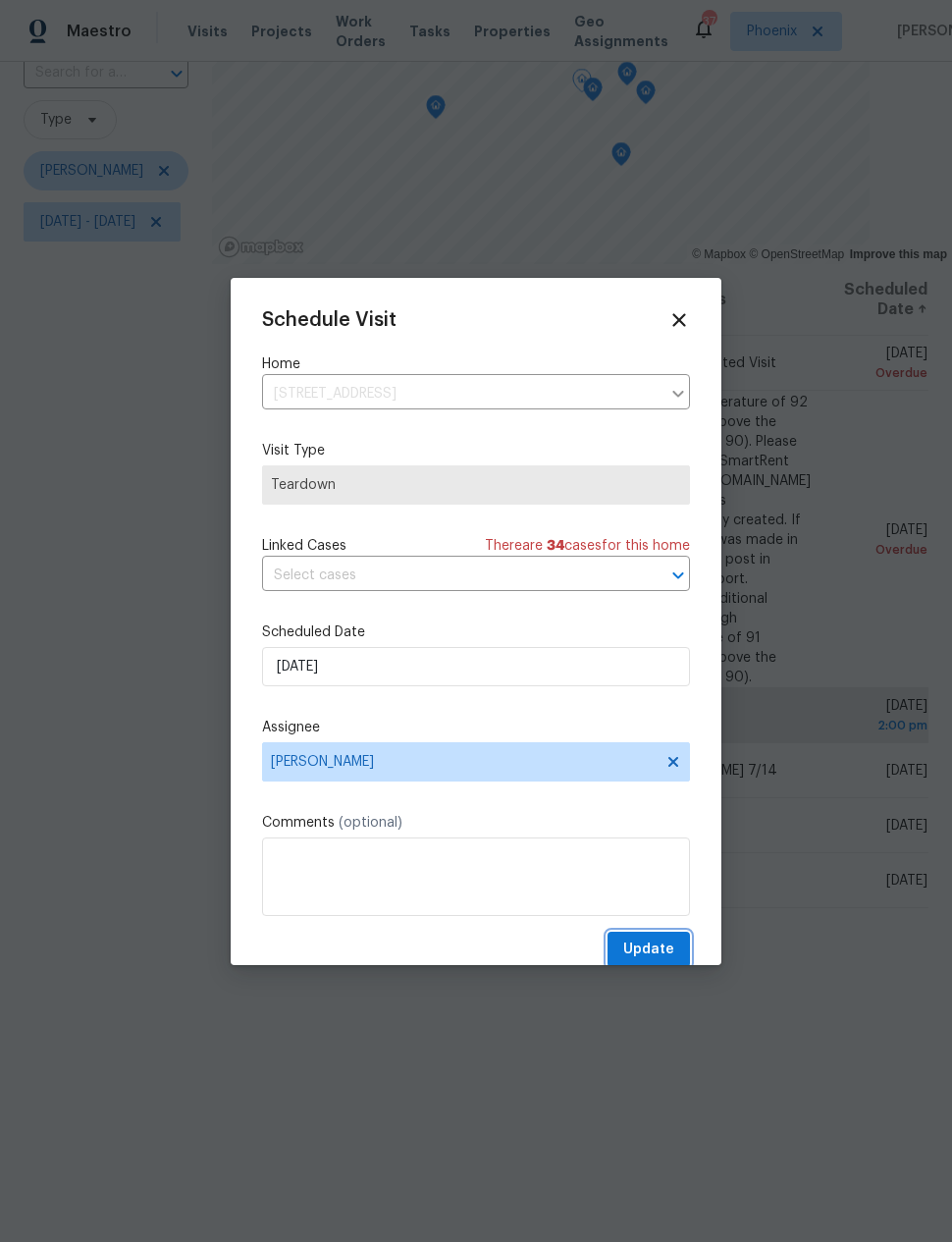 click on "Update" at bounding box center [649, 949] 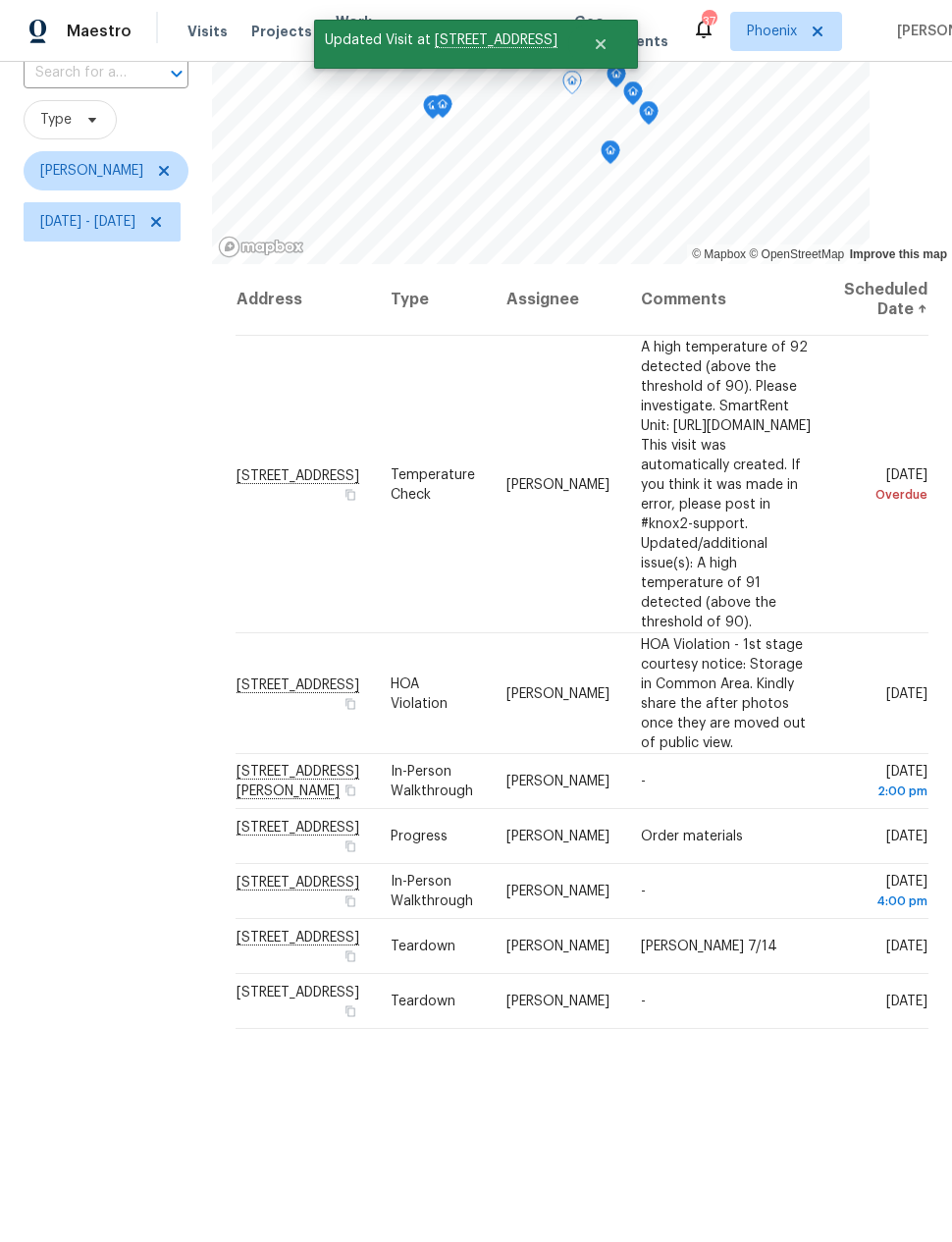 click on "Filters Reset ​ Type [PERSON_NAME] [DATE] - [DATE]" at bounding box center [106, 614] 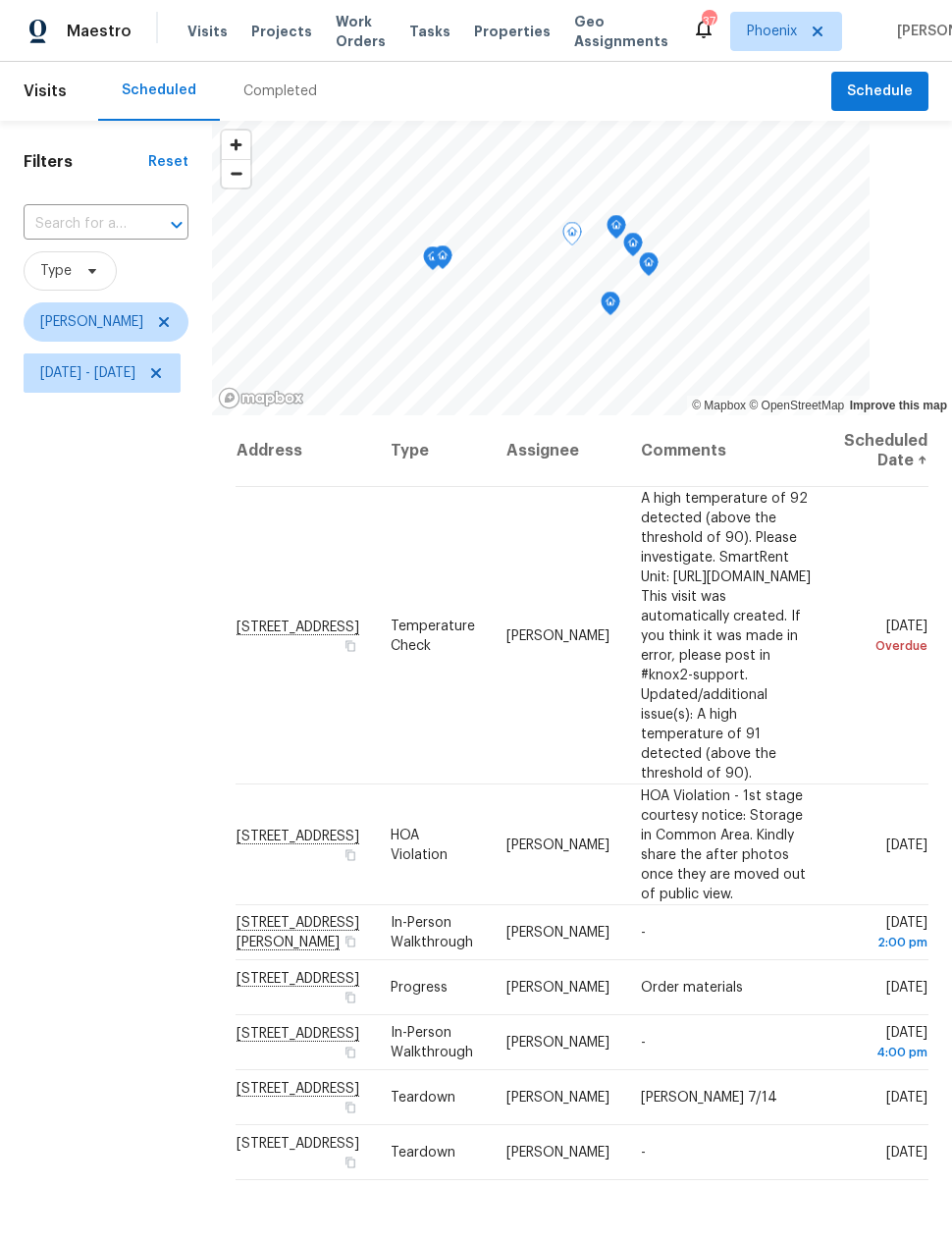 scroll, scrollTop: 0, scrollLeft: 0, axis: both 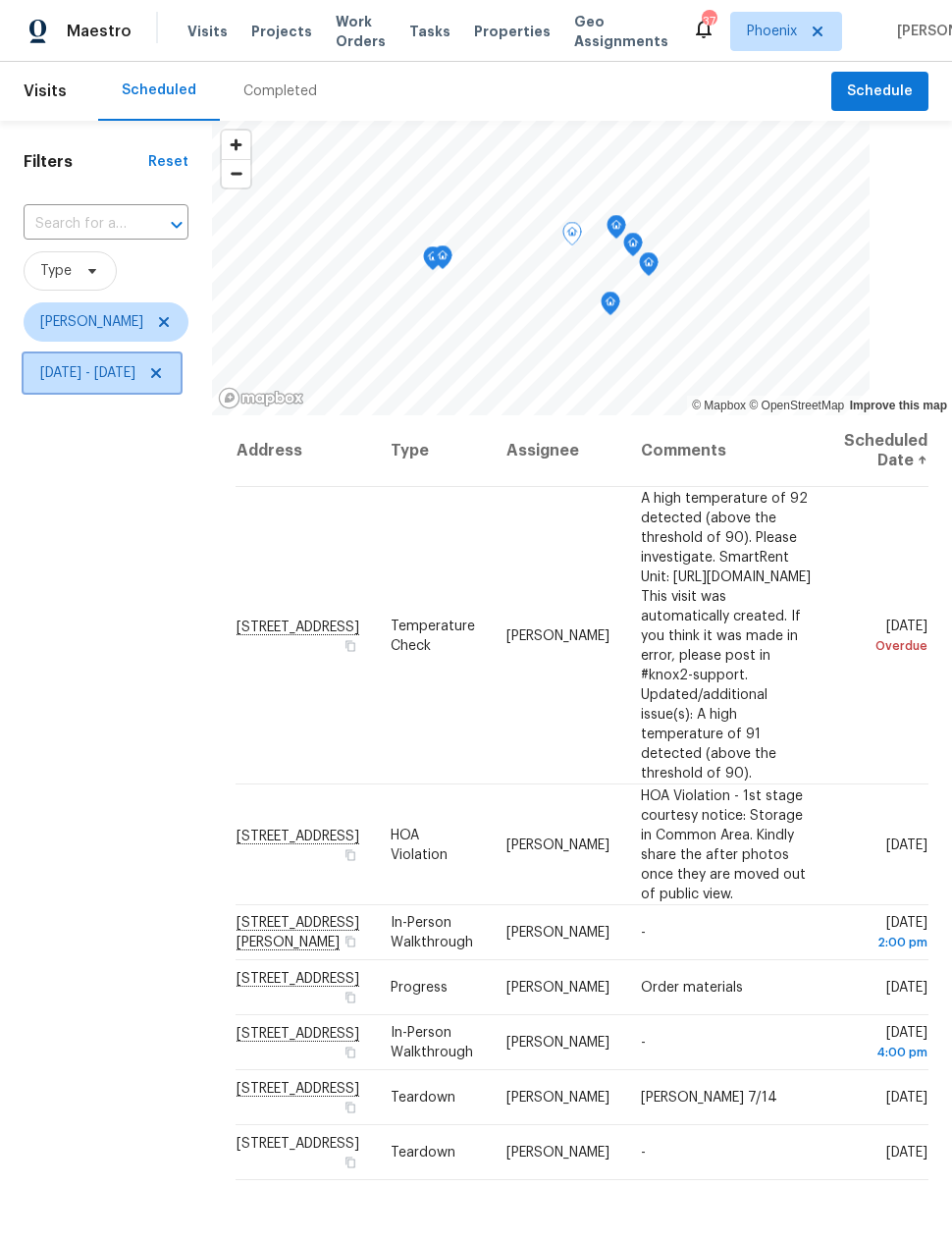 click on "[DATE] - [DATE]" at bounding box center (87, 373) 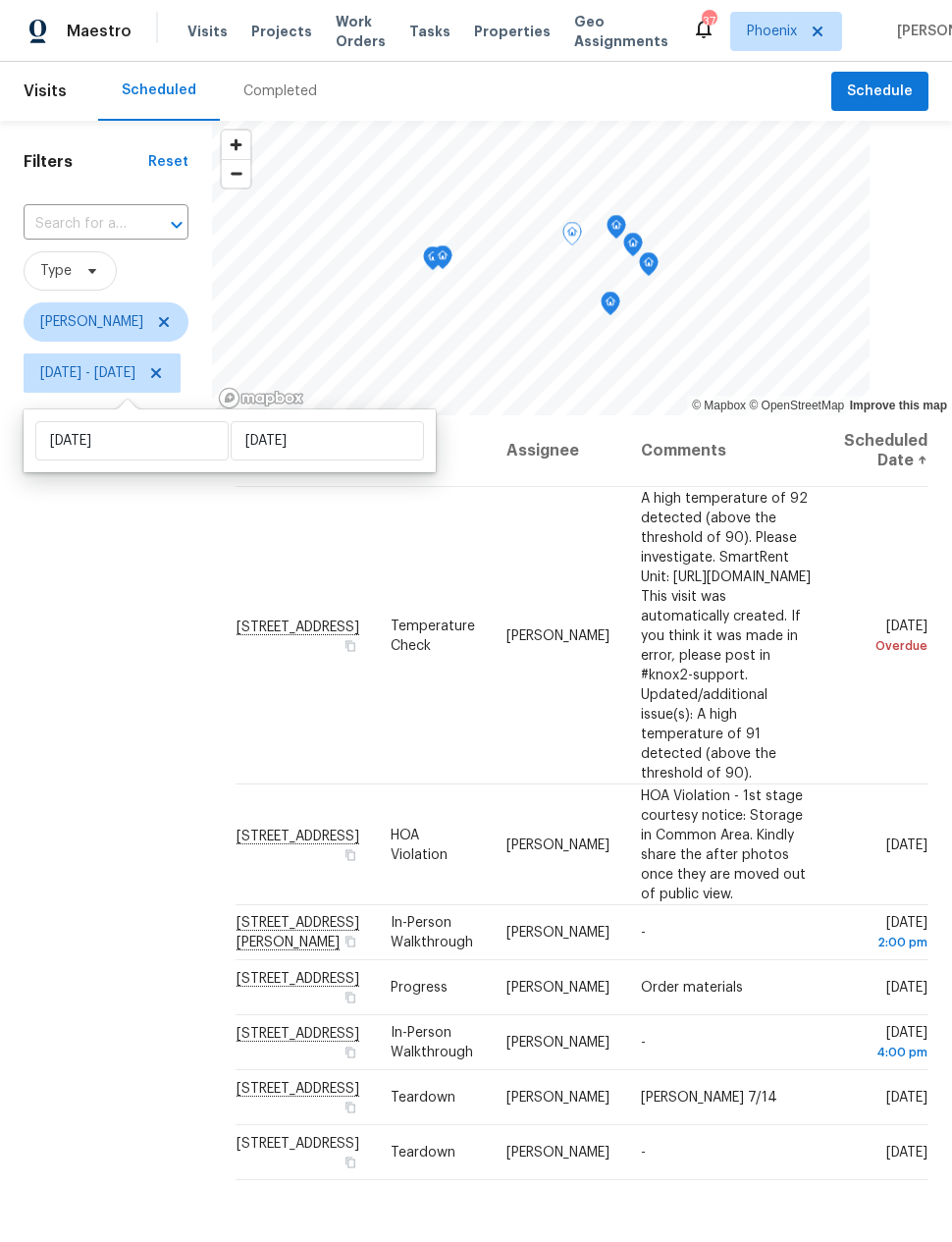 click on "Filters Reset ​ Type Nick Pulliam Tue, Jul 01 - Sun, Jul 13" at bounding box center [106, 765] 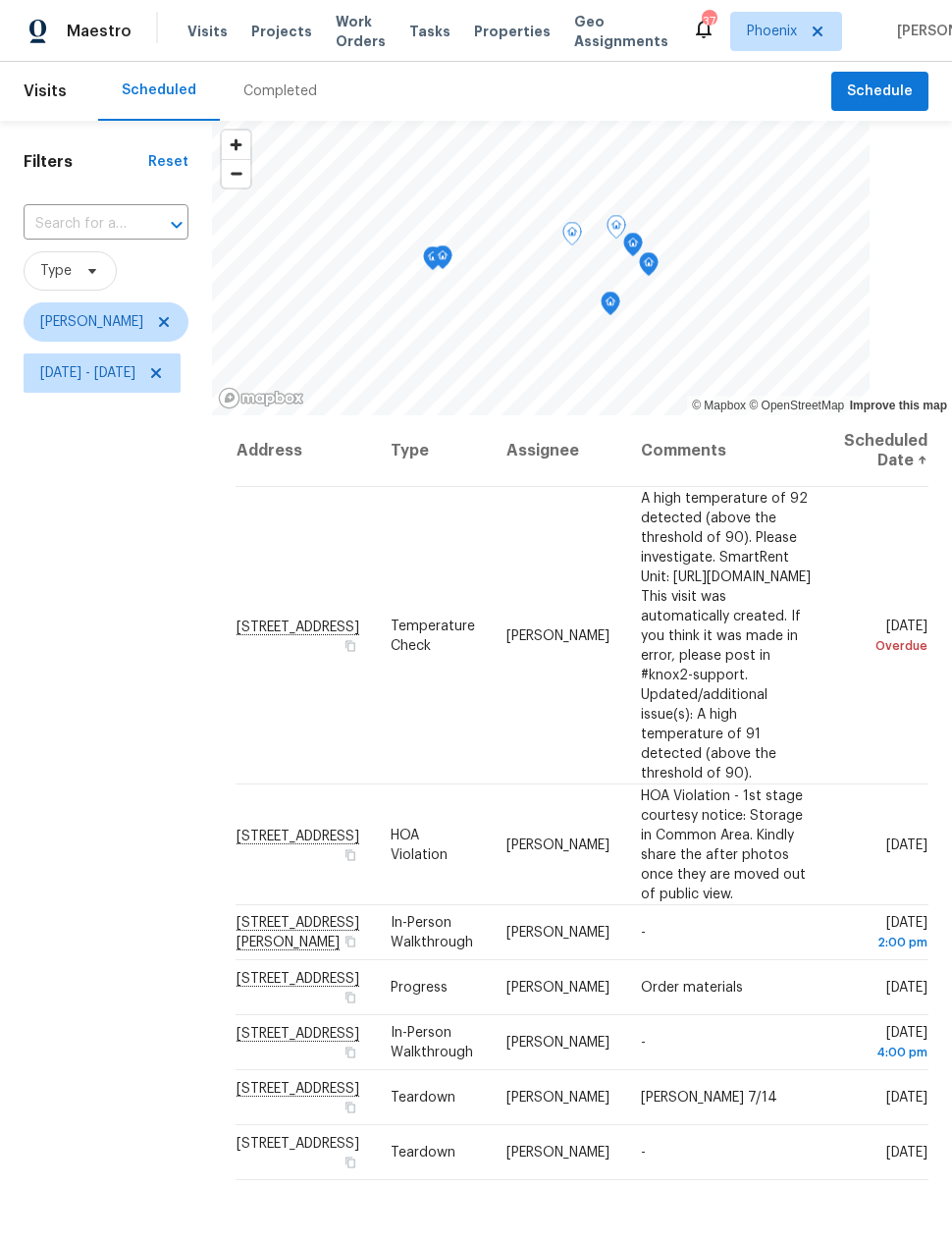 click 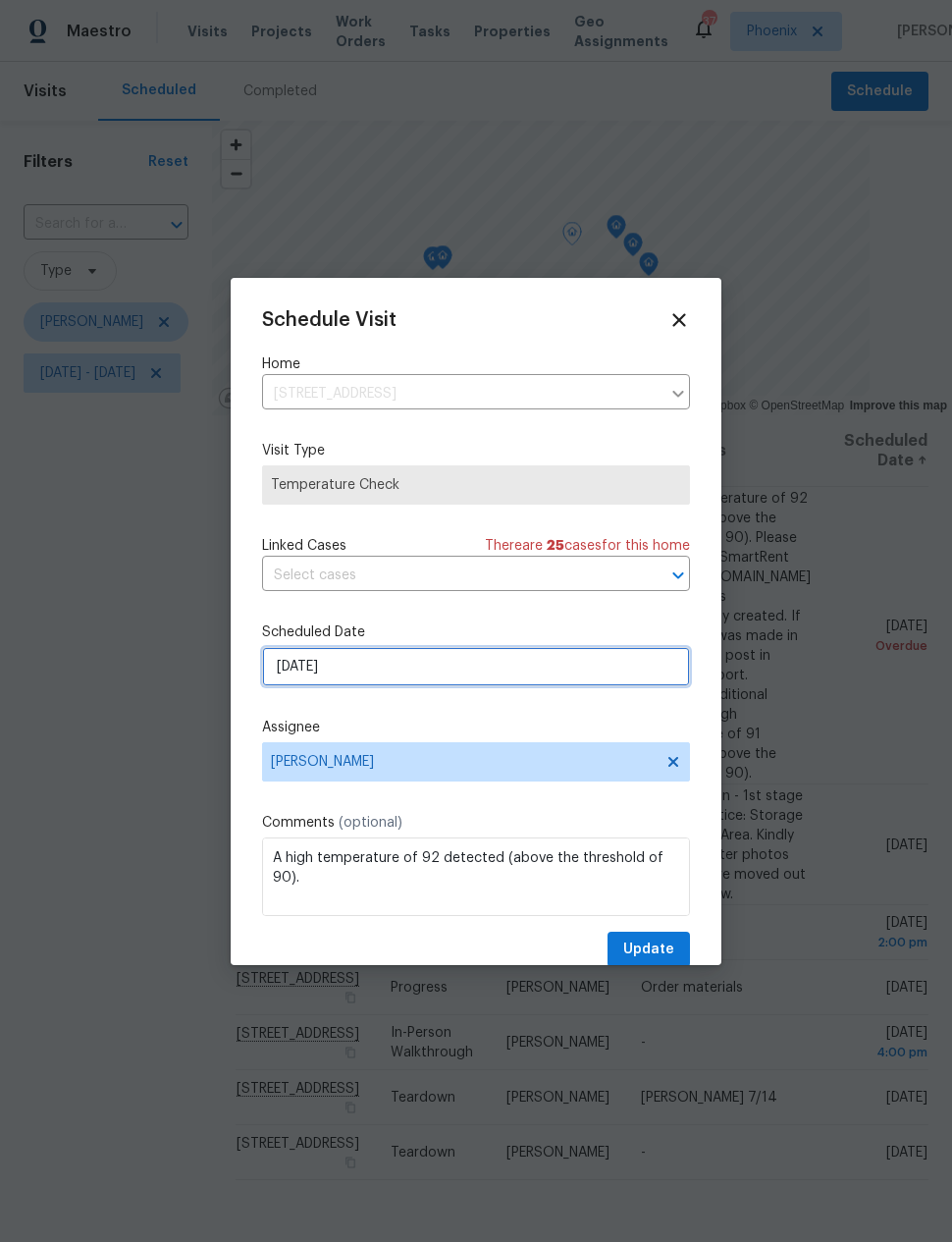 click on "7/10/2025" at bounding box center (476, 667) 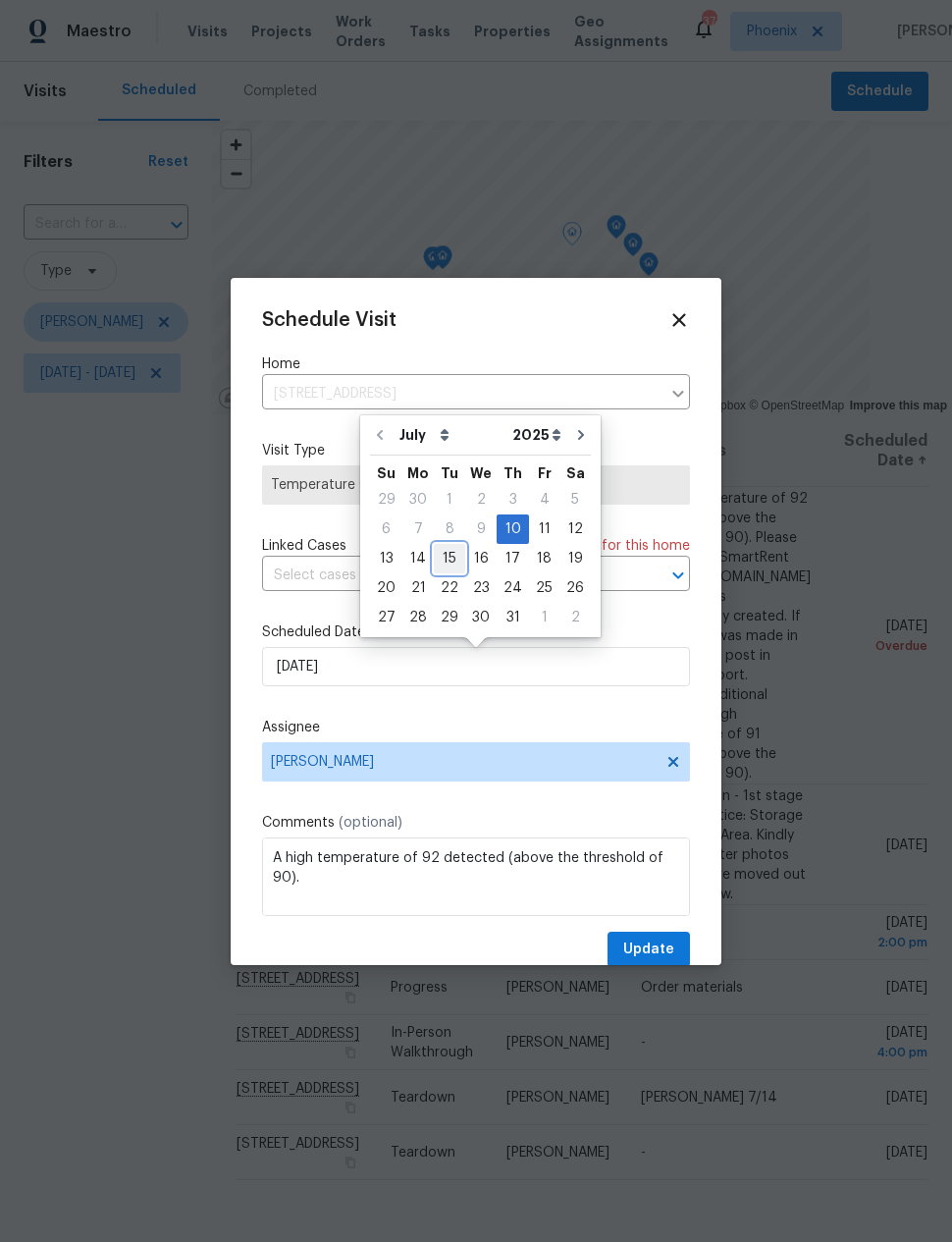 click on "15" at bounding box center [450, 559] 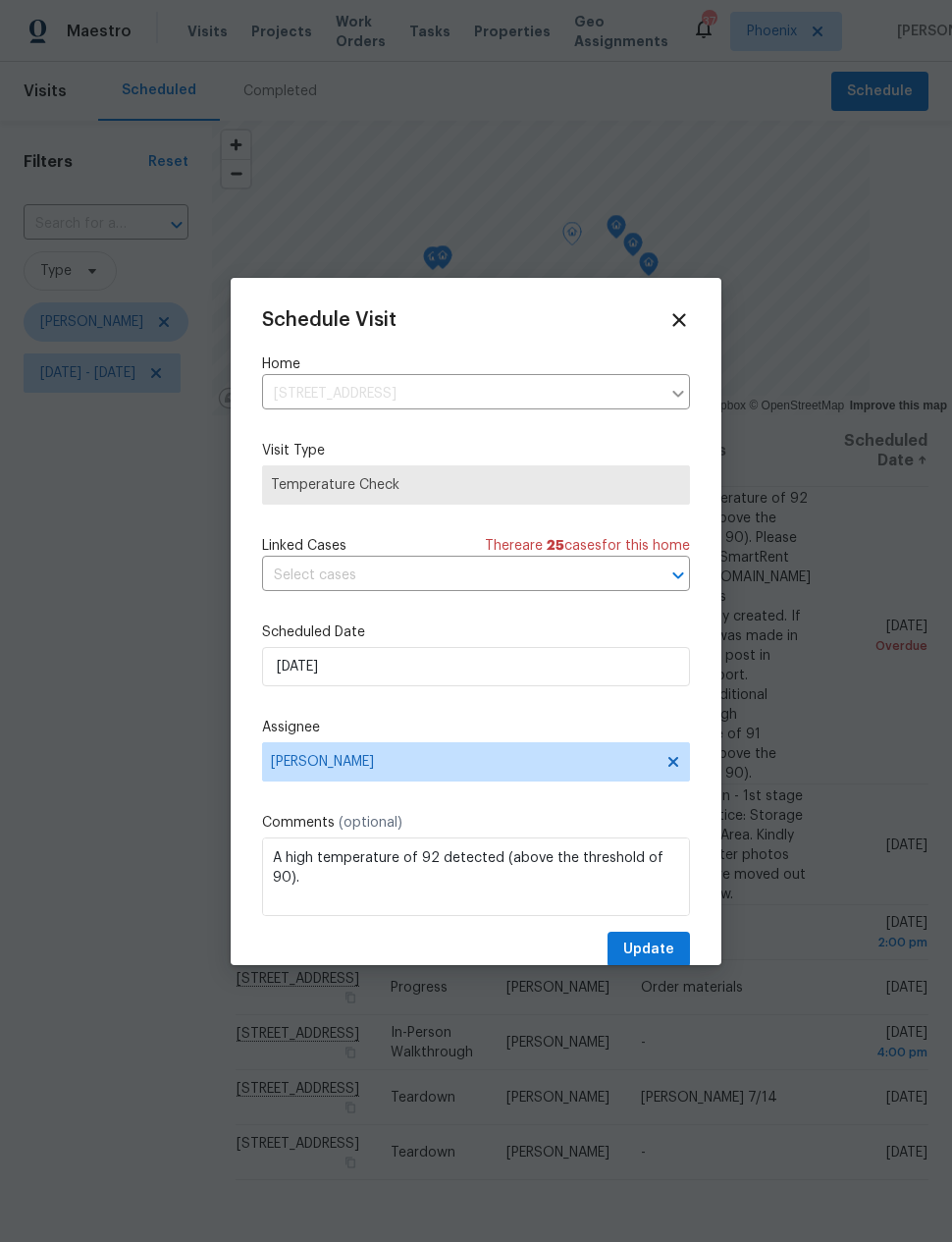 click at bounding box center (476, 621) 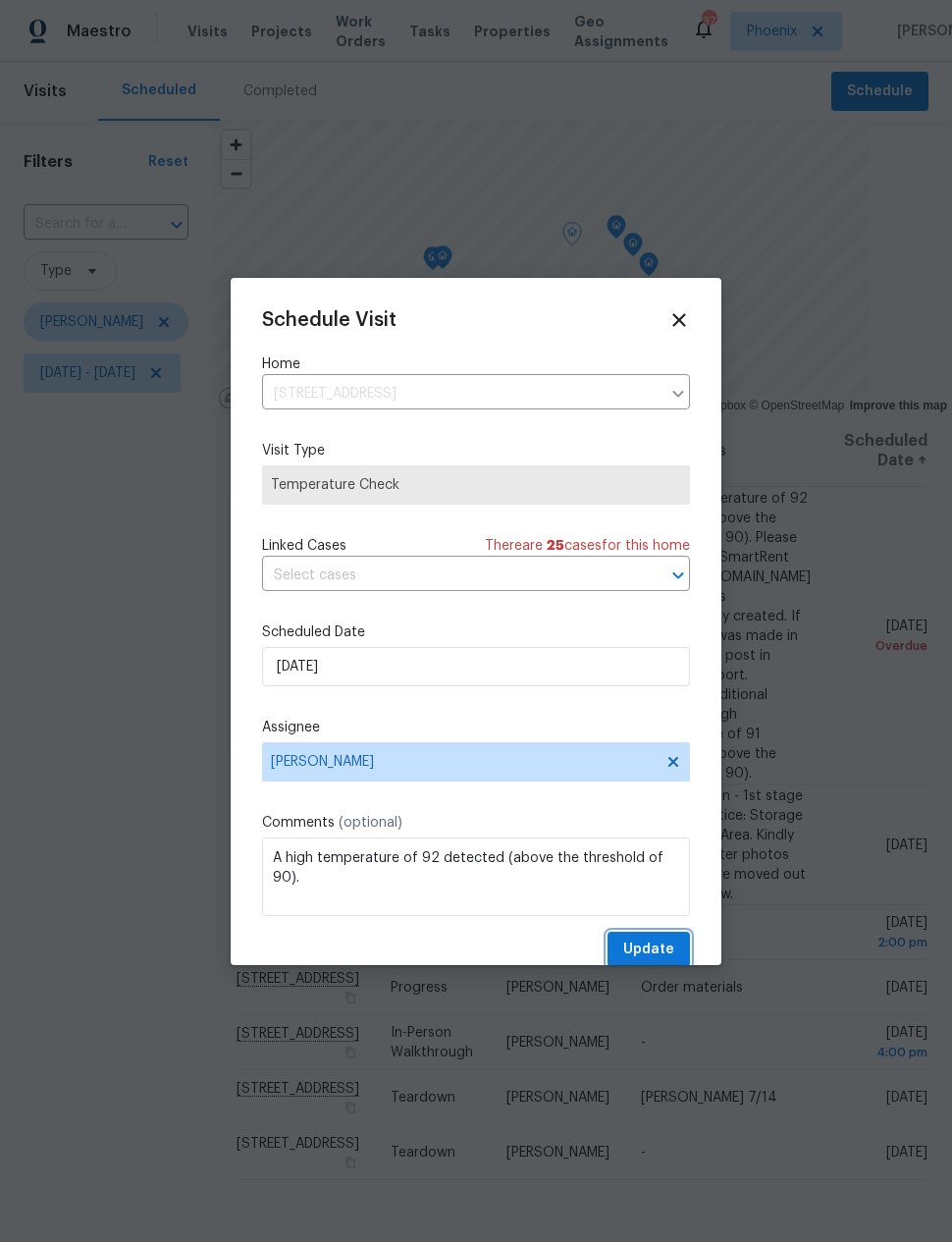 click on "Update" at bounding box center (649, 949) 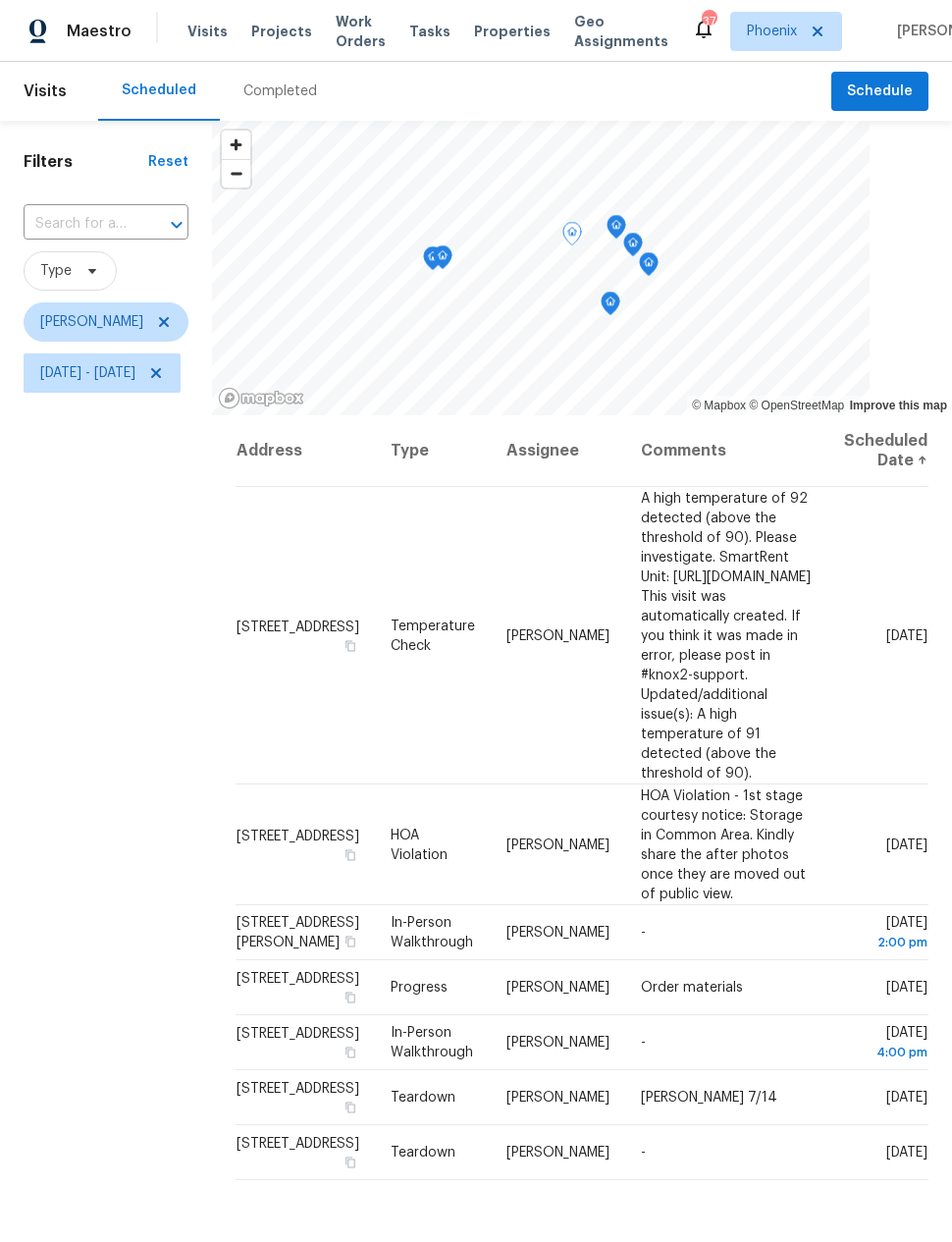 scroll, scrollTop: 0, scrollLeft: 0, axis: both 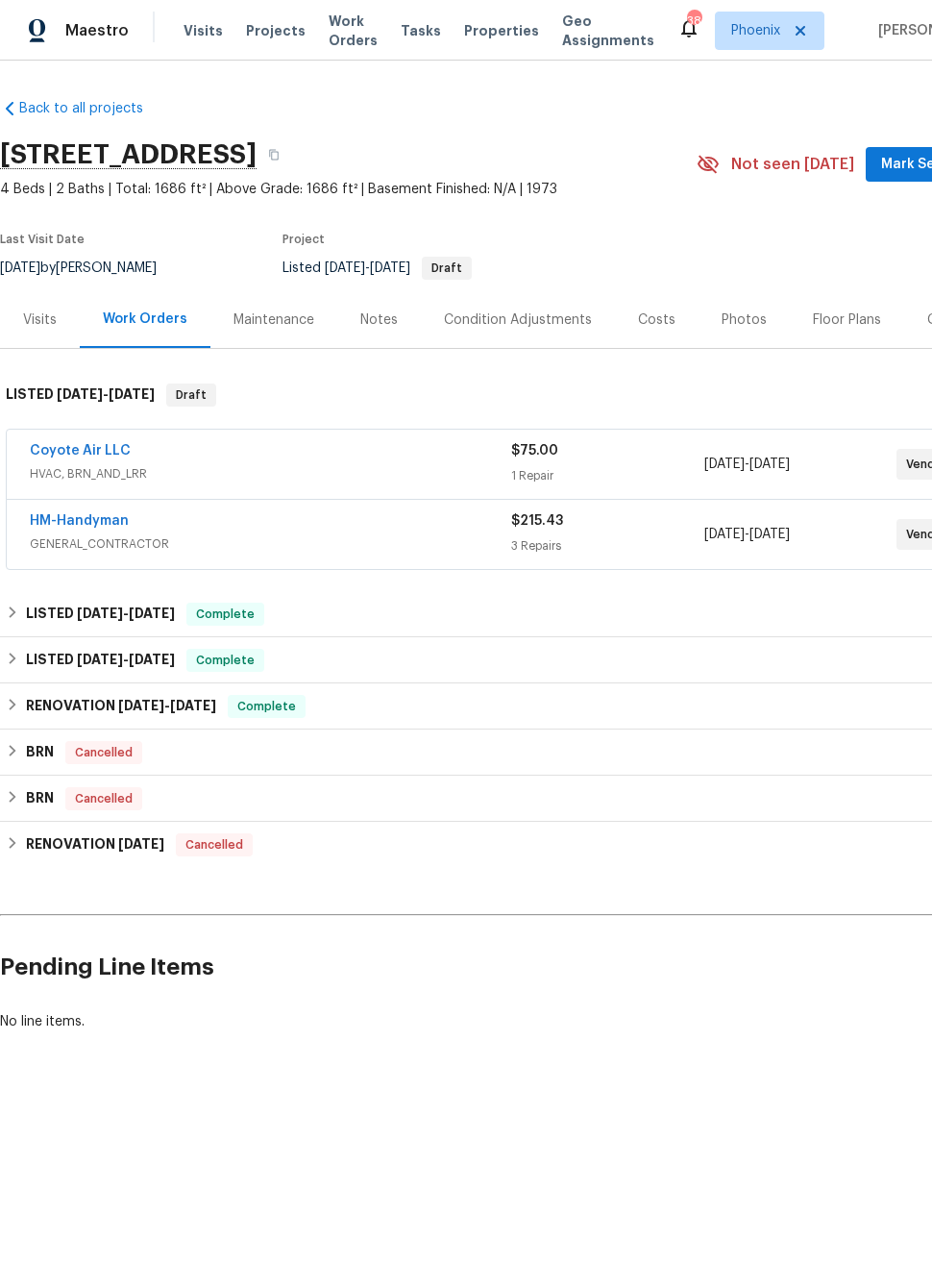 click on "Coyote Air LLC" at bounding box center [80, 451] 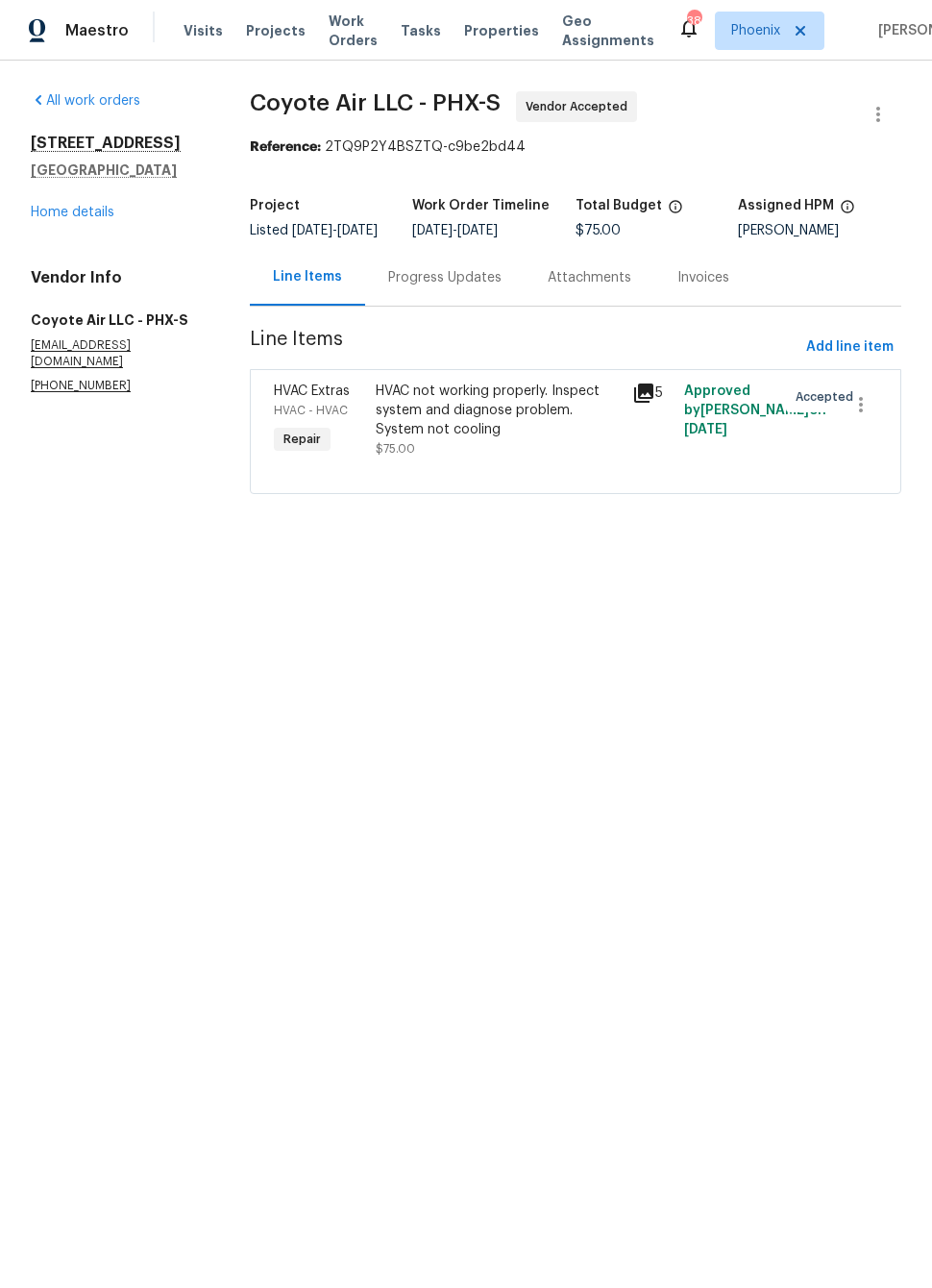 click on "Progress Updates" at bounding box center [445, 278] 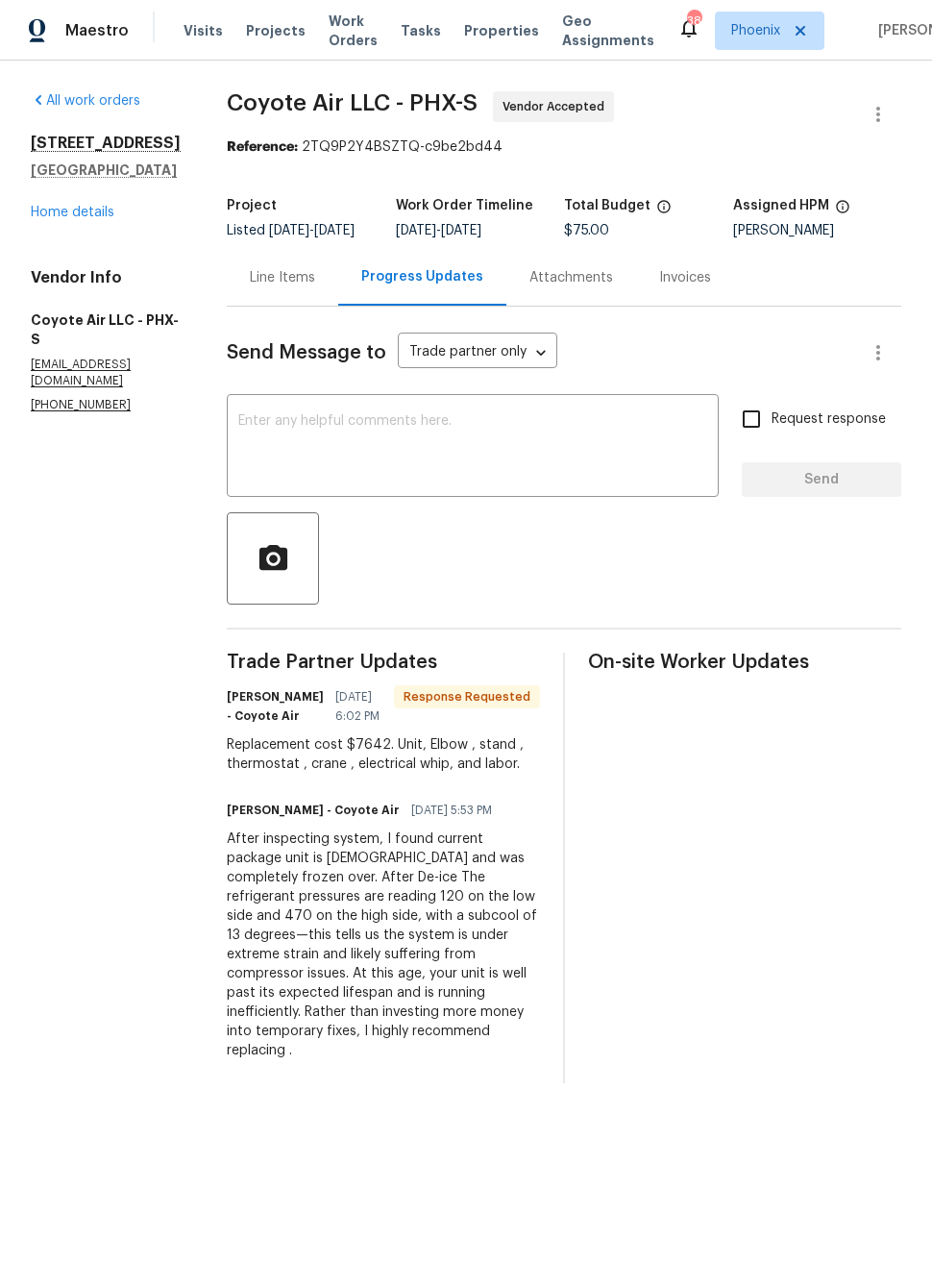 click on "Line Items" at bounding box center (282, 278) 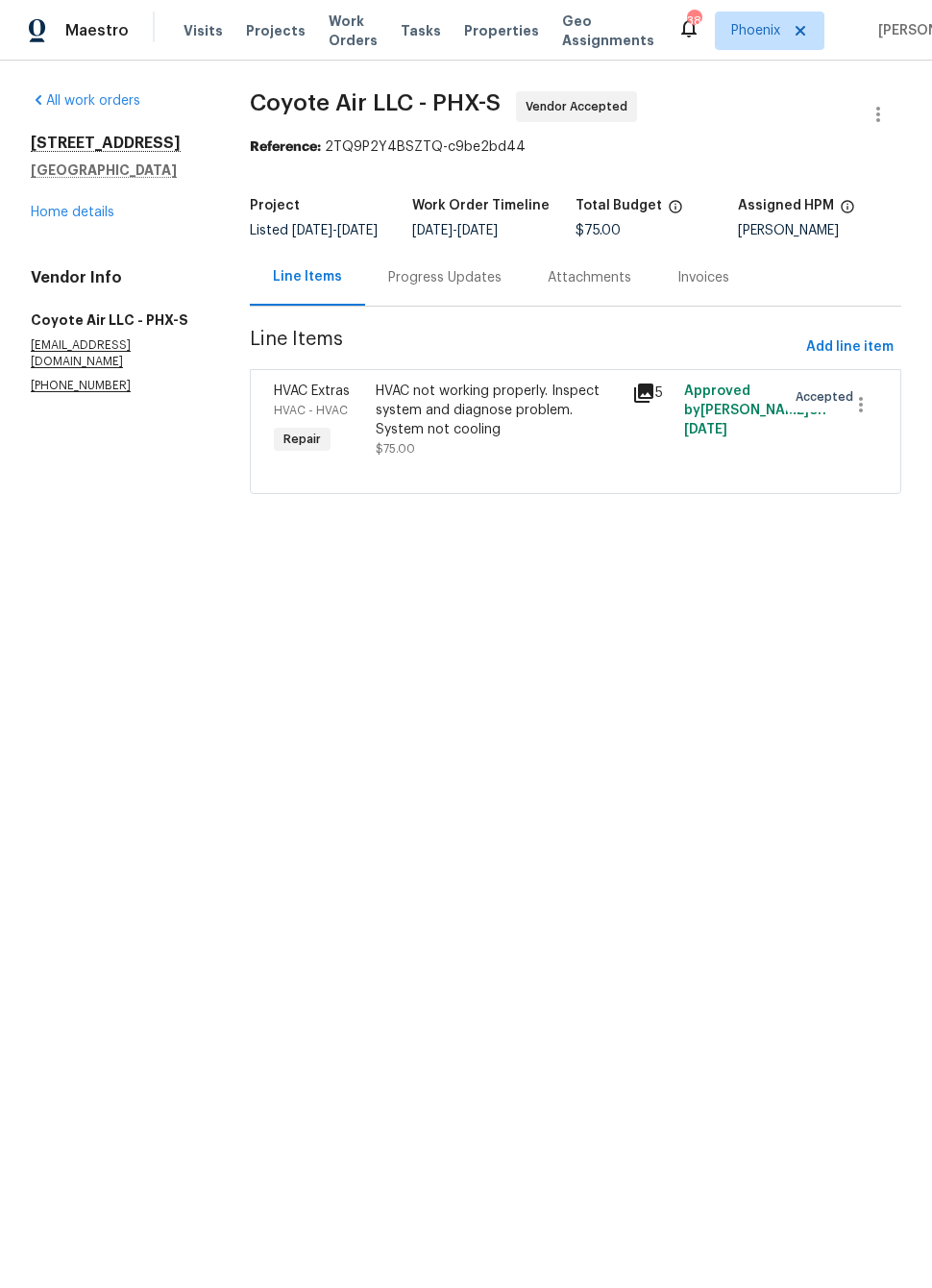 click 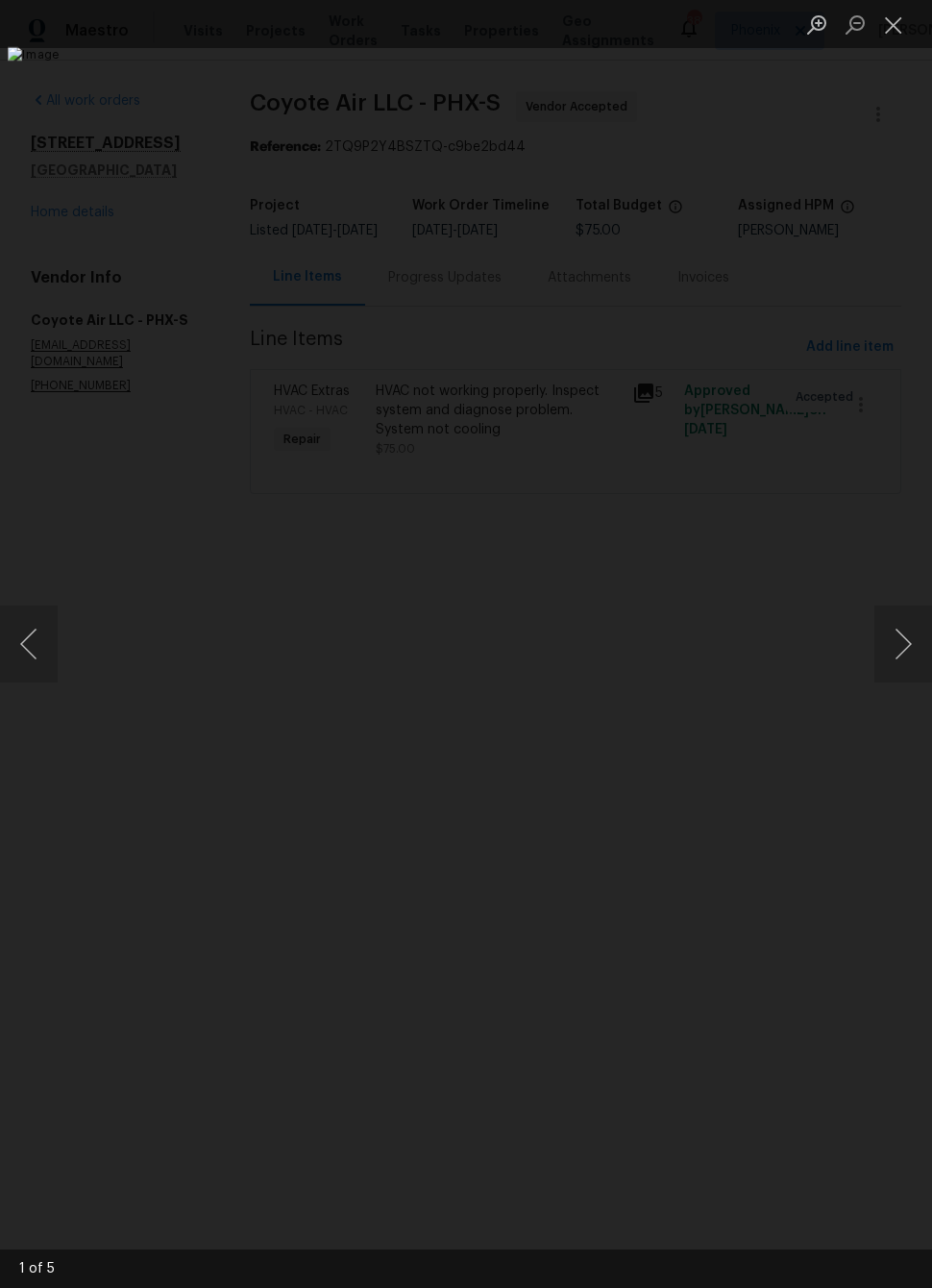 click at bounding box center (903, 644) 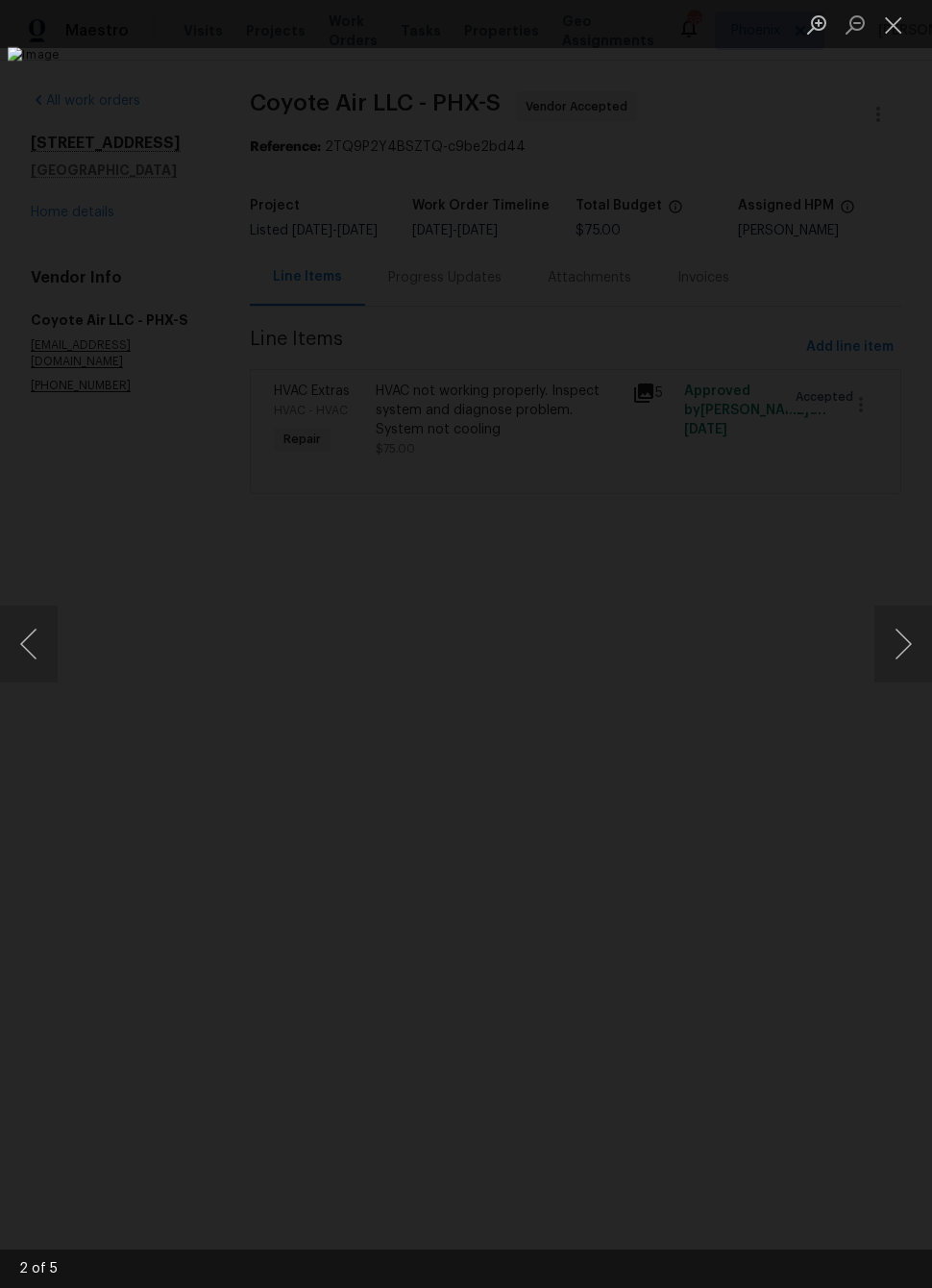 click at bounding box center [894, 24] 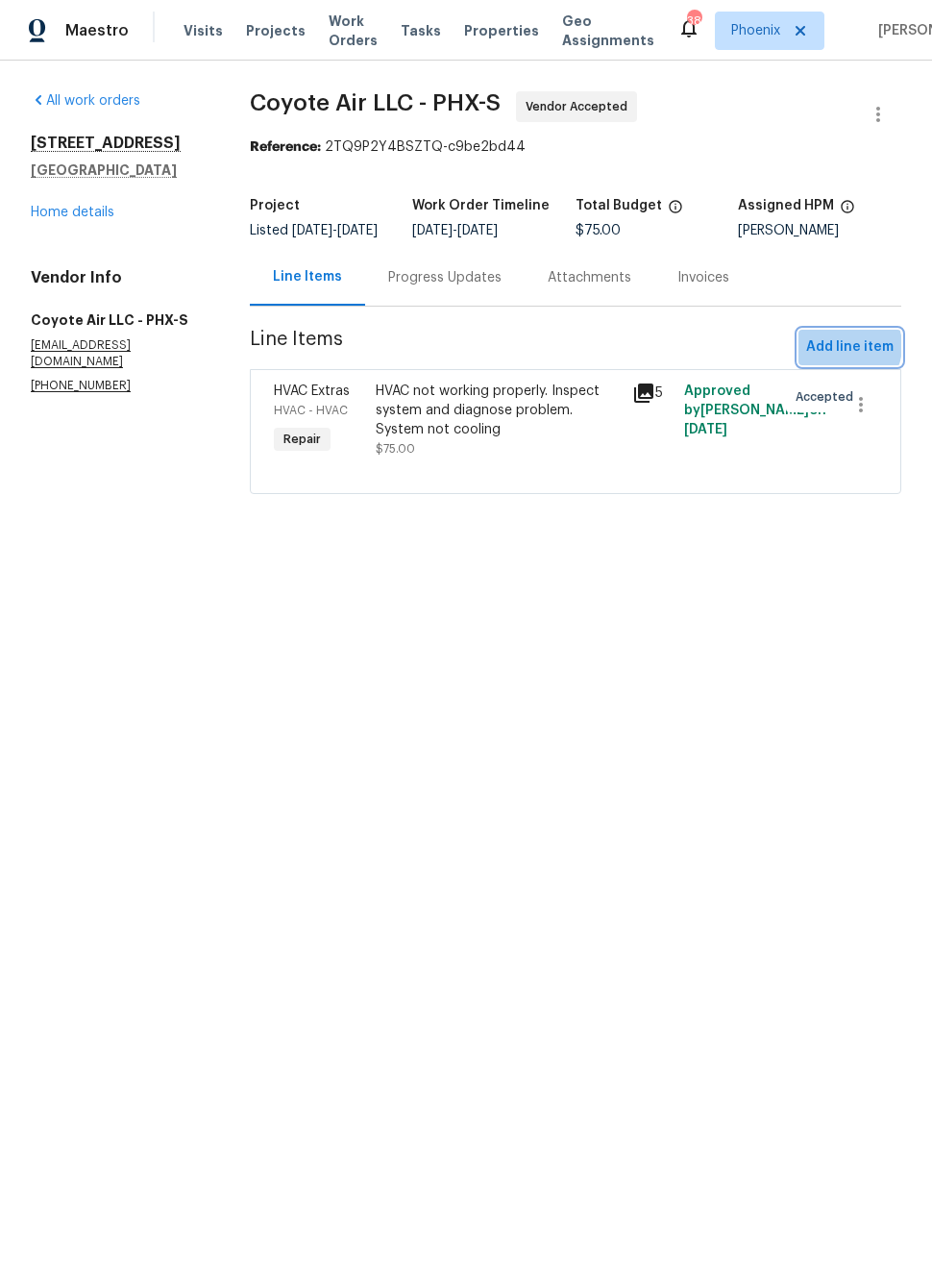 click on "Add line item" at bounding box center [849, 347] 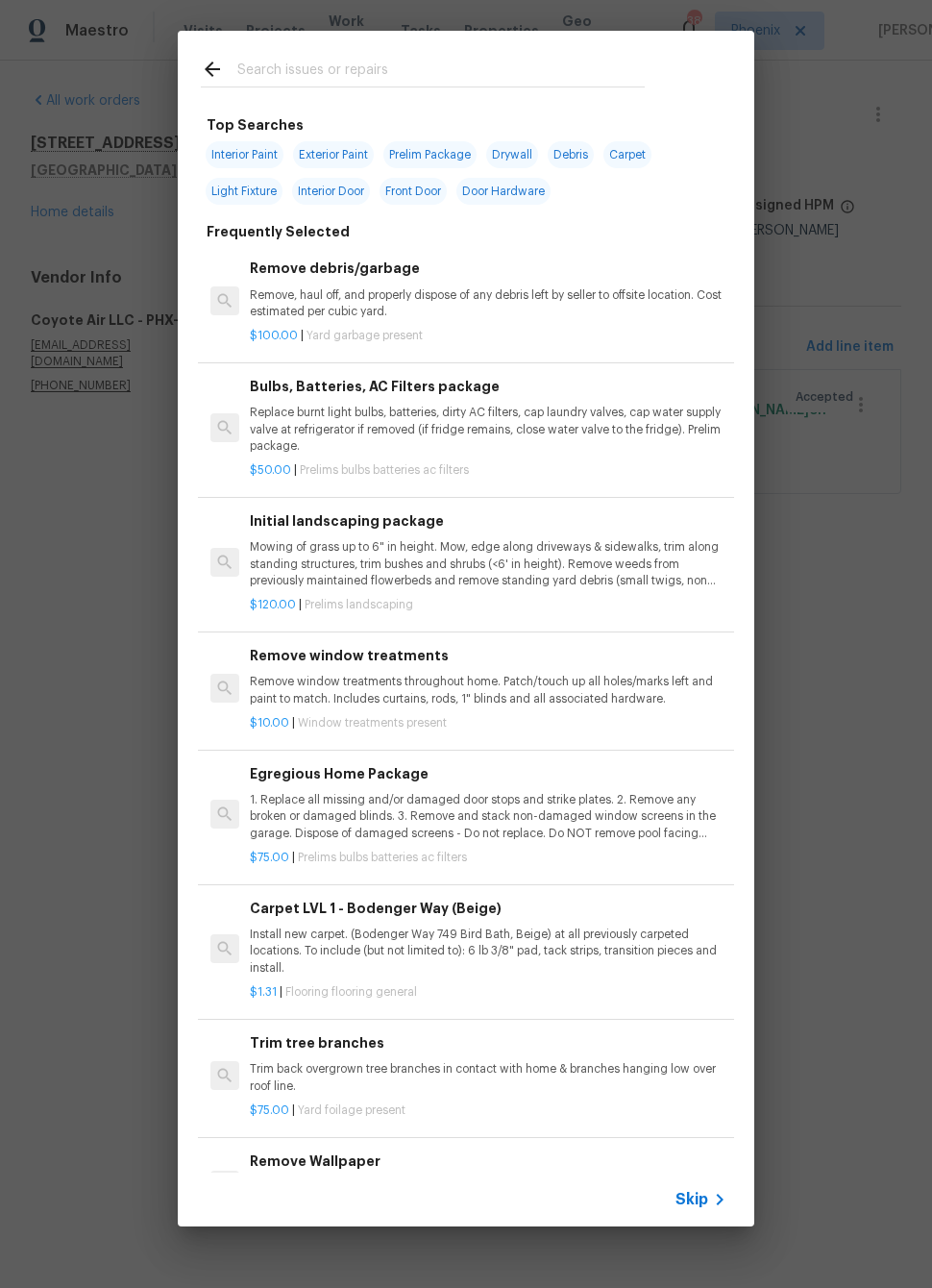 click at bounding box center (441, 72) 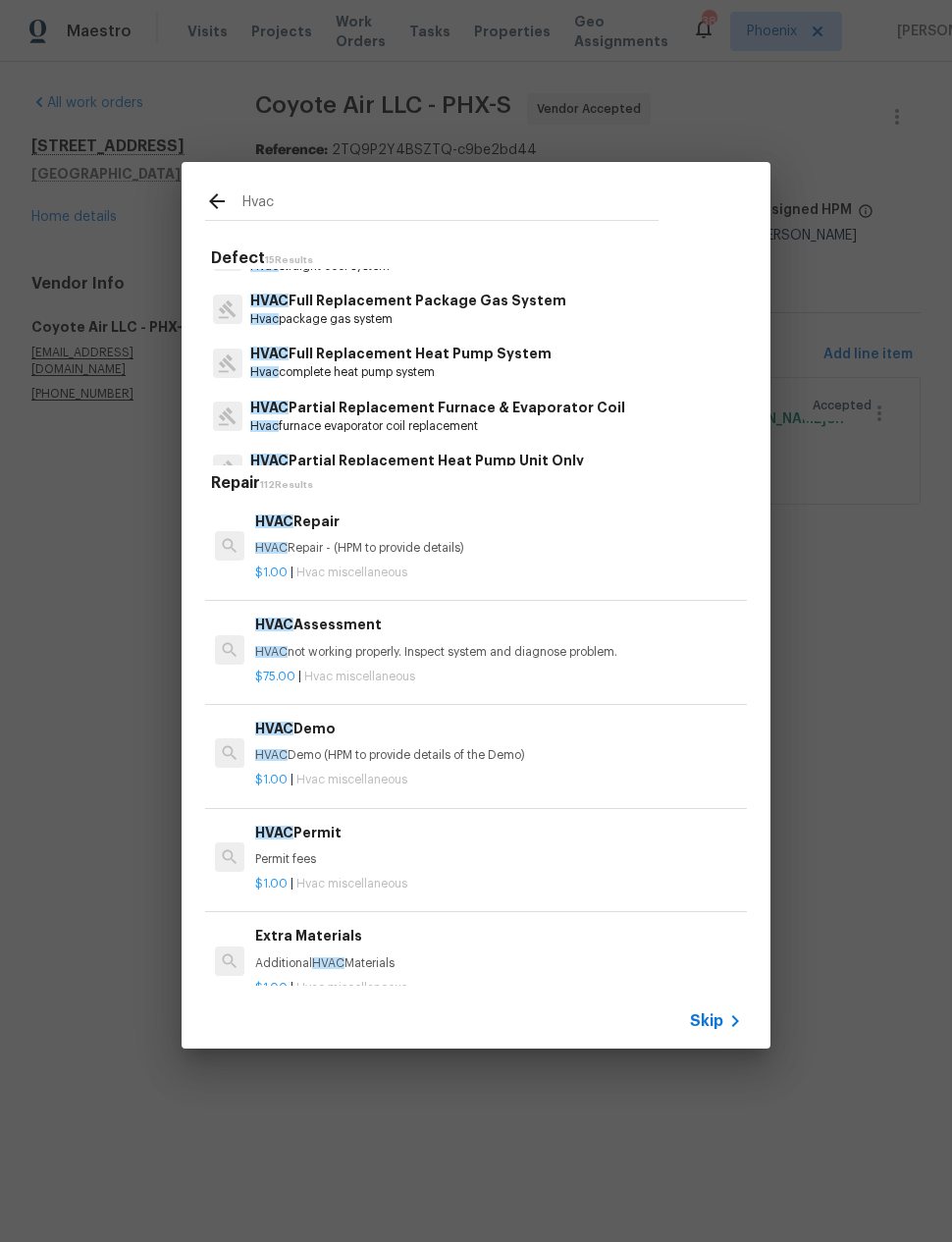 scroll, scrollTop: 362, scrollLeft: 0, axis: vertical 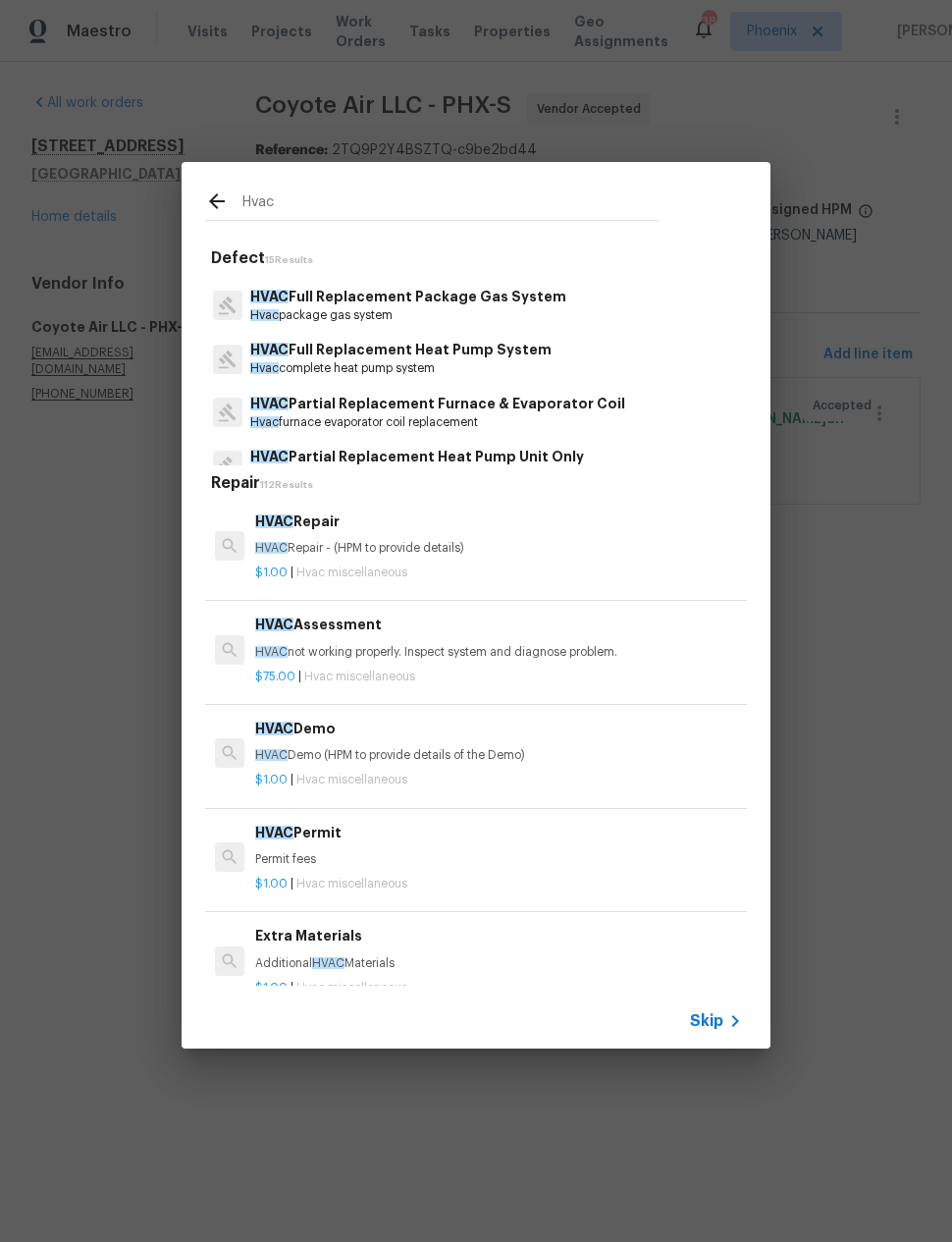 type on "Hvac" 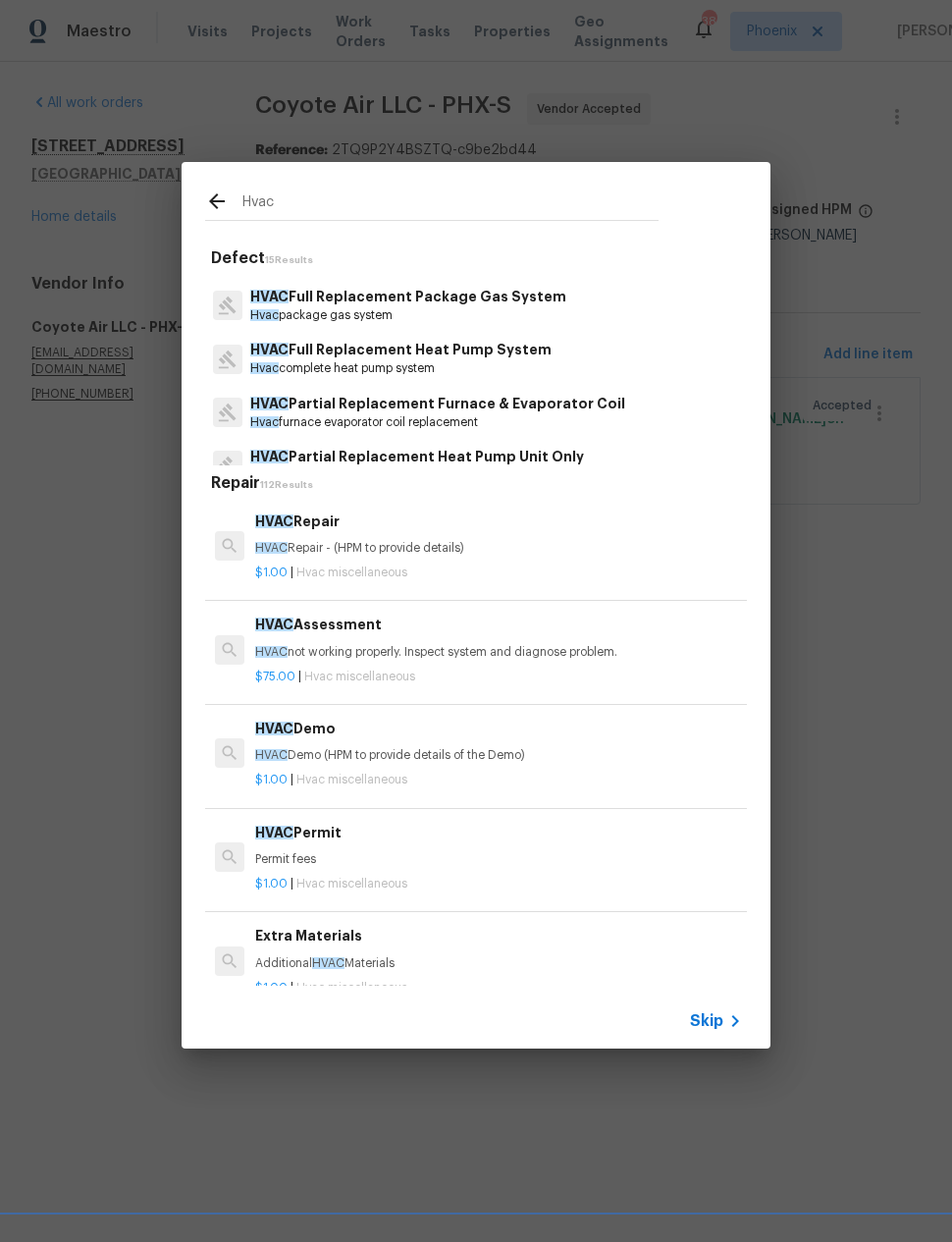 click 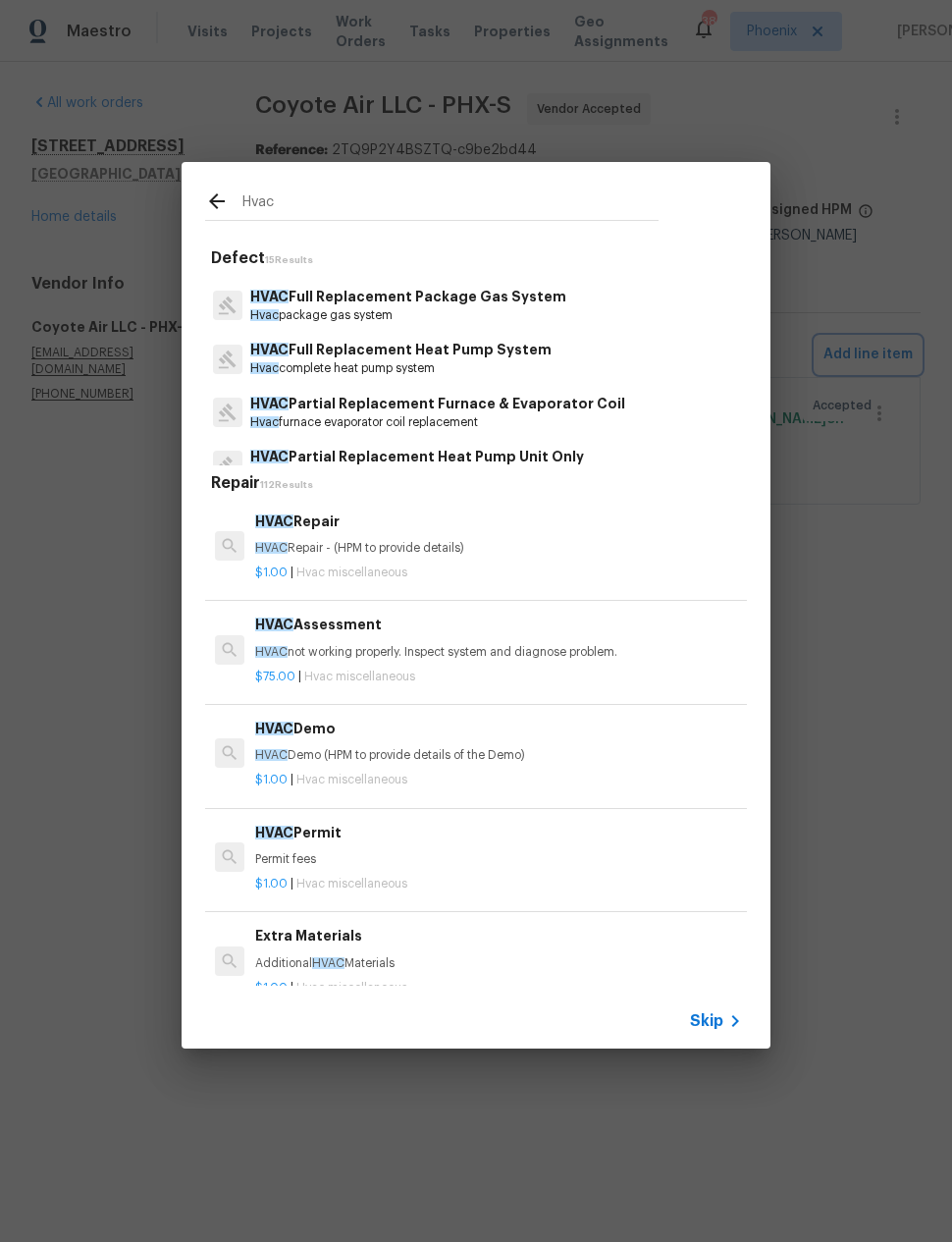 type 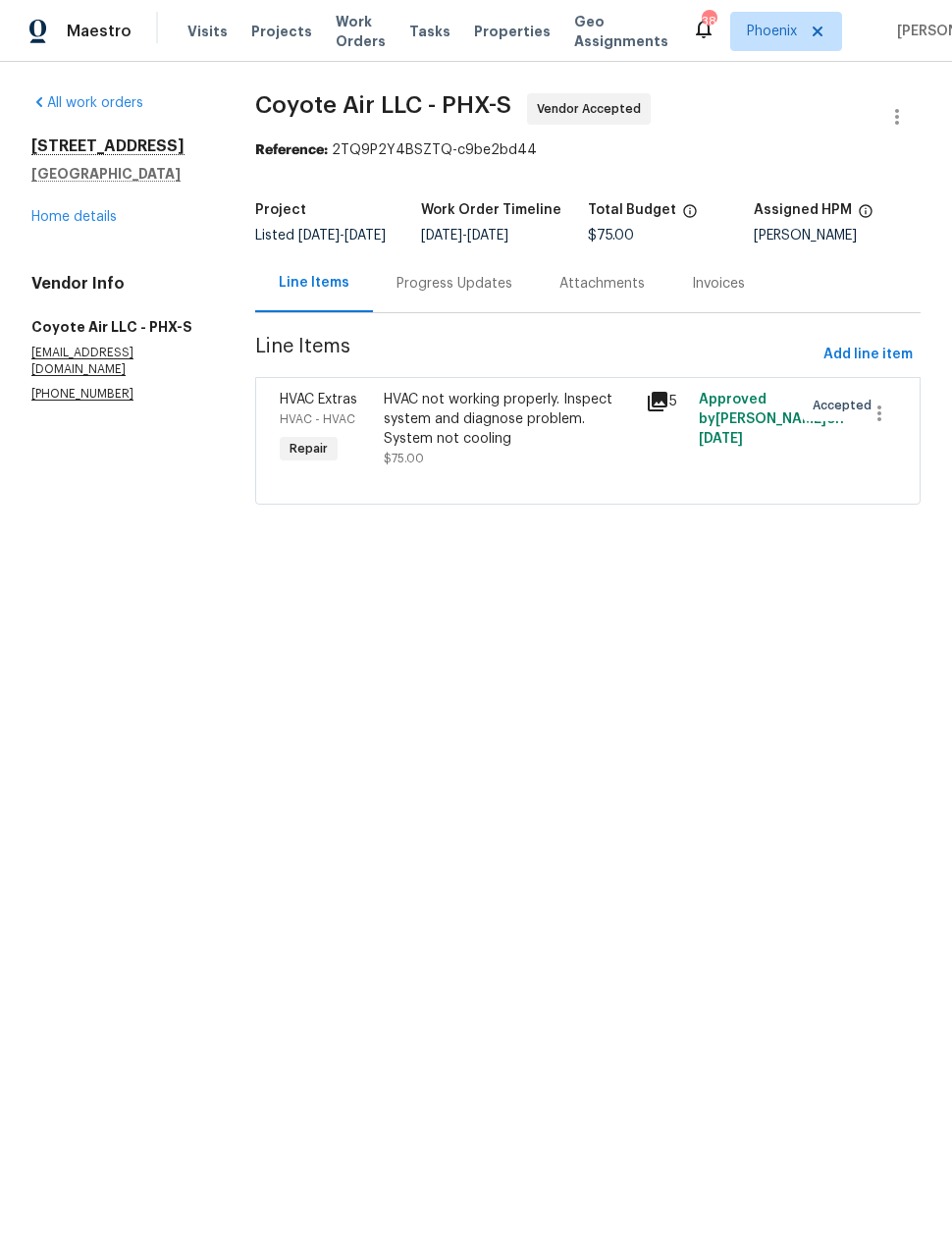 click 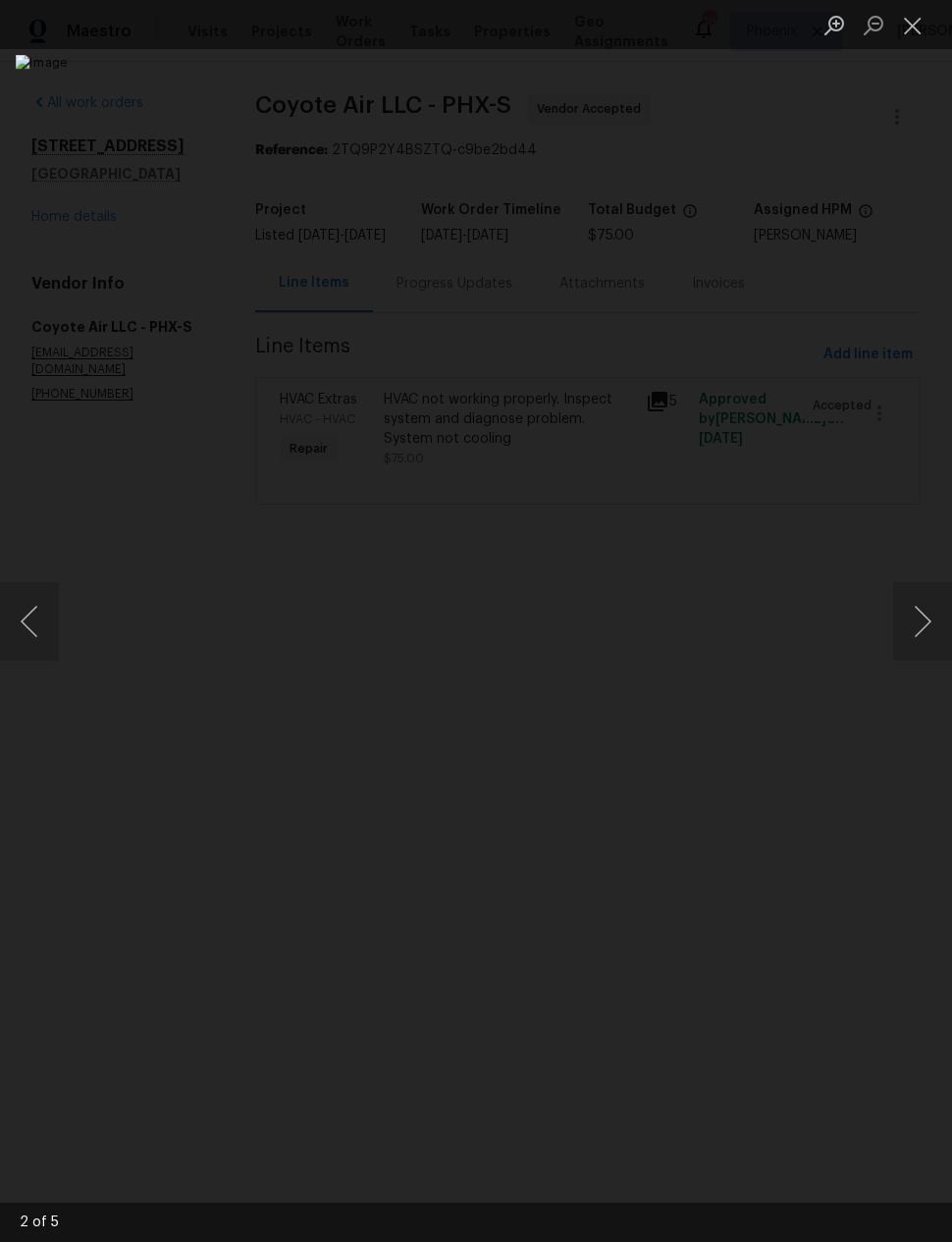 click at bounding box center (923, 621) 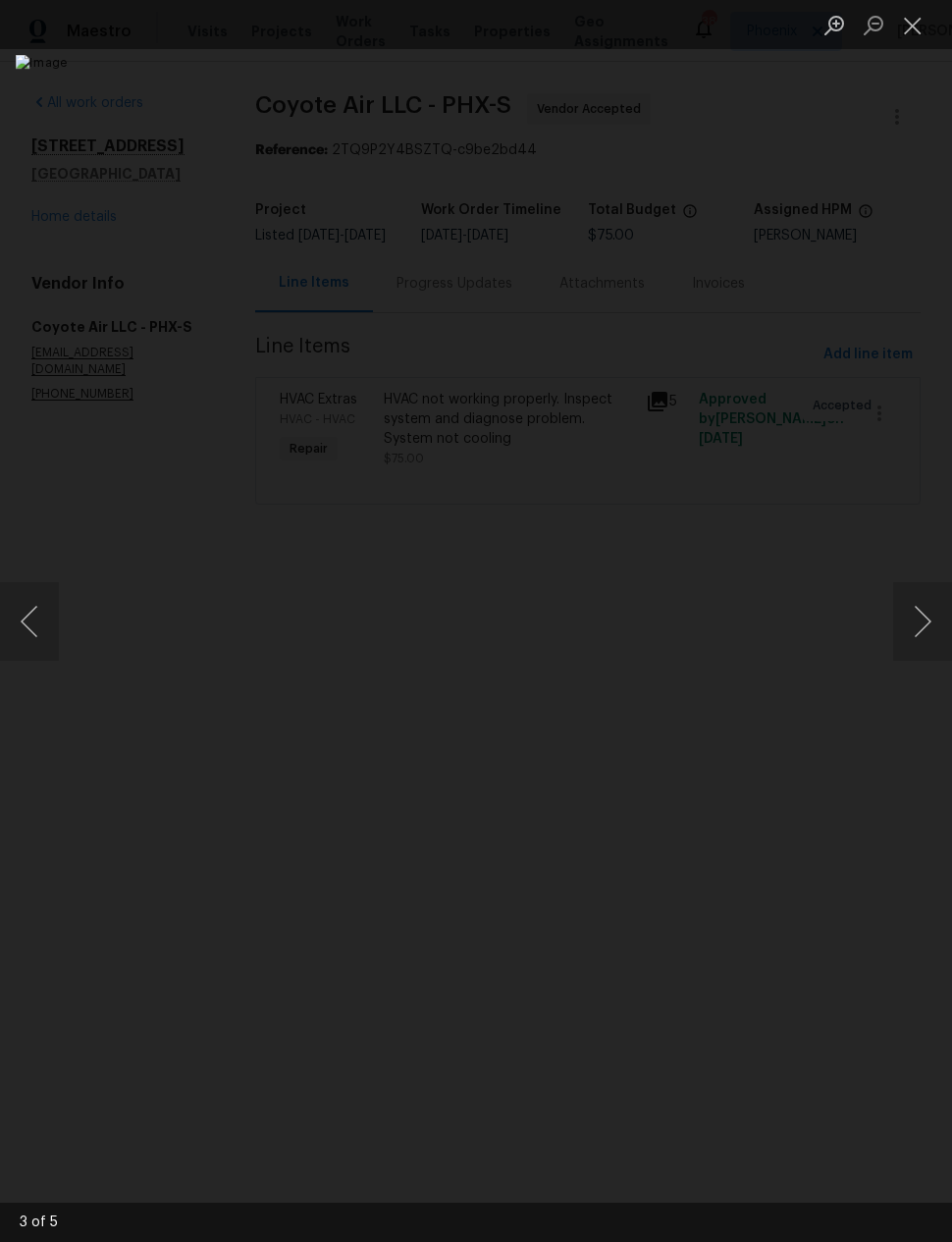 click at bounding box center (923, 621) 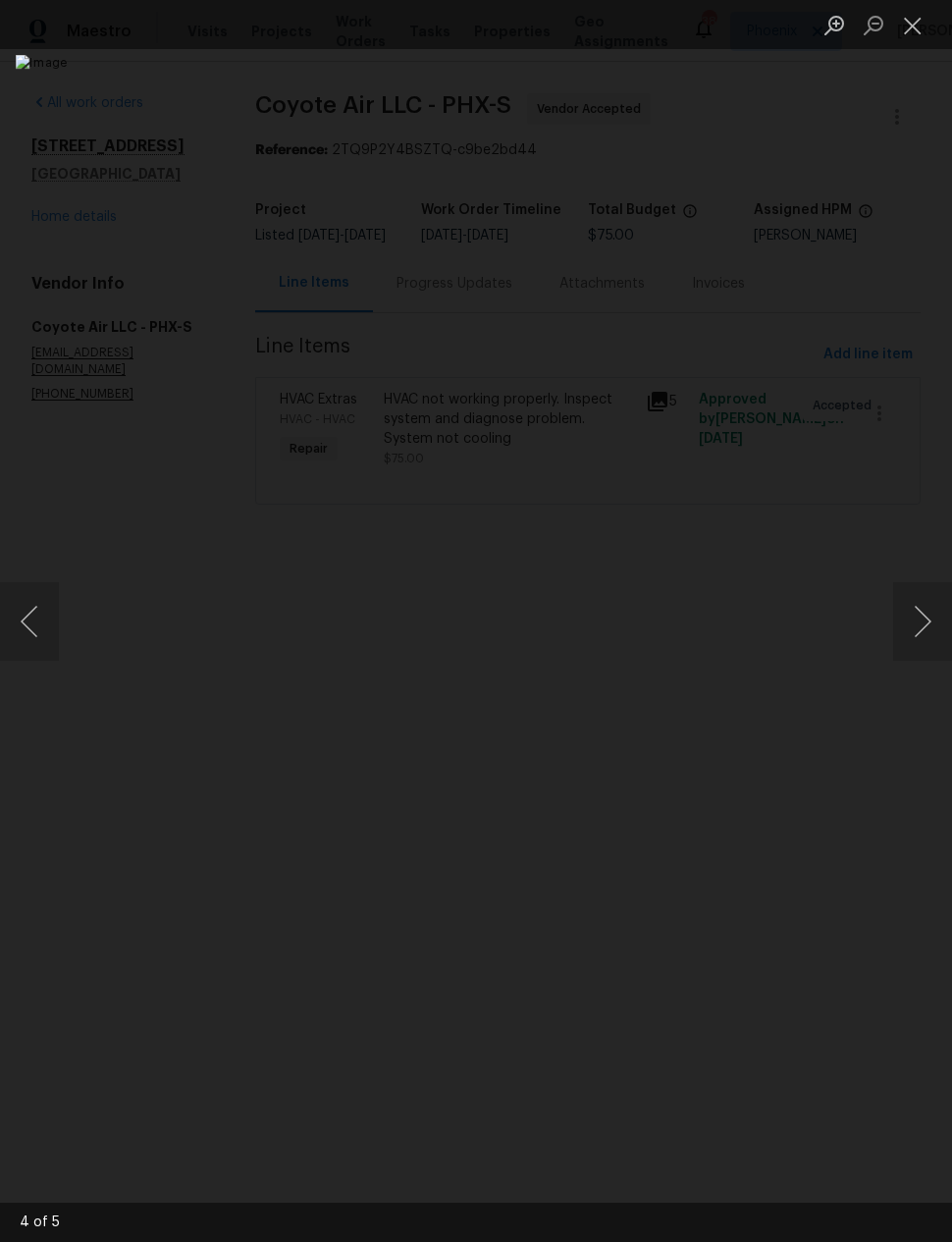 click at bounding box center [923, 621] 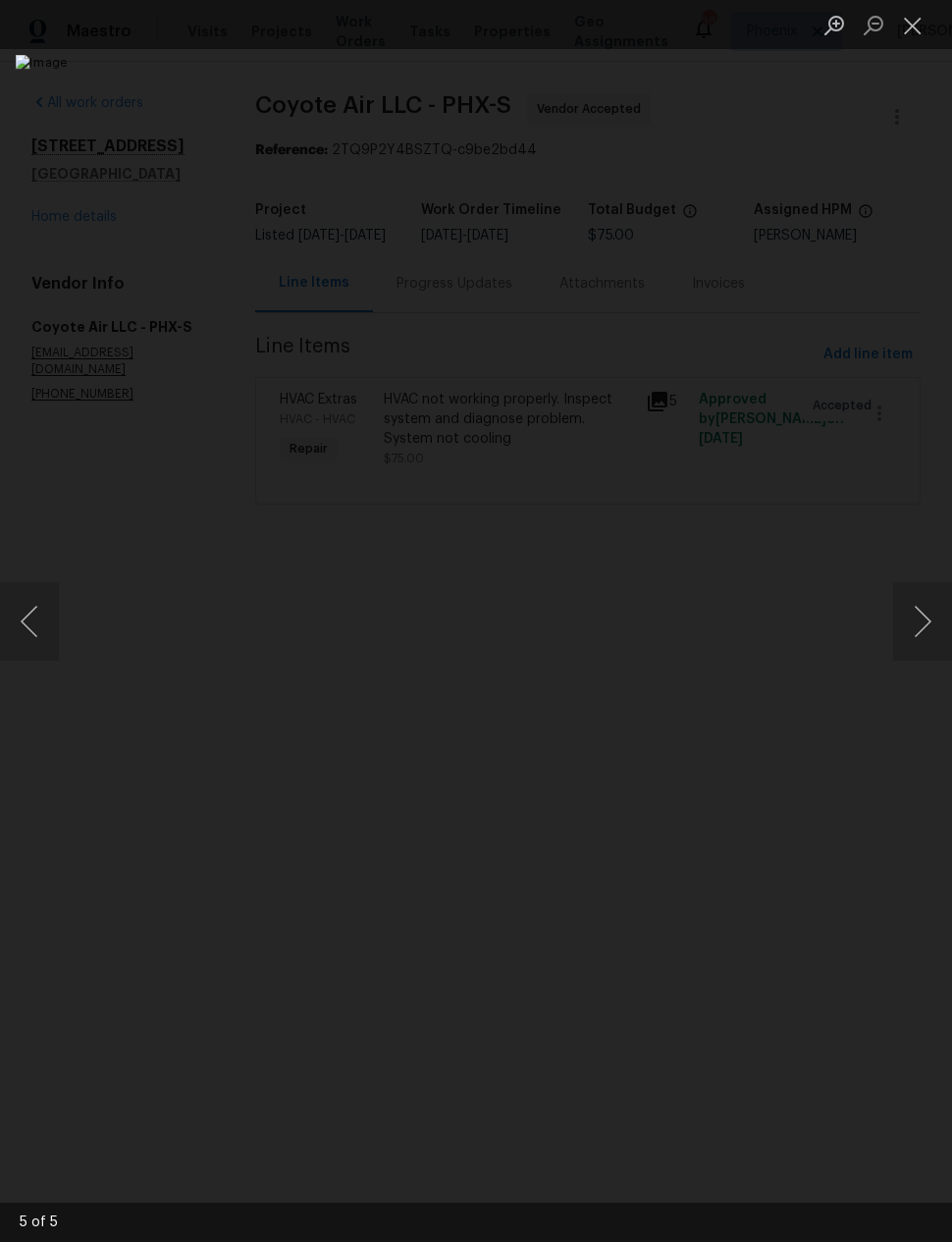 click at bounding box center [923, 621] 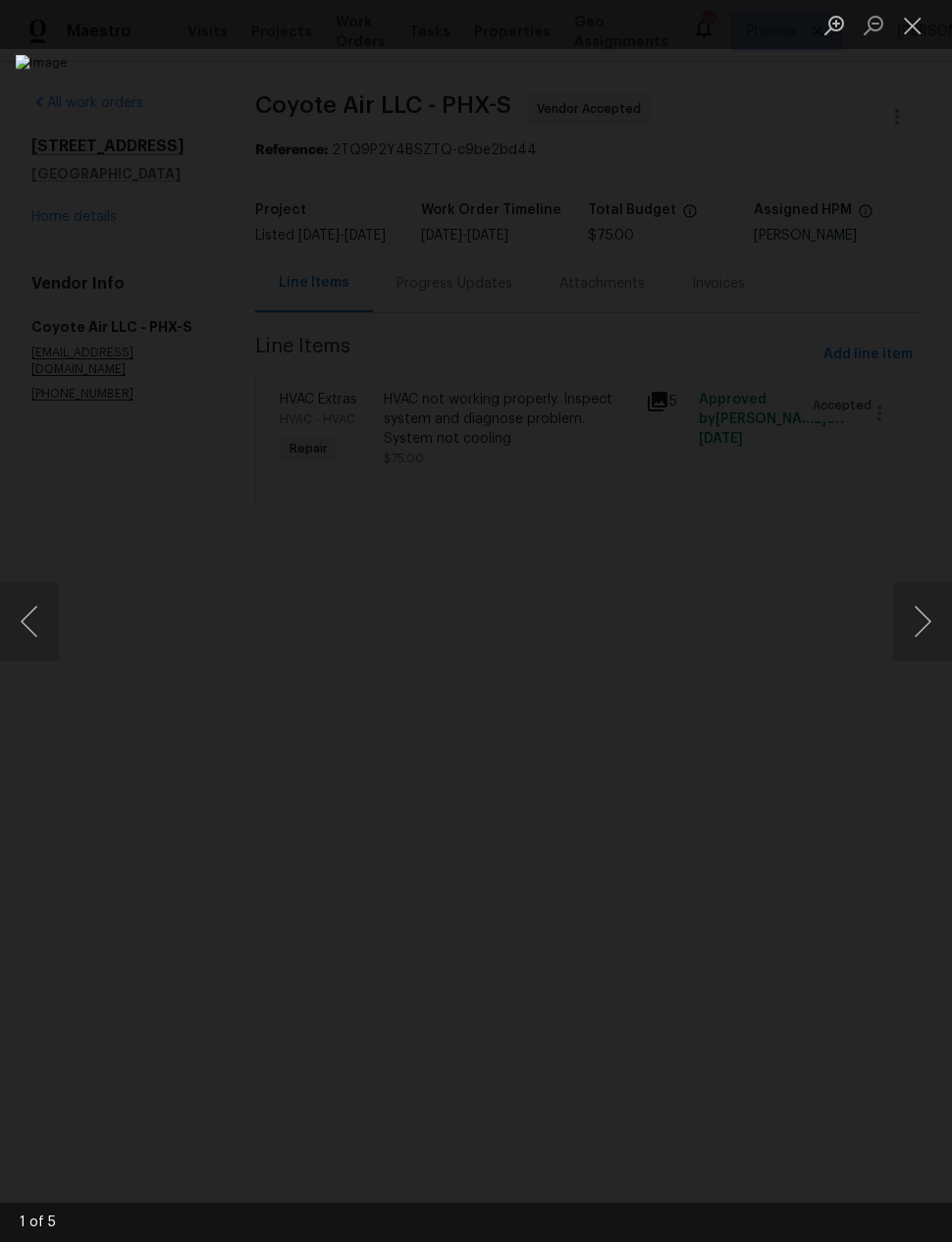 click at bounding box center (923, 621) 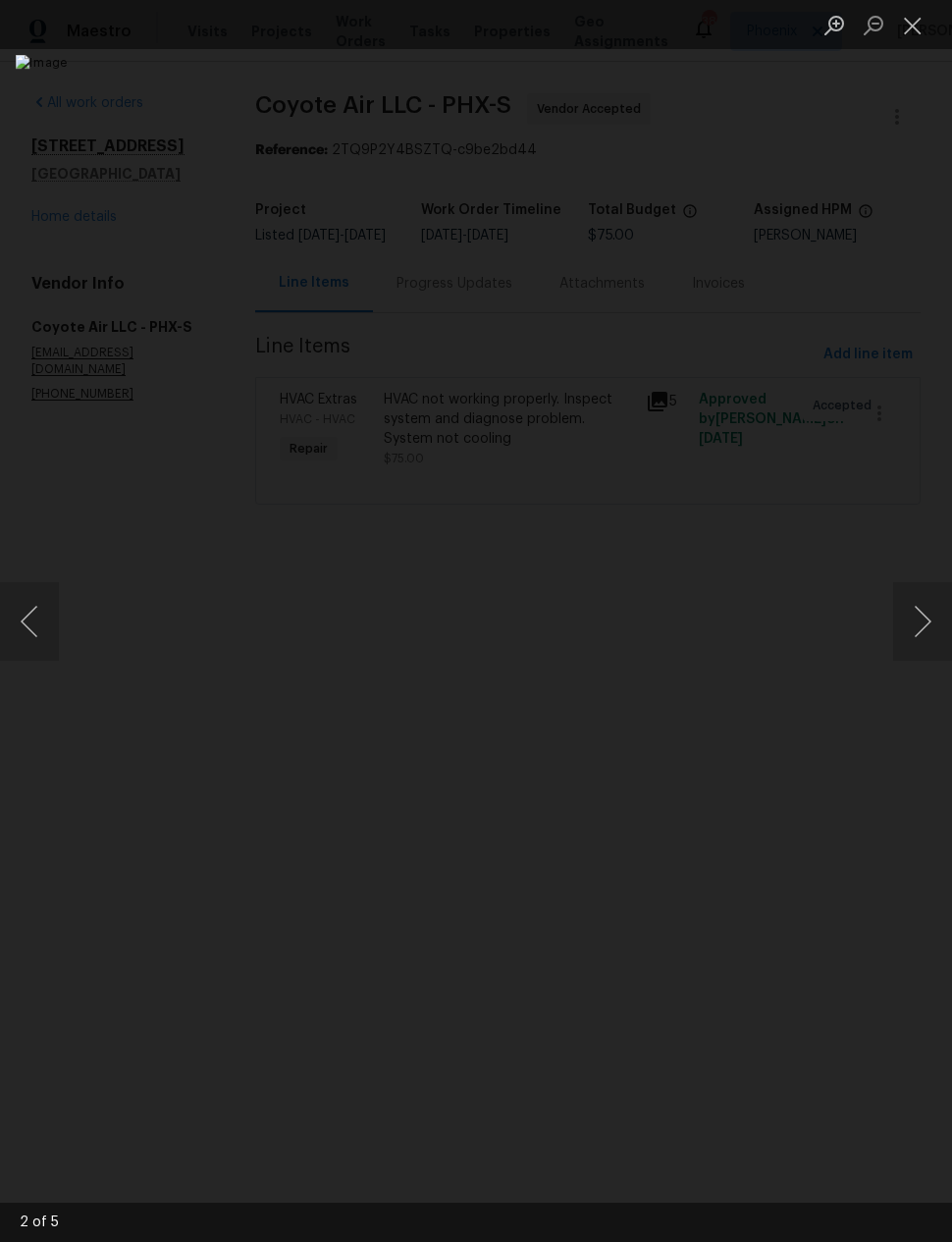 click at bounding box center [923, 621] 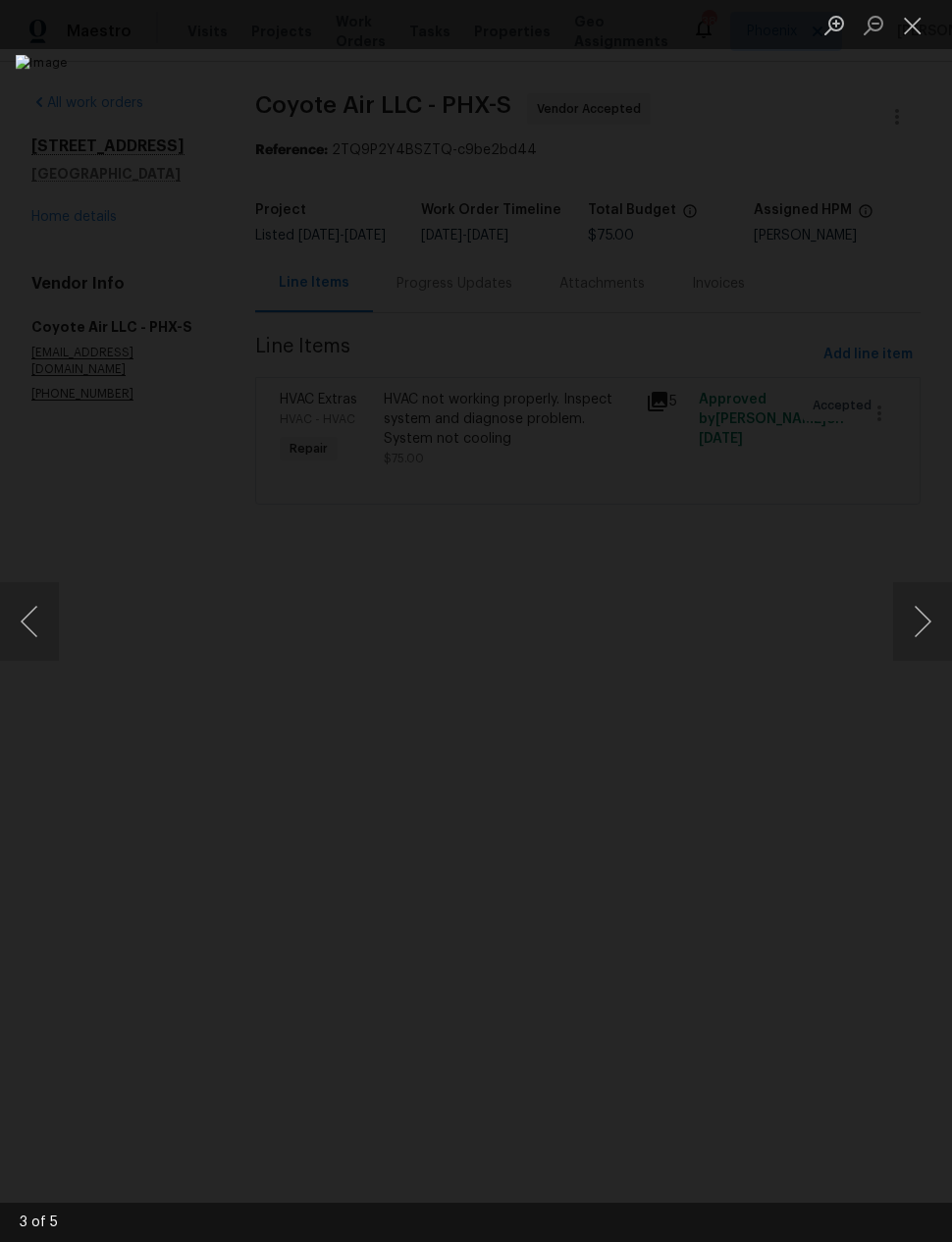 click at bounding box center (913, 25) 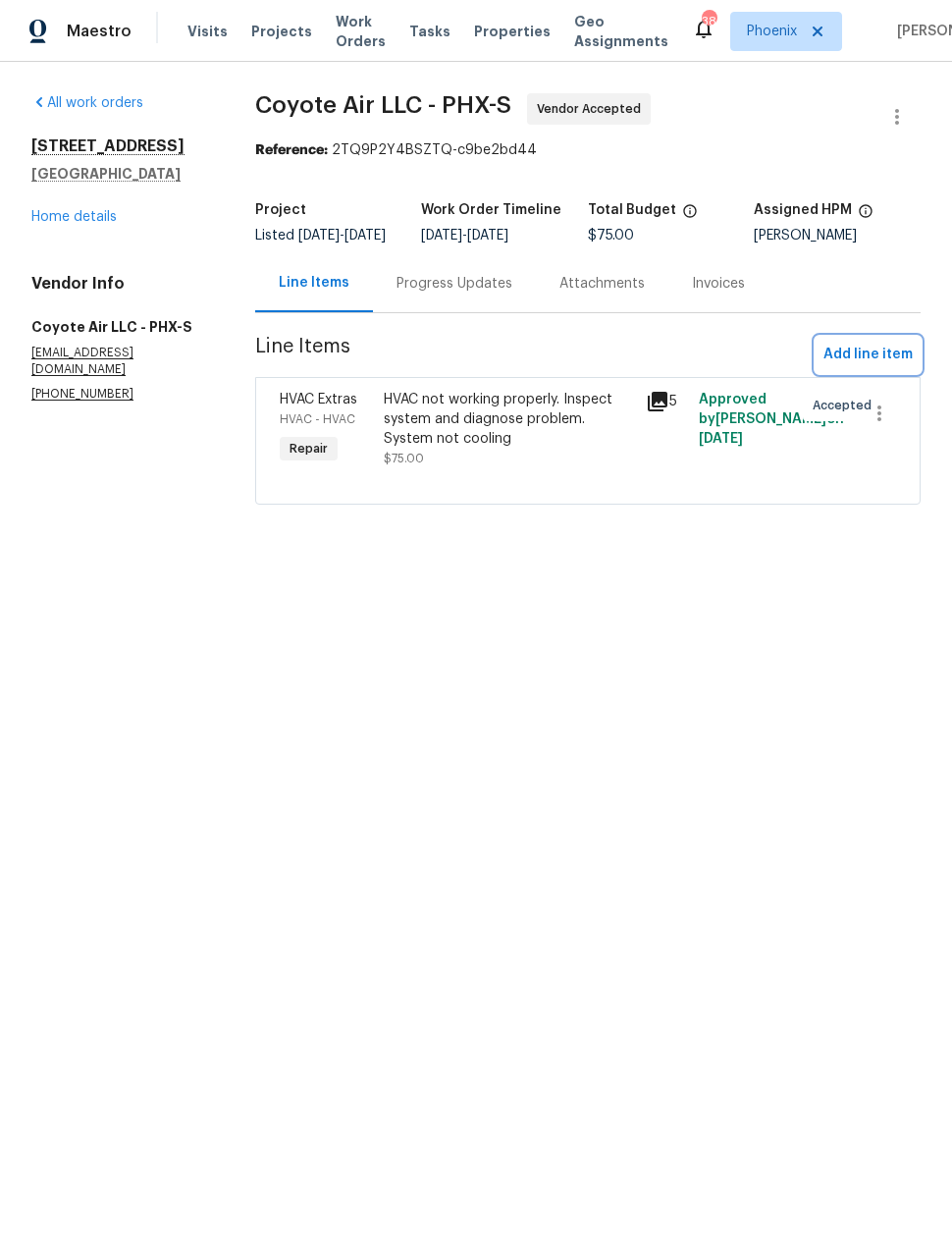 click on "Add line item" at bounding box center (868, 354) 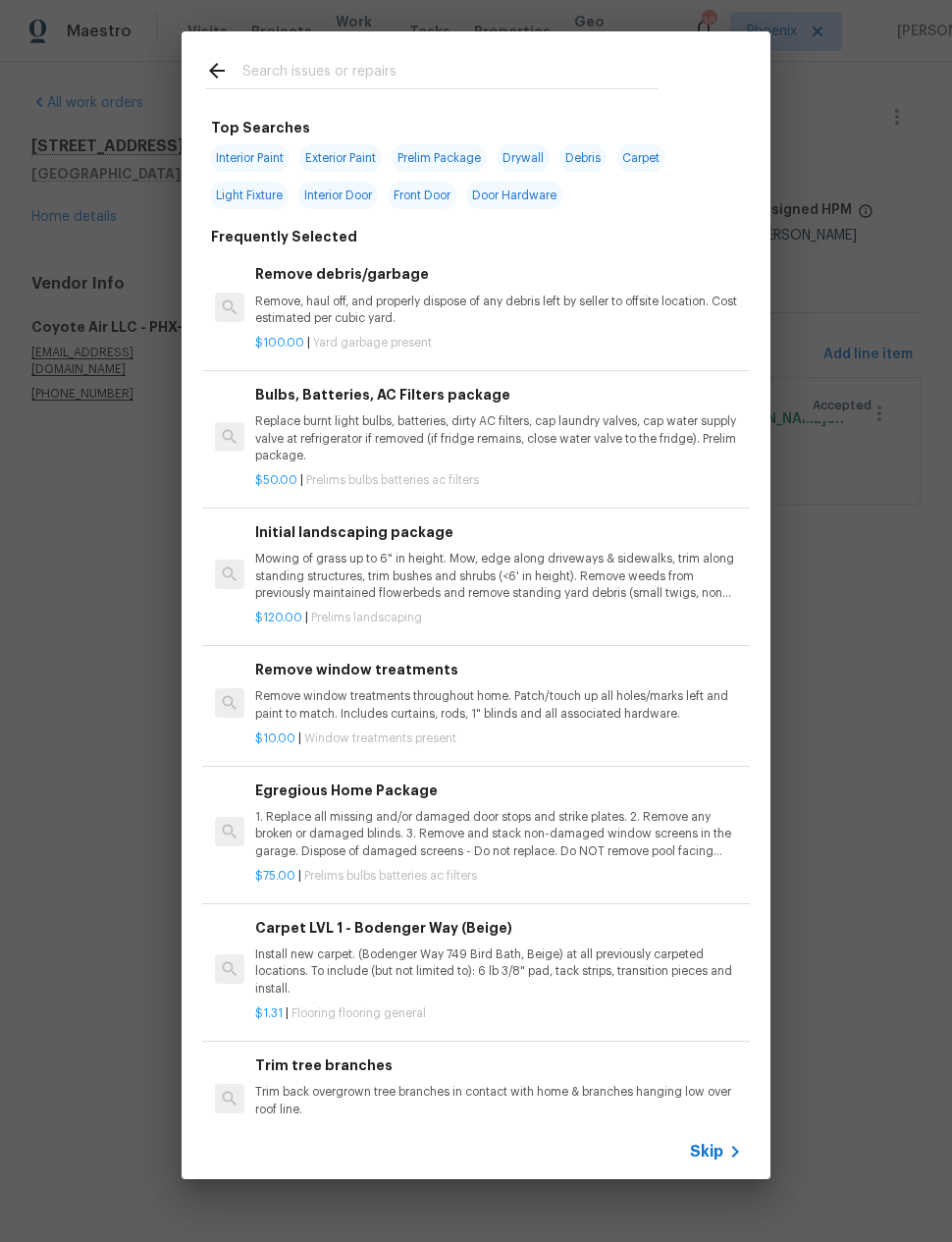 click at bounding box center [450, 74] 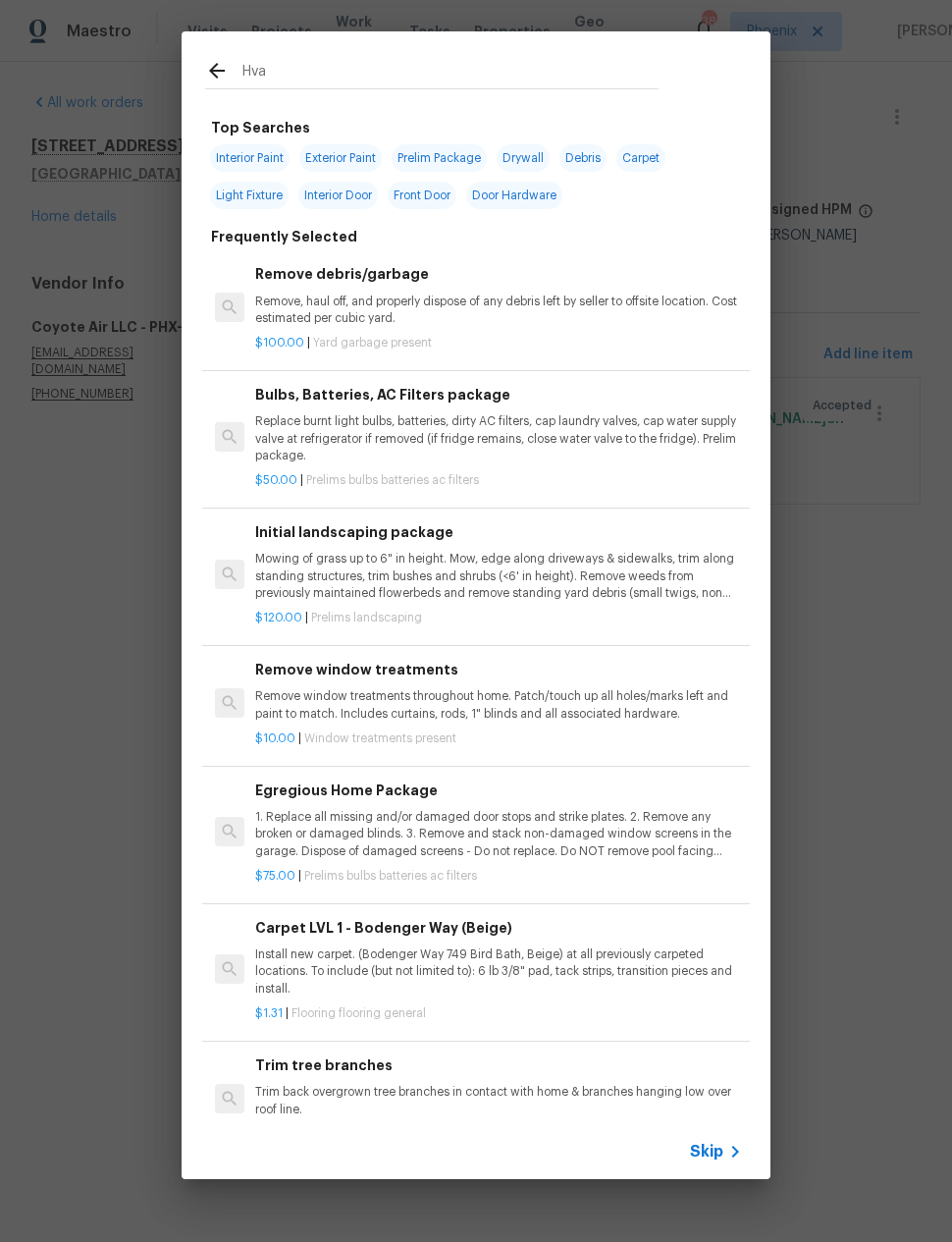 type on "Hvac" 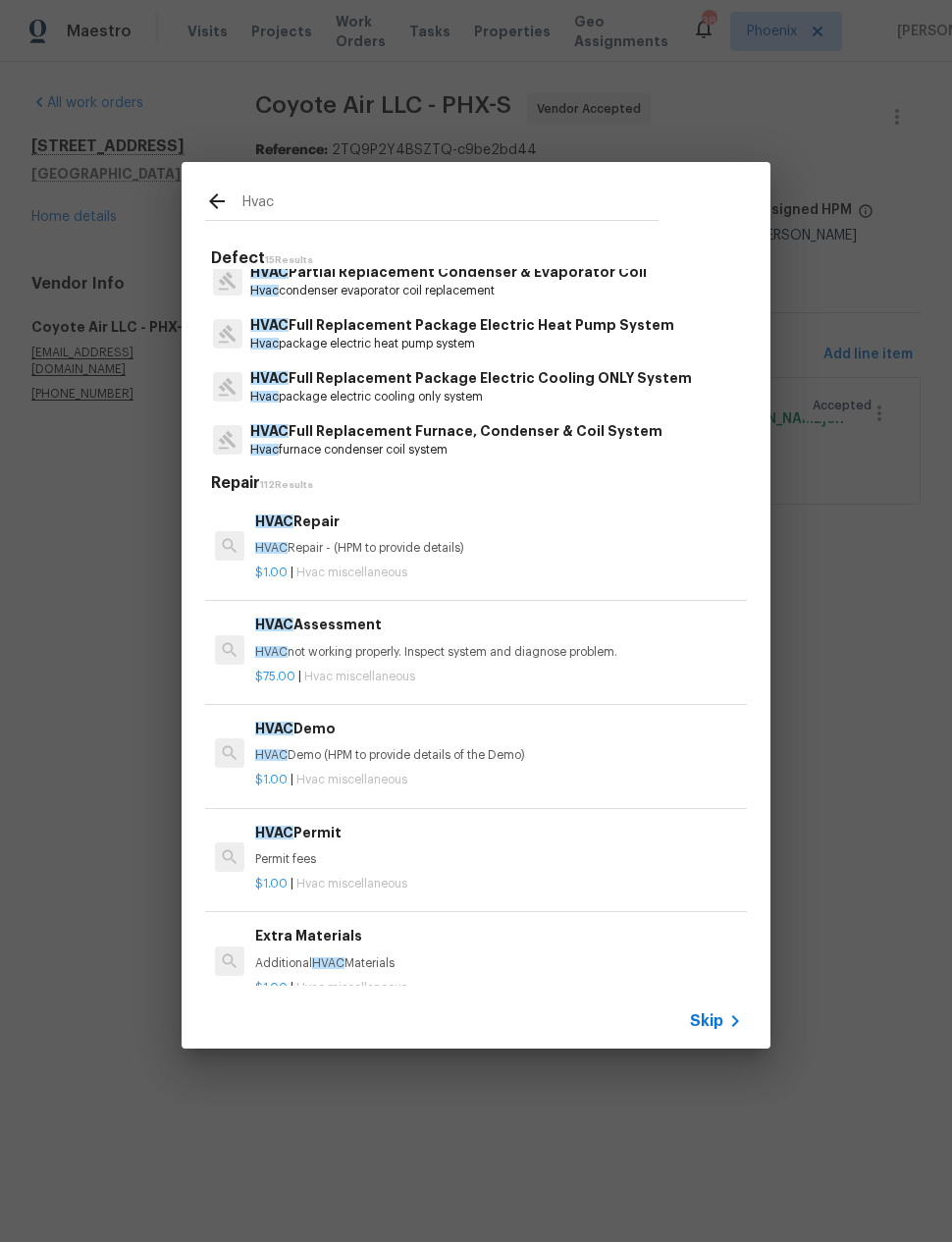scroll, scrollTop: 599, scrollLeft: 0, axis: vertical 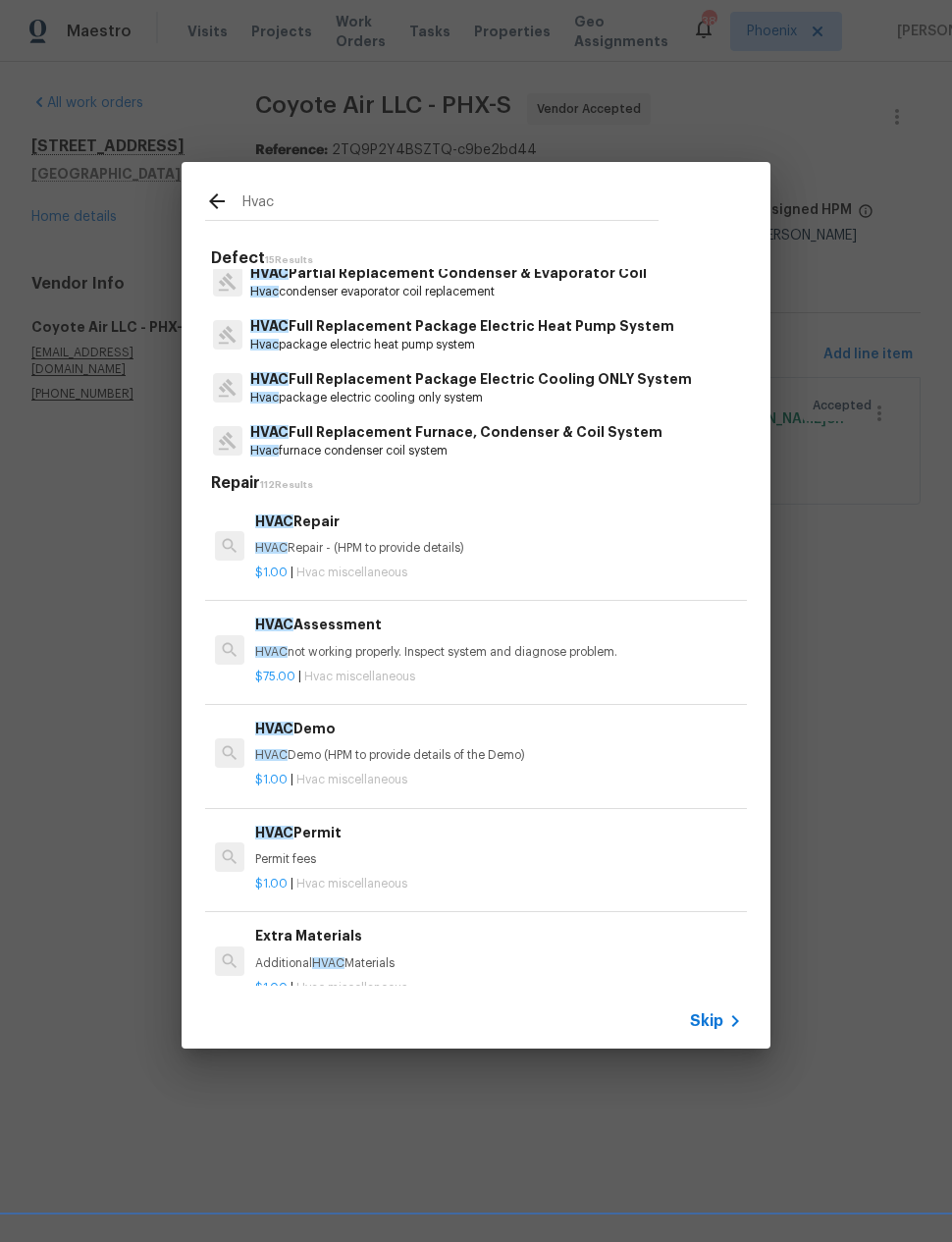 click on "HVAC  Full Replacement Package Electric Heat Pump System" at bounding box center (462, 326) 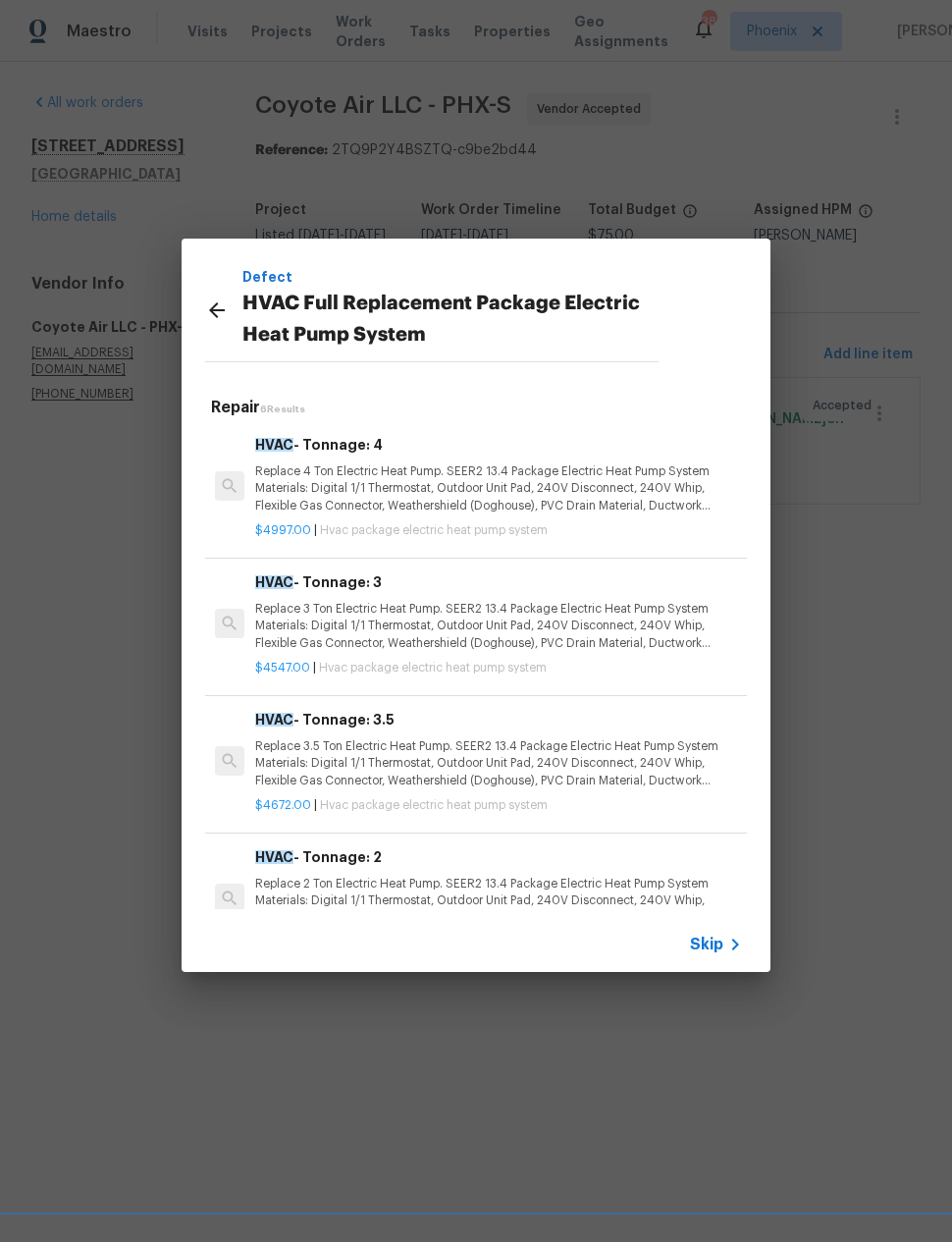 click on "Replace 4 Ton Electric Heat Pump. SEER2 13.4  Package Electric Heat Pump System Materials: Digital 1/1 Thermostat, Outdoor Unit Pad, 240V Disconnect, 240V Whip, Flexible Gas Connector, Weathershield (Doghouse), PVC Drain Material, Ductwork Transition Material, Misc Installation Supplies." at bounding box center (499, 488) 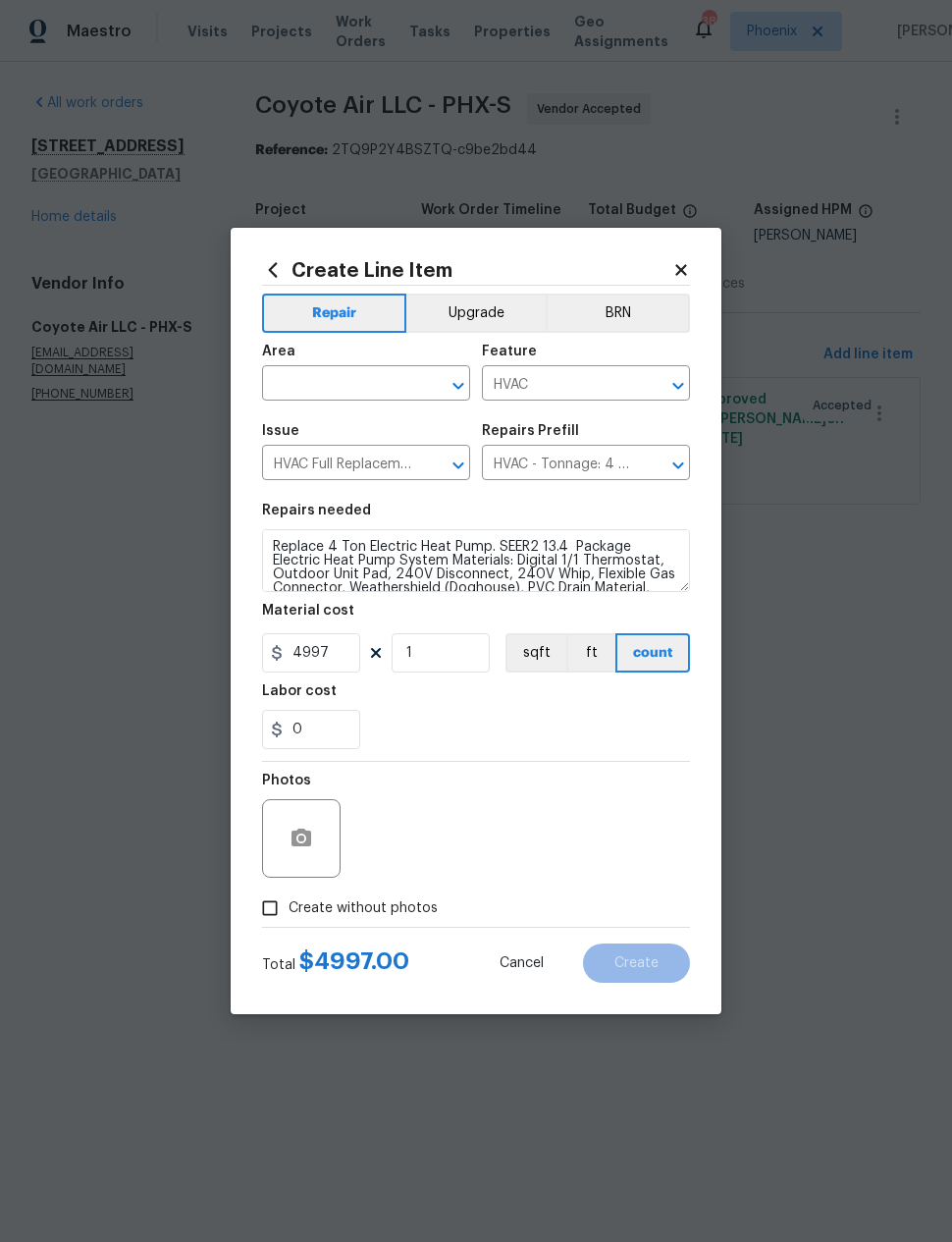 click at bounding box center [339, 385] 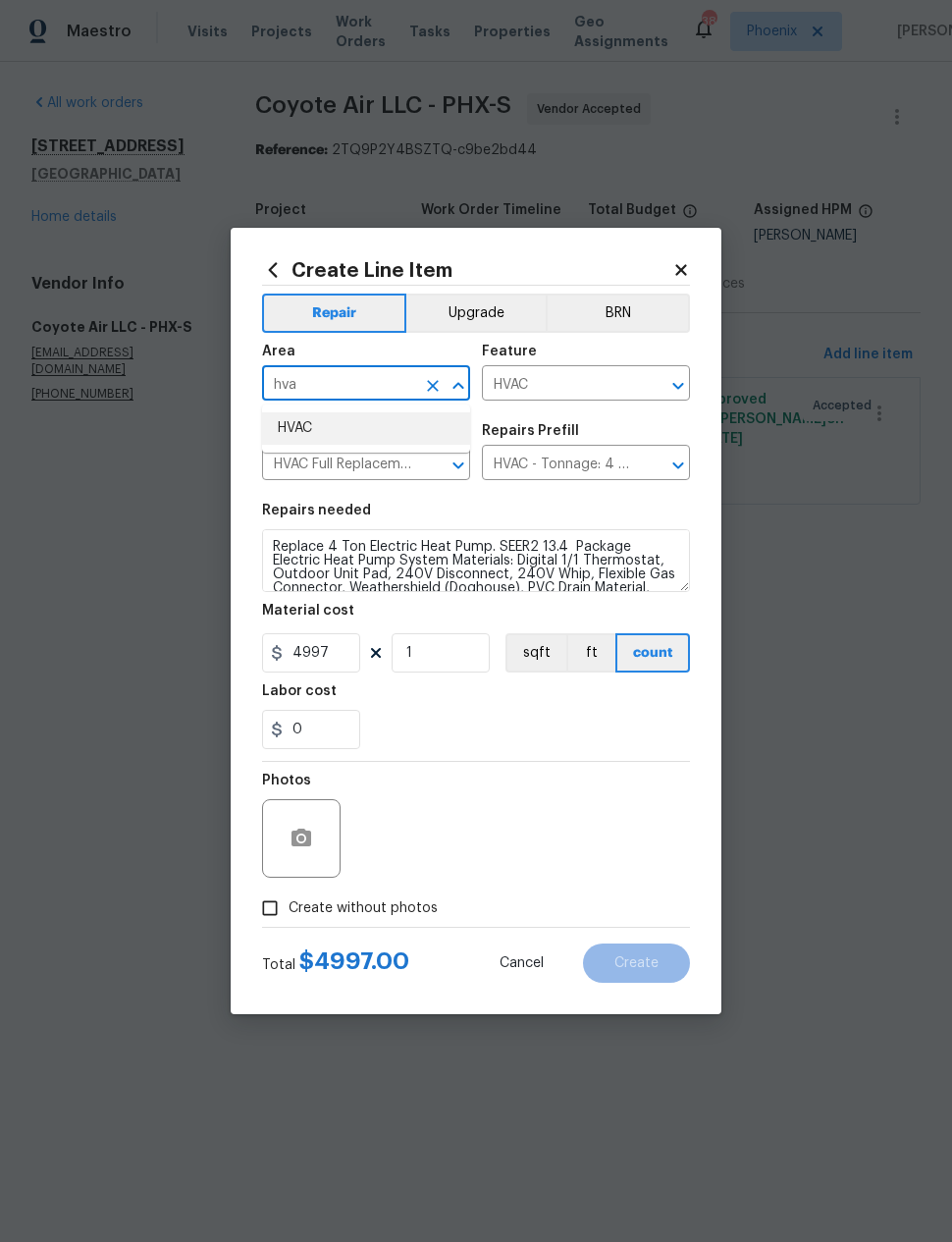 click on "HVAC" at bounding box center (366, 428) 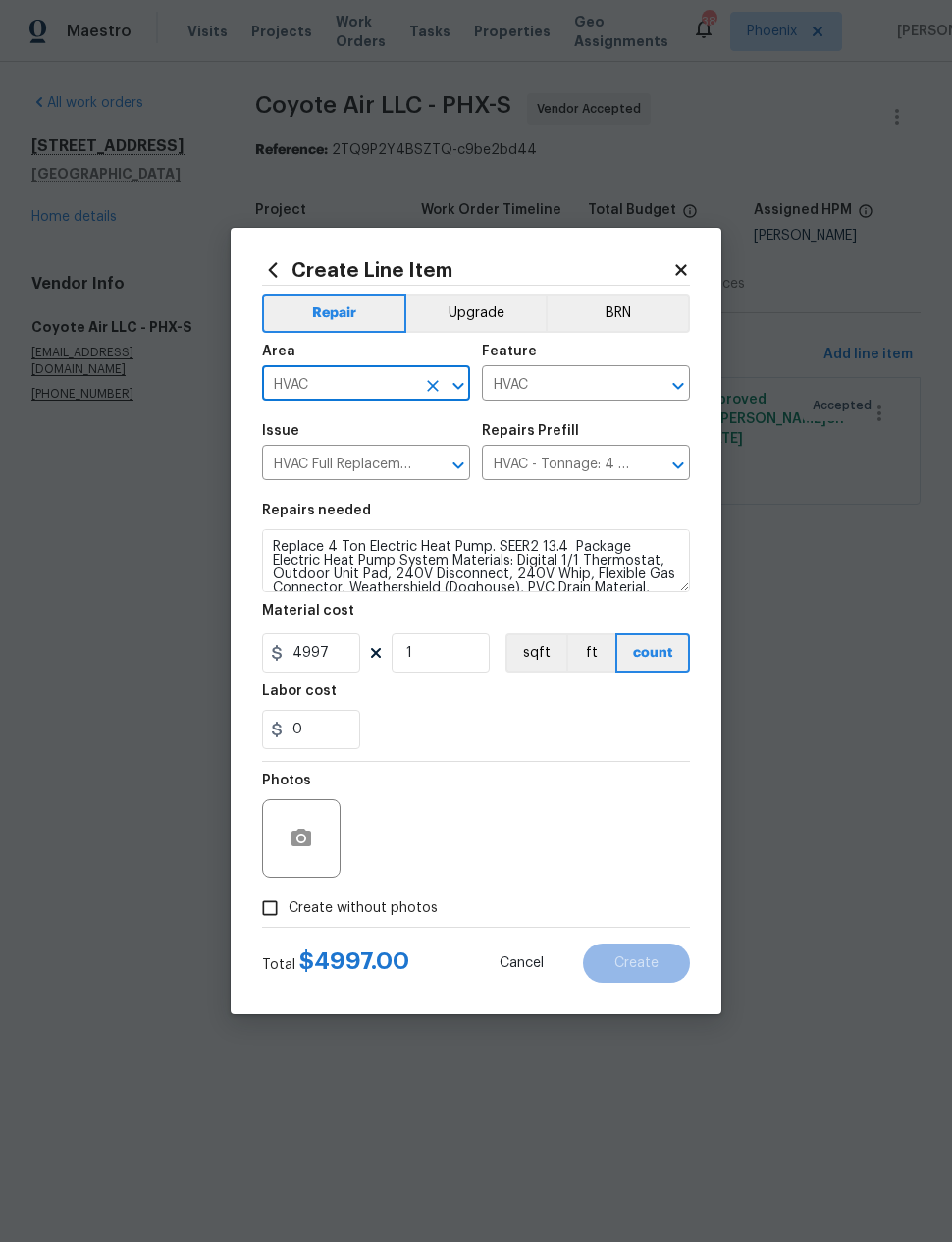 click on "0" at bounding box center [476, 729] 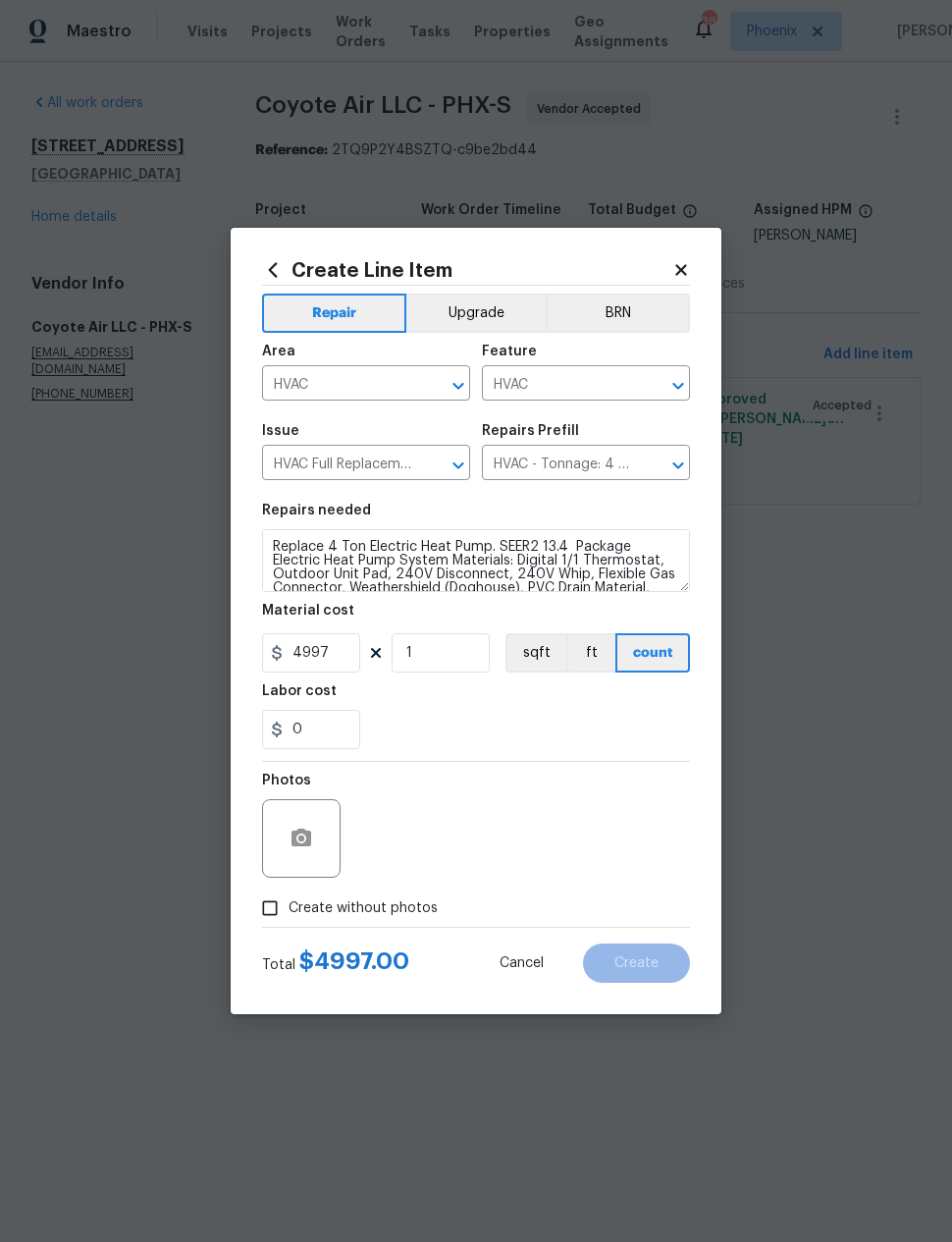 click on "Create without photos" at bounding box center (270, 908) 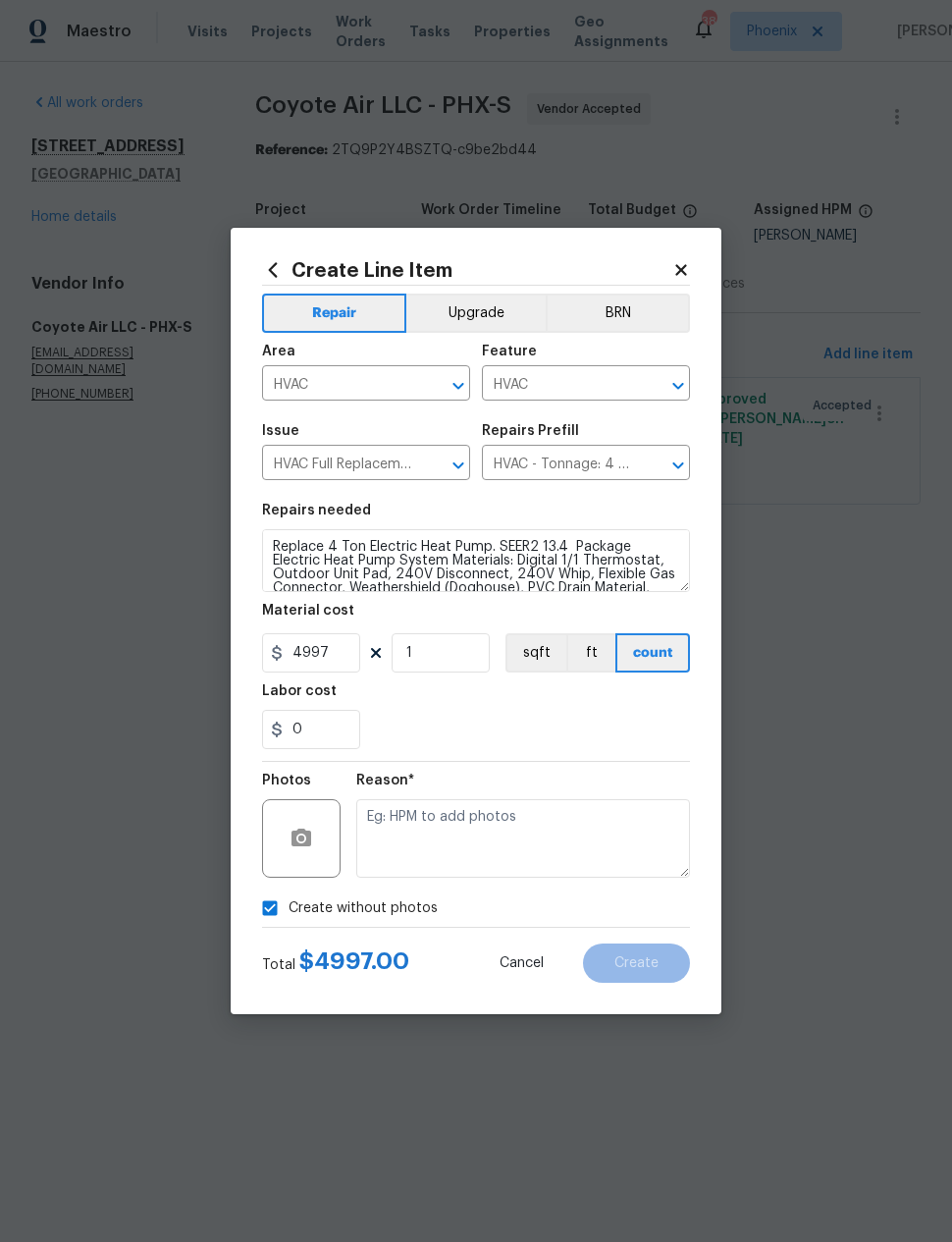 click at bounding box center (523, 838) 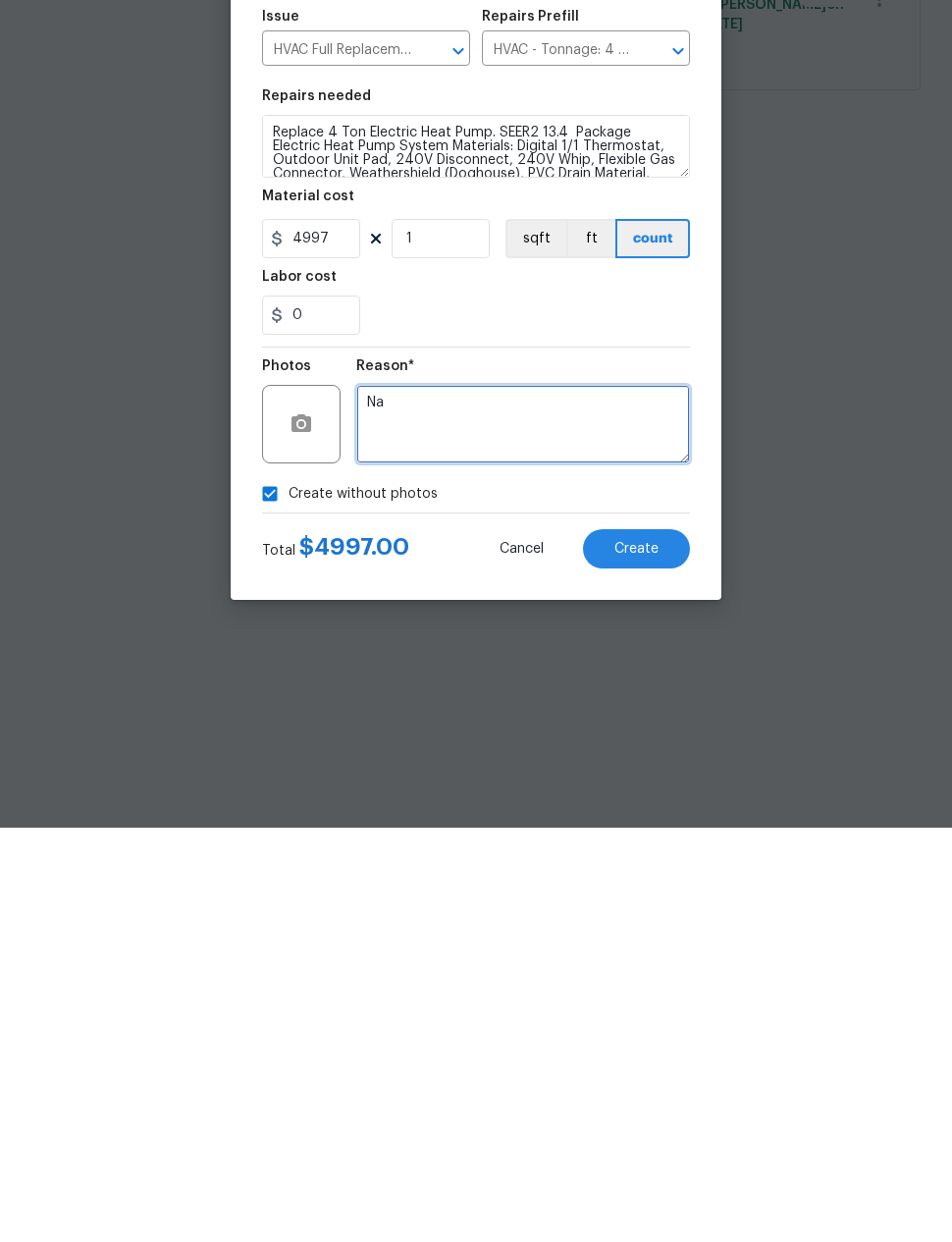 scroll, scrollTop: 0, scrollLeft: 0, axis: both 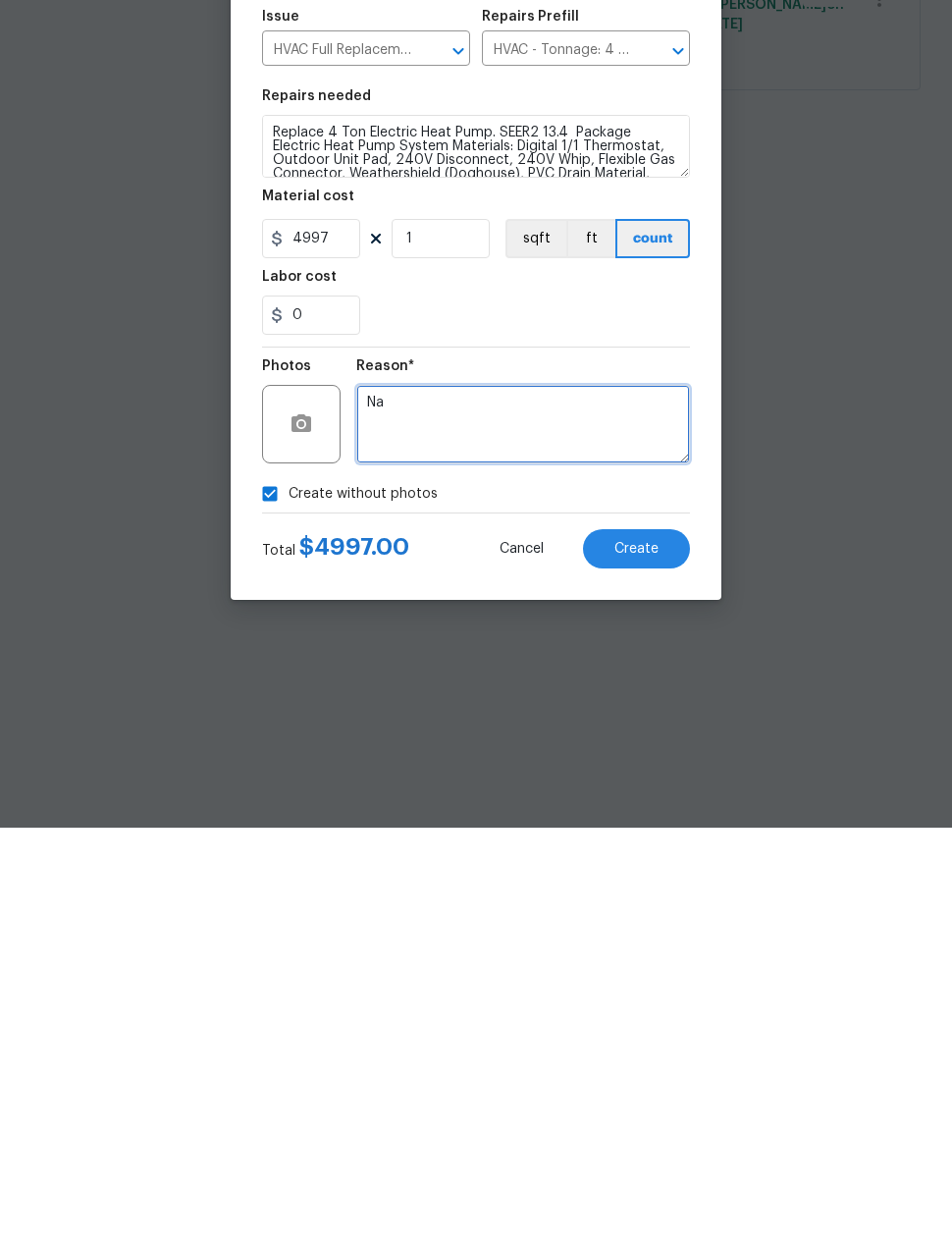 type on "Na" 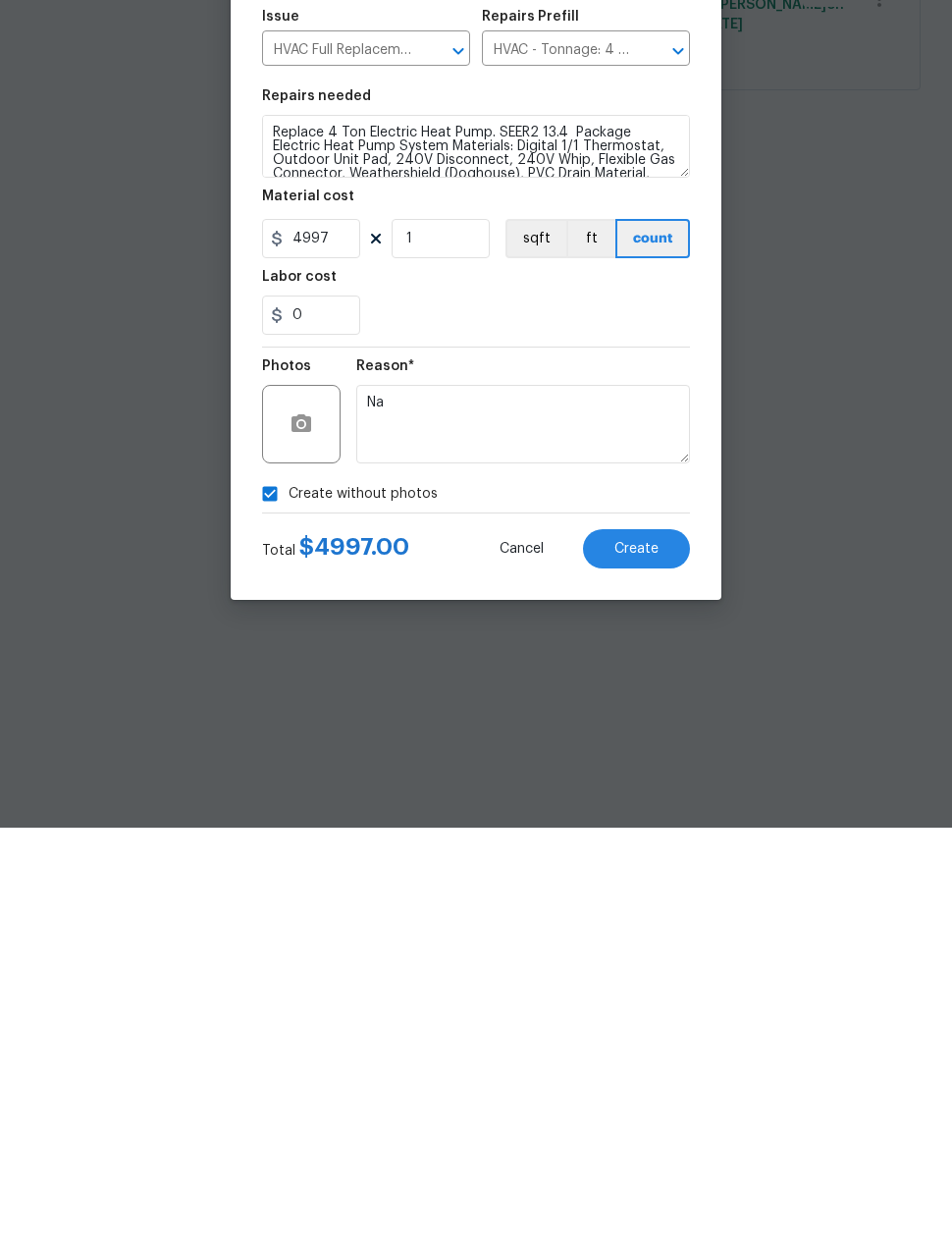 click on "Create" at bounding box center (636, 963) 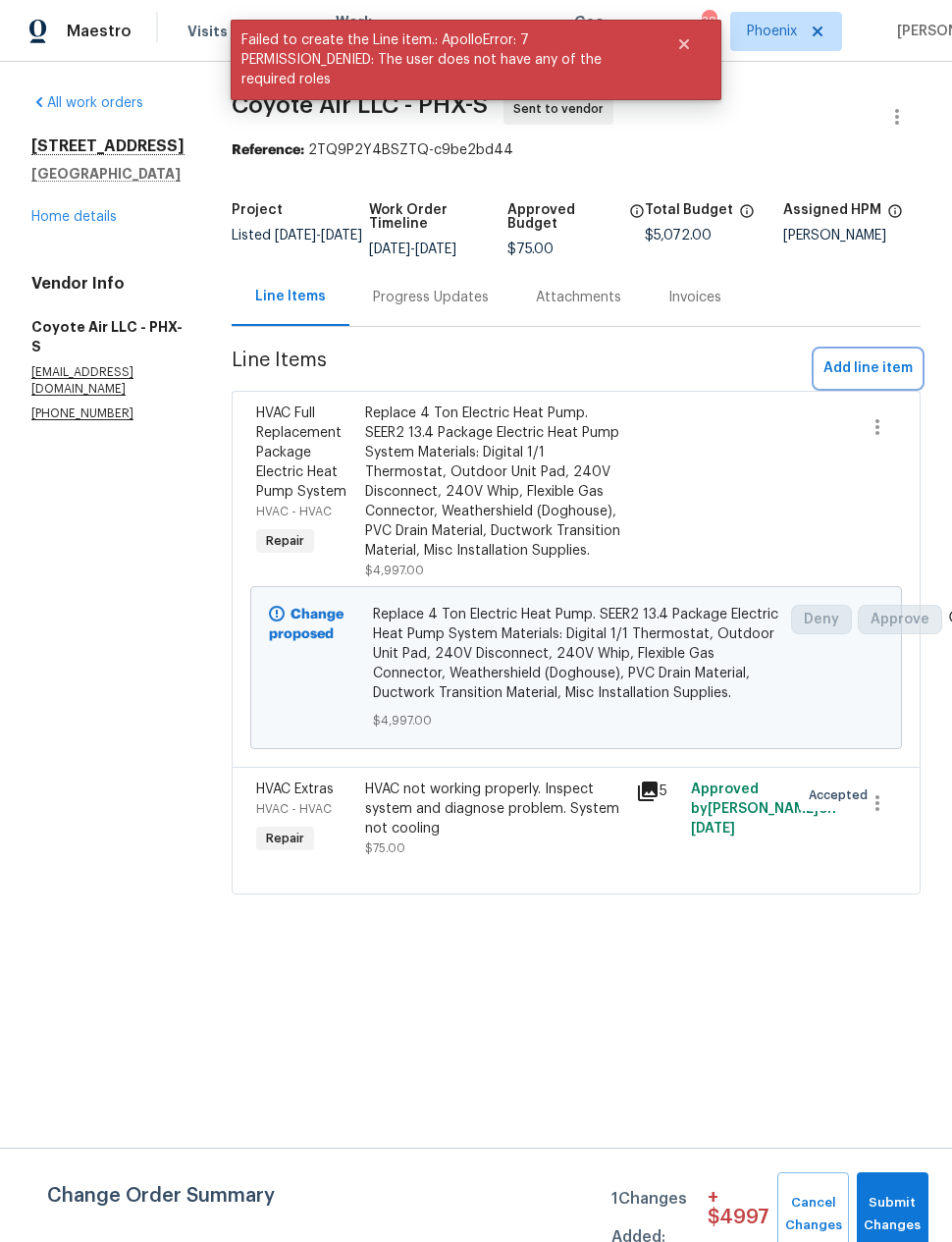 click on "Add line item" at bounding box center [868, 368] 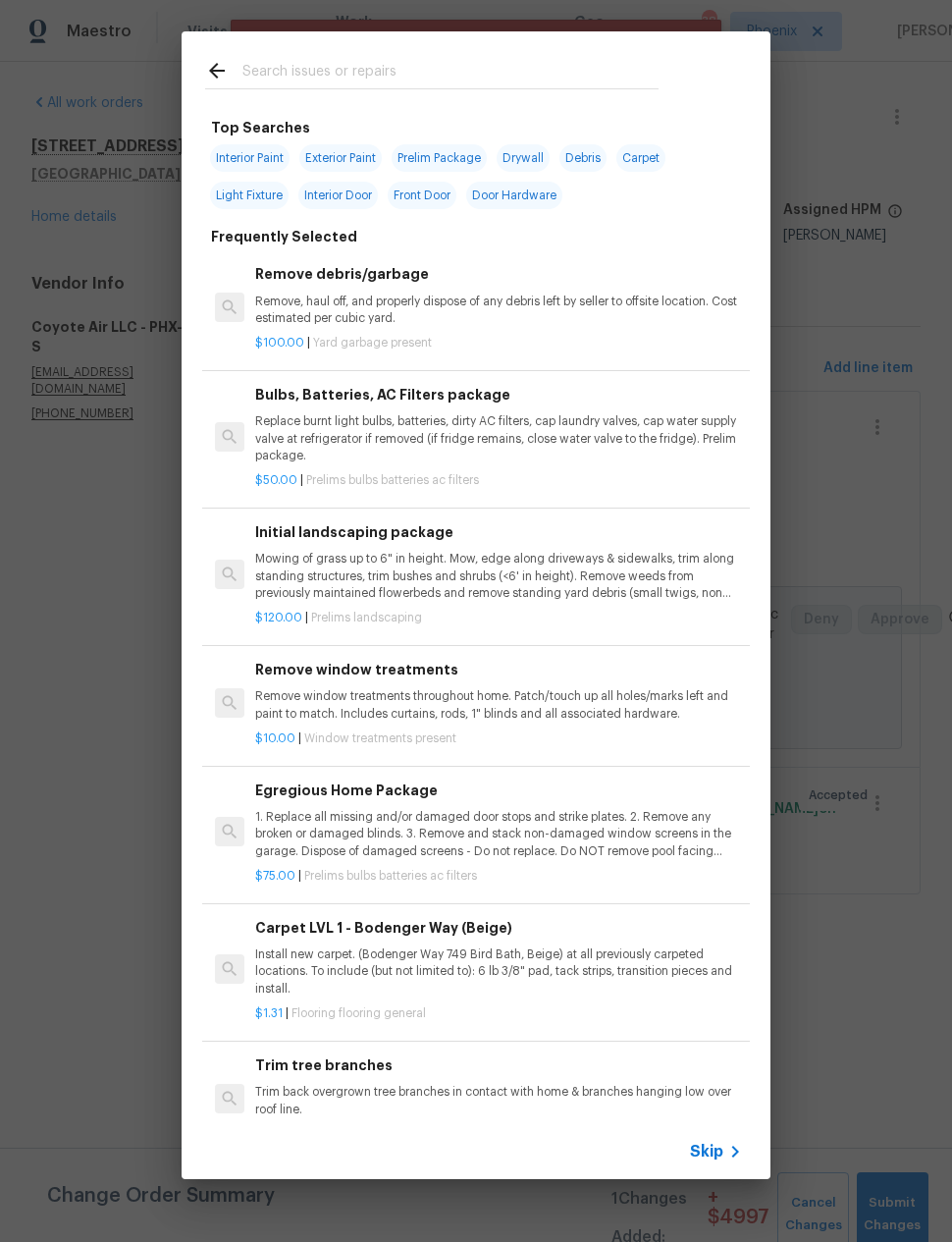click at bounding box center (450, 74) 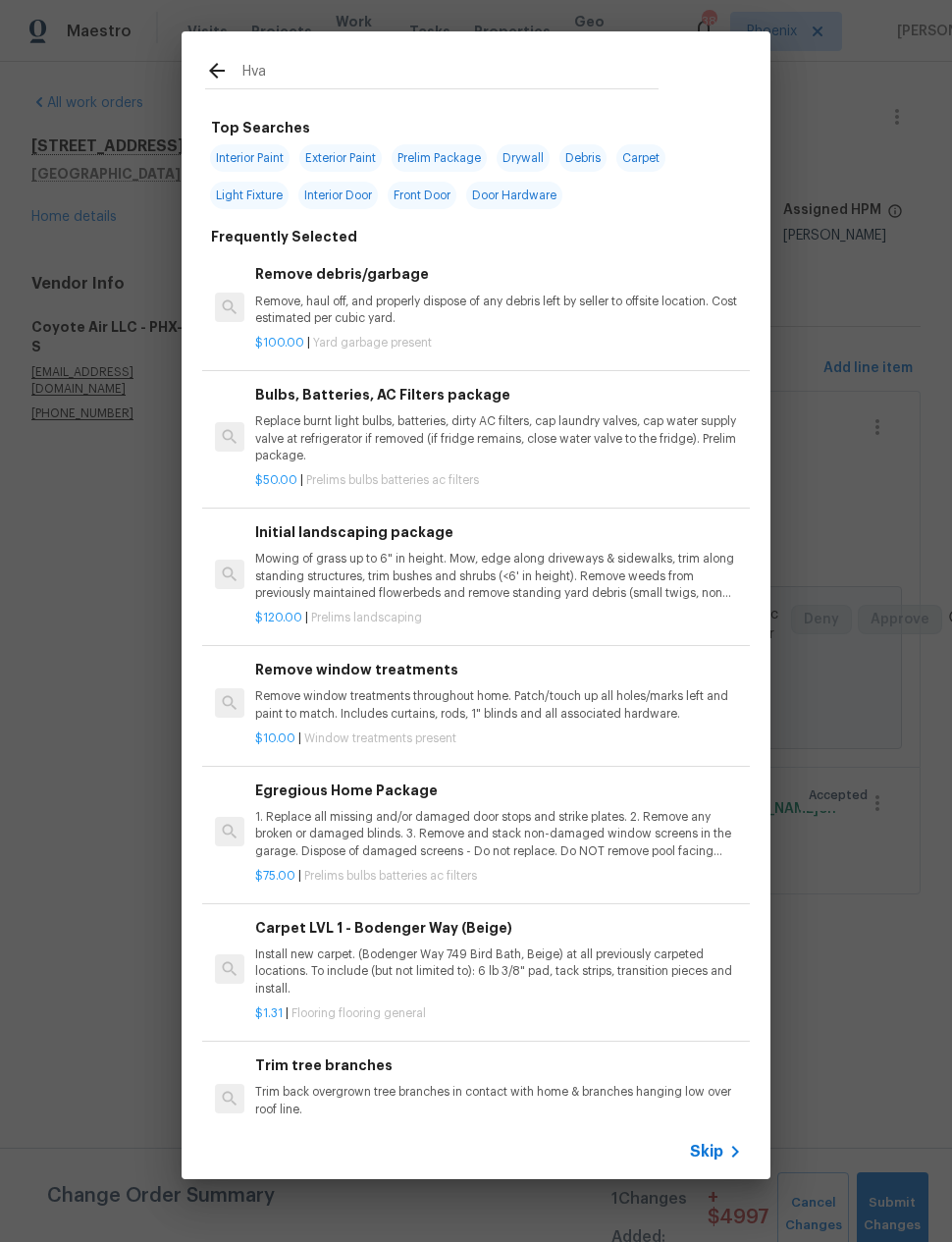 type on "Hvac" 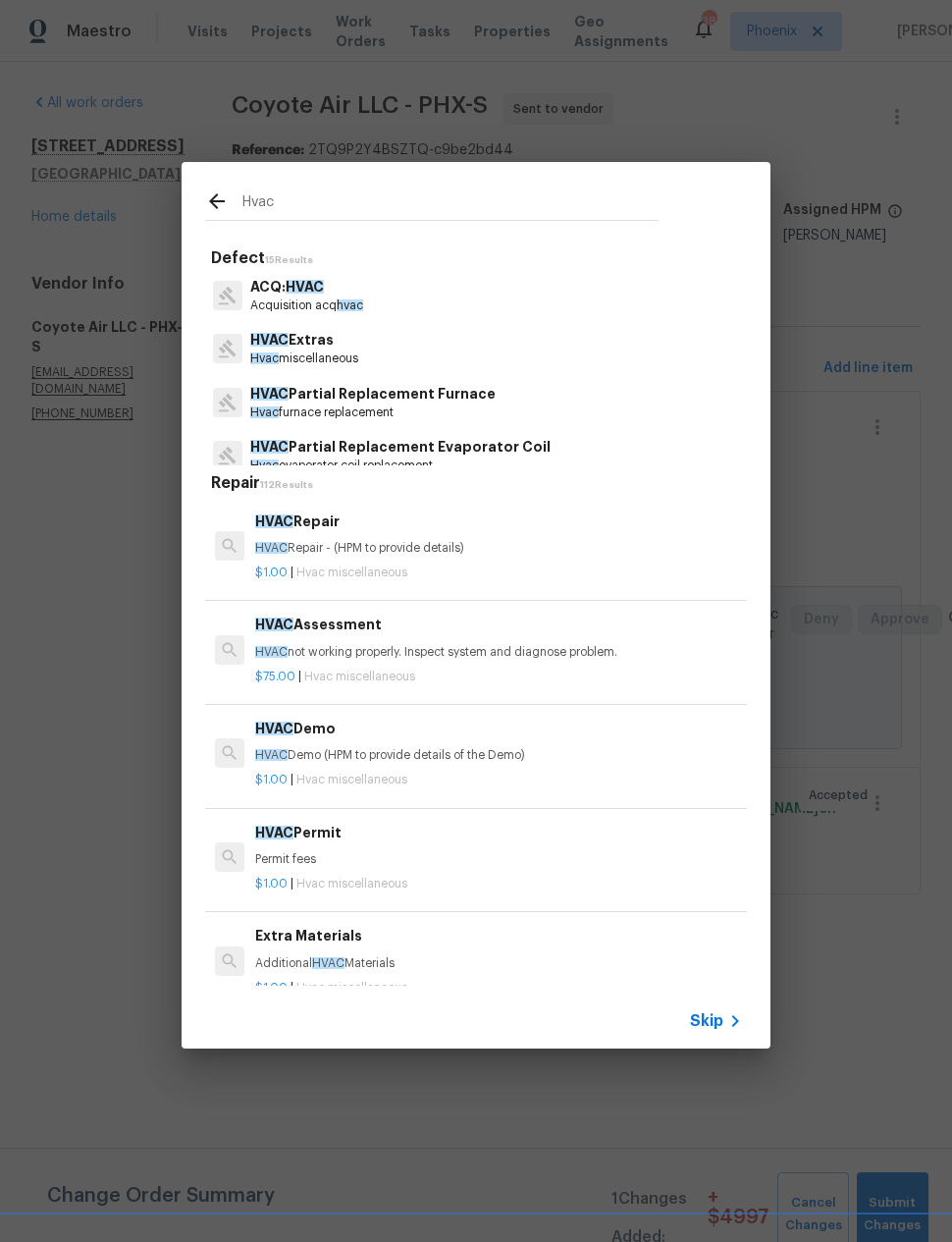 click on "HVAC  Extras" at bounding box center (304, 340) 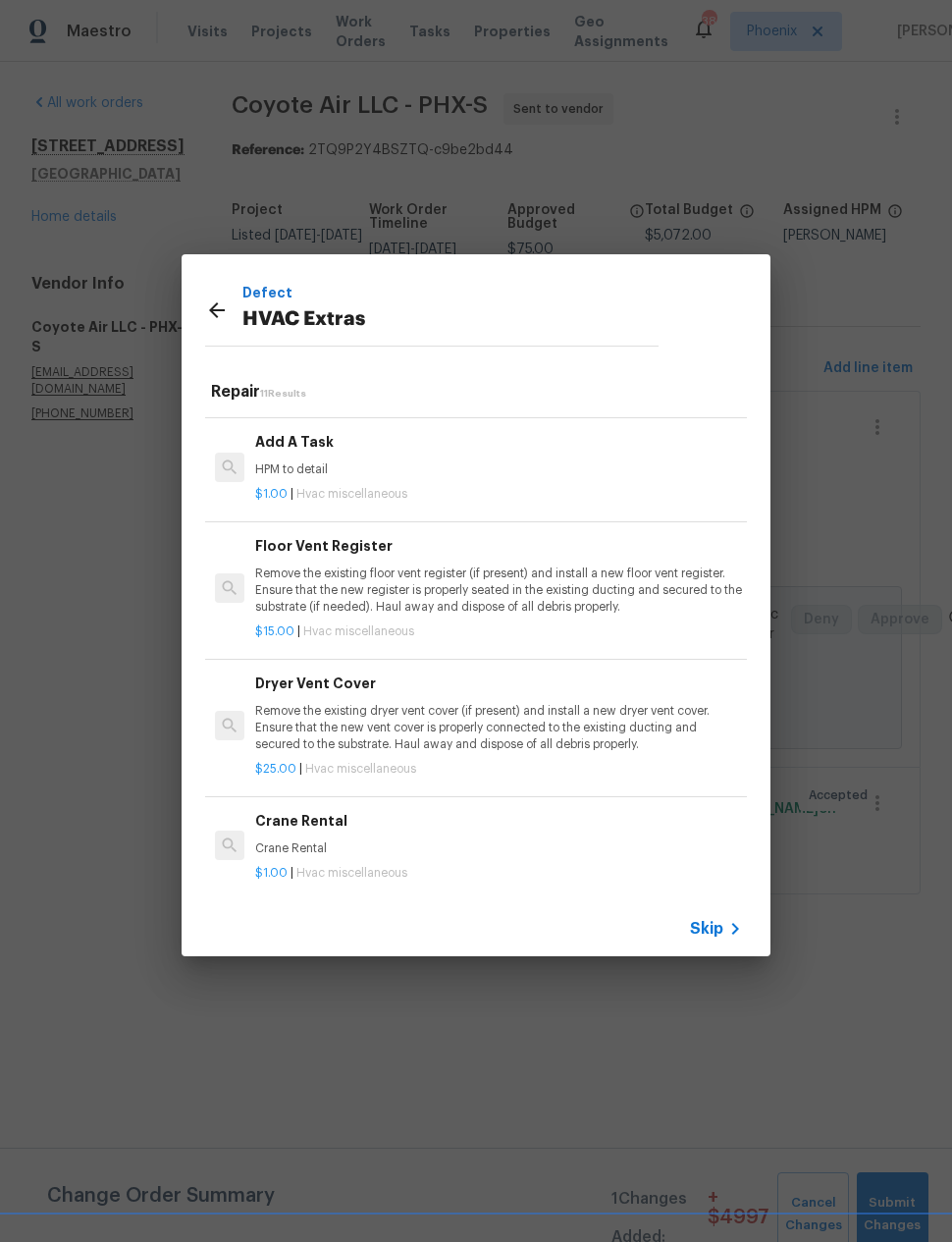 scroll, scrollTop: 780, scrollLeft: 0, axis: vertical 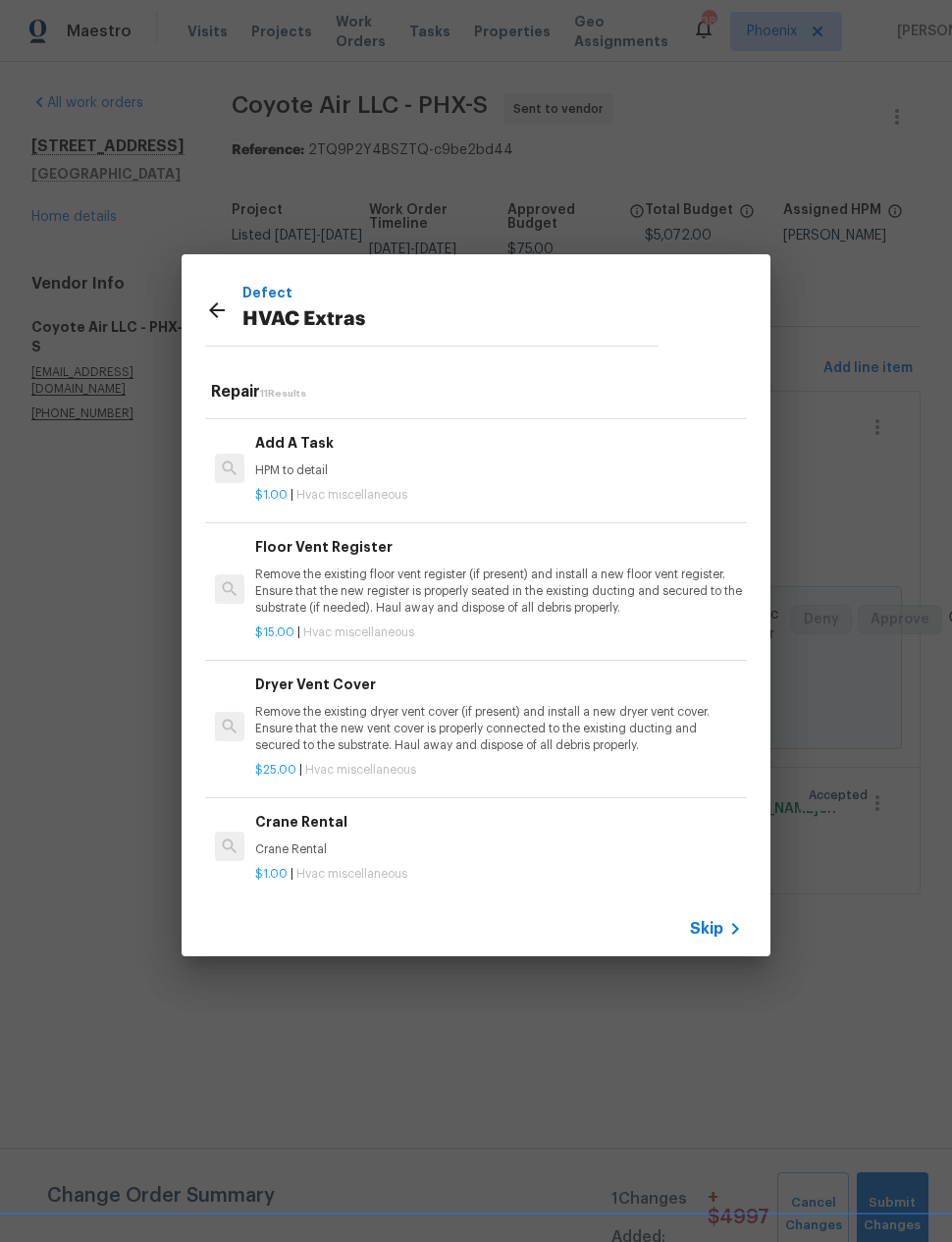 click on "$1.00   |   Hvac miscellaneous" at bounding box center [499, 874] 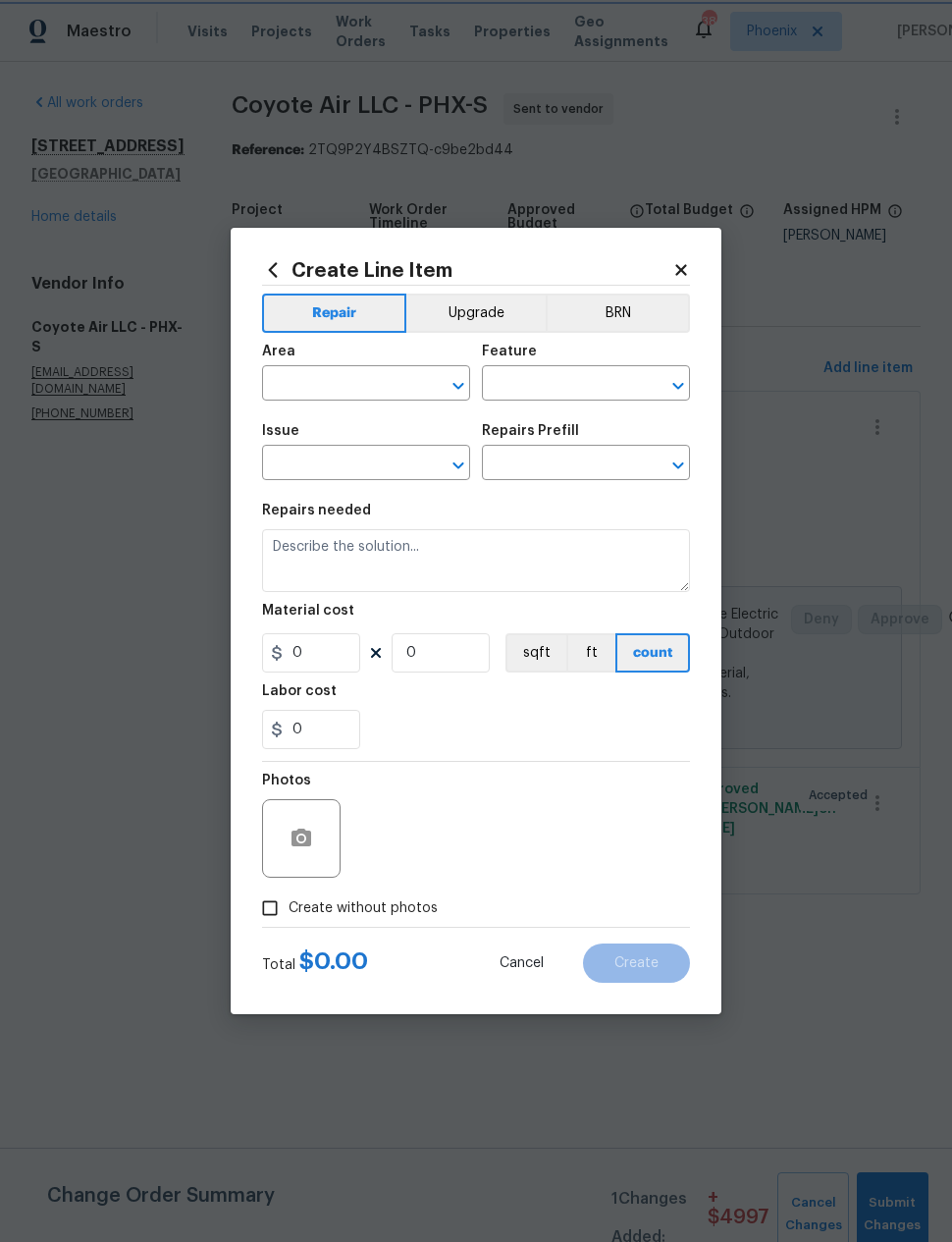 type on "HVAC" 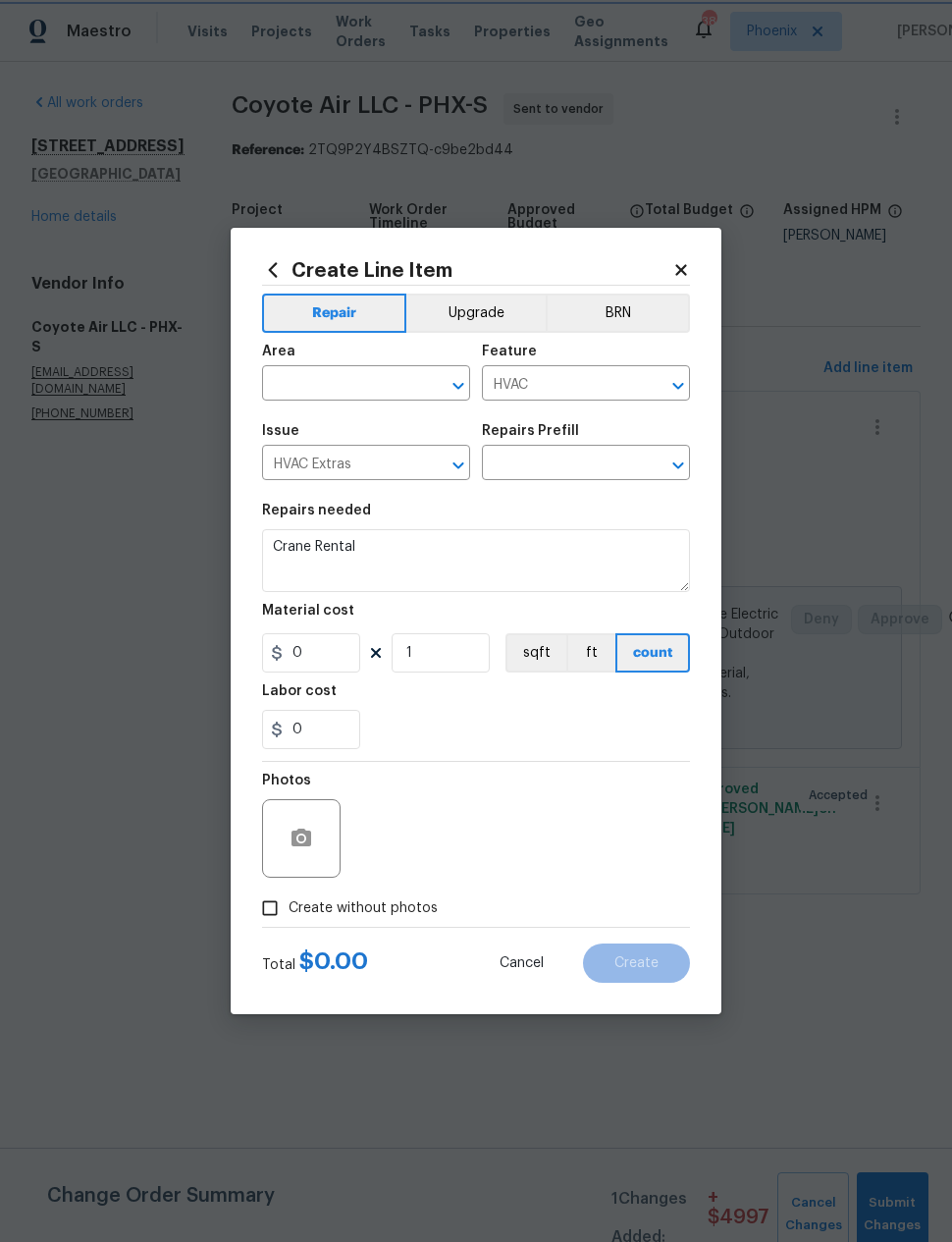 type on "Crane Rental $1.00" 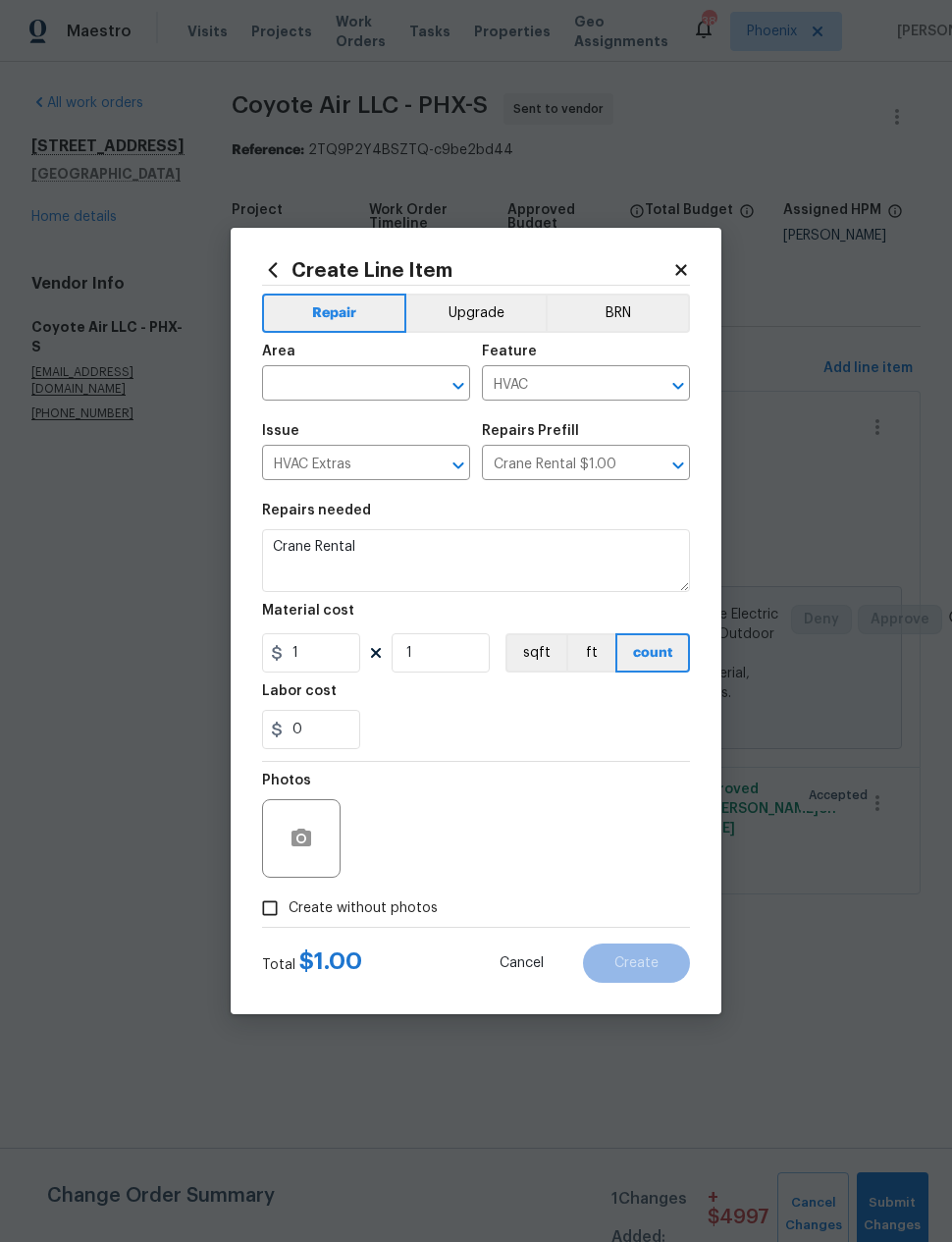click at bounding box center (339, 385) 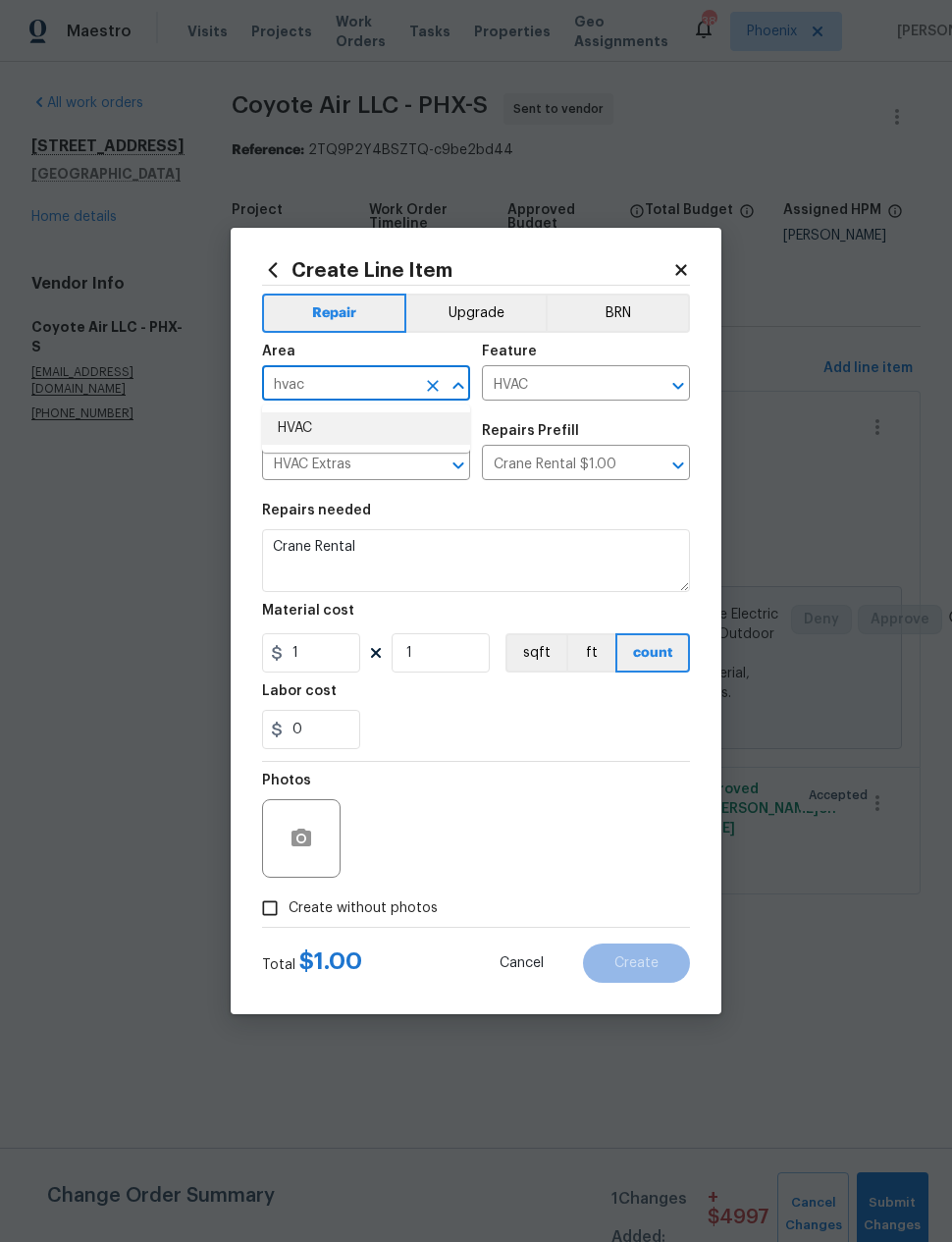 click on "HVAC" at bounding box center [366, 428] 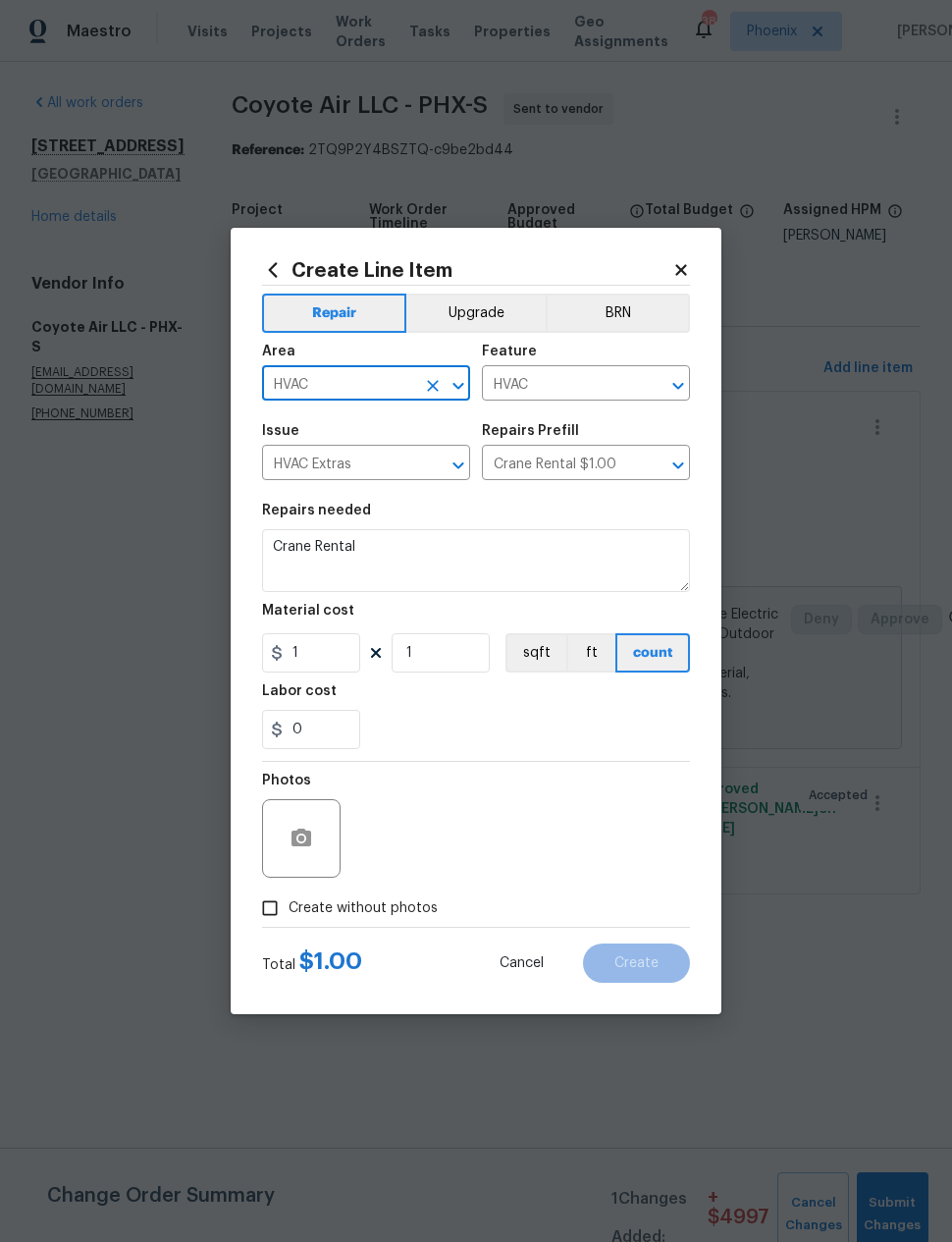 click on "0" at bounding box center [476, 729] 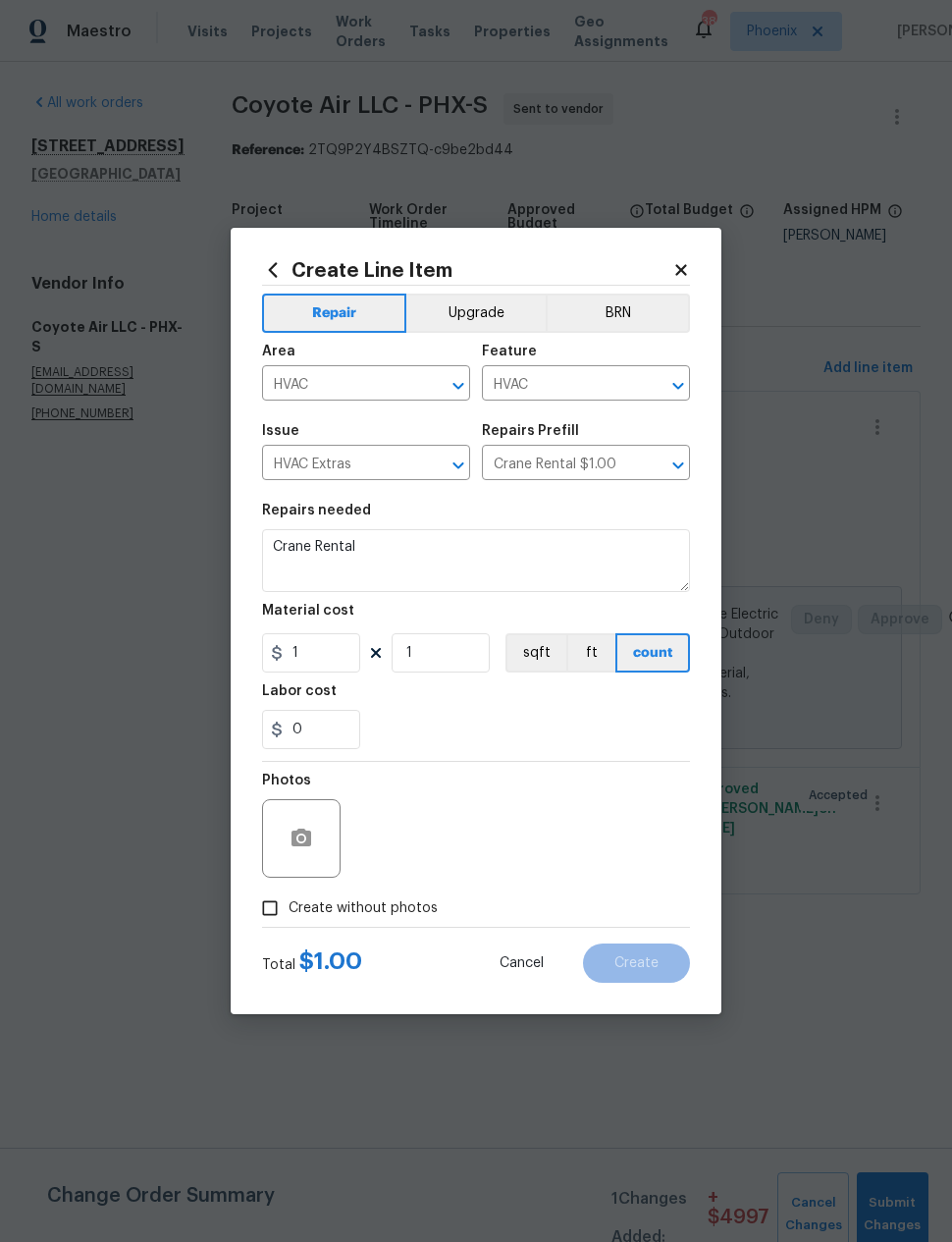 click on "Create without photos" at bounding box center (270, 908) 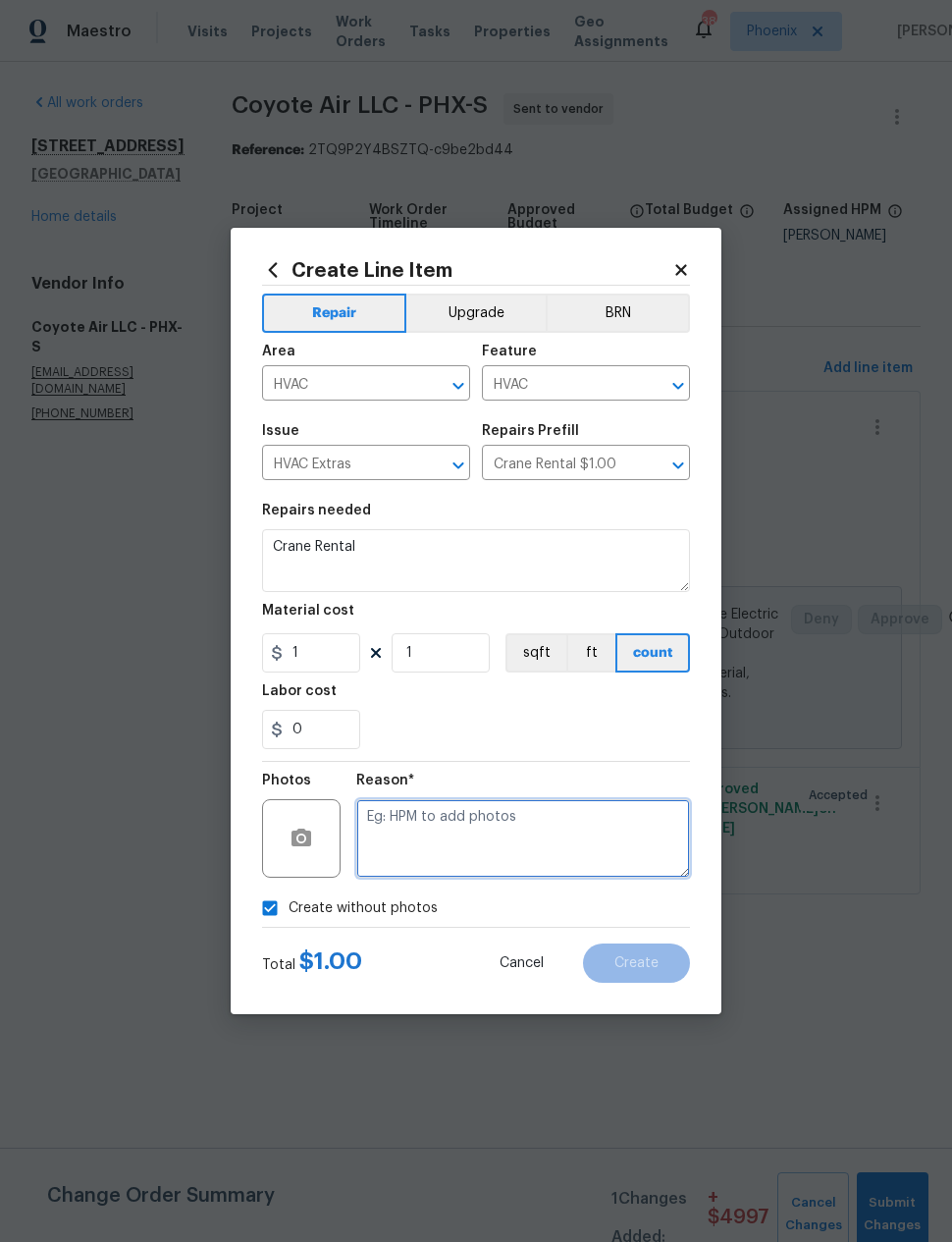 click at bounding box center (523, 838) 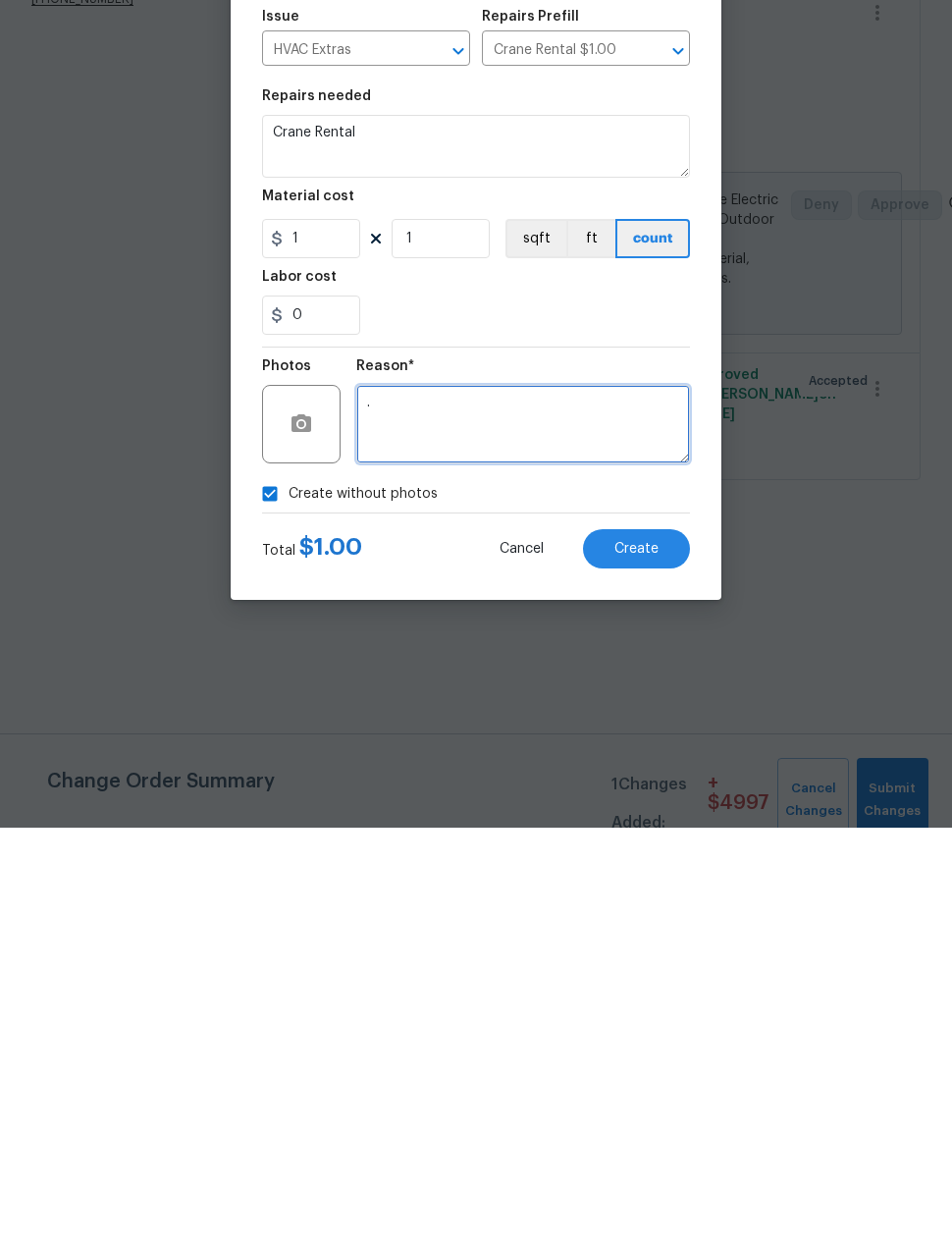 type on "." 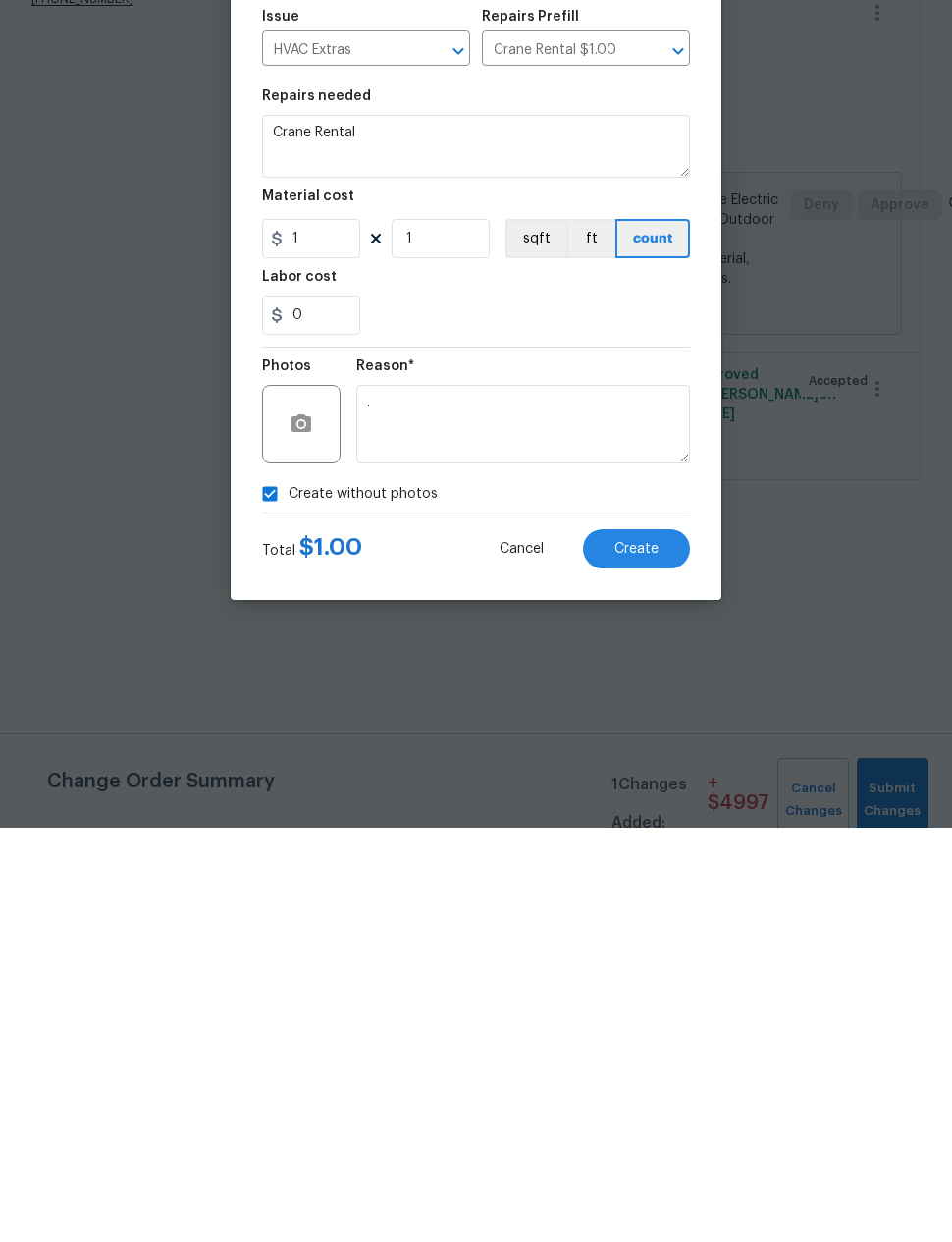 click on "Create" at bounding box center [636, 963] 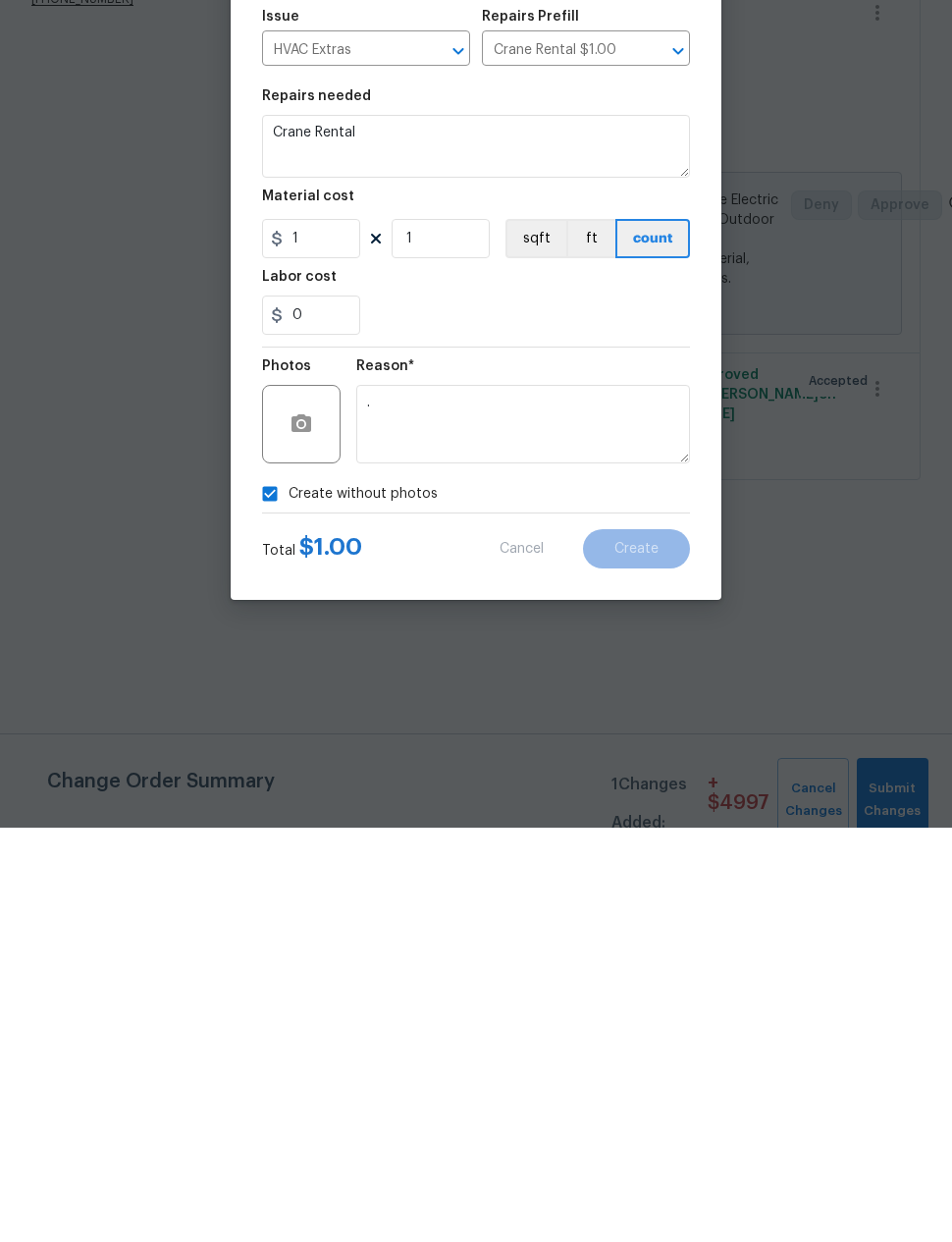scroll, scrollTop: 0, scrollLeft: 0, axis: both 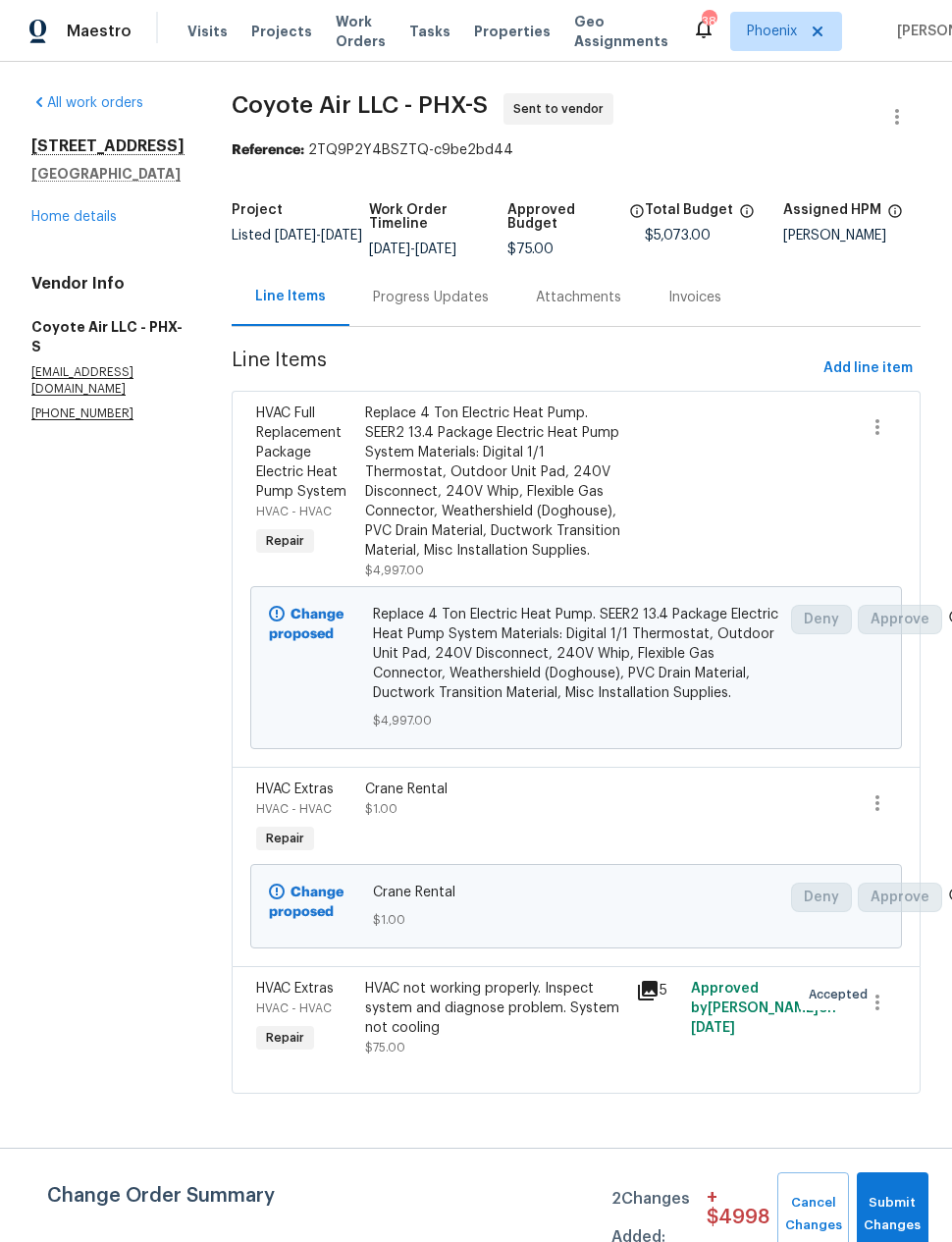 click on "Progress Updates" at bounding box center (431, 297) 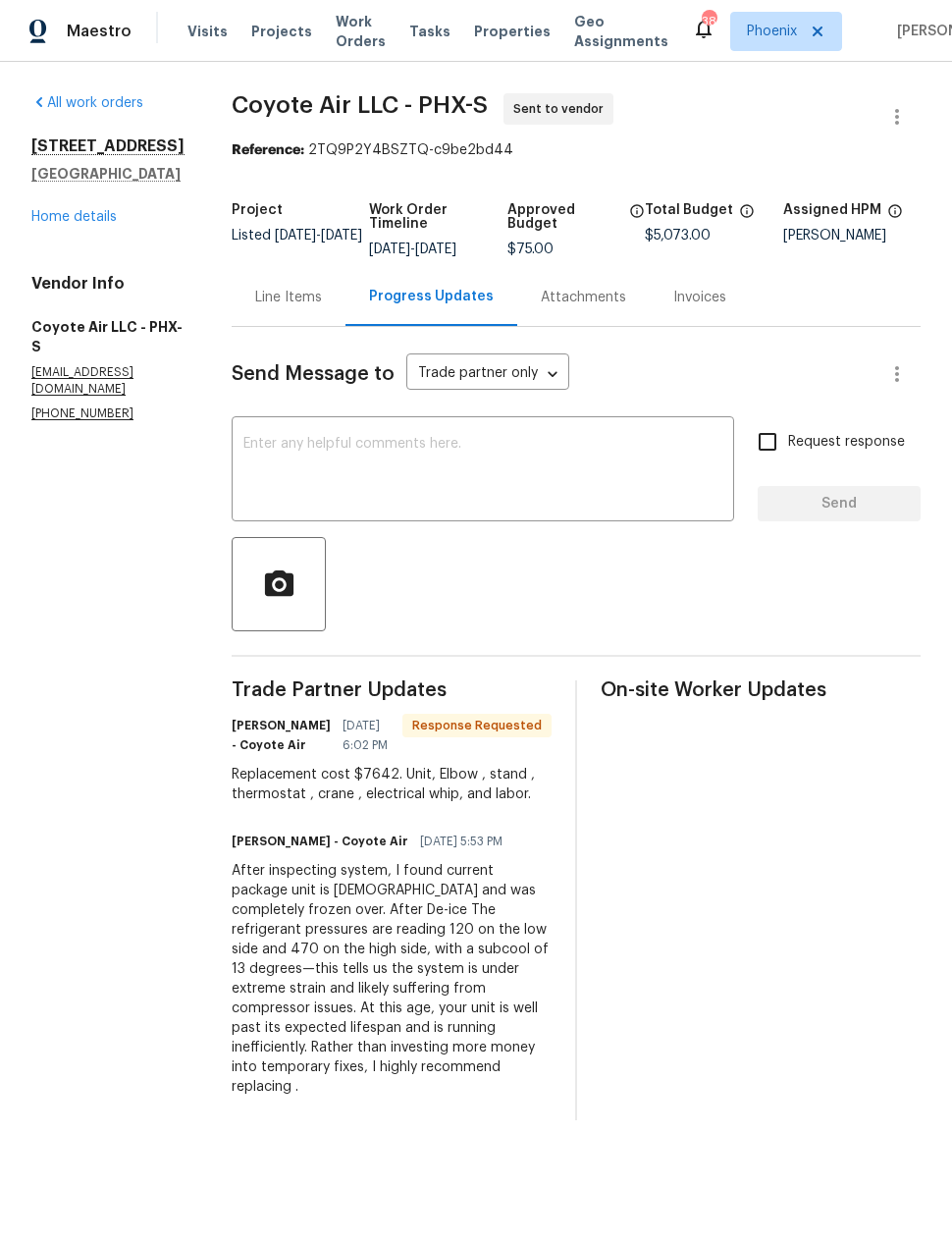 click on "Line Items" at bounding box center (289, 297) 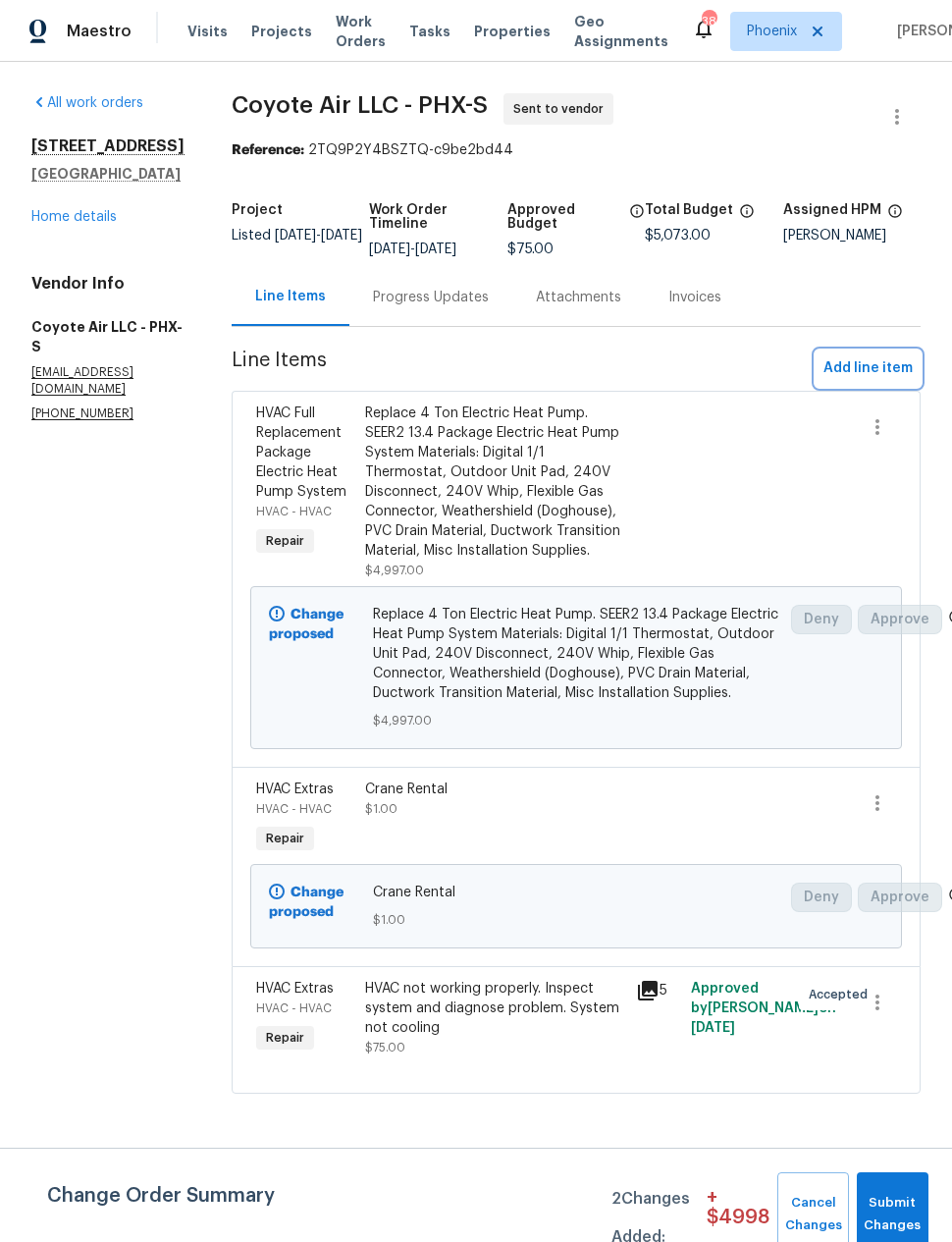 click on "Add line item" at bounding box center (868, 368) 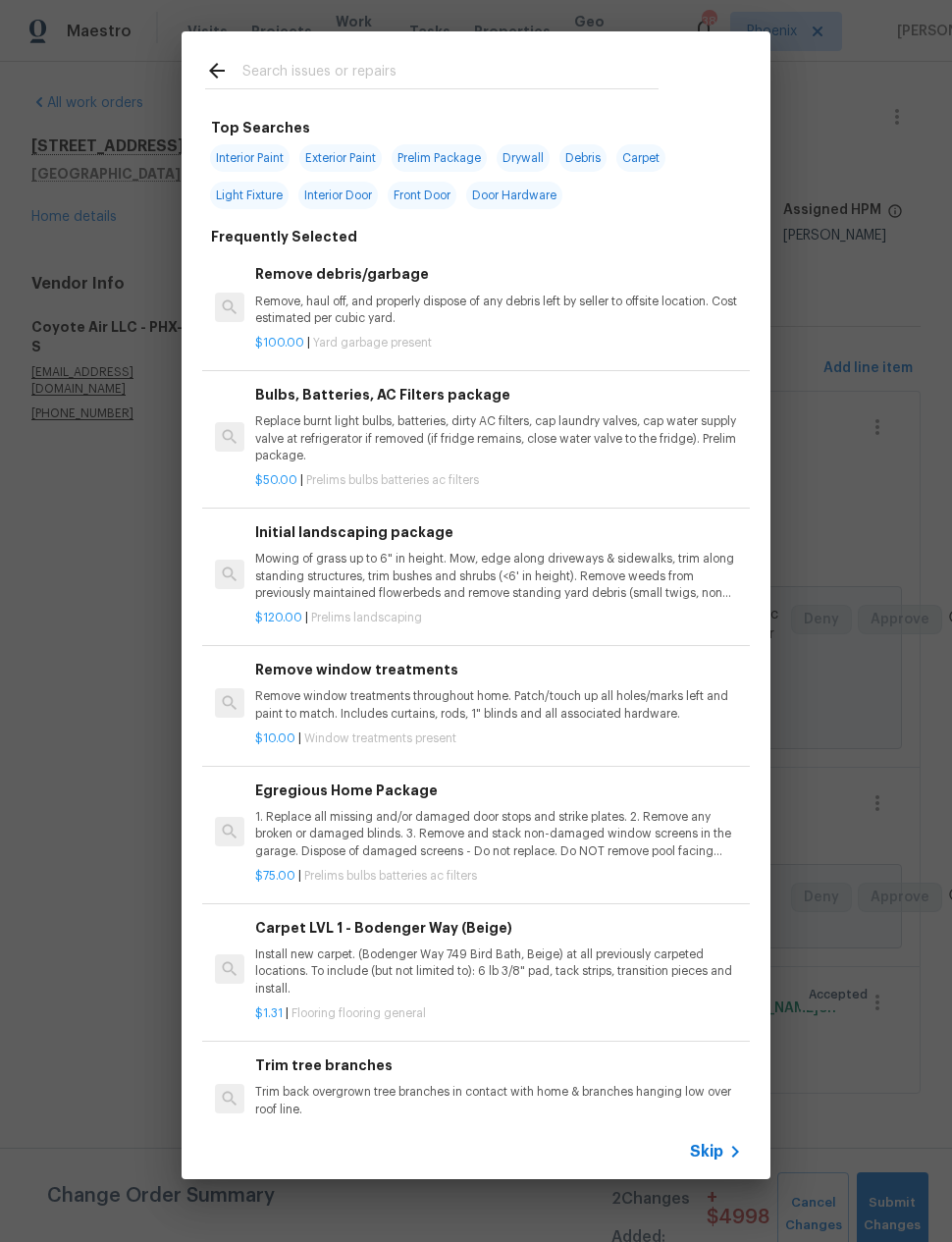 click at bounding box center (450, 74) 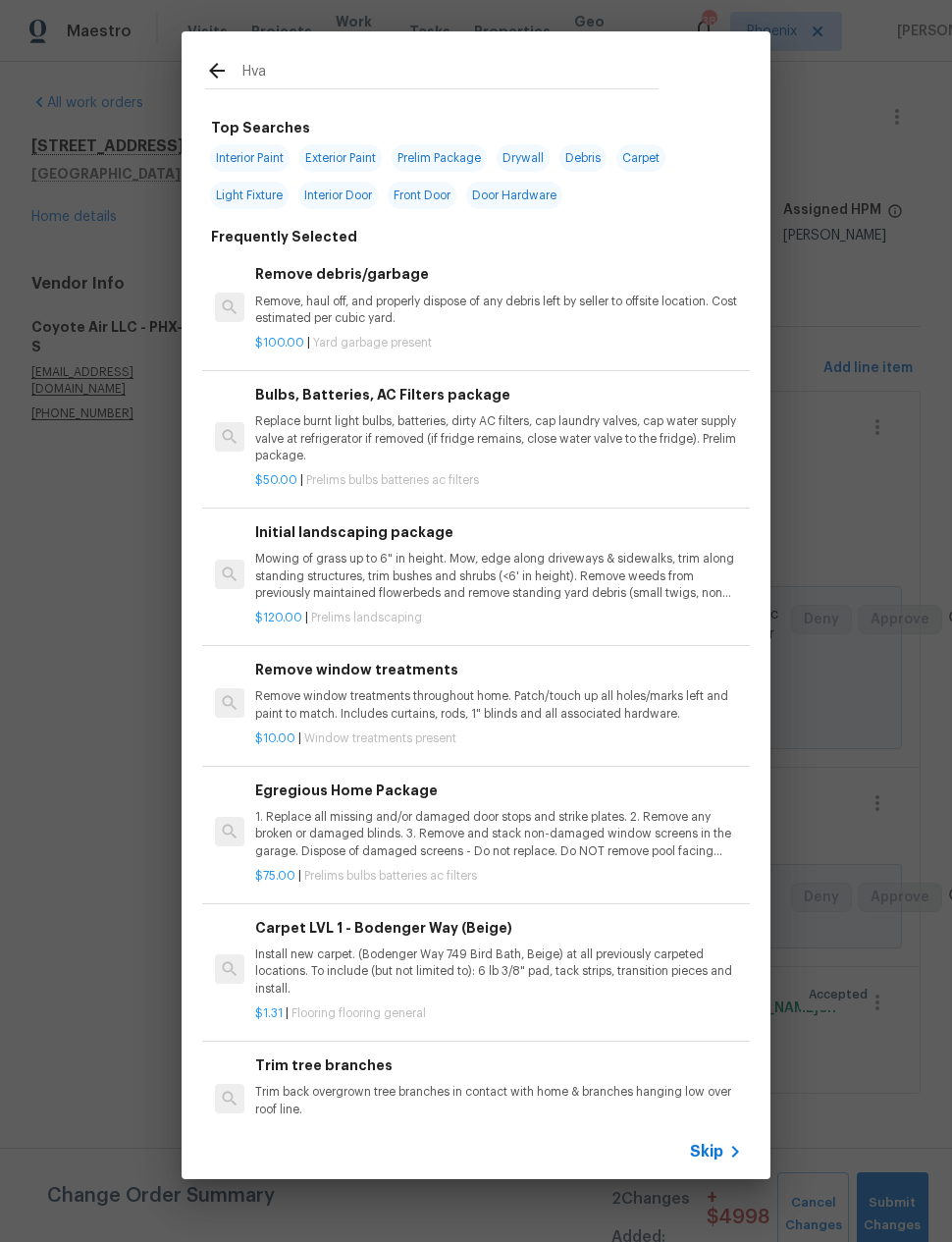 type on "Hvac" 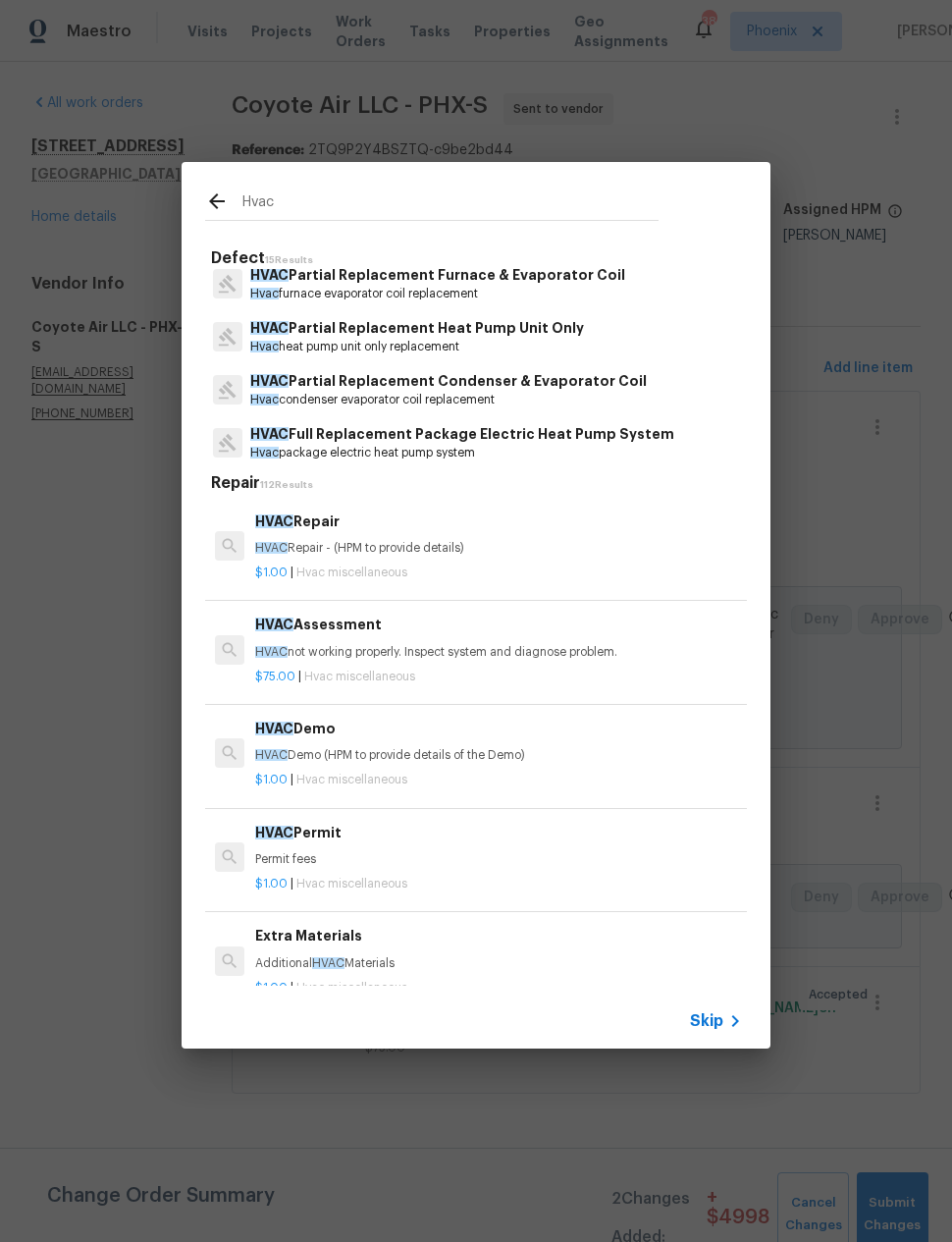 scroll, scrollTop: 493, scrollLeft: 0, axis: vertical 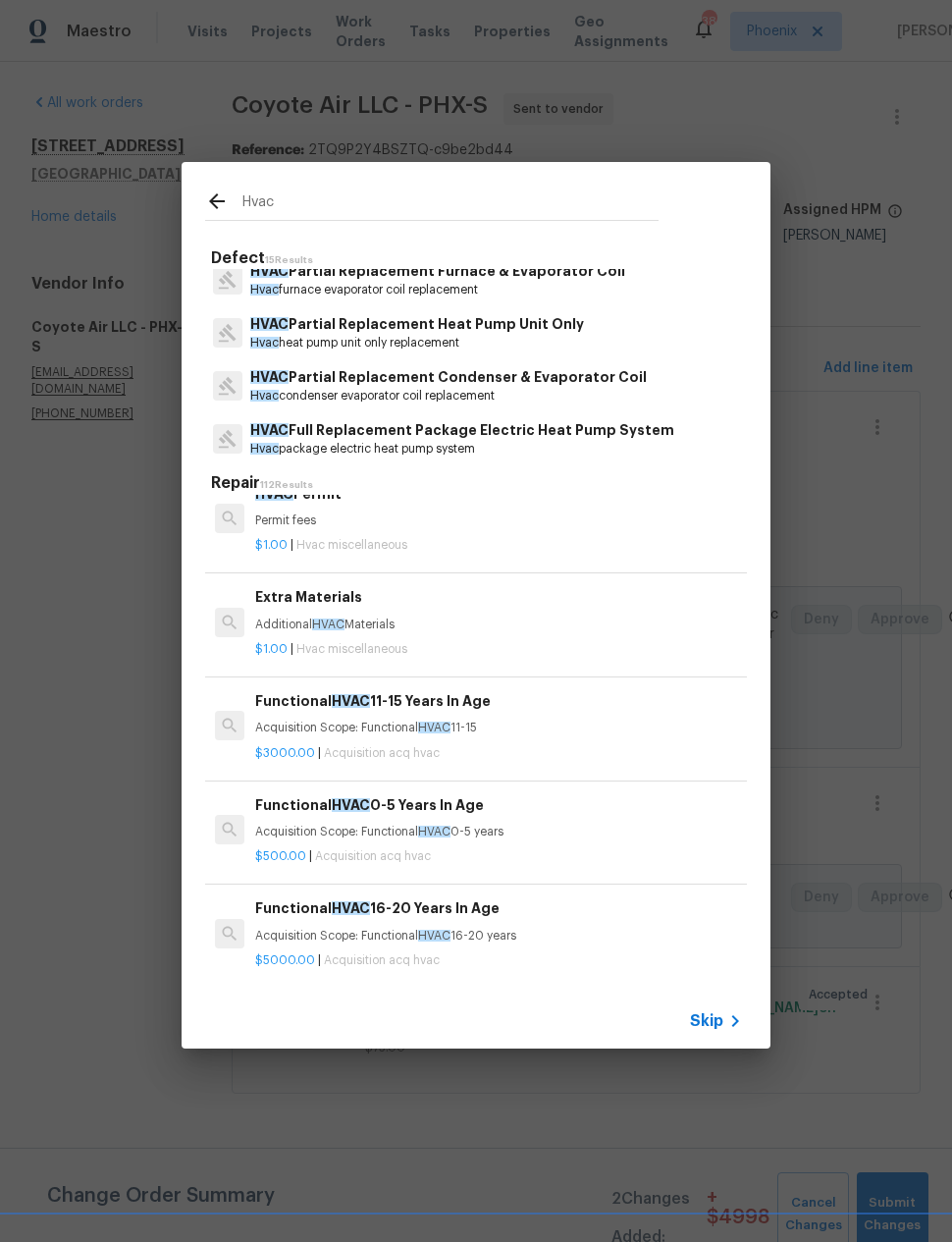 click on "$1.00   |   Hvac miscellaneous" at bounding box center (499, 645) 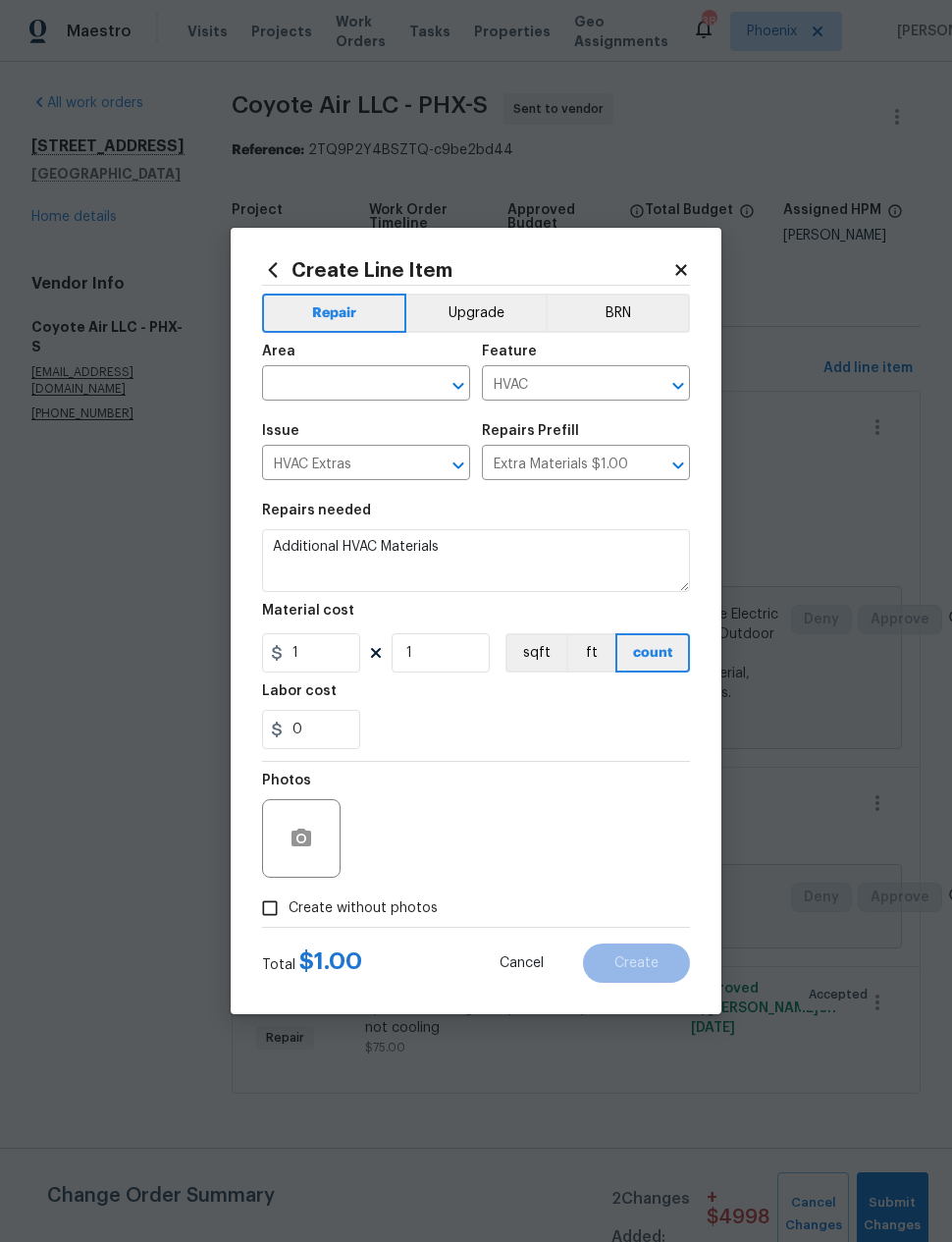 click at bounding box center (339, 385) 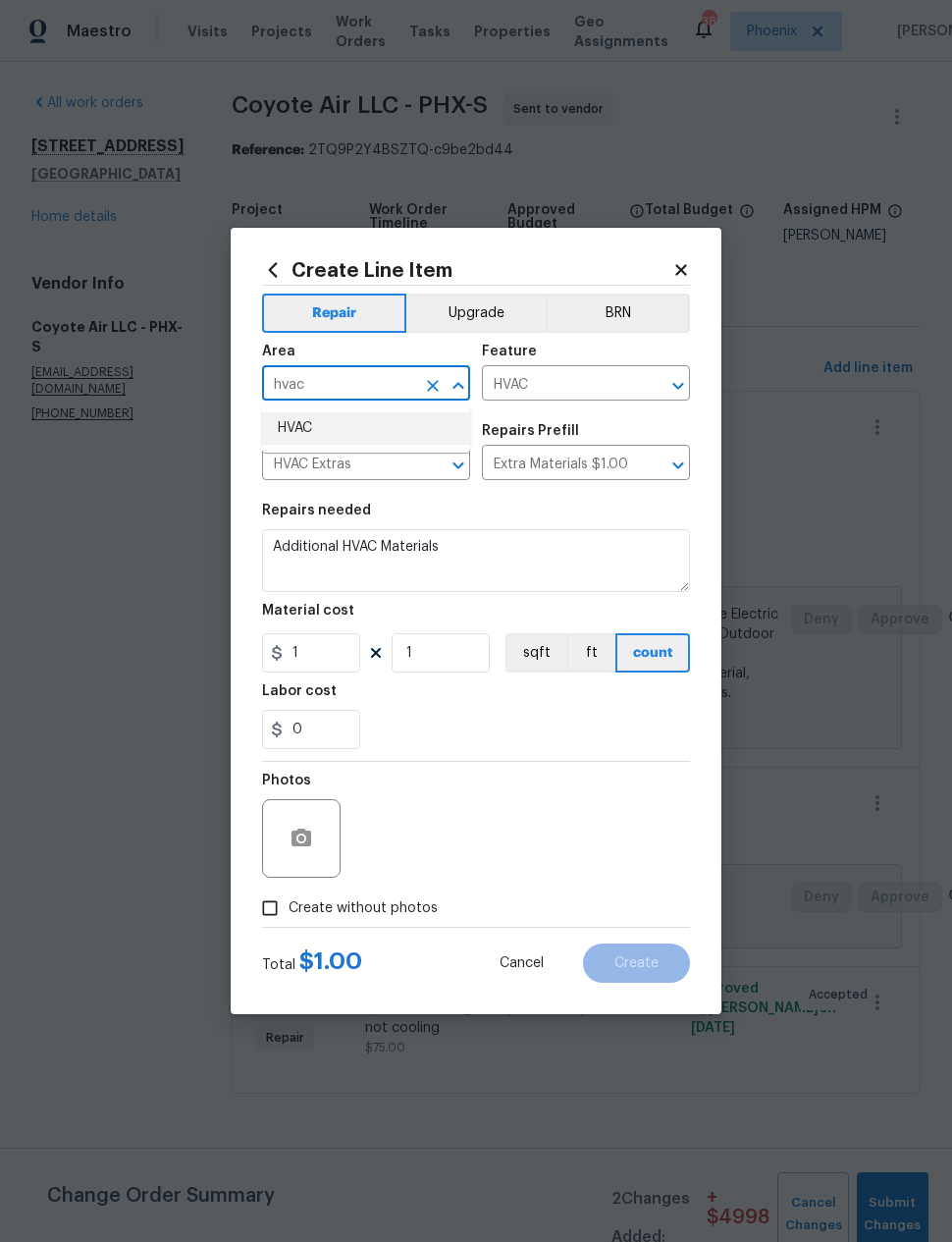 click on "HVAC" at bounding box center (366, 428) 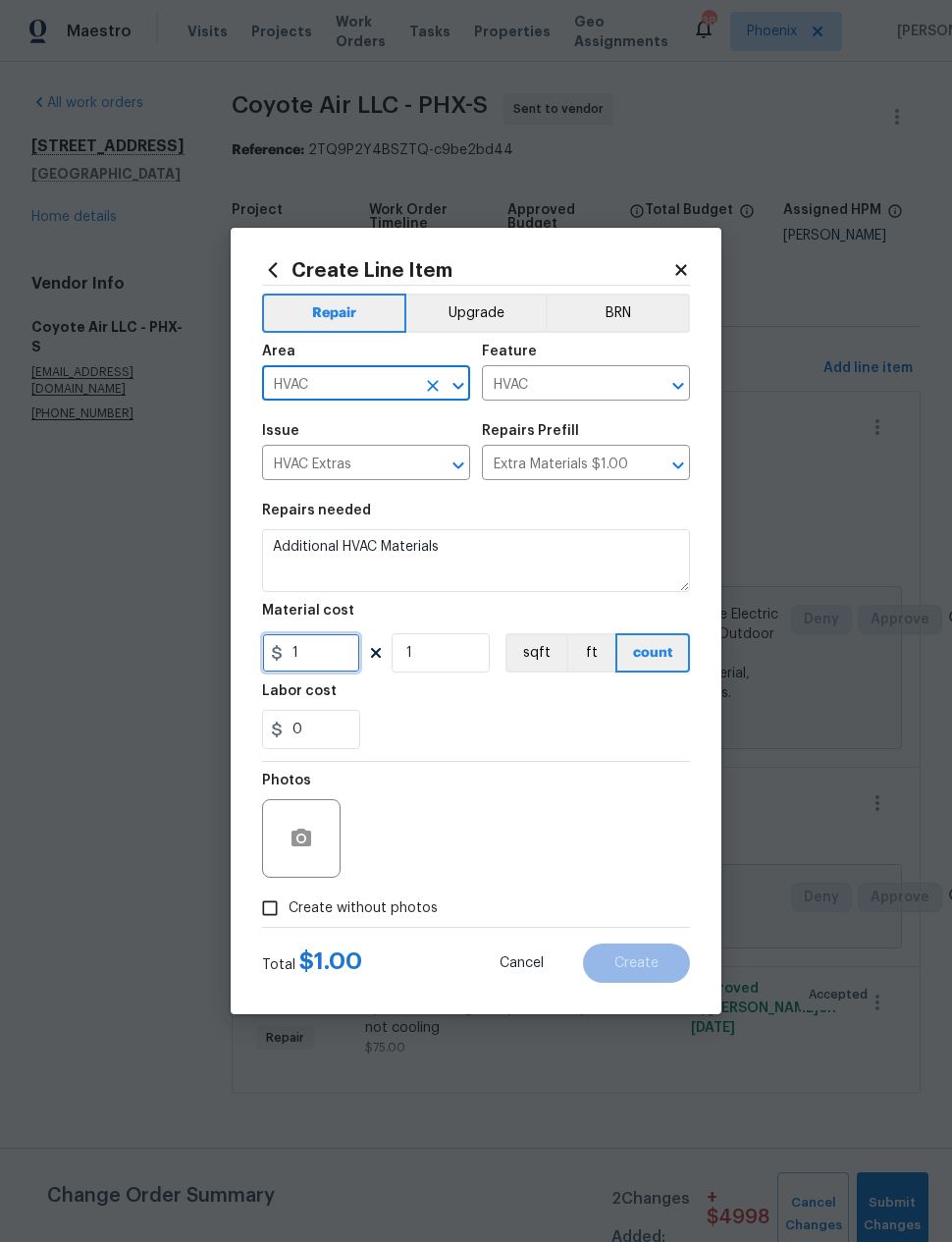 click on "1" at bounding box center [311, 653] 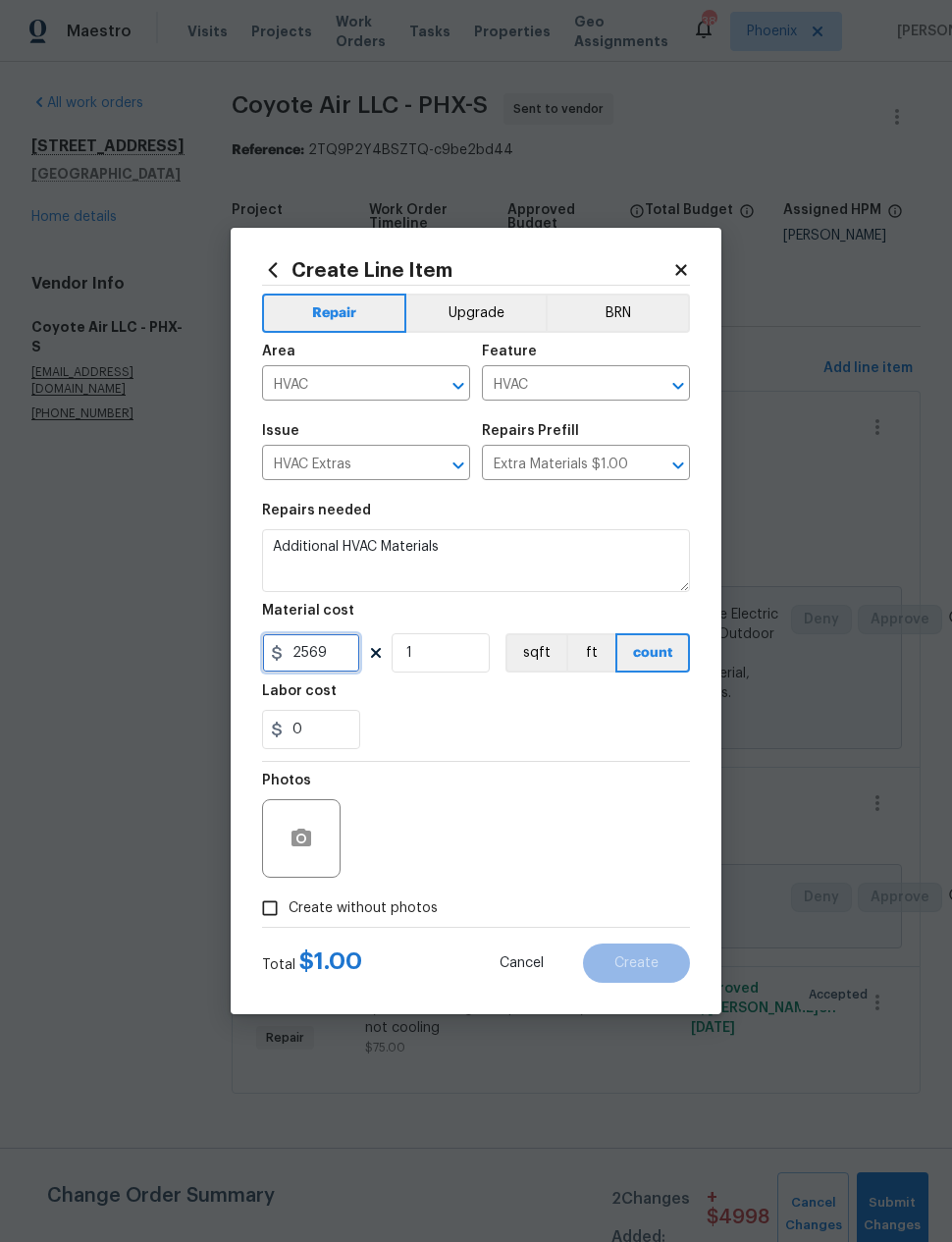 type on "2569" 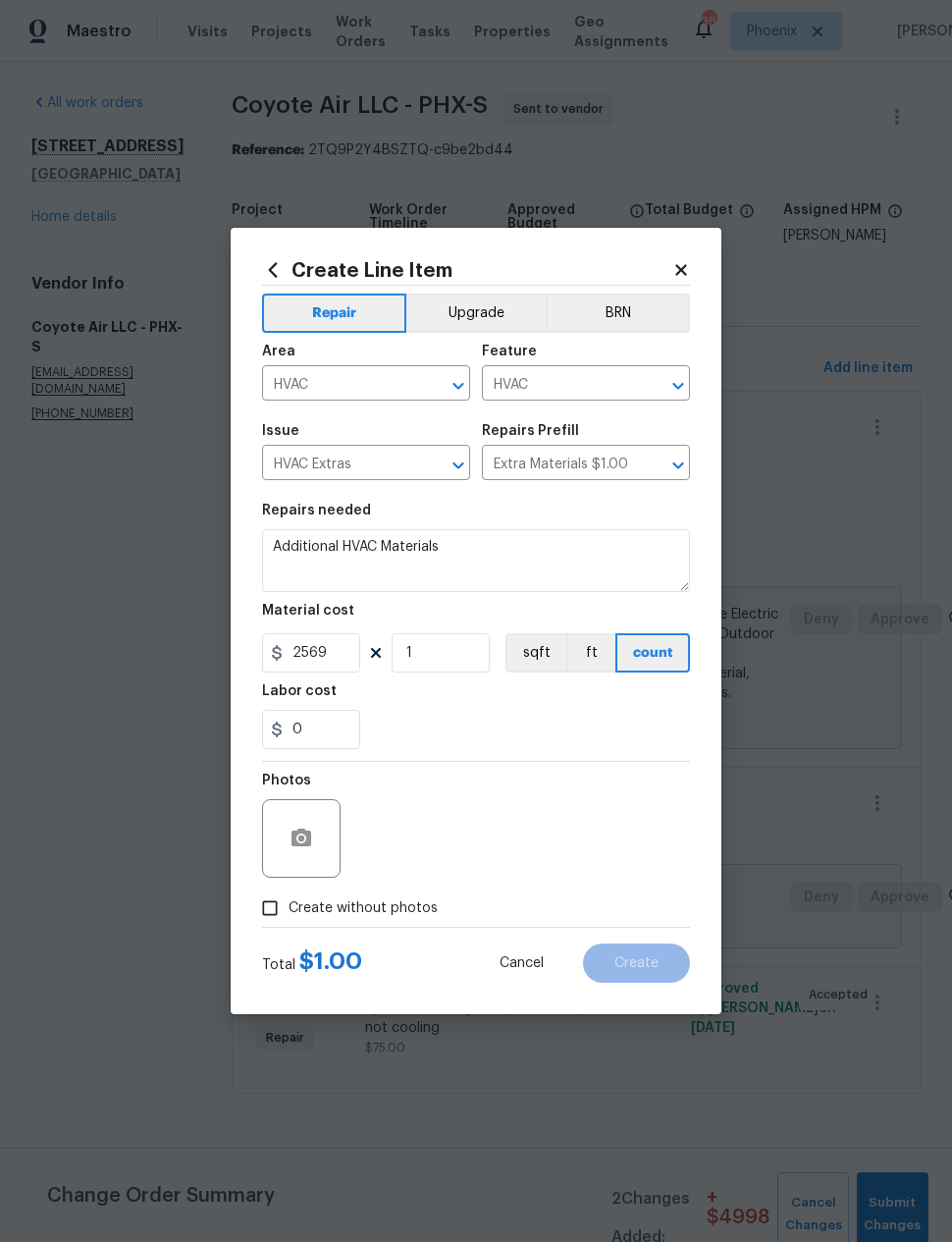 click on "0" at bounding box center (476, 729) 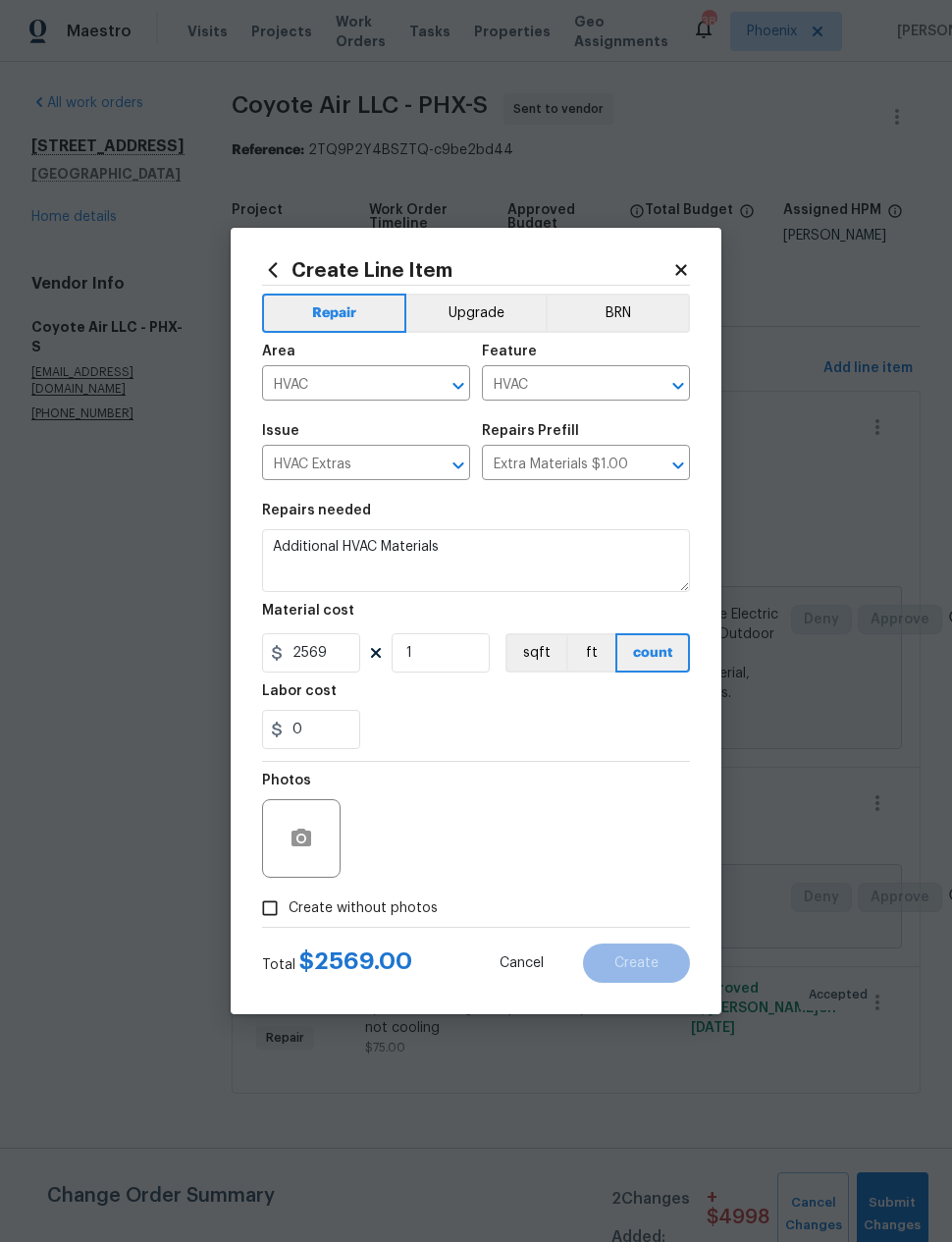 click on "Create without photos" at bounding box center (270, 908) 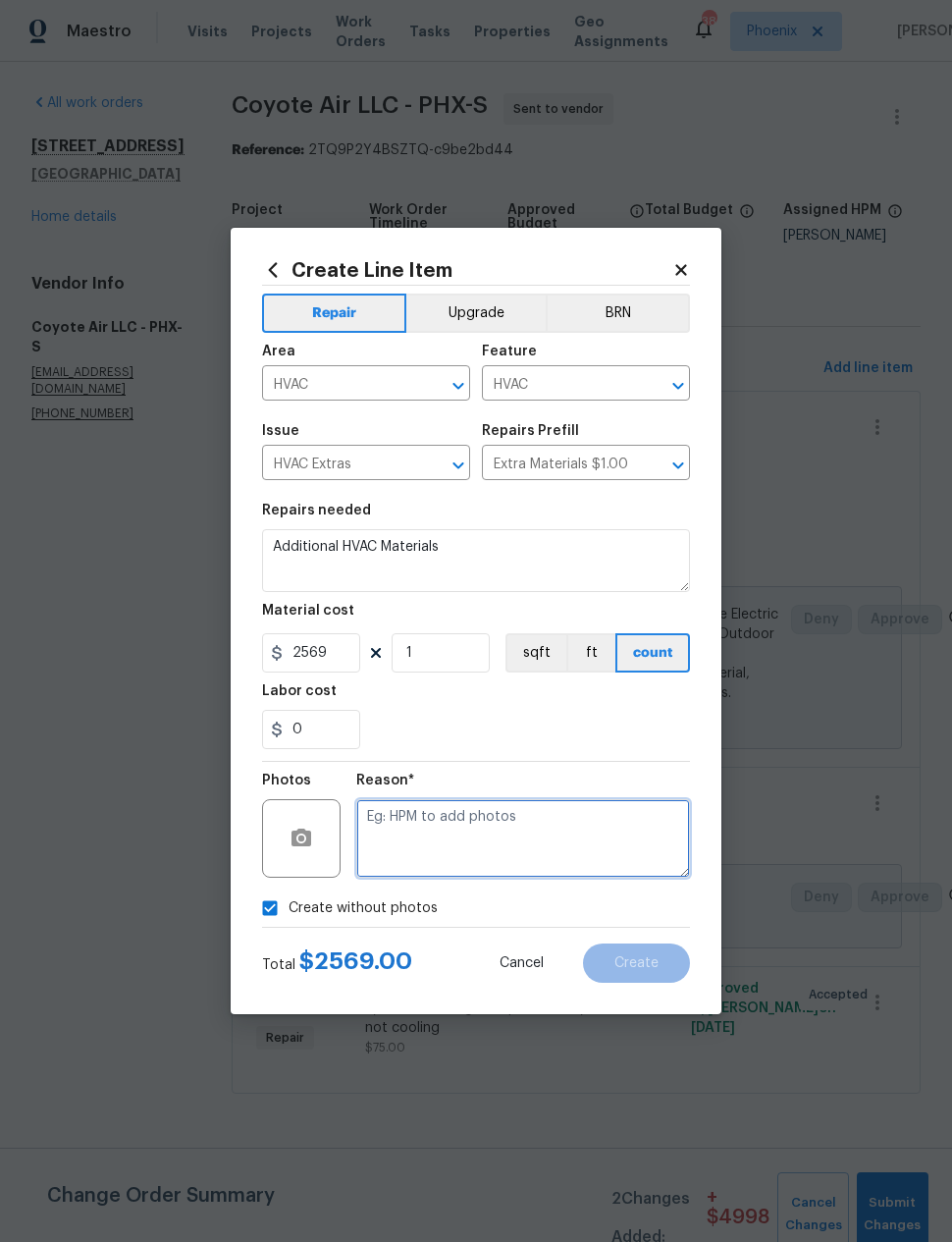 click at bounding box center [523, 838] 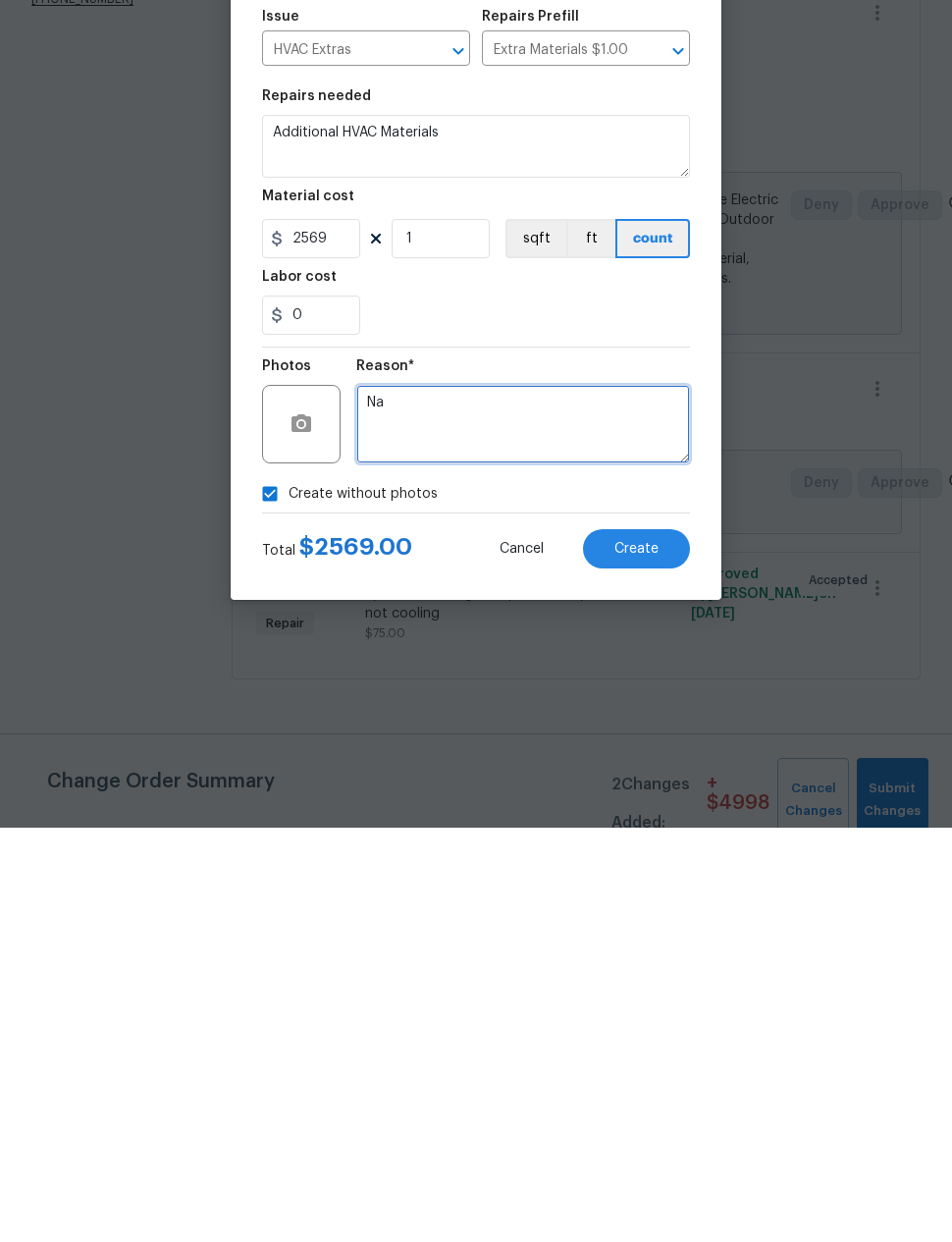 scroll, scrollTop: 0, scrollLeft: 0, axis: both 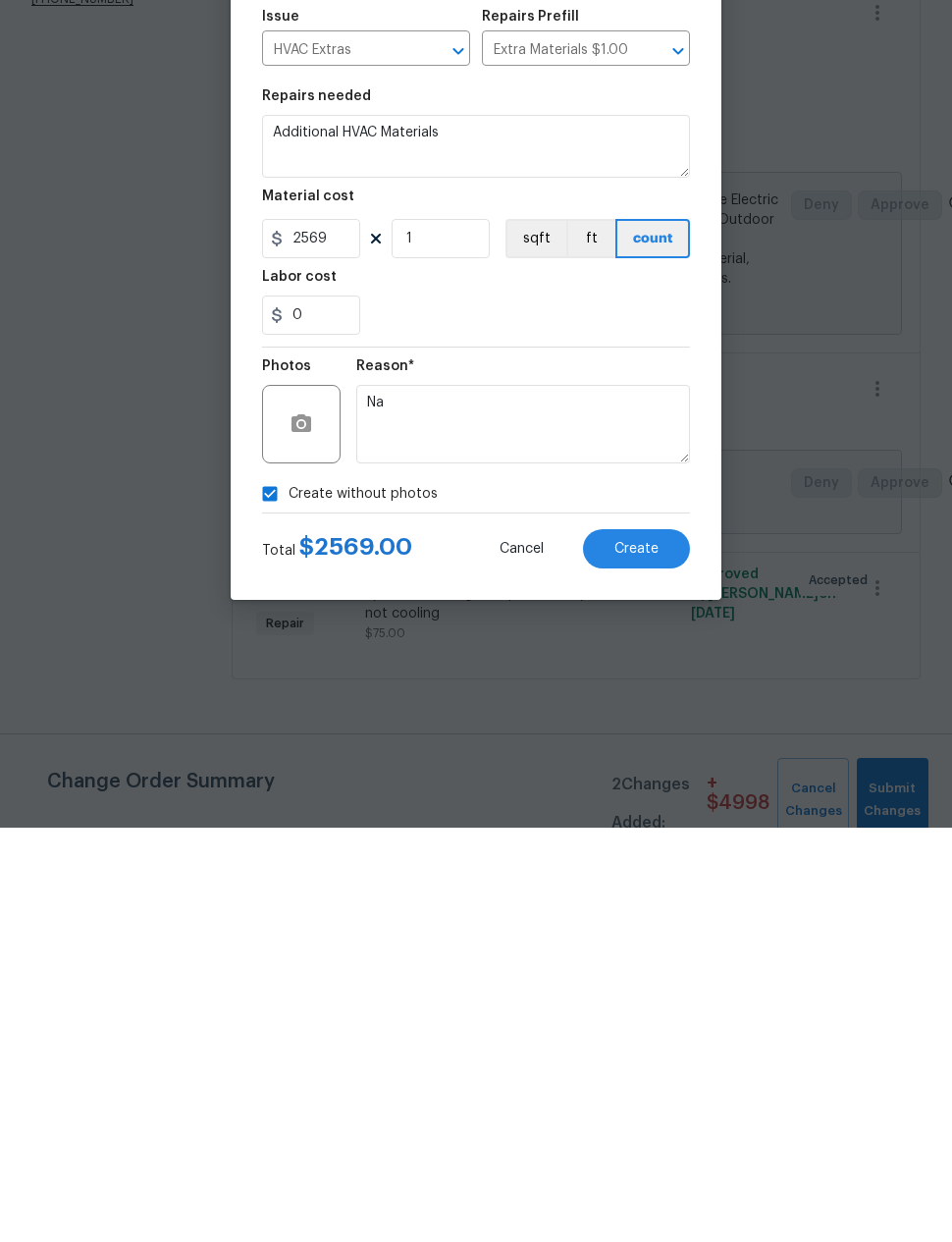 click on "Create" at bounding box center (636, 963) 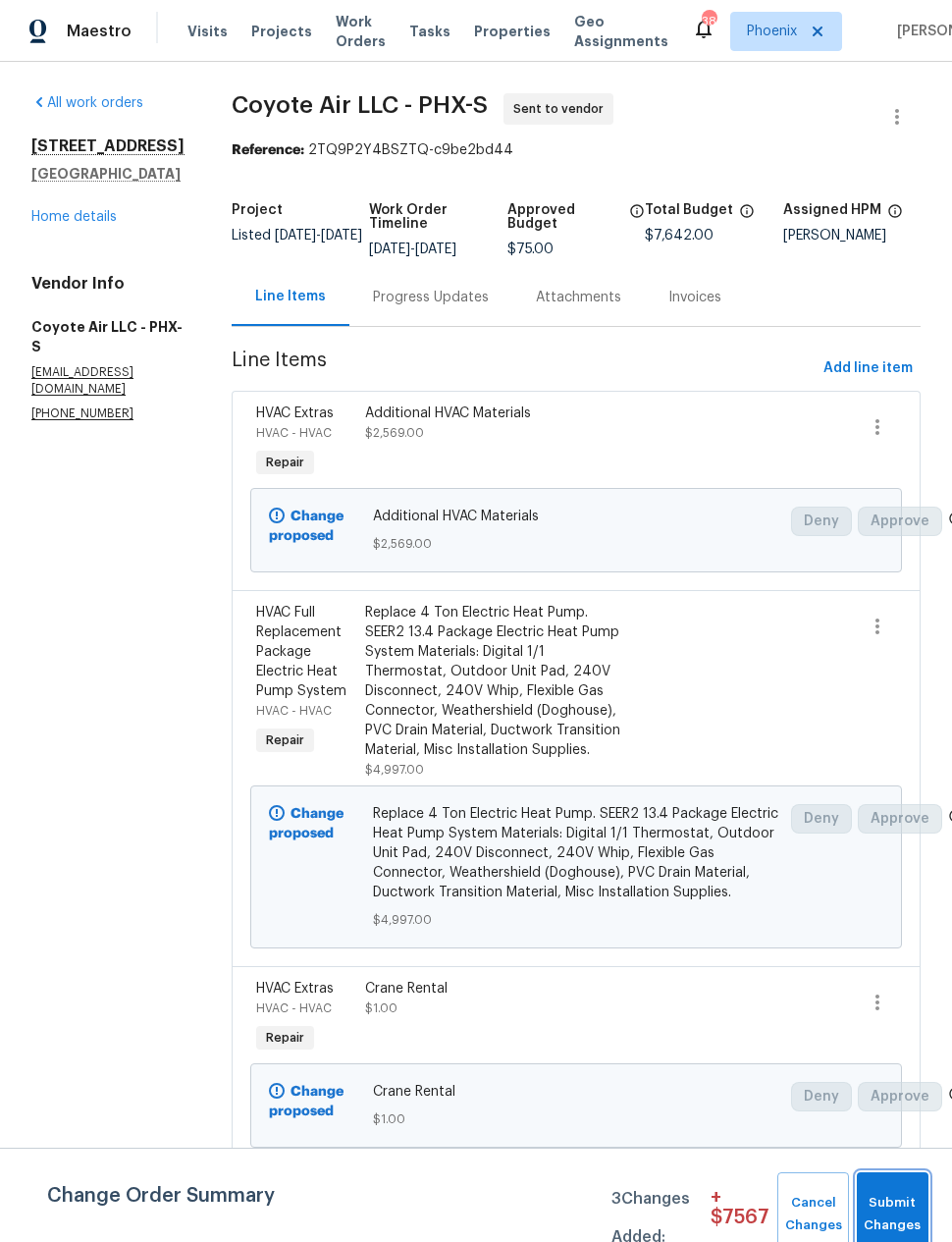 click on "Submit Changes" at bounding box center [892, 1215] 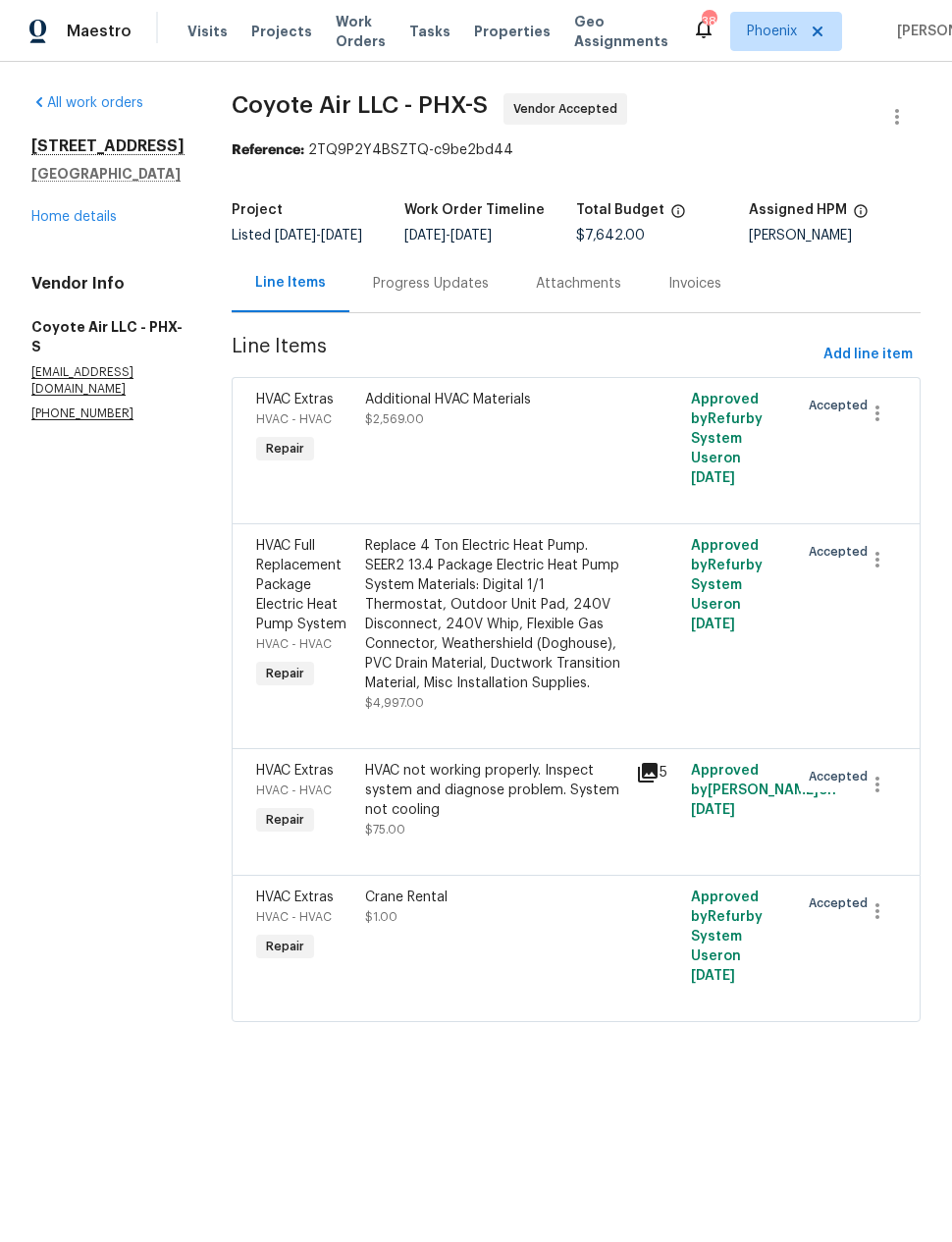 click on "Progress Updates" at bounding box center (431, 284) 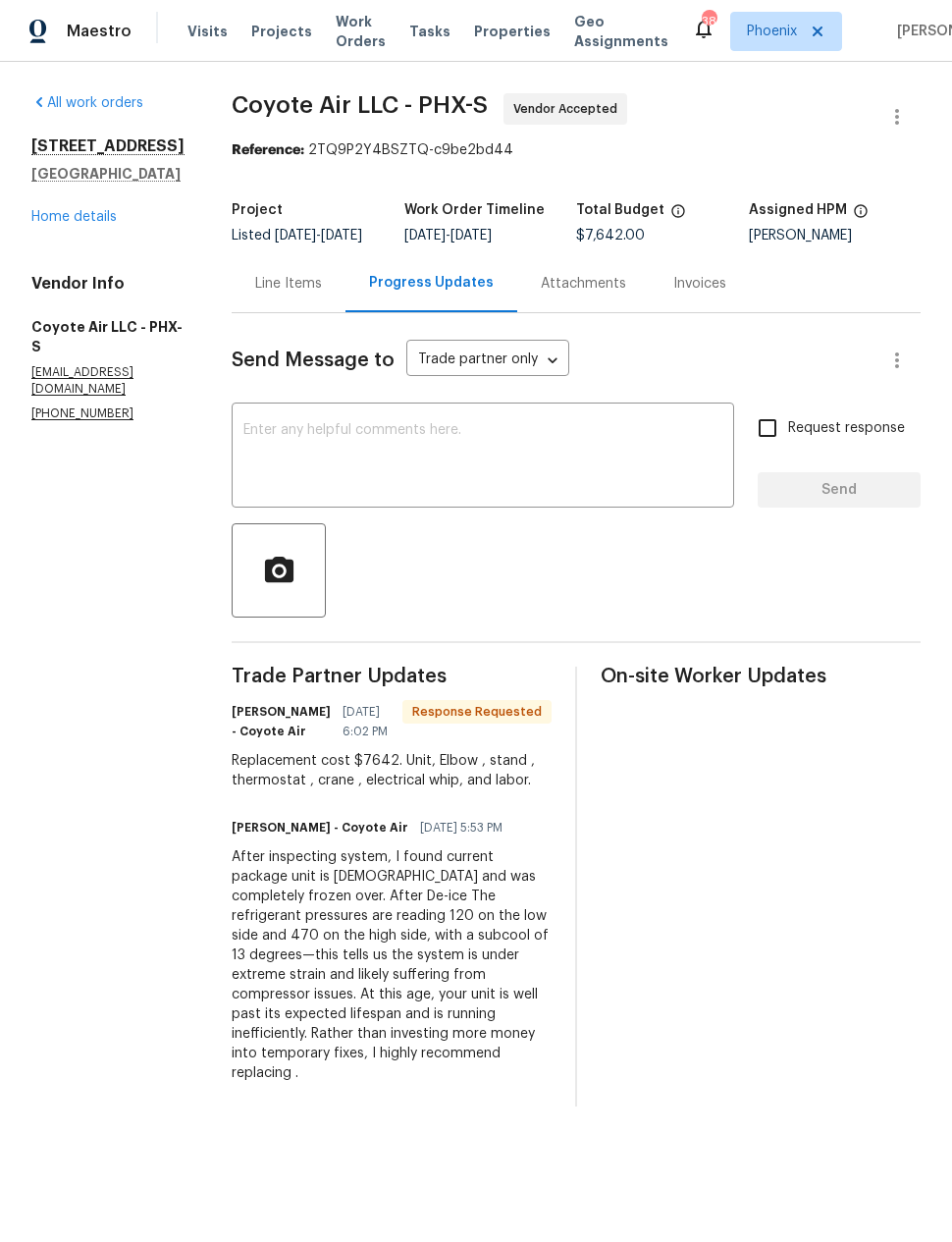 click on "Home details" at bounding box center (74, 217) 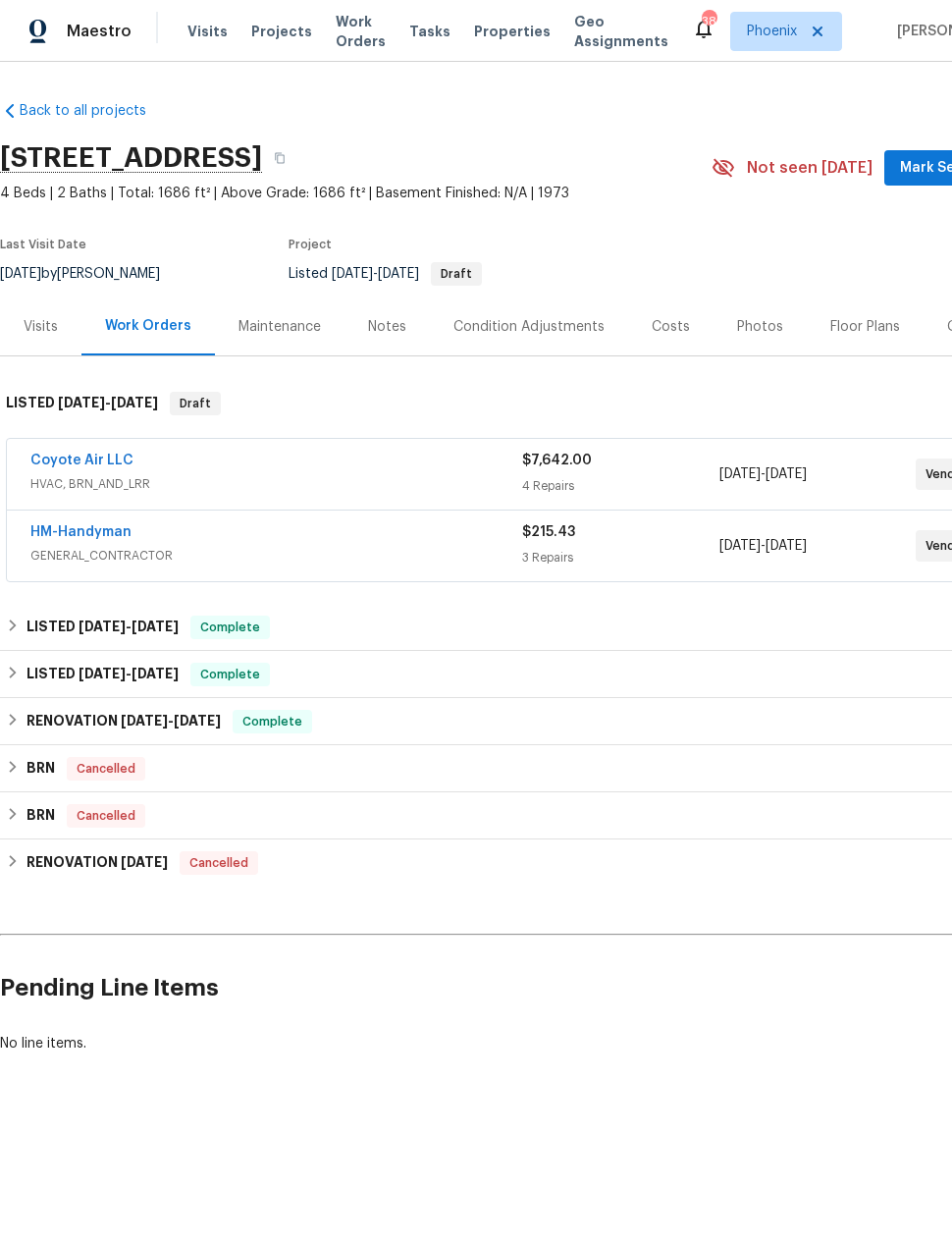 click on "HM-Handyman" at bounding box center [80, 532] 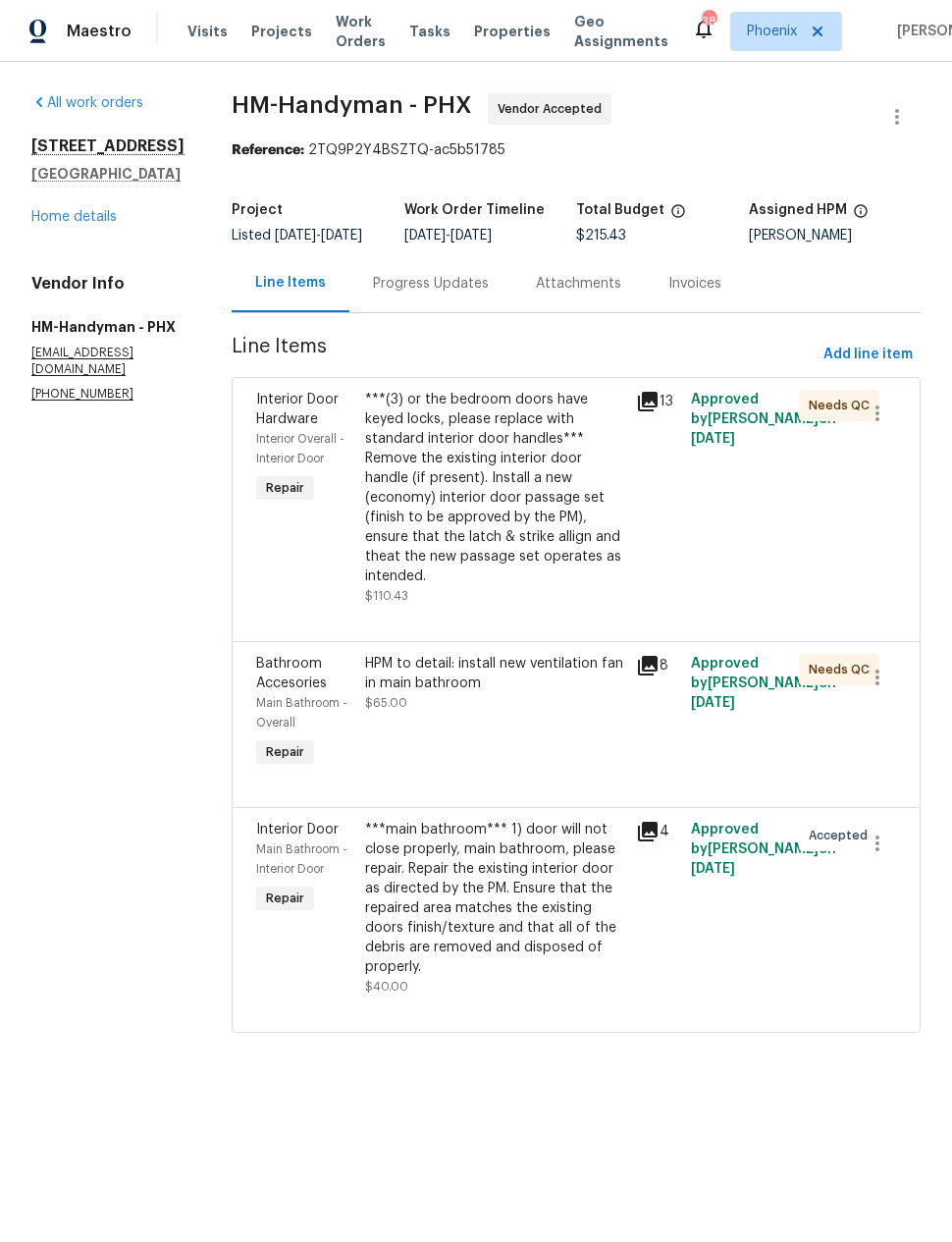 click on "Progress Updates" at bounding box center (431, 284) 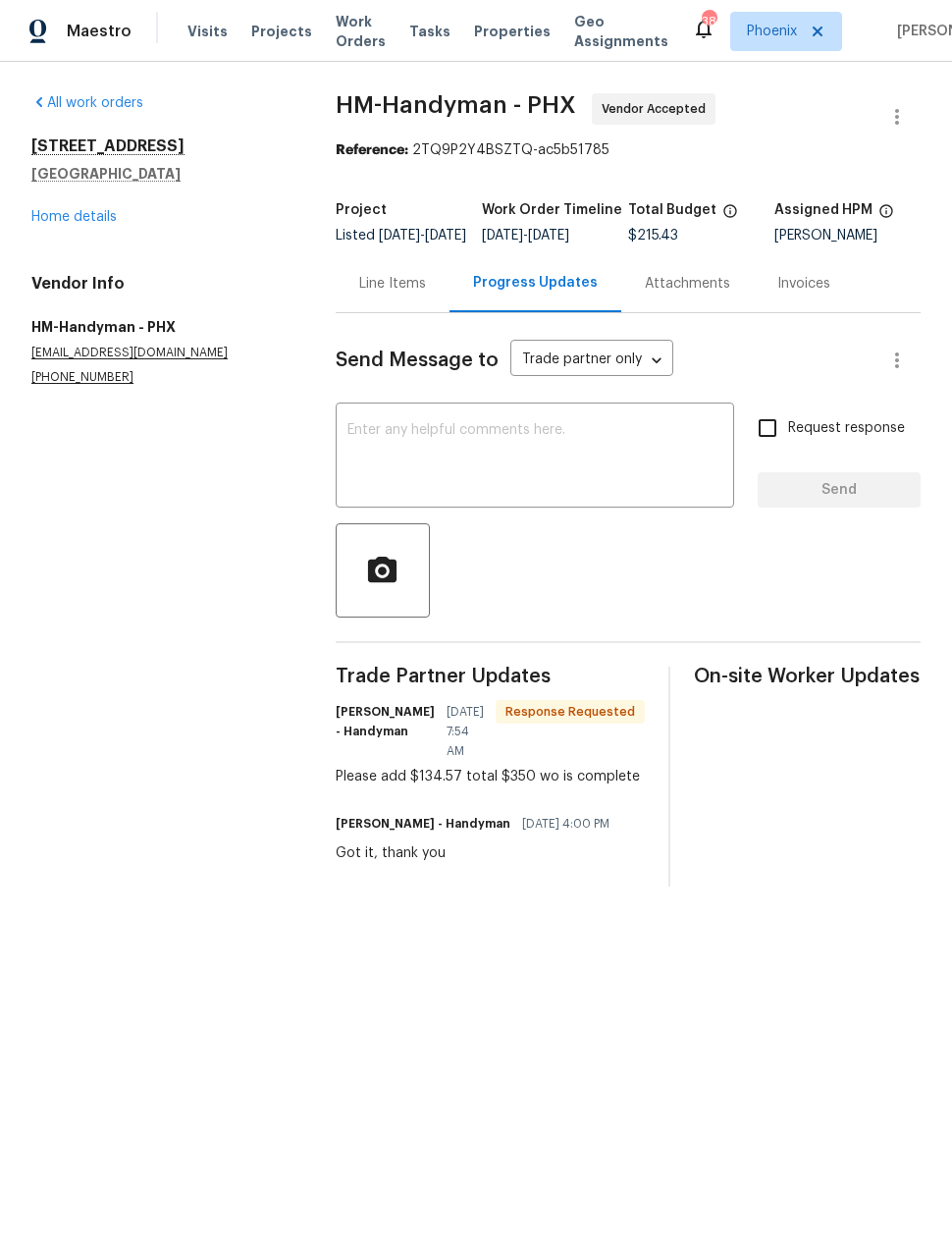 click on "Line Items" at bounding box center [393, 284] 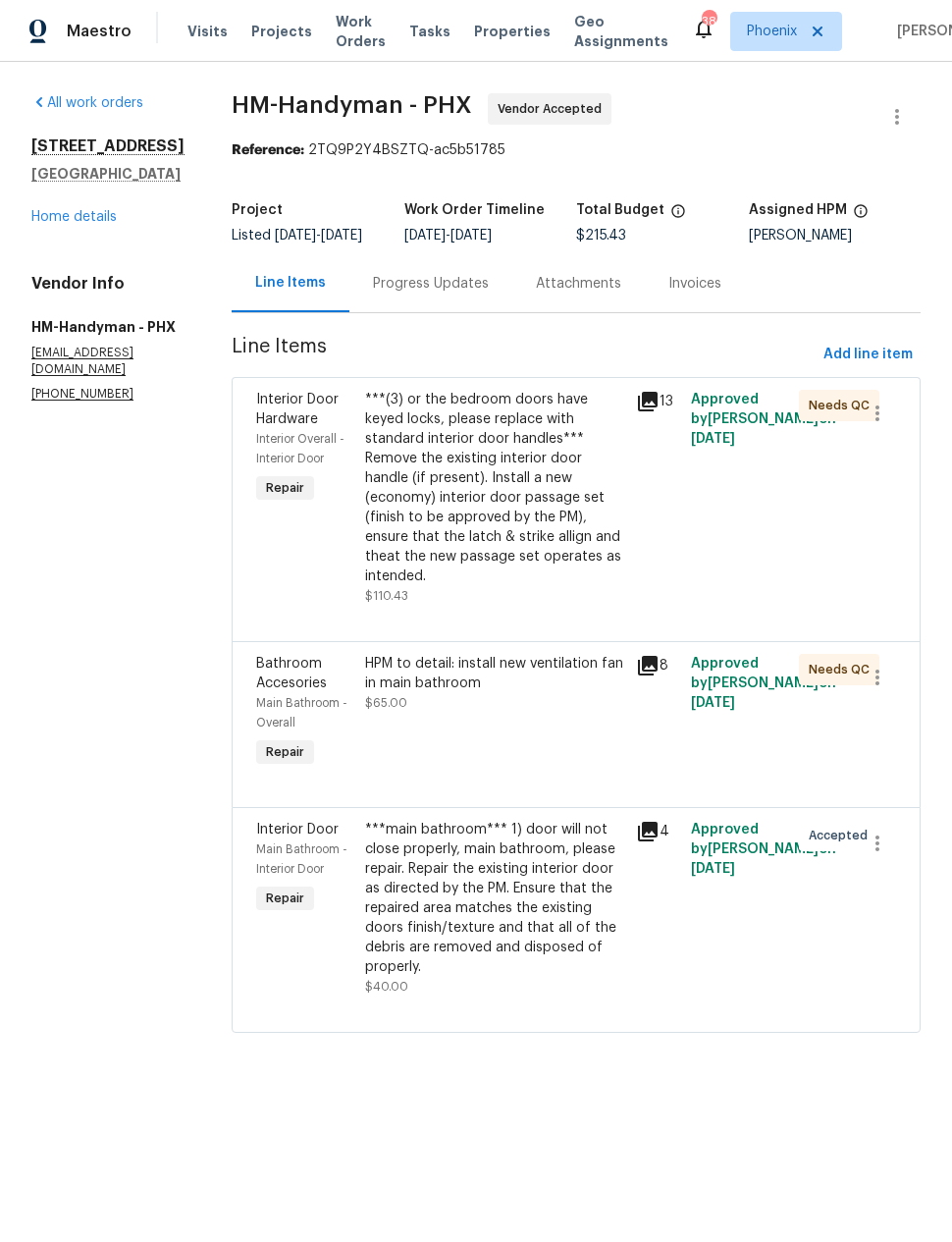click on "Progress Updates" at bounding box center (431, 284) 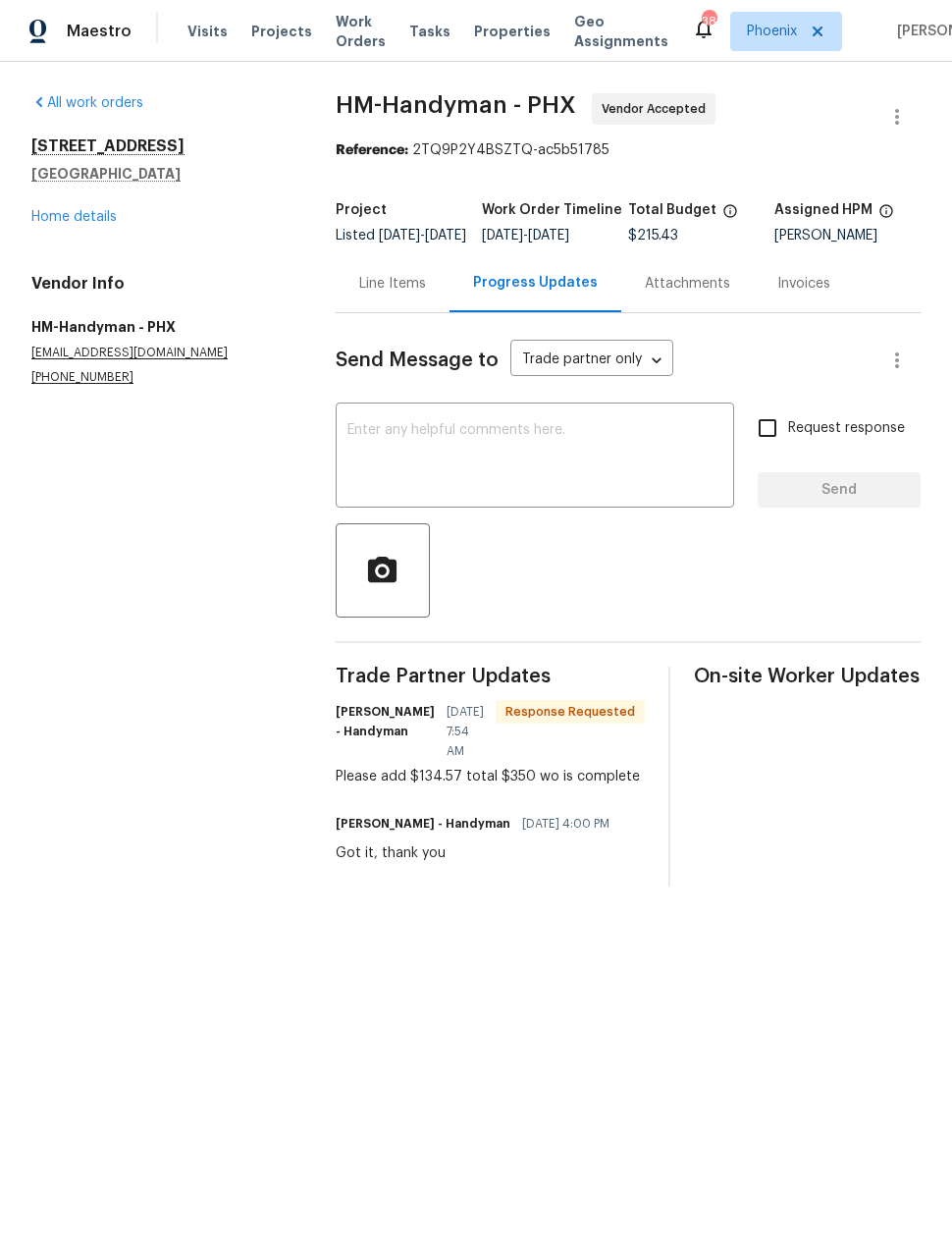 click on "Line Items" at bounding box center (393, 284) 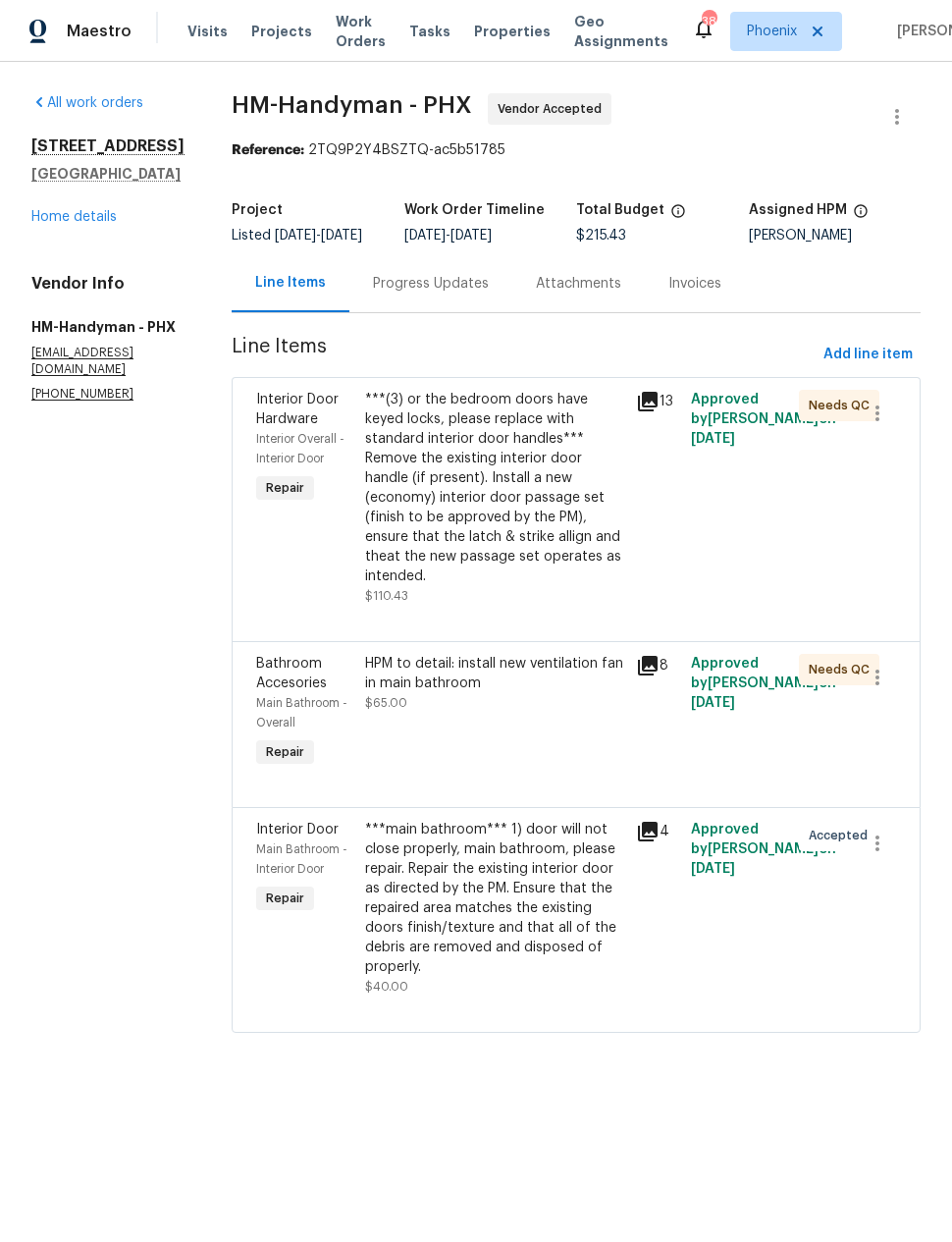click on "HPM to detail: install new ventilation fan in main bathroom $65.00" at bounding box center (495, 713) 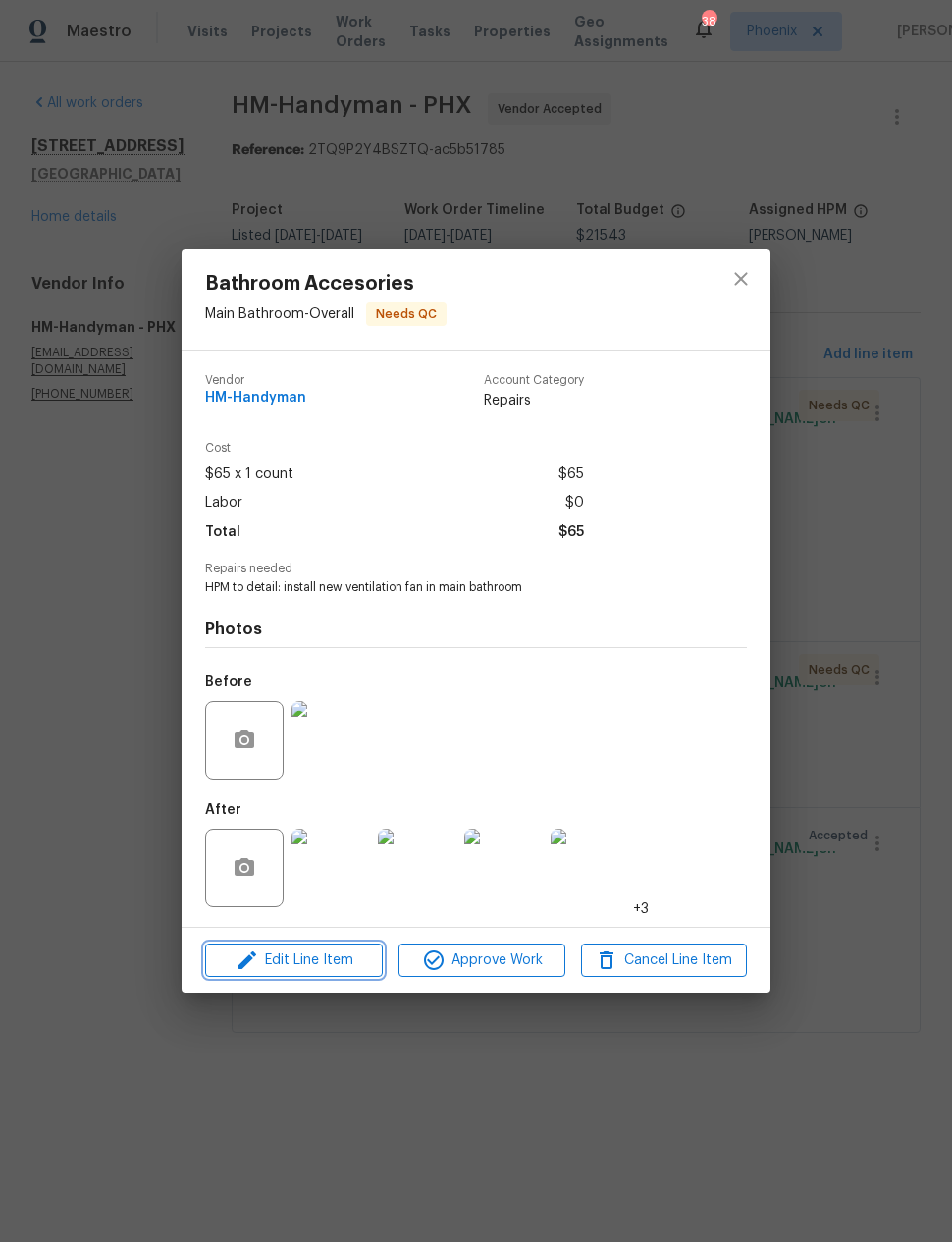 click on "Edit Line Item" at bounding box center [293, 960] 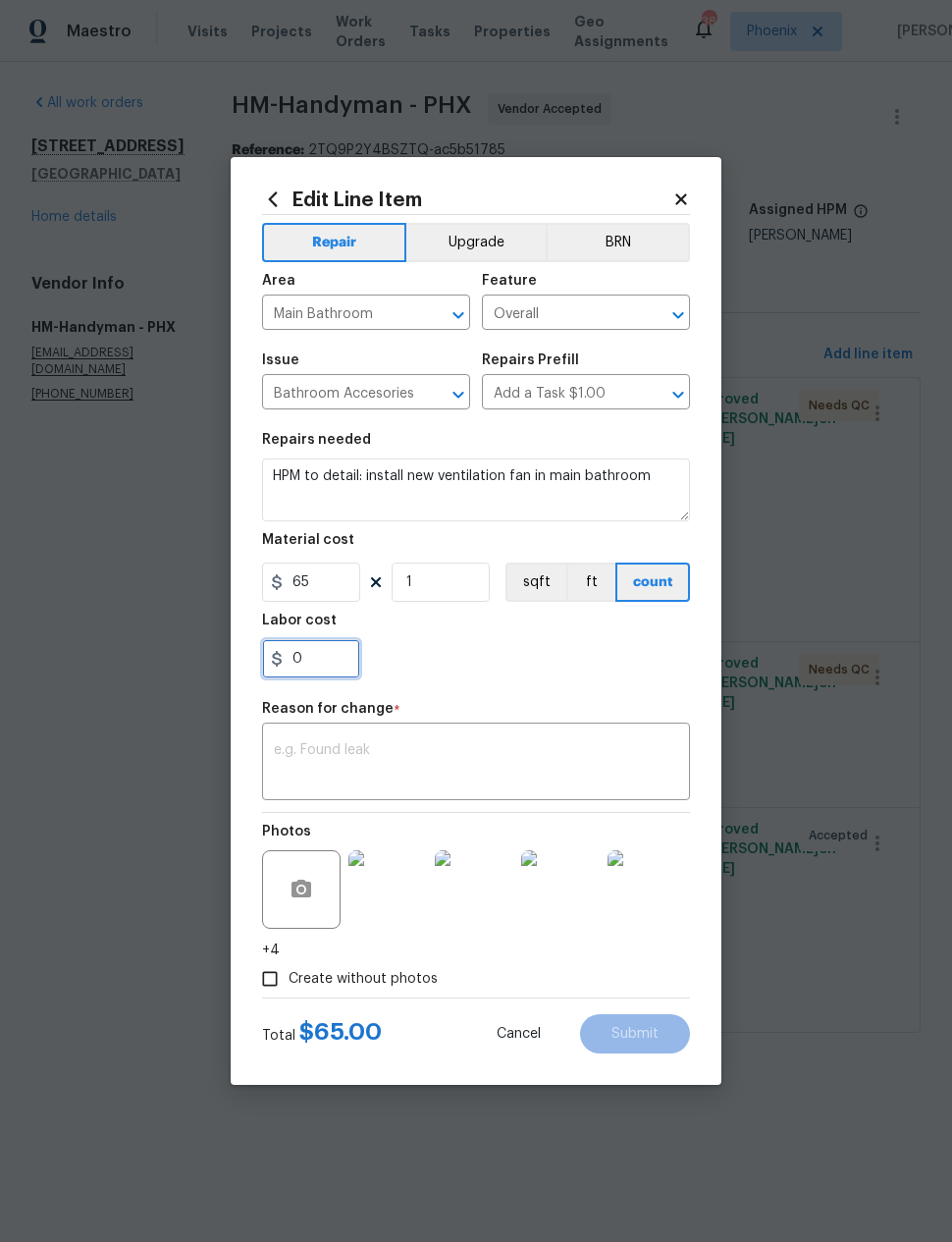 click on "0" at bounding box center [311, 659] 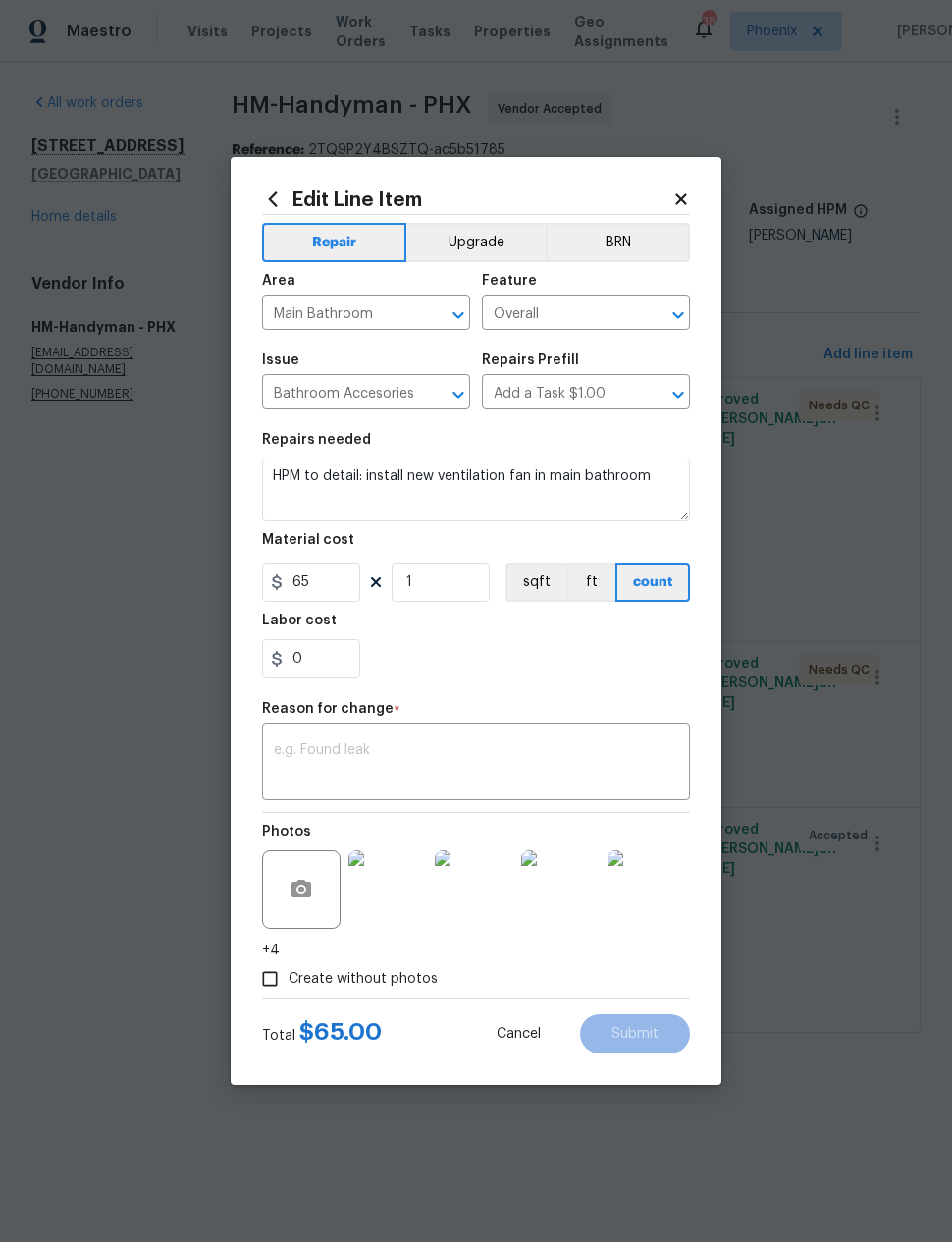 click 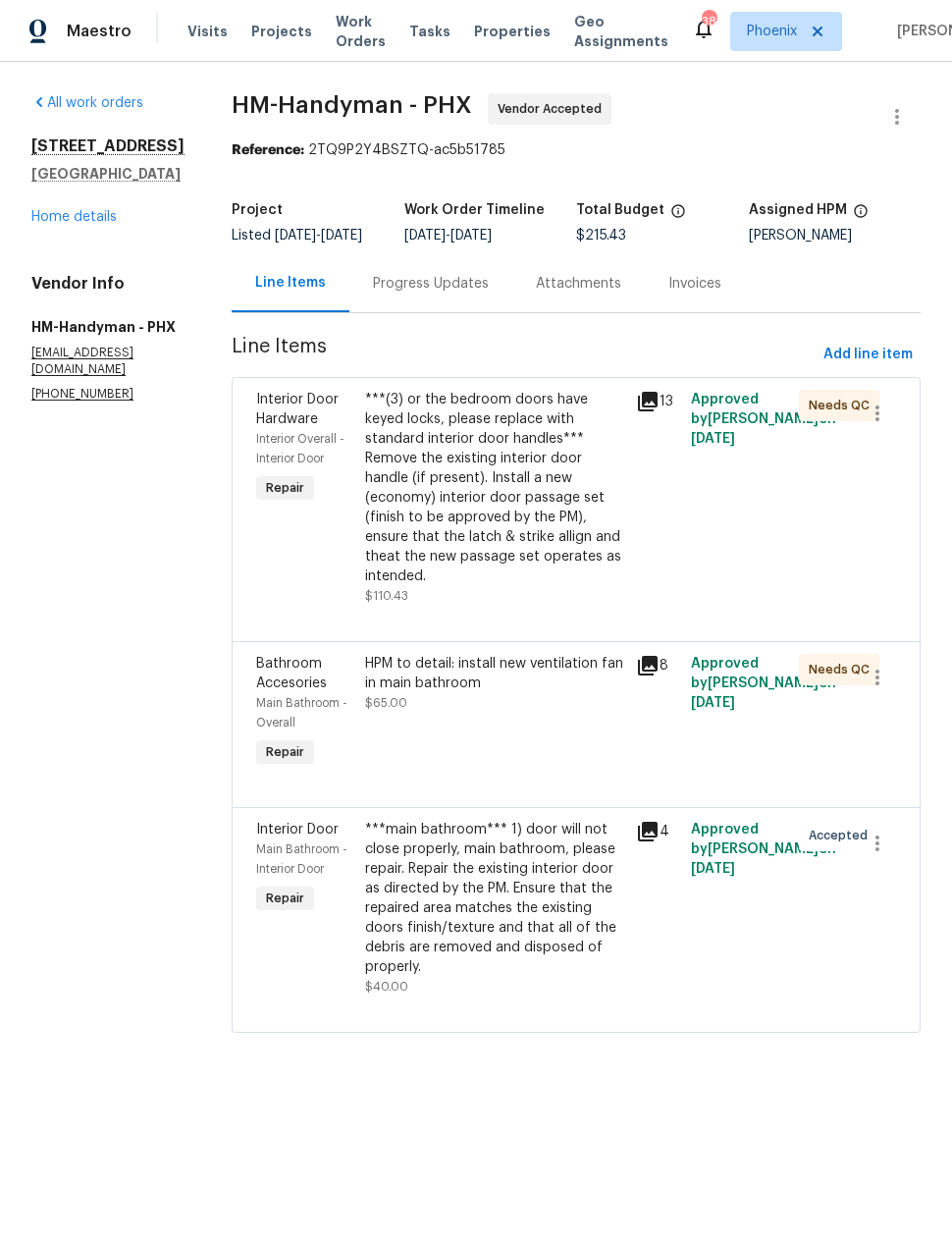 click on "HPM to detail: install new ventilation fan in main bathroom" at bounding box center [495, 674] 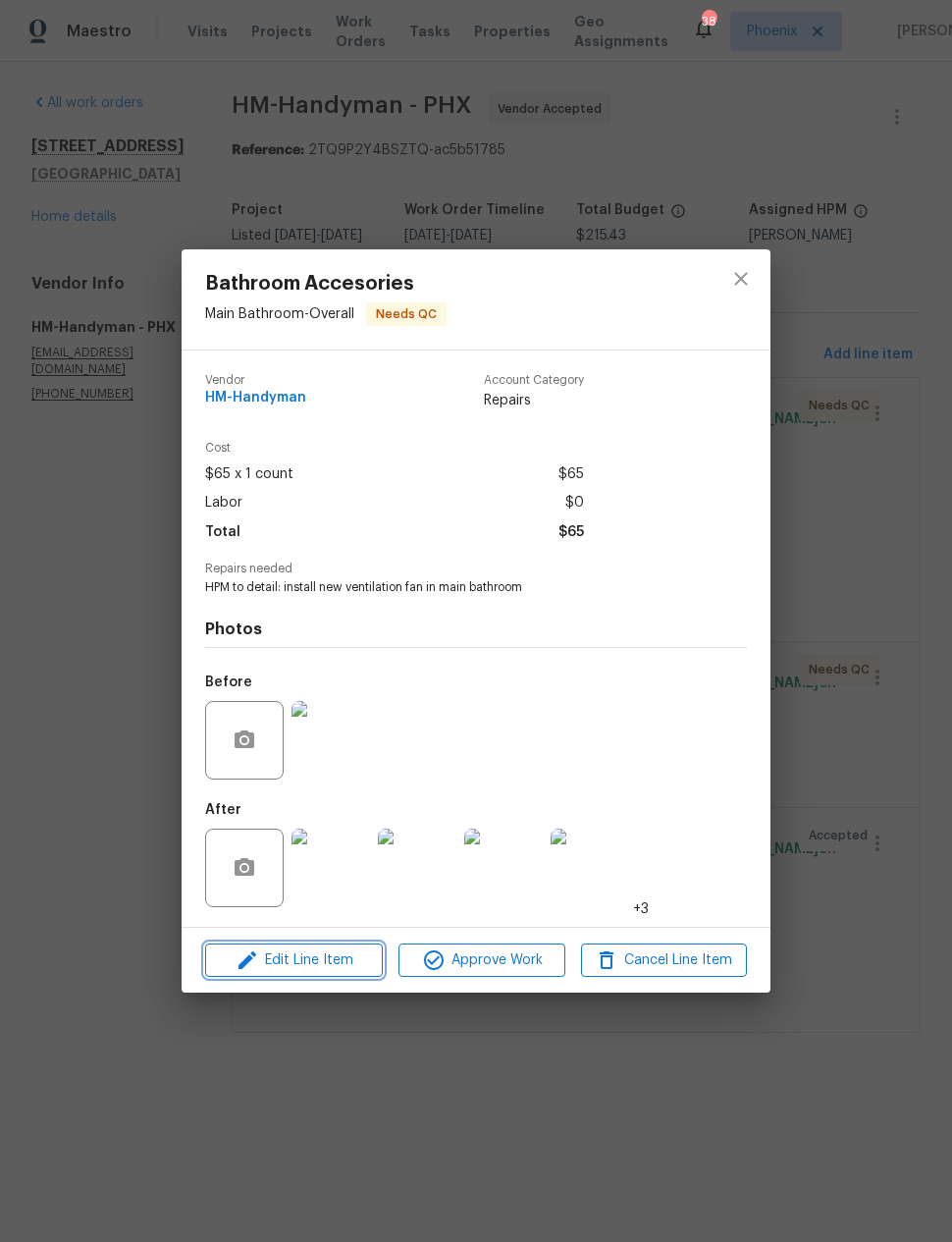 click on "Edit Line Item" at bounding box center (293, 960) 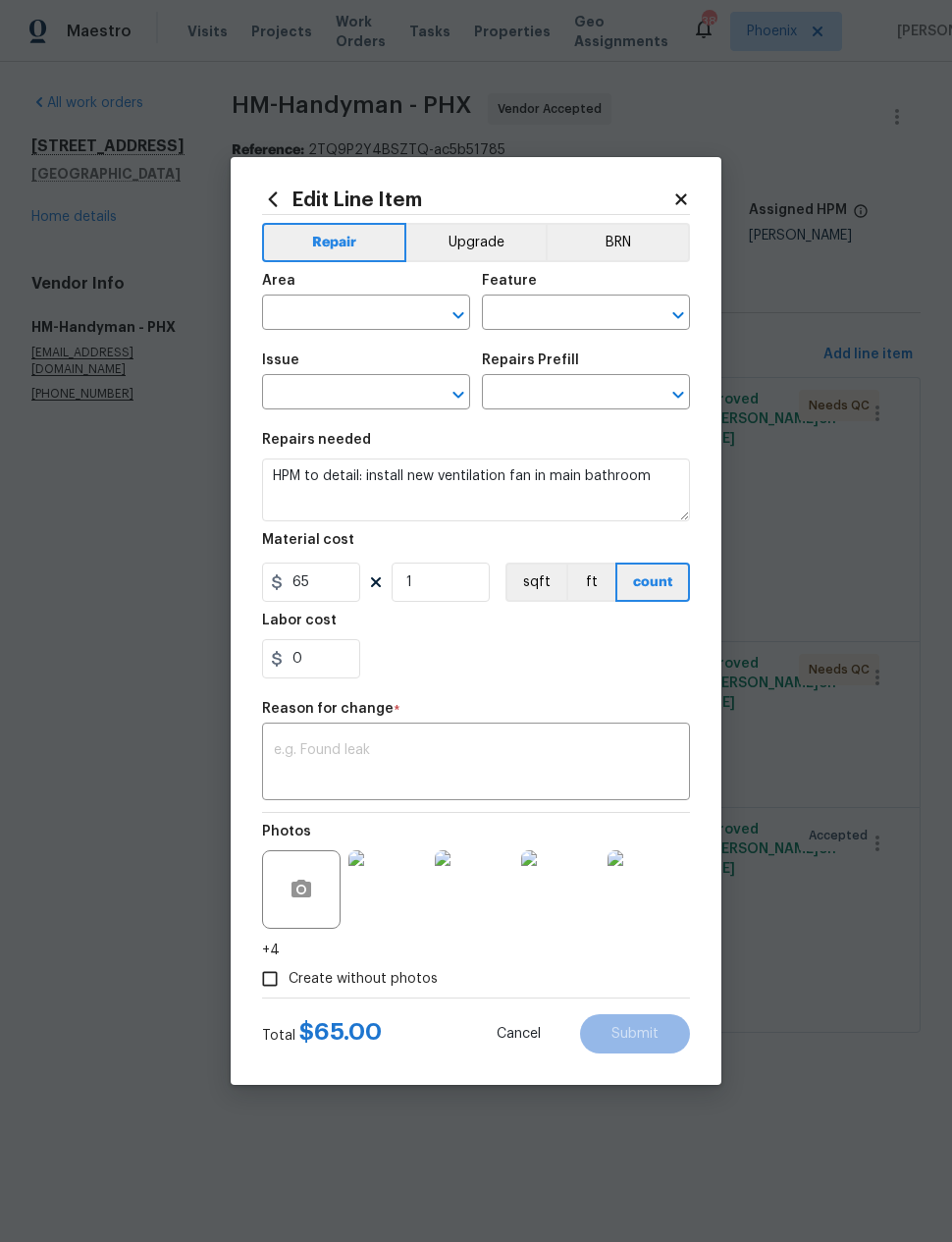 type on "Main Bathroom" 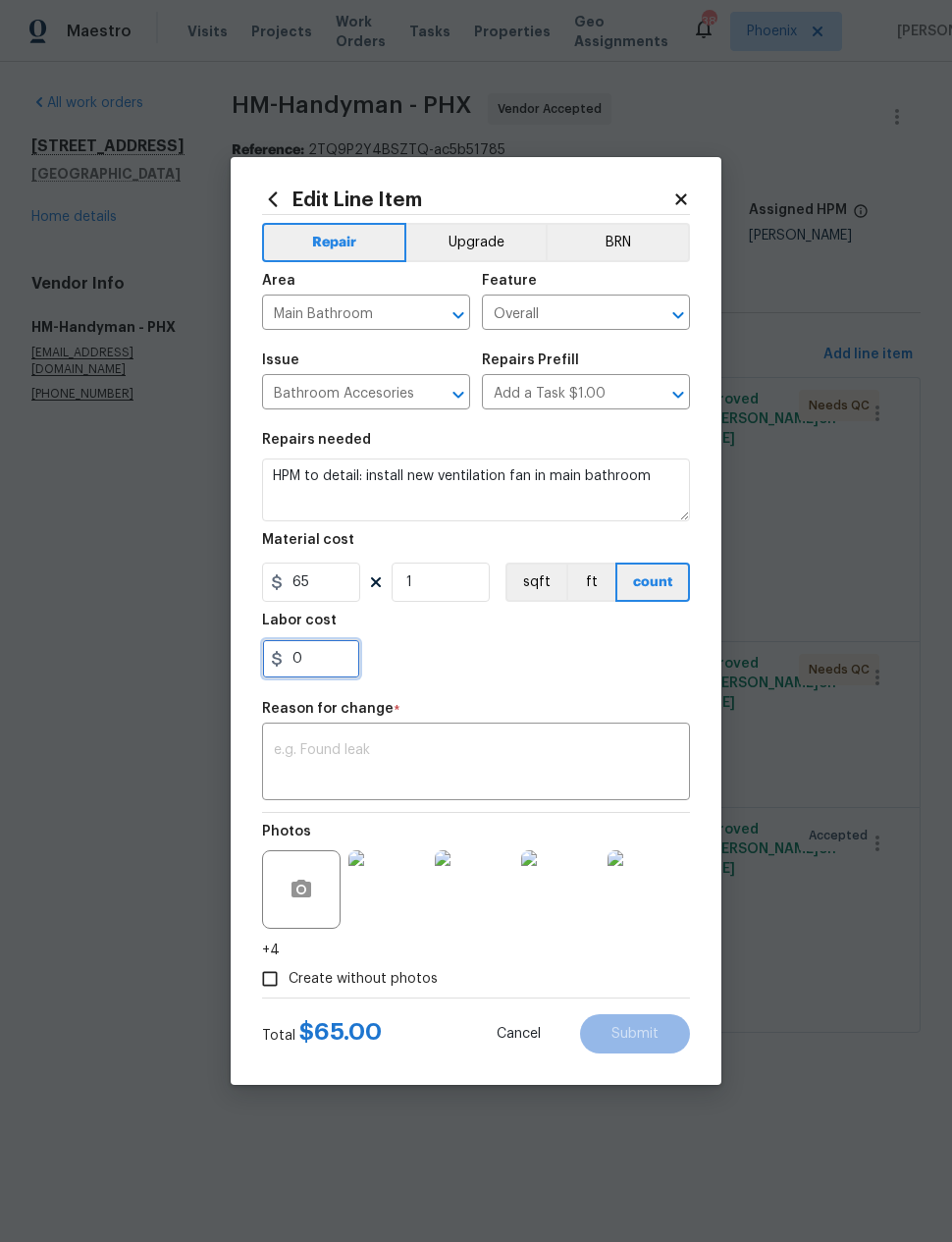 click on "0" at bounding box center (311, 659) 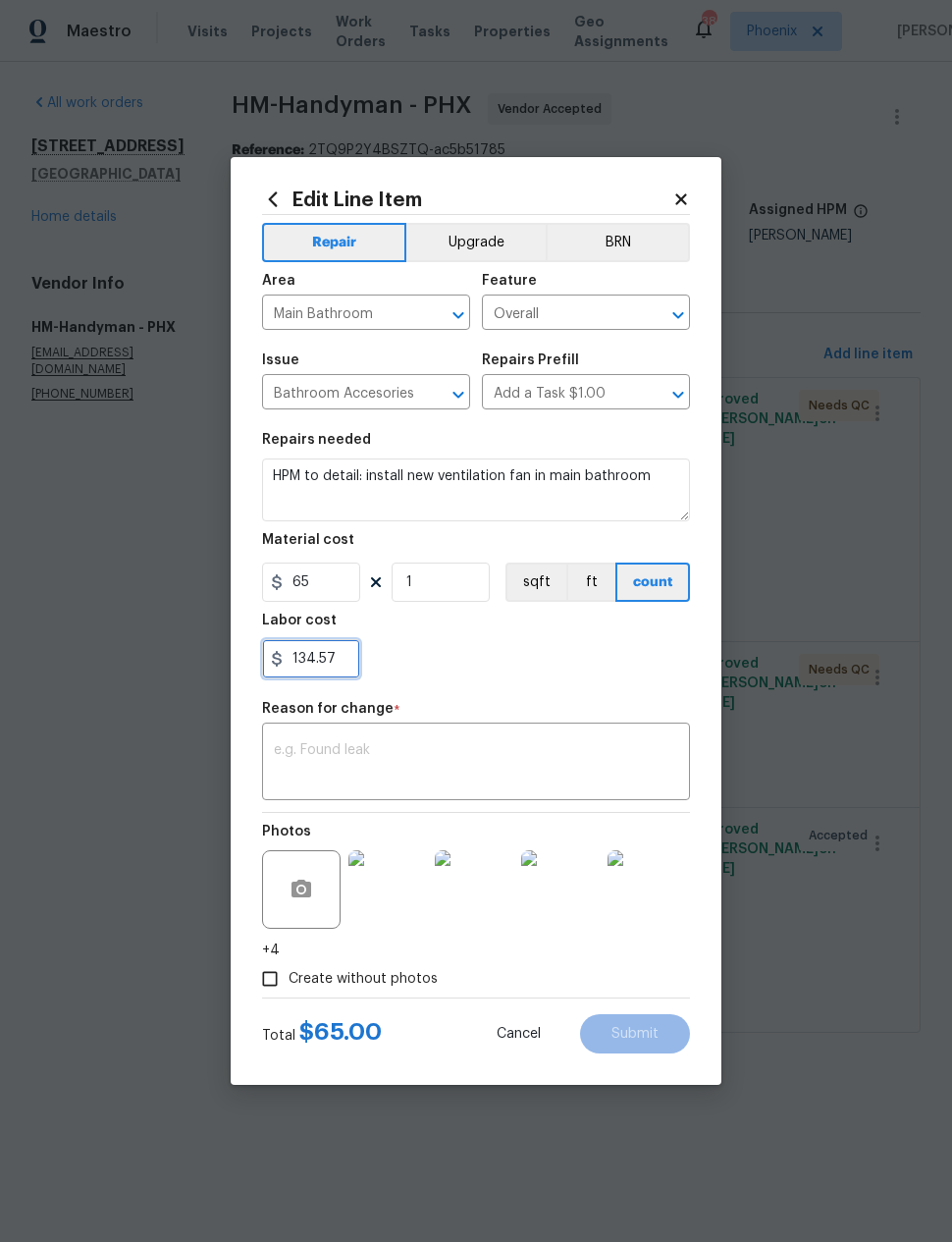 type on "134.57" 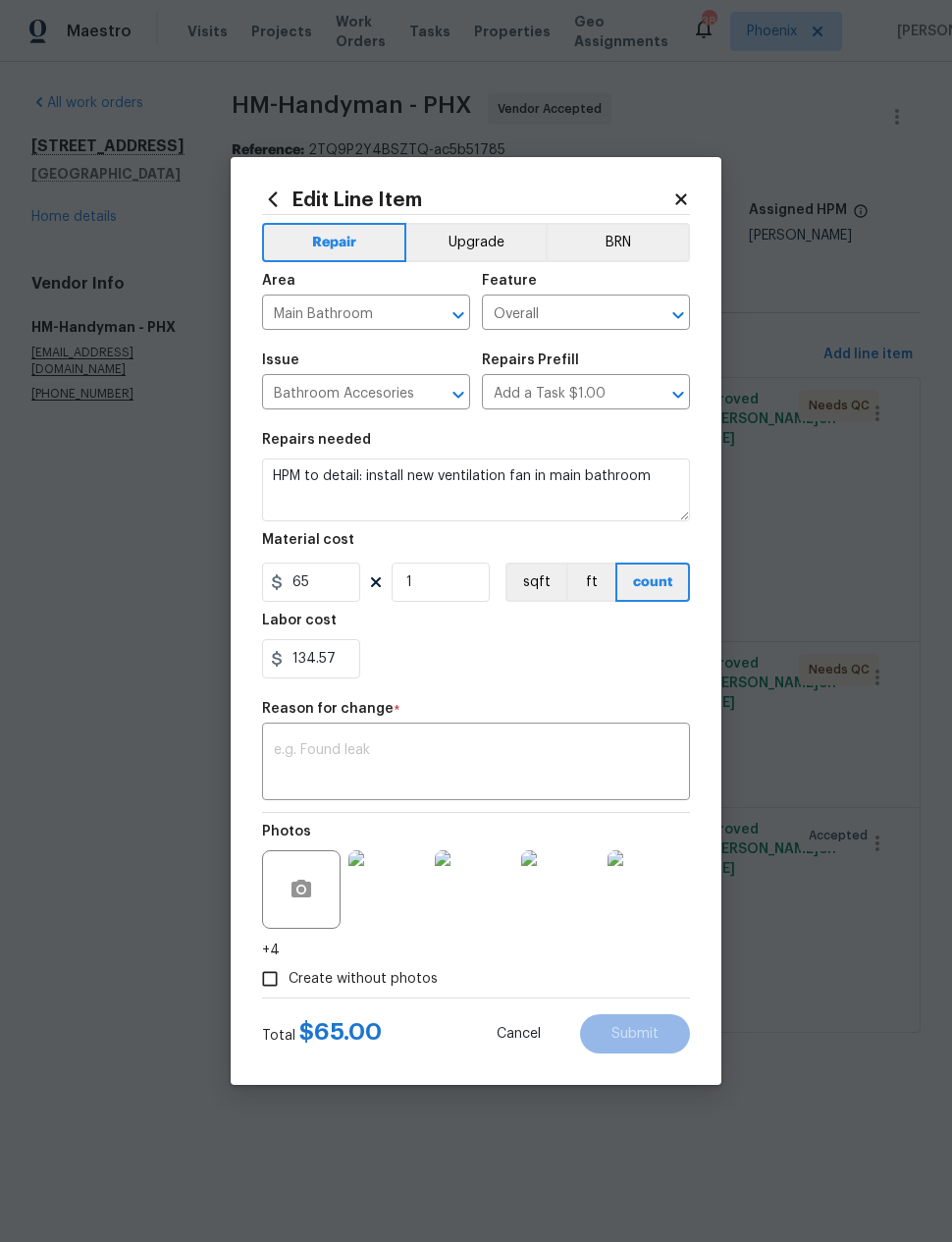 click on "134.57" at bounding box center (476, 659) 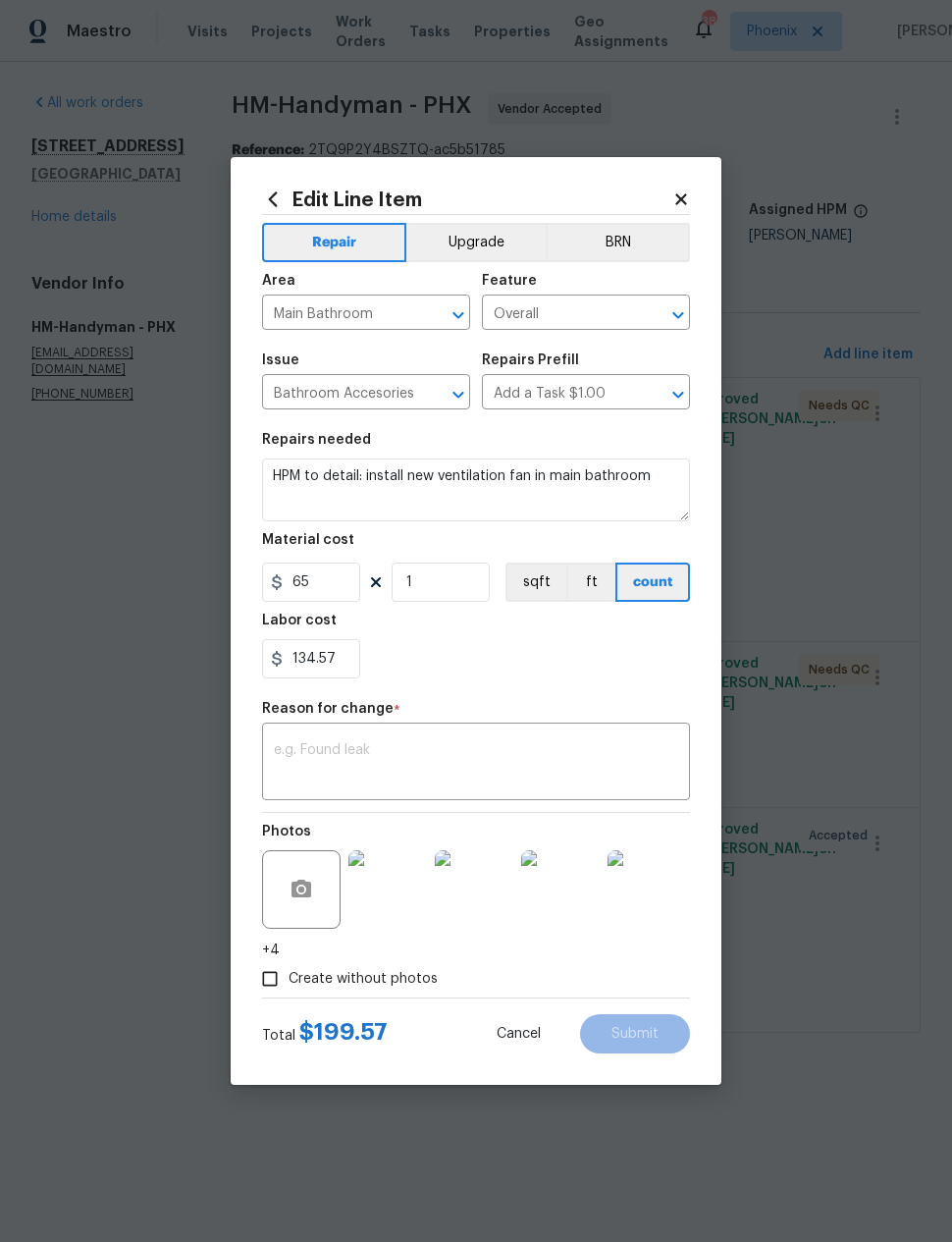 click at bounding box center [476, 764] 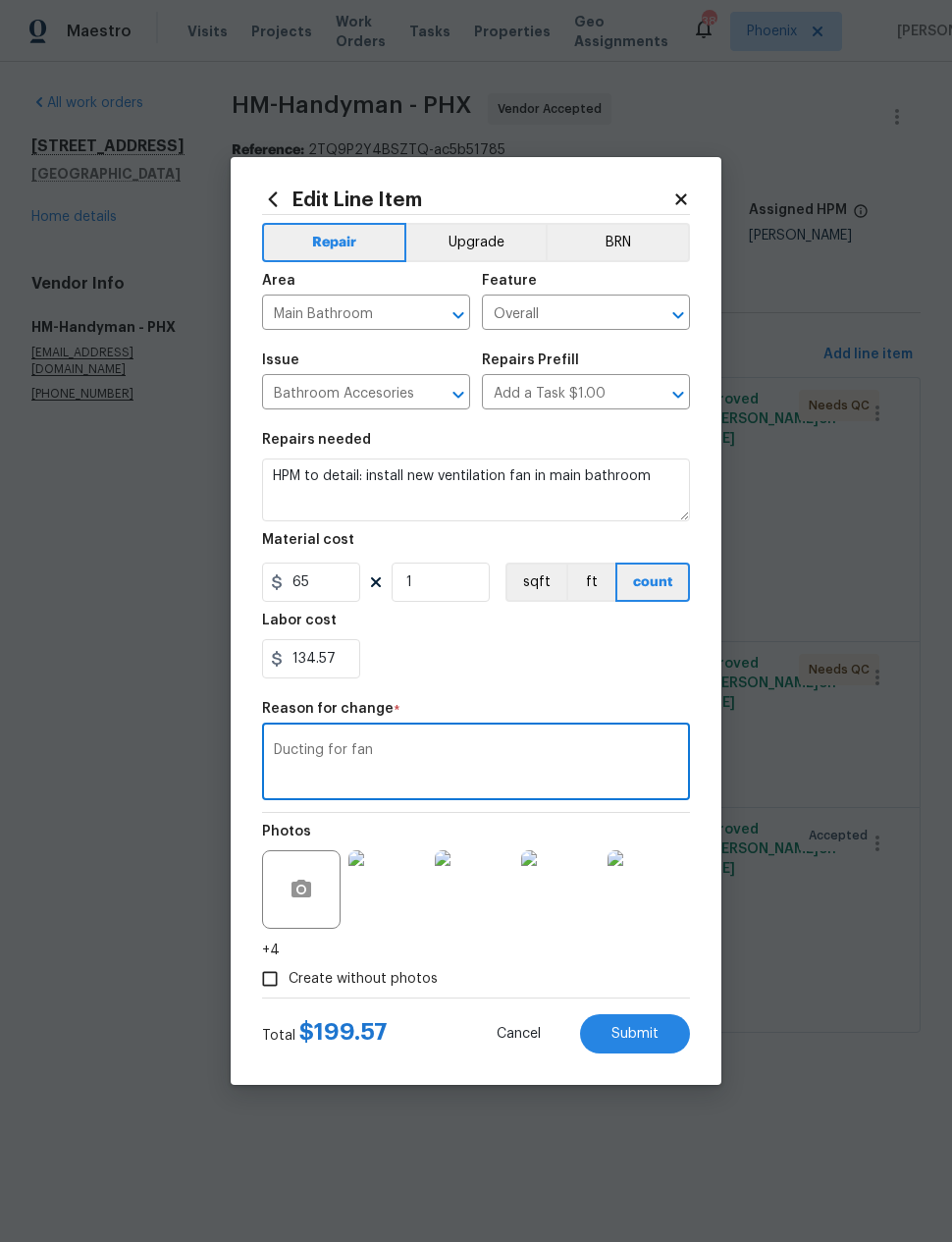 type on "Ducting for fan" 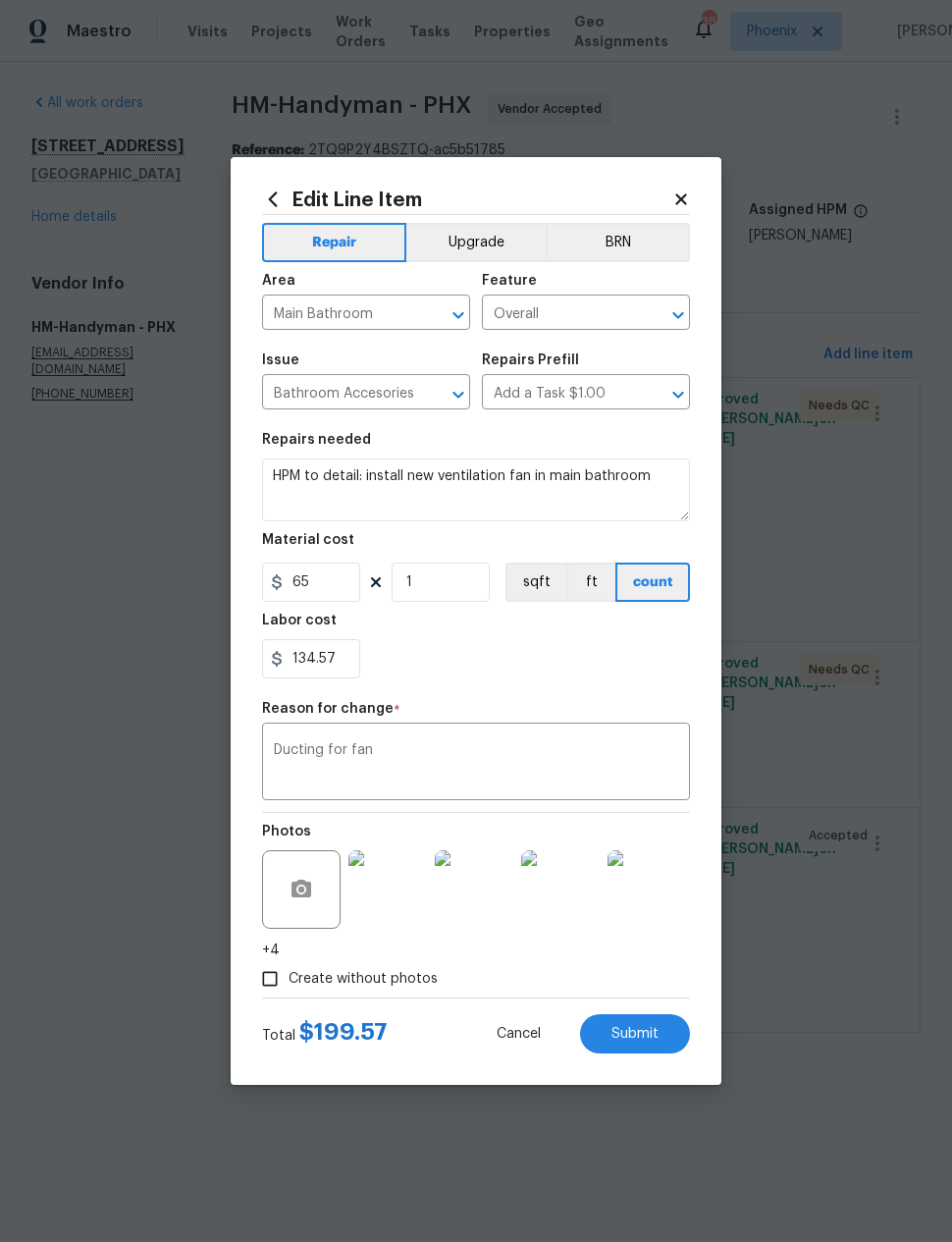 click on "Submit" at bounding box center (635, 1034) 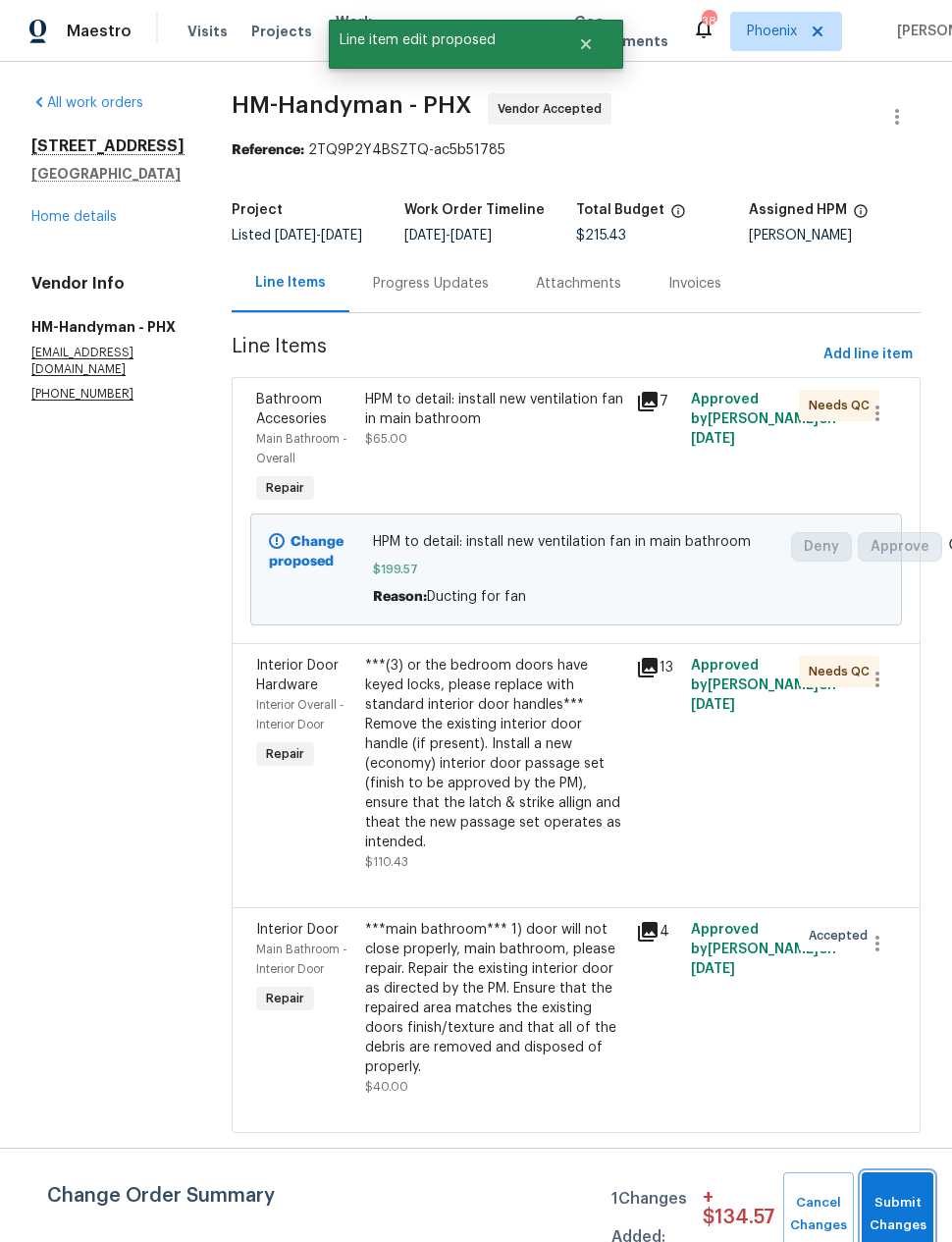 click on "Submit Changes" at bounding box center [897, 1215] 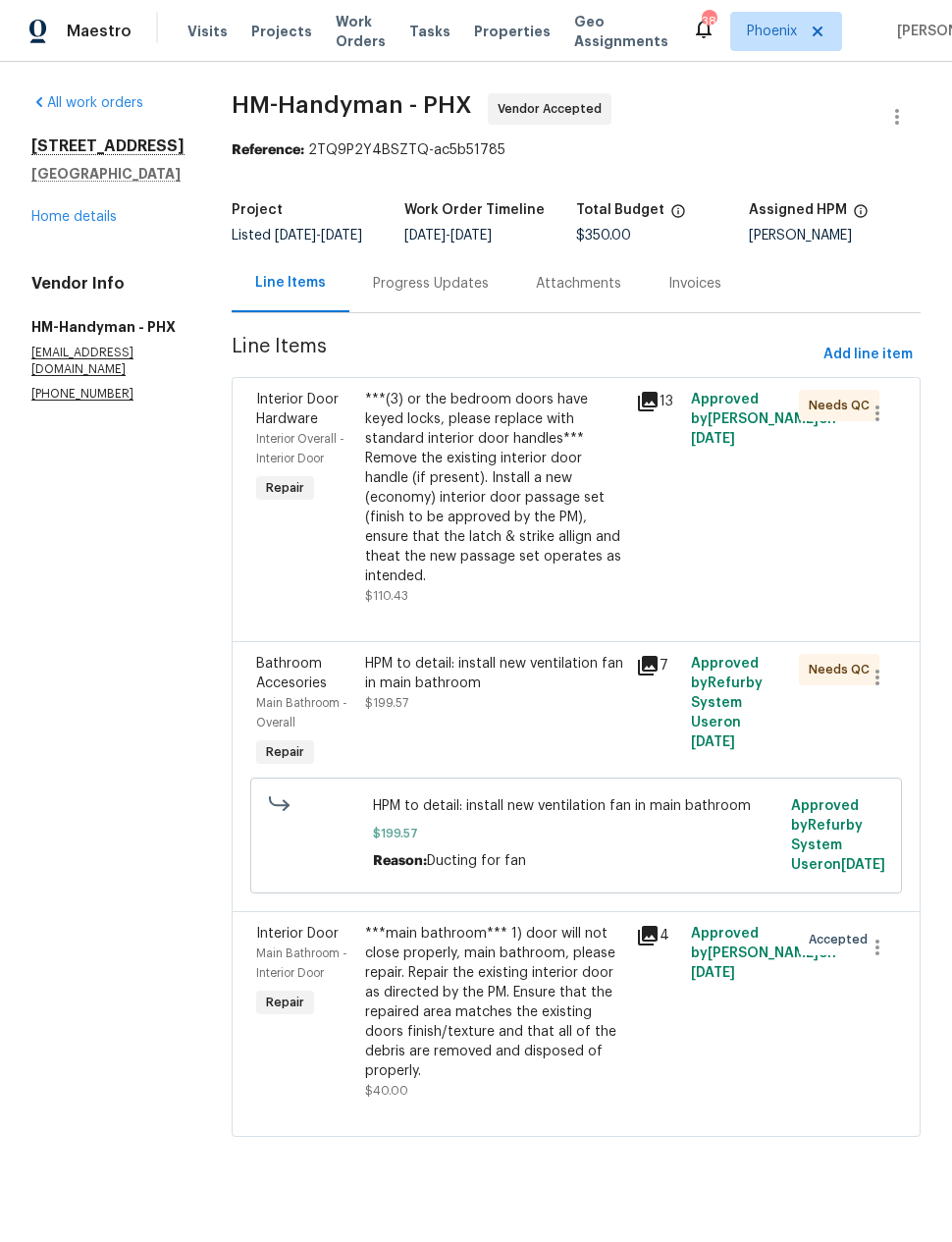 click on "Progress Updates" at bounding box center [431, 284] 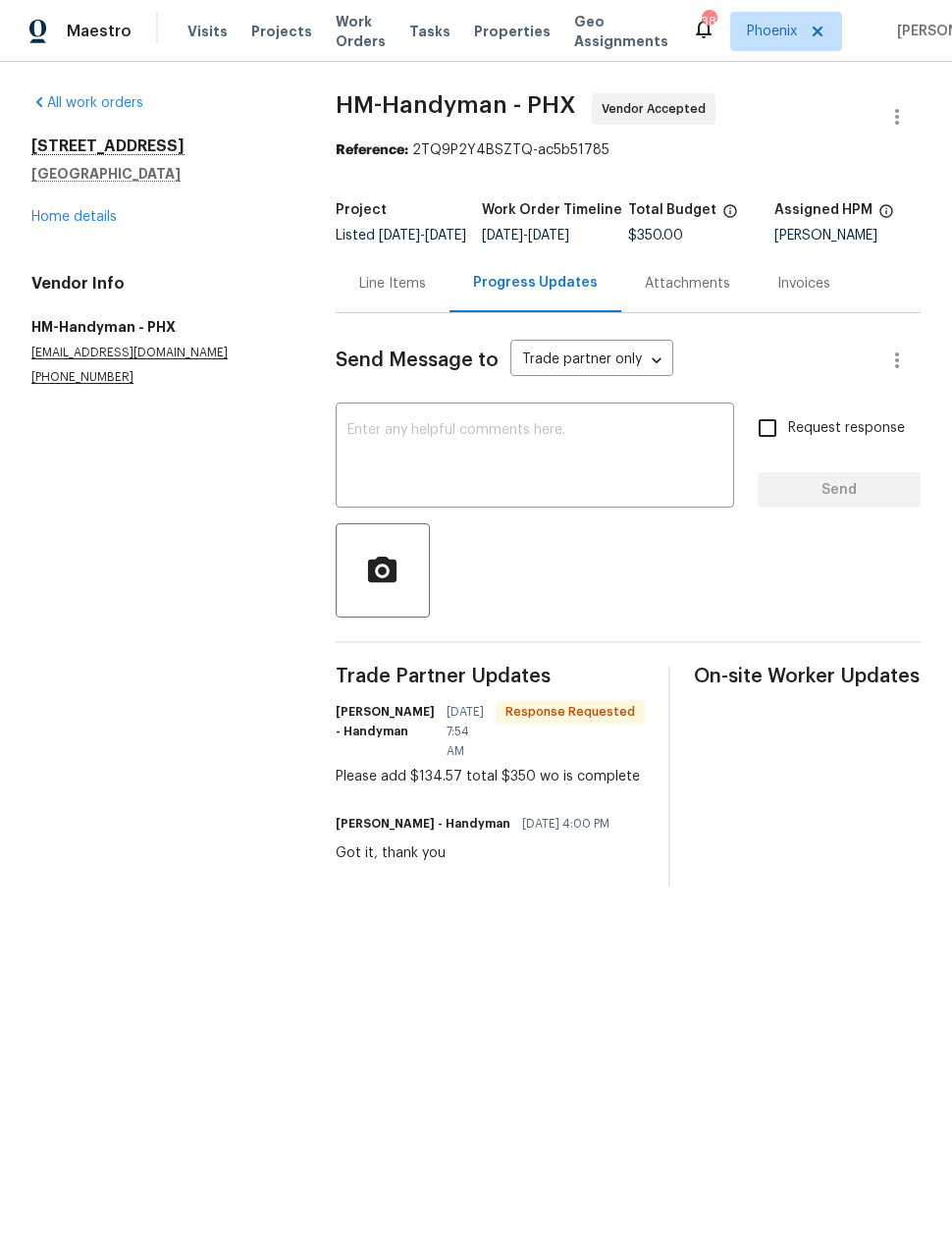click at bounding box center [535, 458] 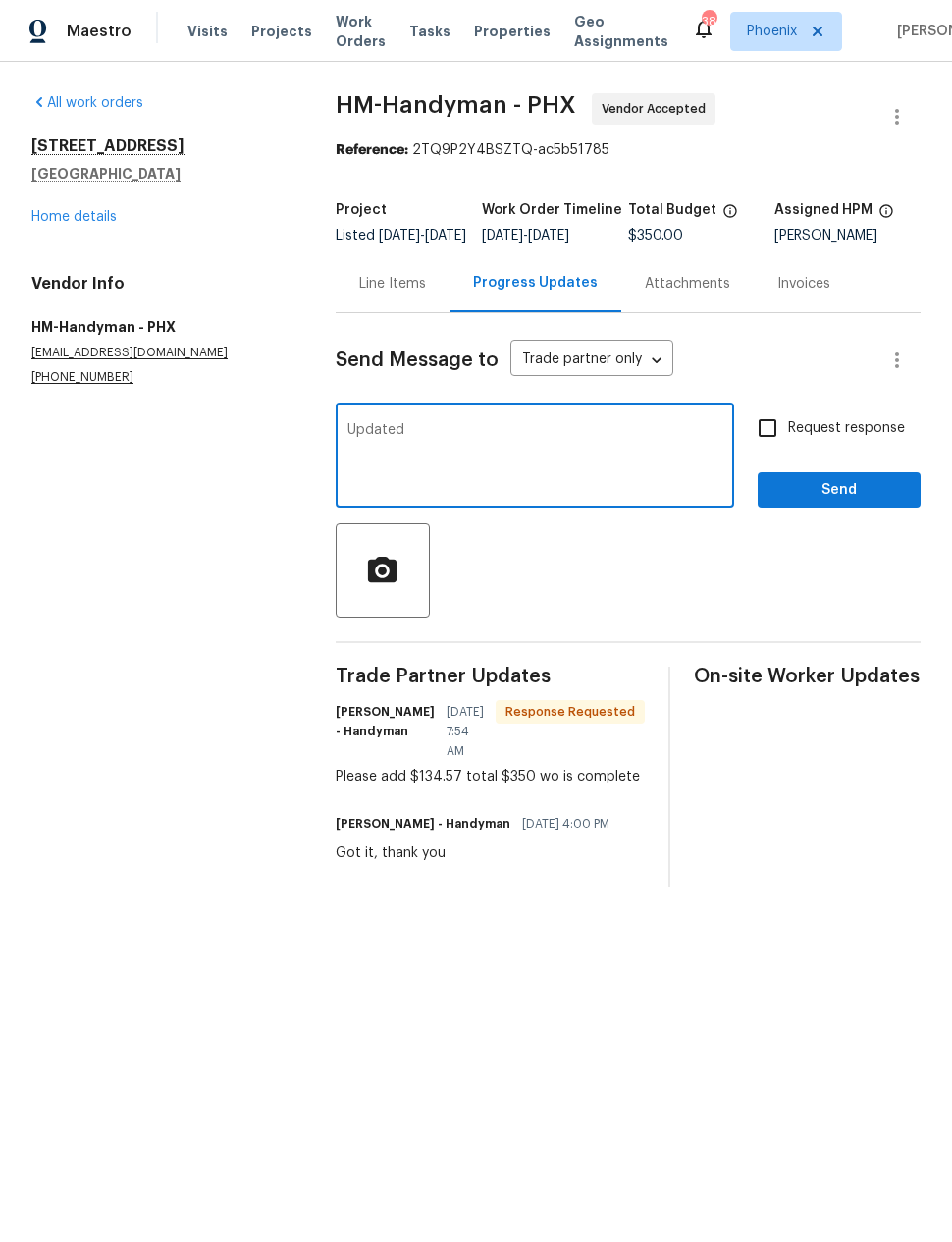 type on "Updated" 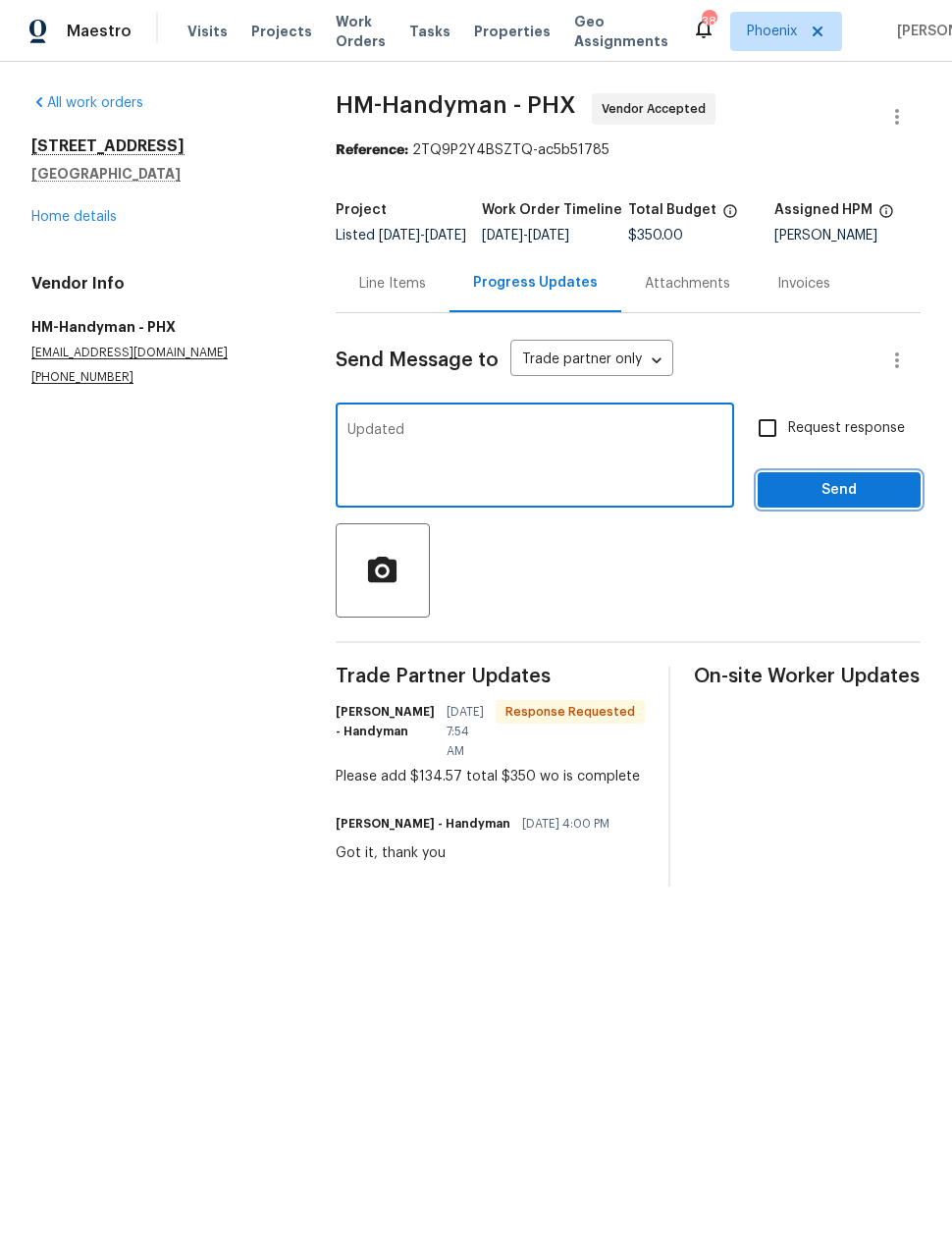 click on "Send" at bounding box center [839, 490] 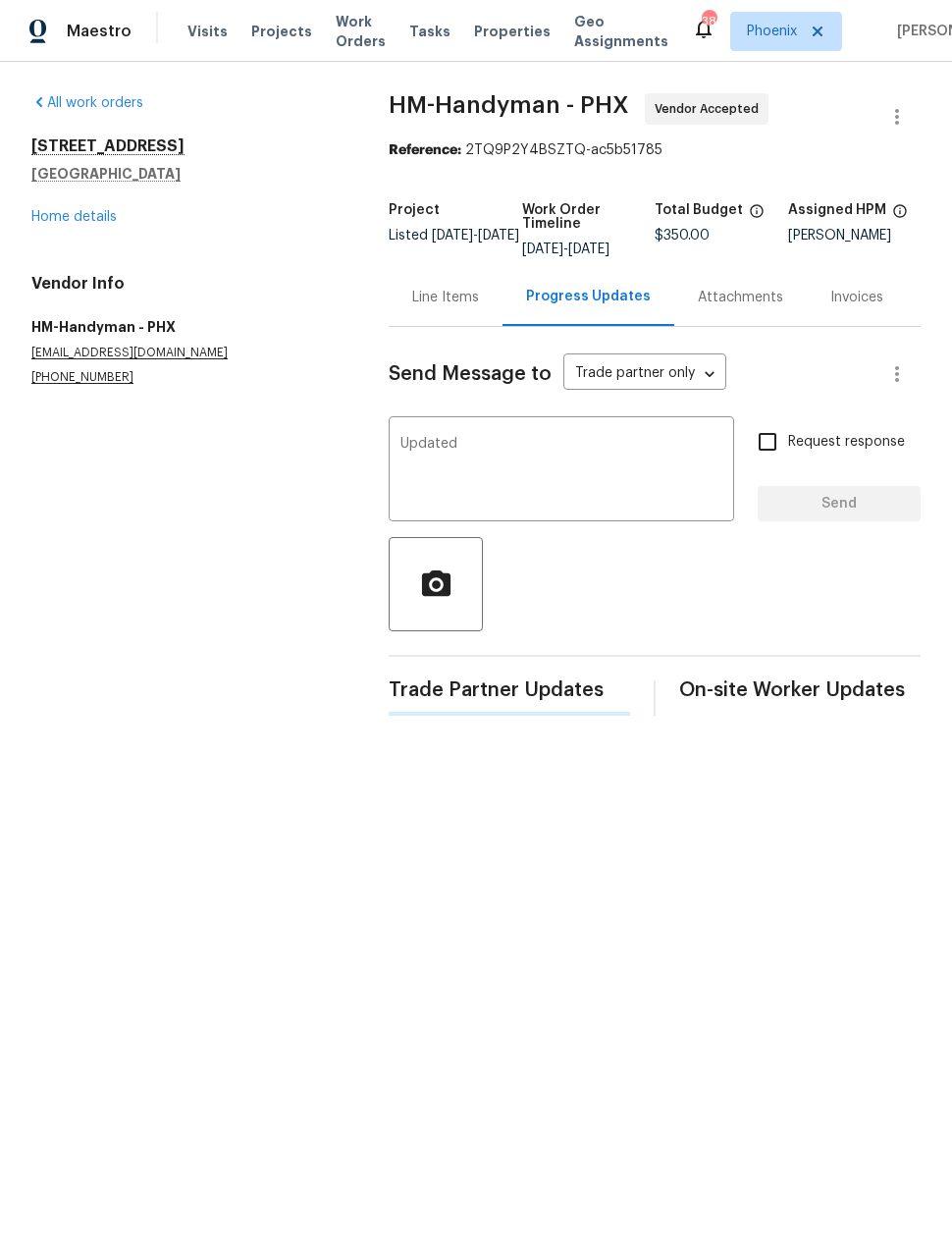 type 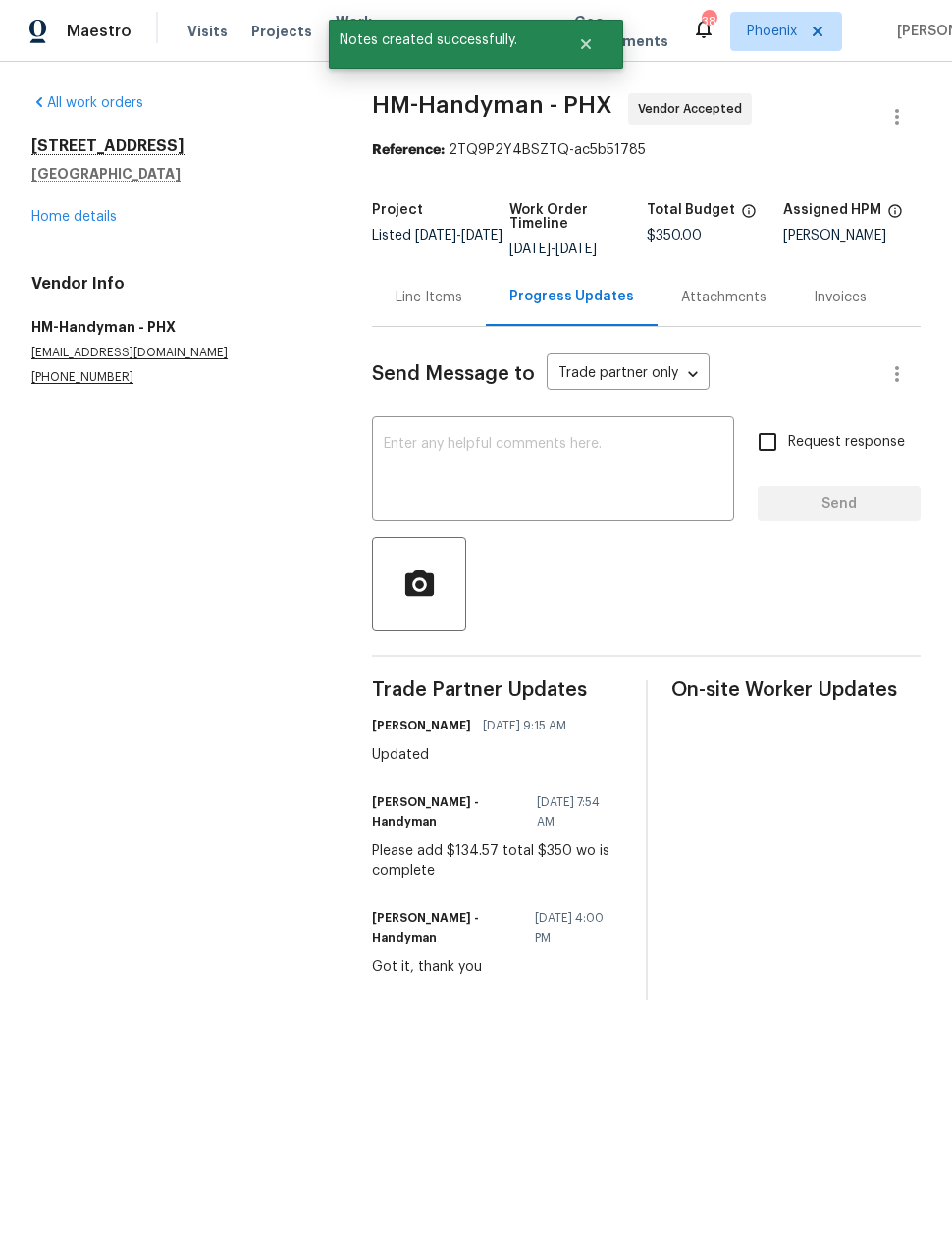 click on "Home details" at bounding box center (74, 217) 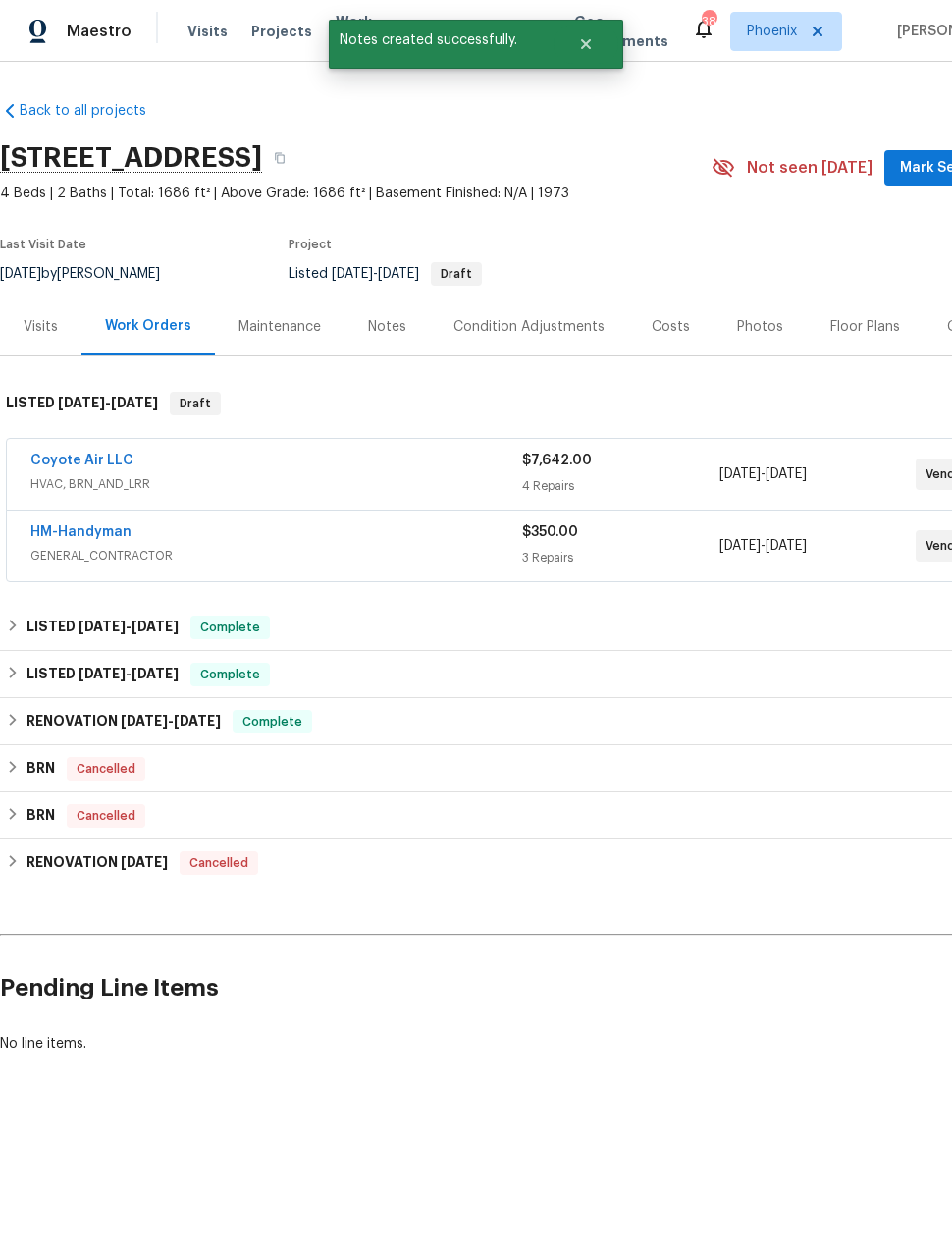 click on "Coyote Air LLC" at bounding box center [81, 460] 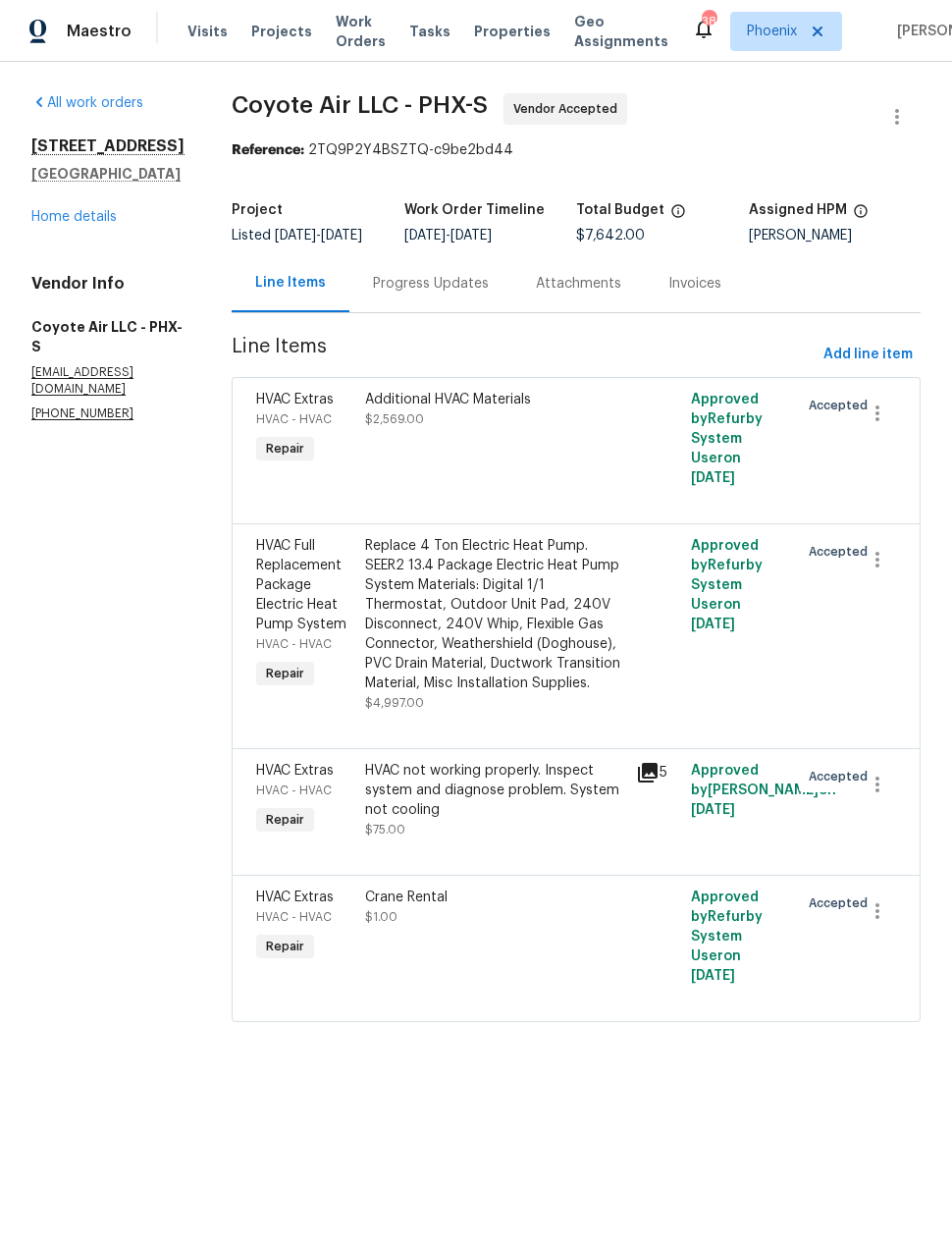 click on "Progress Updates" at bounding box center (431, 284) 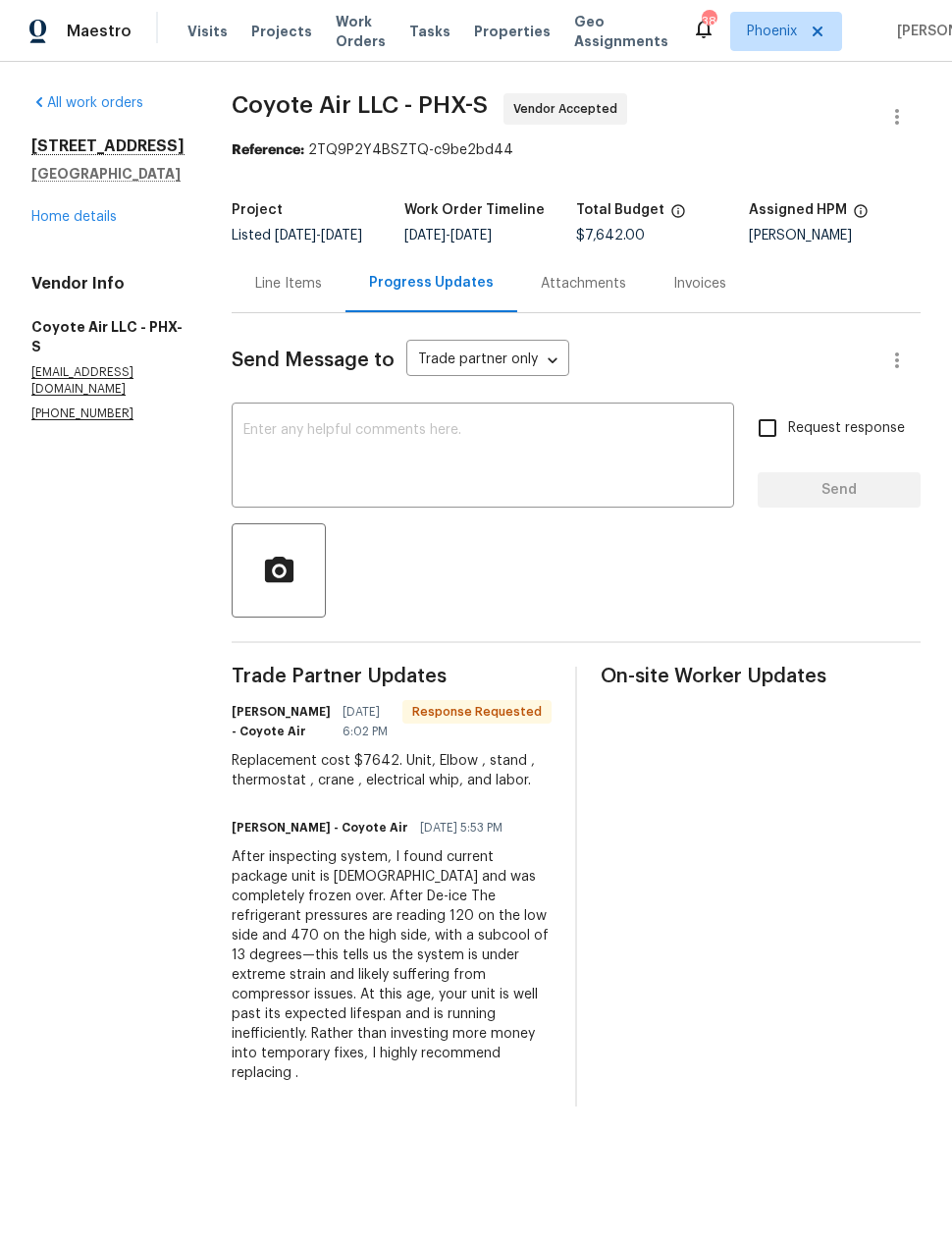 click at bounding box center (483, 458) 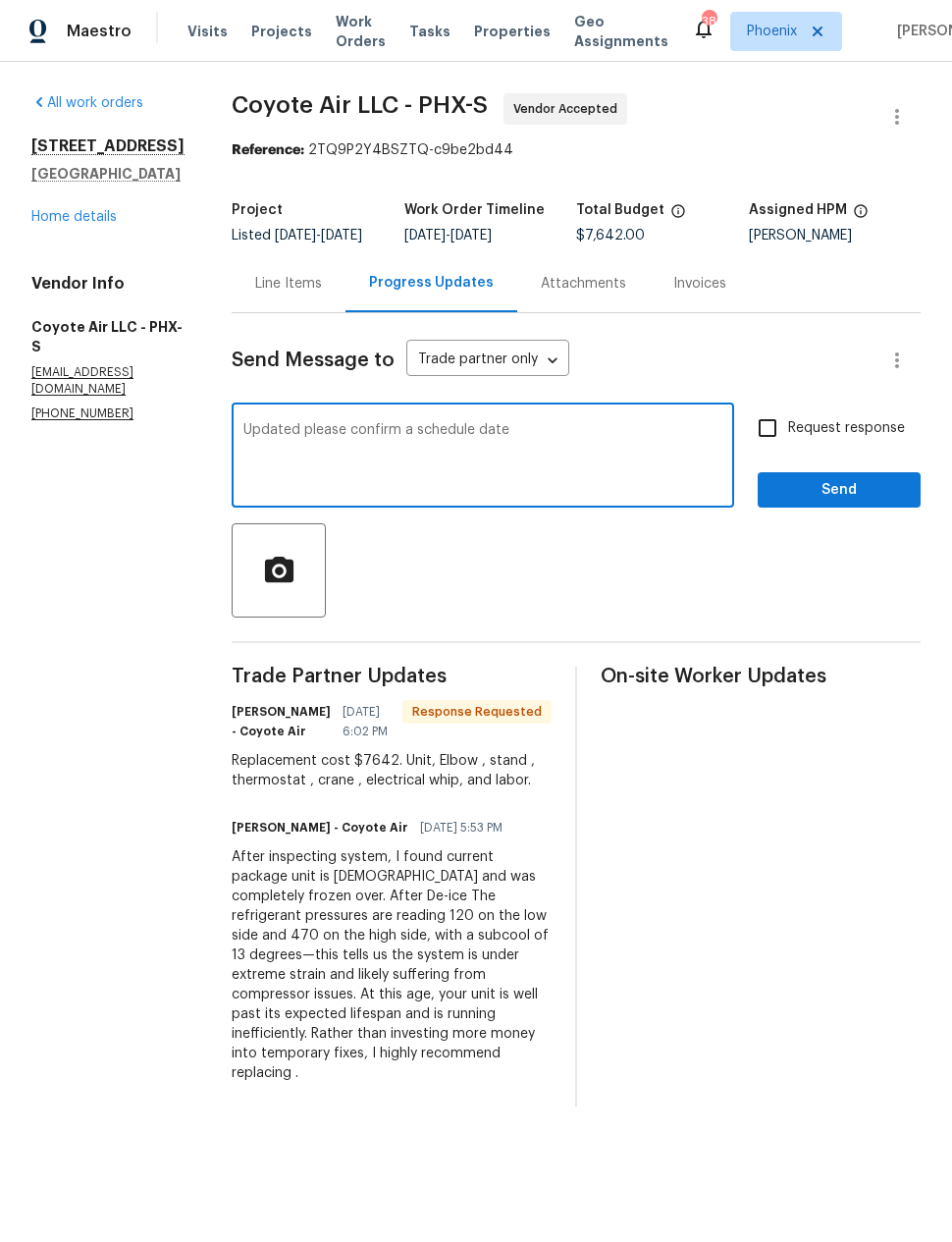 type on "Updated please confirm a schedule date" 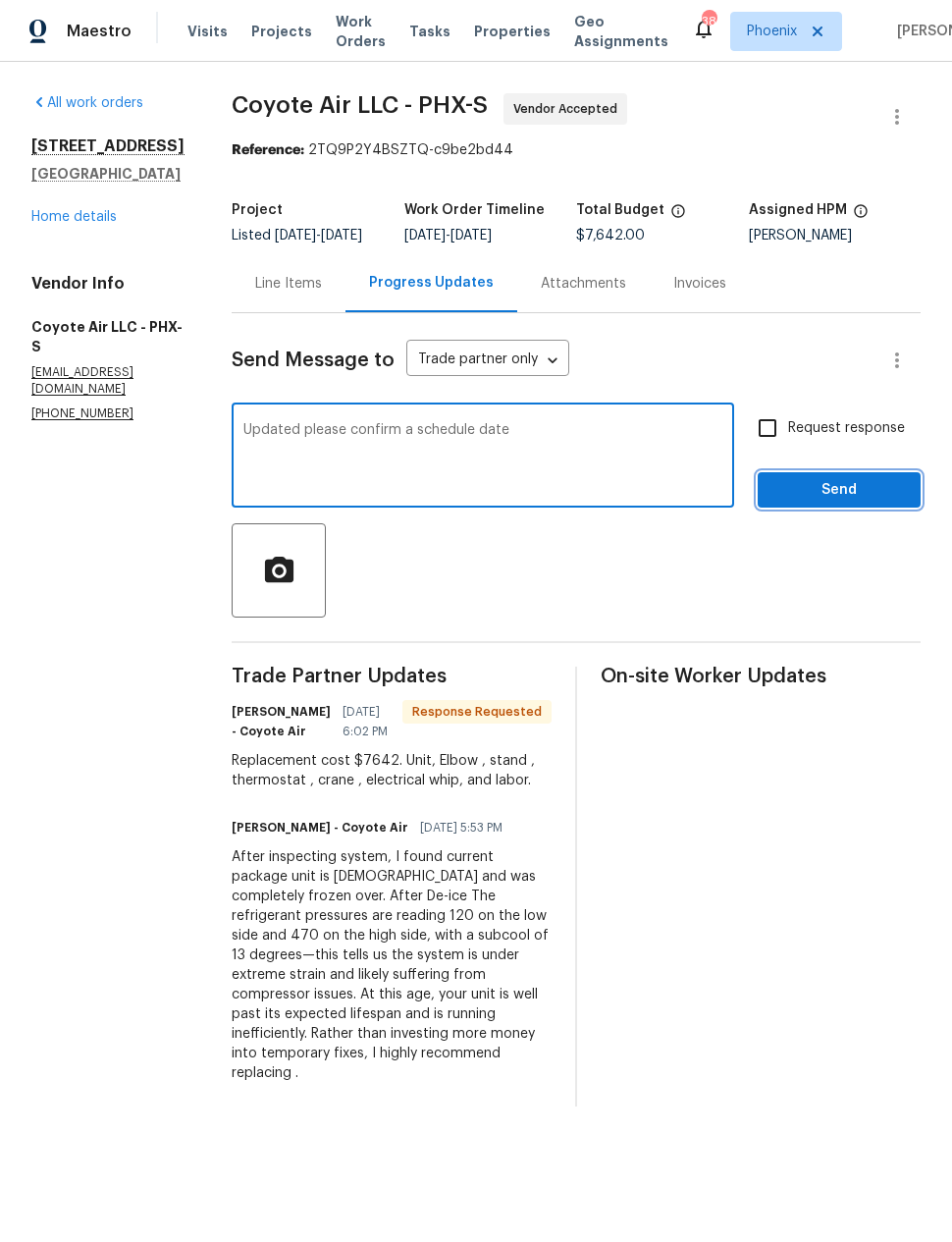 click on "Send" at bounding box center (839, 490) 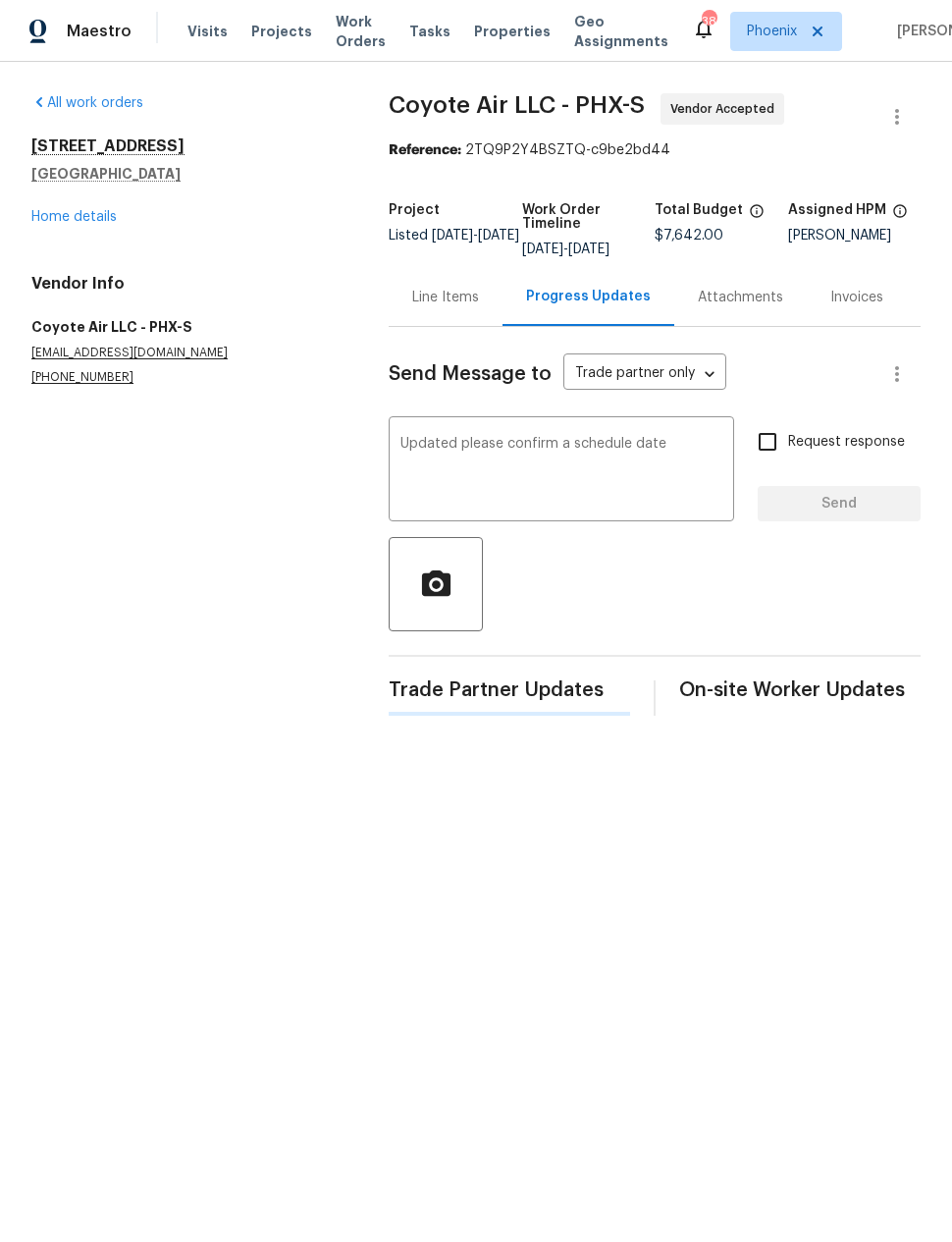 type 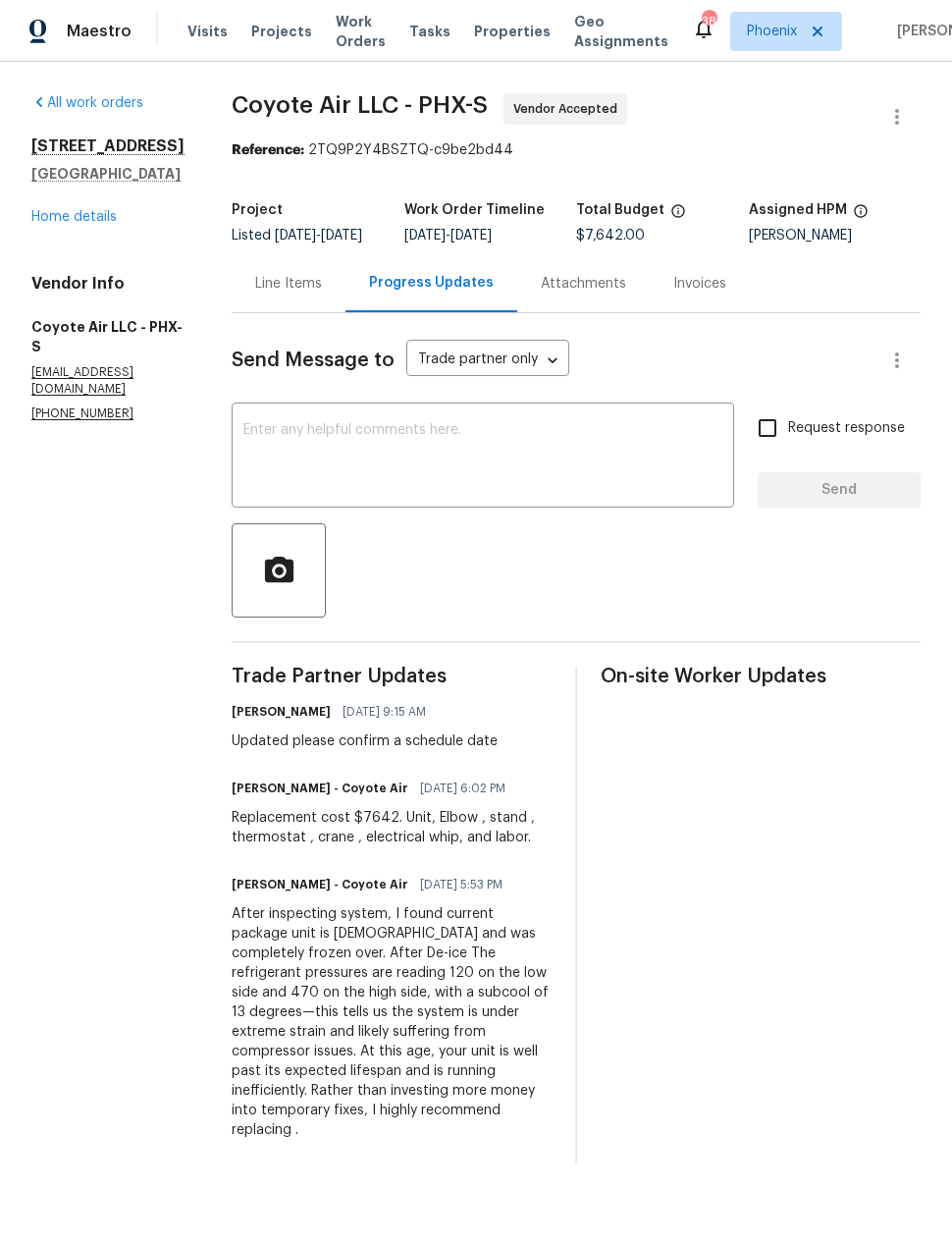 click on "Home details" at bounding box center [74, 217] 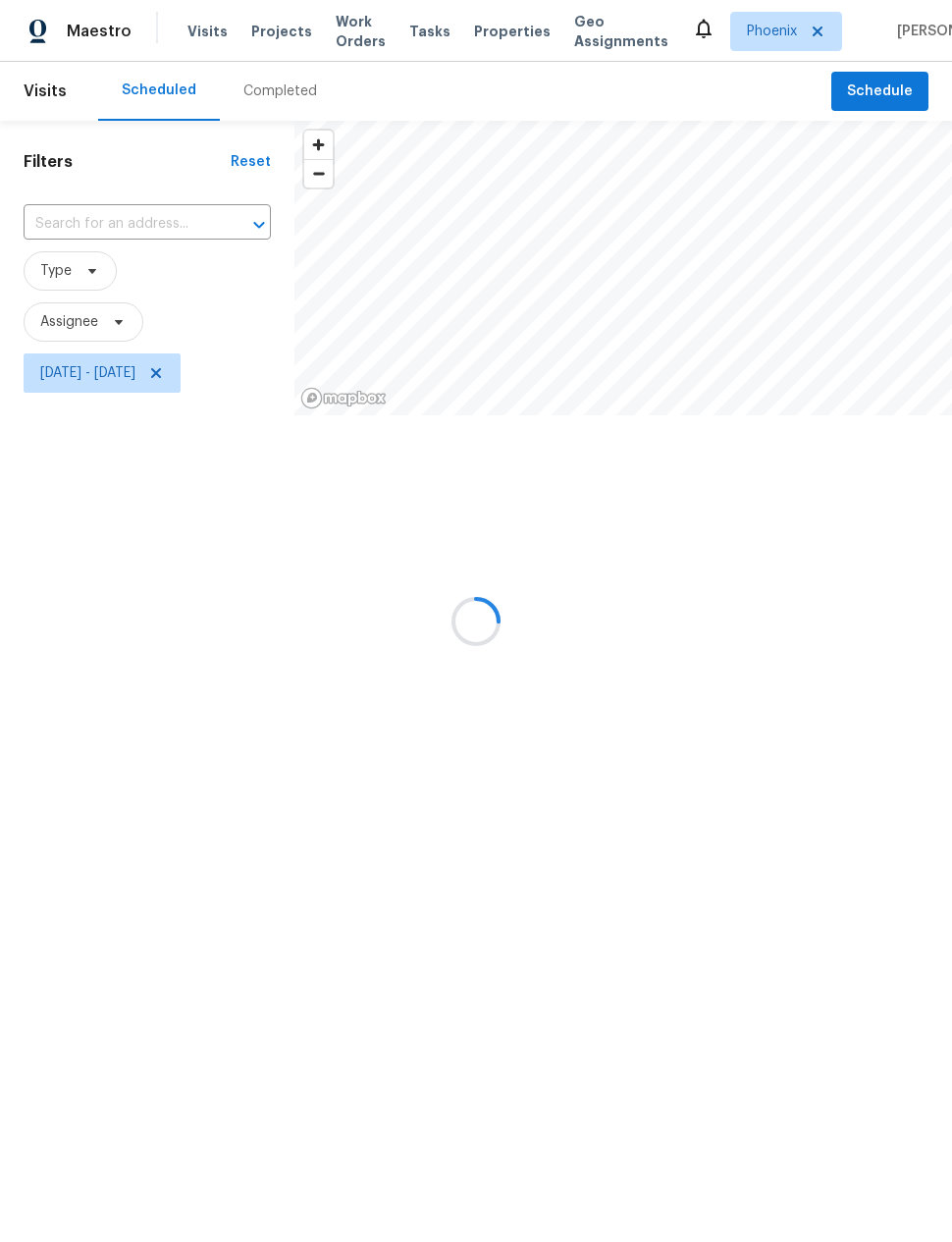 scroll, scrollTop: 0, scrollLeft: 0, axis: both 